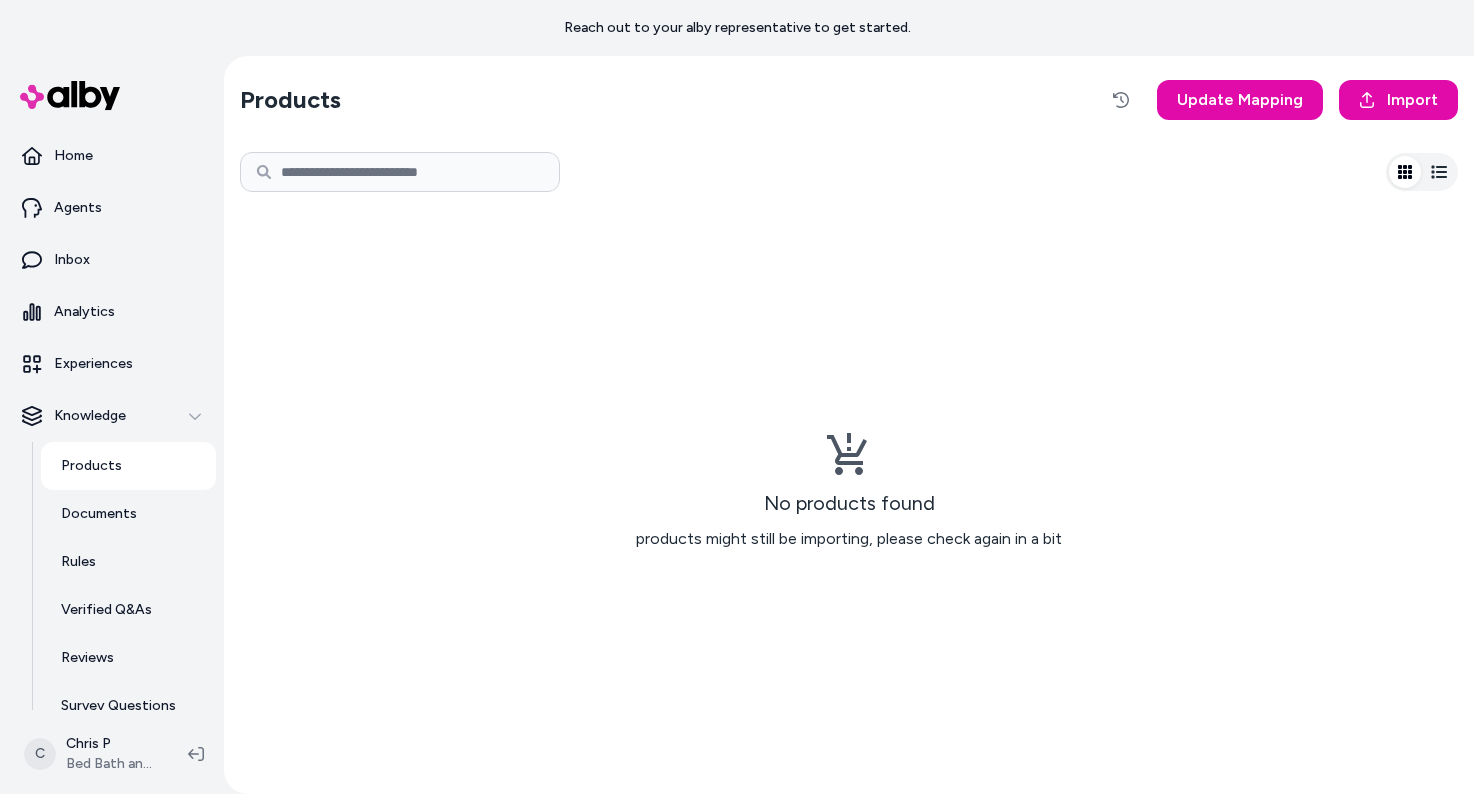 scroll, scrollTop: 0, scrollLeft: 0, axis: both 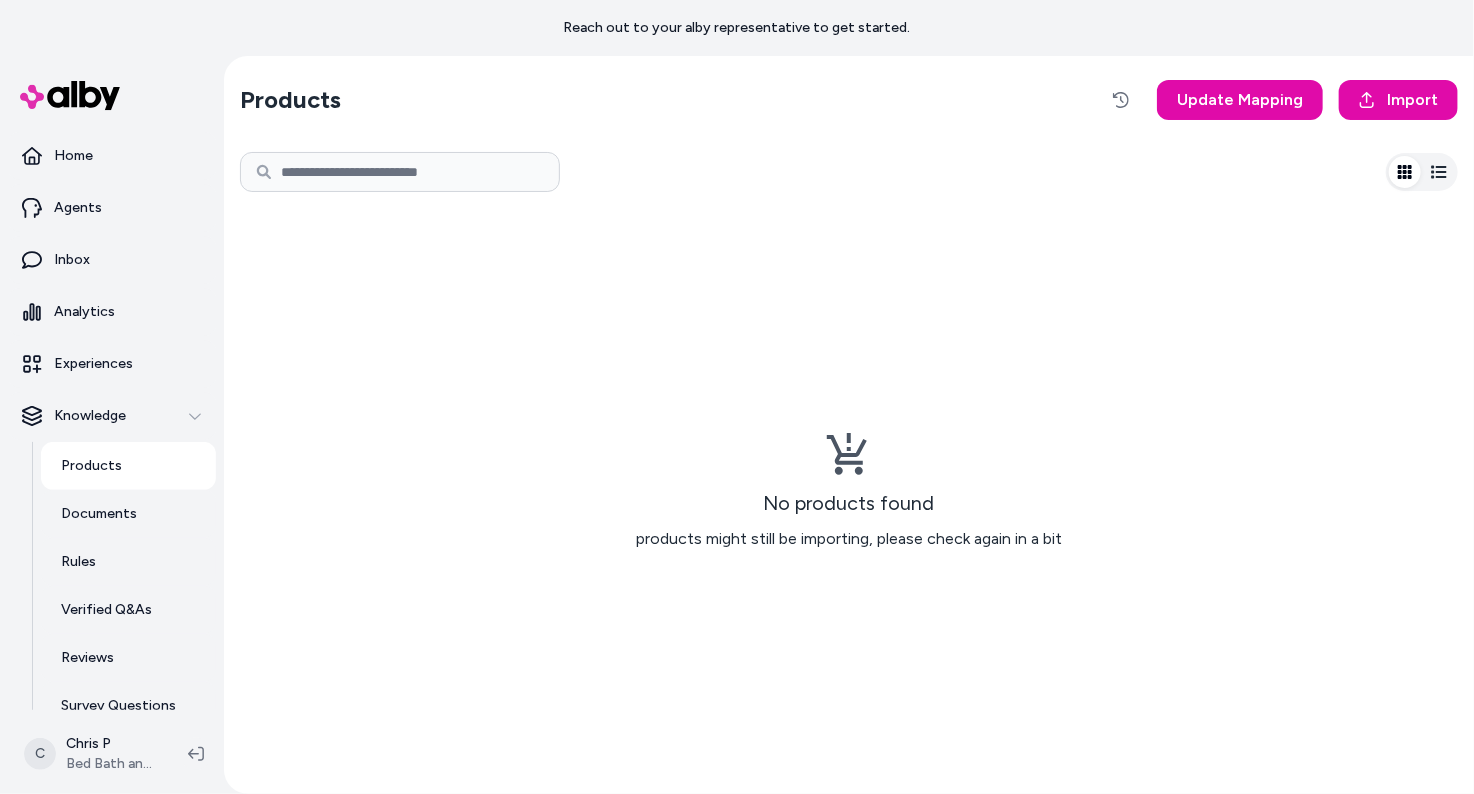 click on "Products" at bounding box center (128, 466) 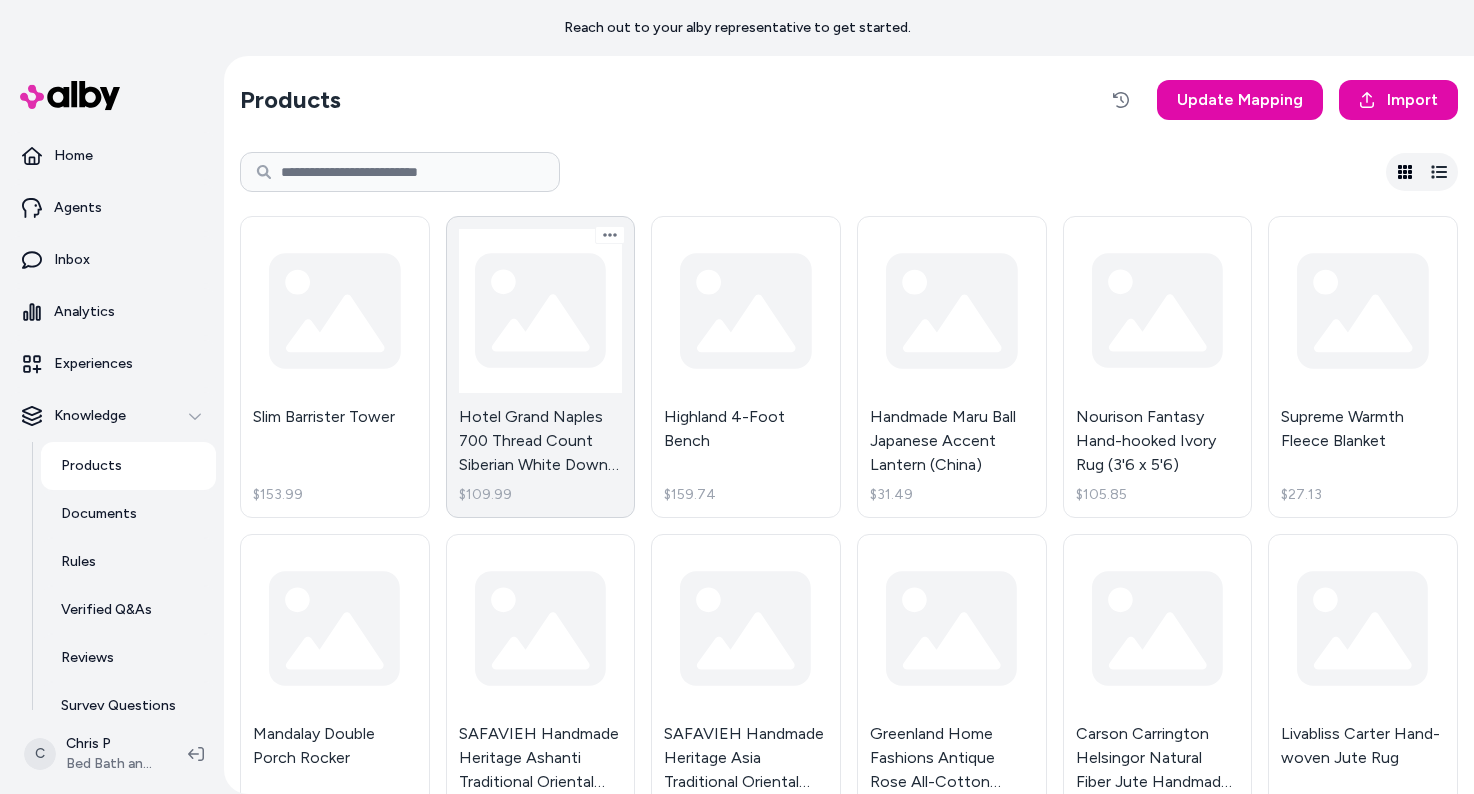 scroll, scrollTop: 0, scrollLeft: 0, axis: both 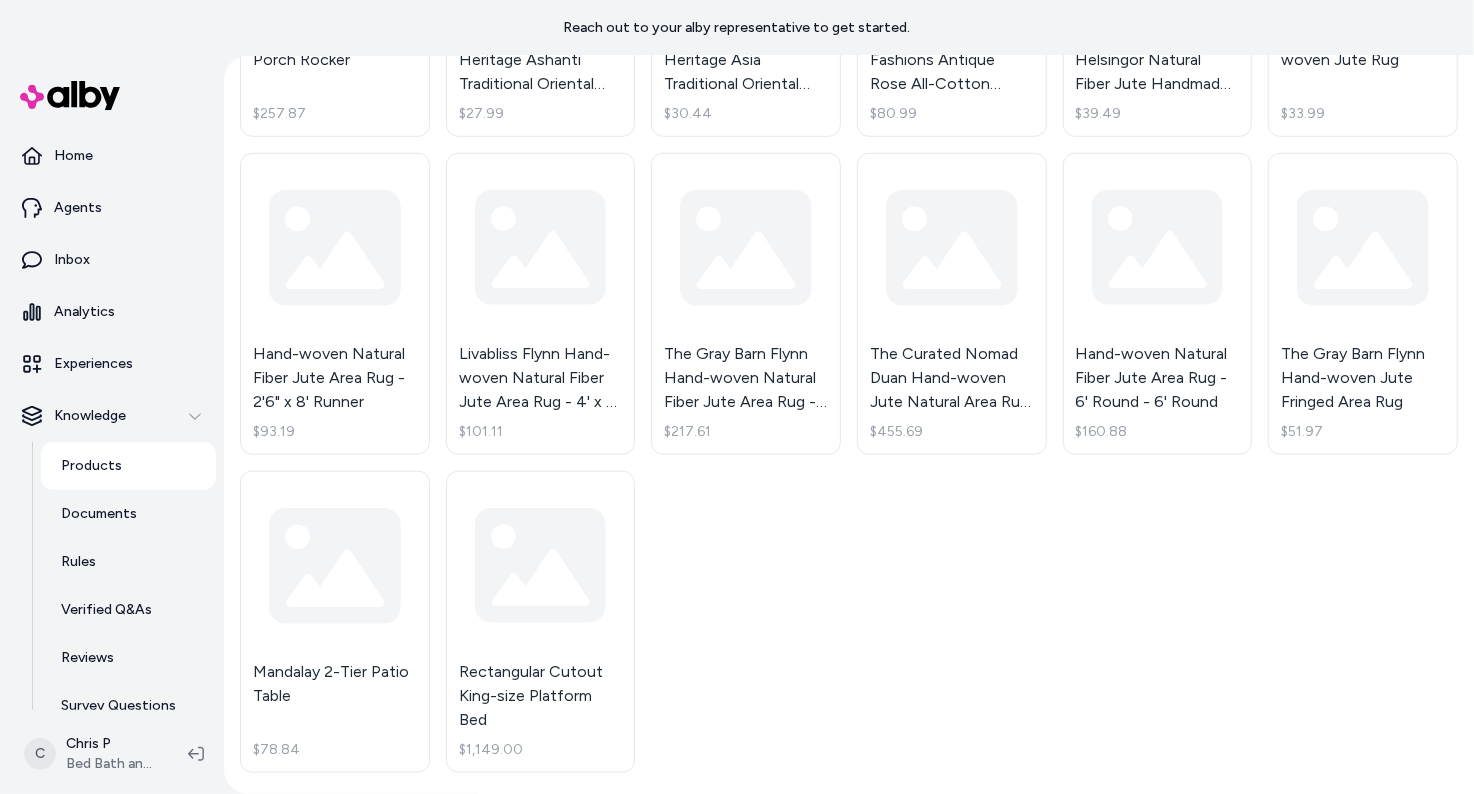 type 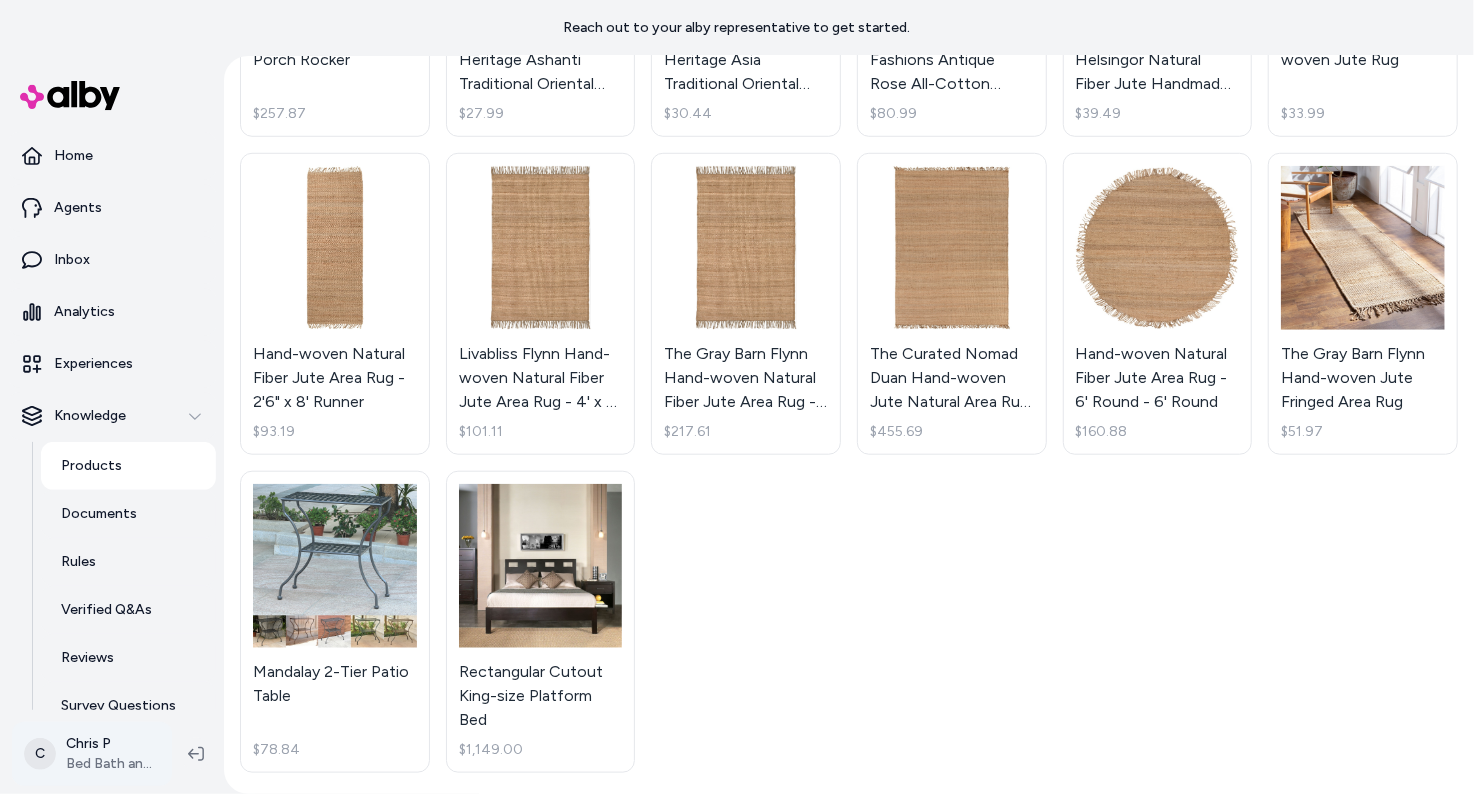 click on "Reach out to your alby representative to get started. Home Agents Inbox Analytics Experiences Knowledge Products Documents Rules Verified Q&As Reviews Survey Questions Integrations C Chris P Bed Bath and Beyond Products Update Mapping   Import Slim Barrister Tower $153.99 Hotel Grand Naples 700 Thread Count Siberian White Down Pillow $109.99 Highland 4-Foot Bench $159.74 Handmade Maru Ball Japanese Accent Lantern (China) $31.49 Nourison Fantasy Hand-hooked Ivory Rug (3'6 x 5'6) $105.85 Supreme Warmth Fleece Blanket $27.13 Mandalay Double Porch Rocker $257.87 SAFAVIEH Handmade Heritage Ashanti Traditional Oriental Wool Rug $27.99 SAFAVIEH Handmade Heritage Asia Traditional Oriental Wool Rug $30.44 Greenland Home Fashions Antique Rose All-Cotton Reversible Quilt Set $80.99 Carson Carrington Helsingor Natural Fiber Jute Handmaden Area Rug $39.49 Livabliss Carter Hand-woven Jute Rug $33.99 Hand-woven Natural Fiber Jute Area Rug - 2'6" x 8' Runner $93.19 $101.11 $217.61 $455.69 $160.88 $51.97 $78.84 $1,149.00" at bounding box center (737, 397) 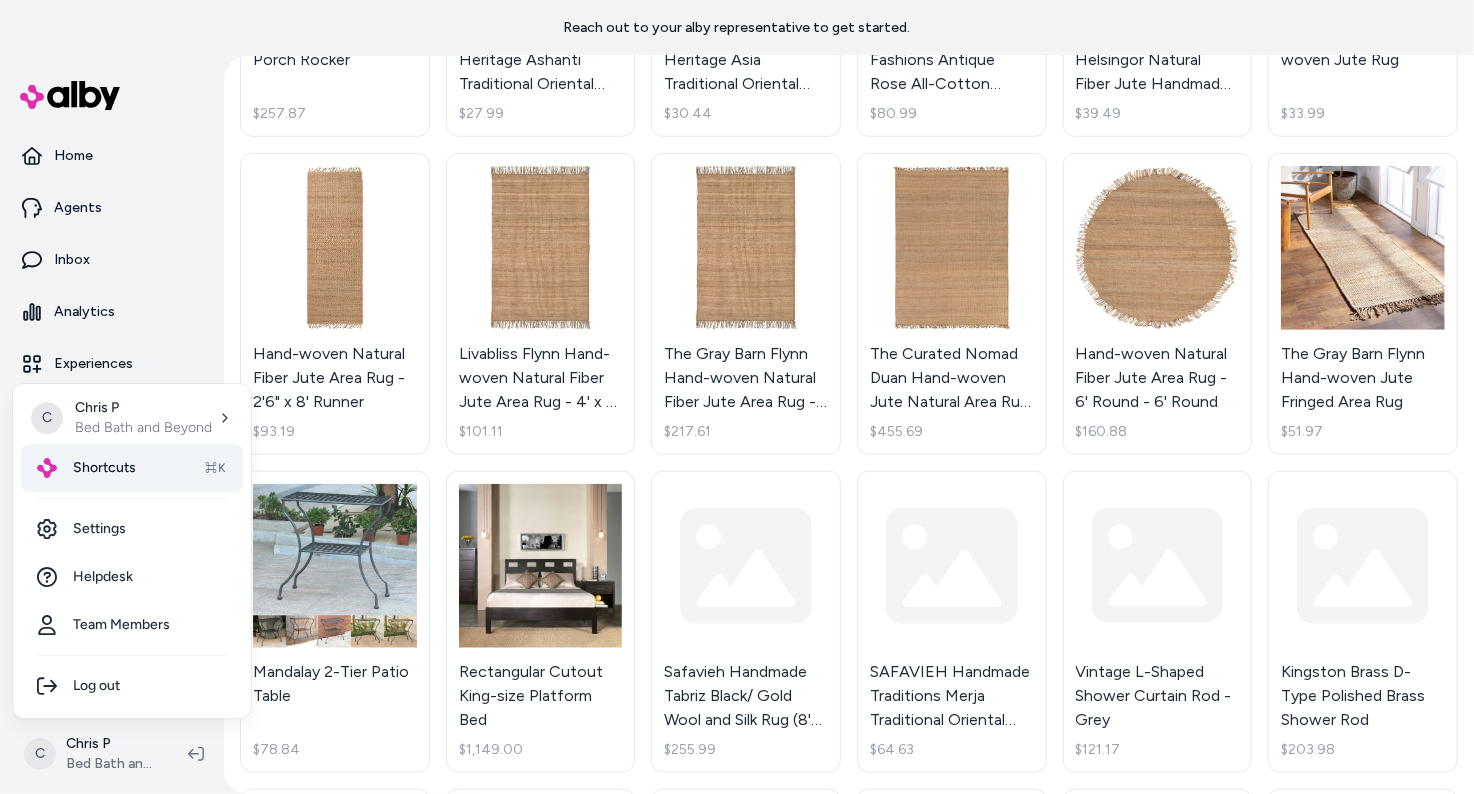 click on "Shortcuts" at bounding box center [104, 468] 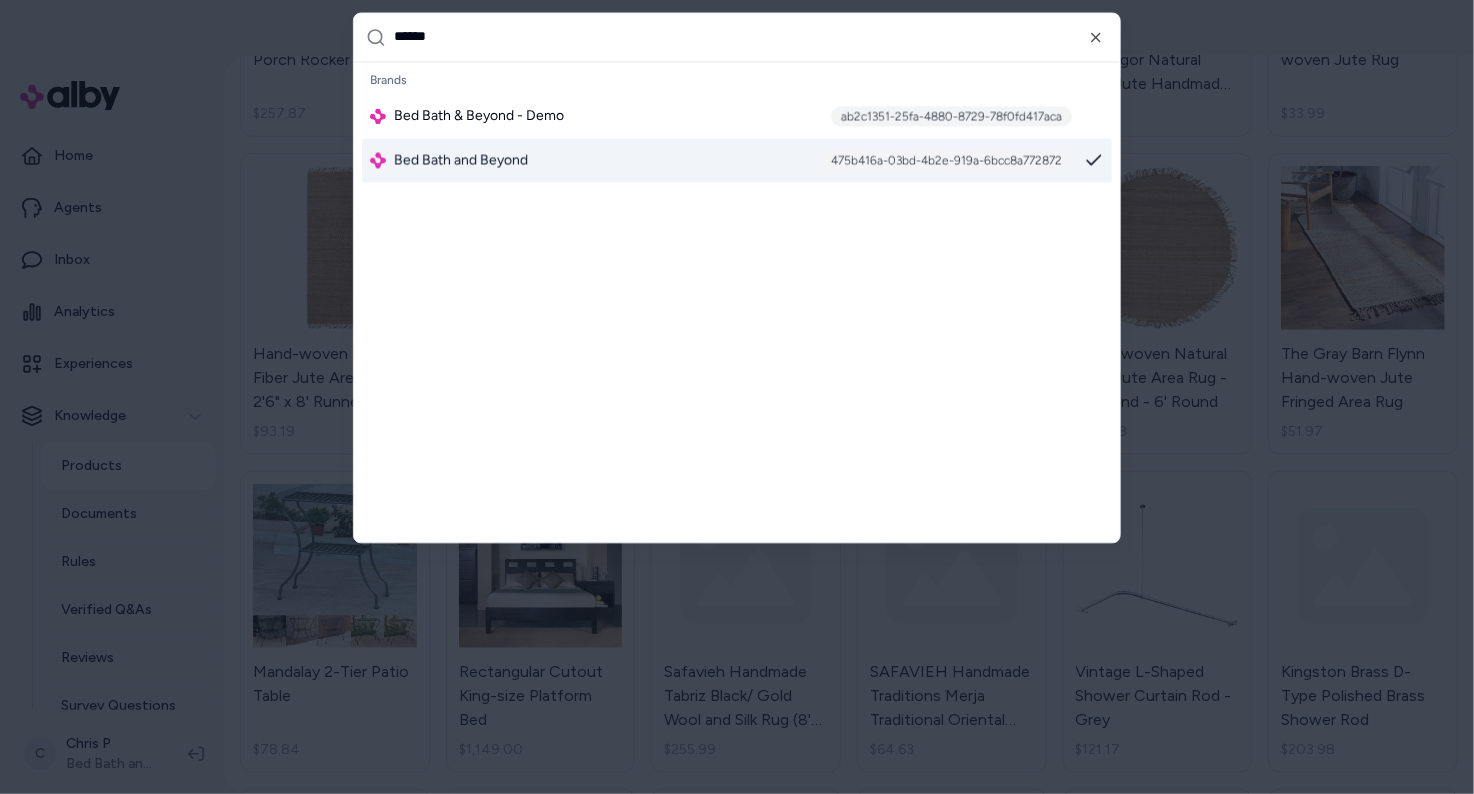 type on "******" 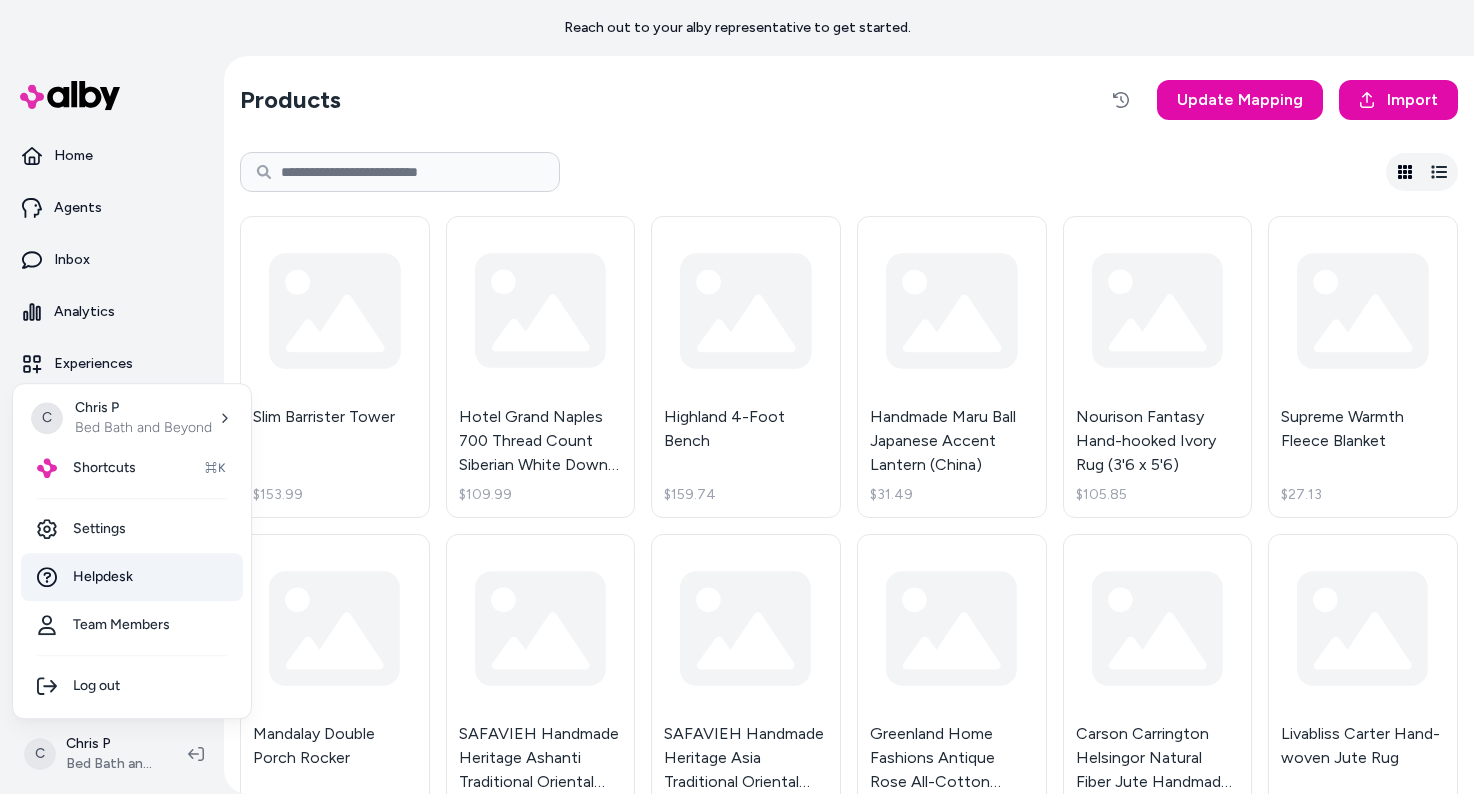 scroll, scrollTop: 0, scrollLeft: 0, axis: both 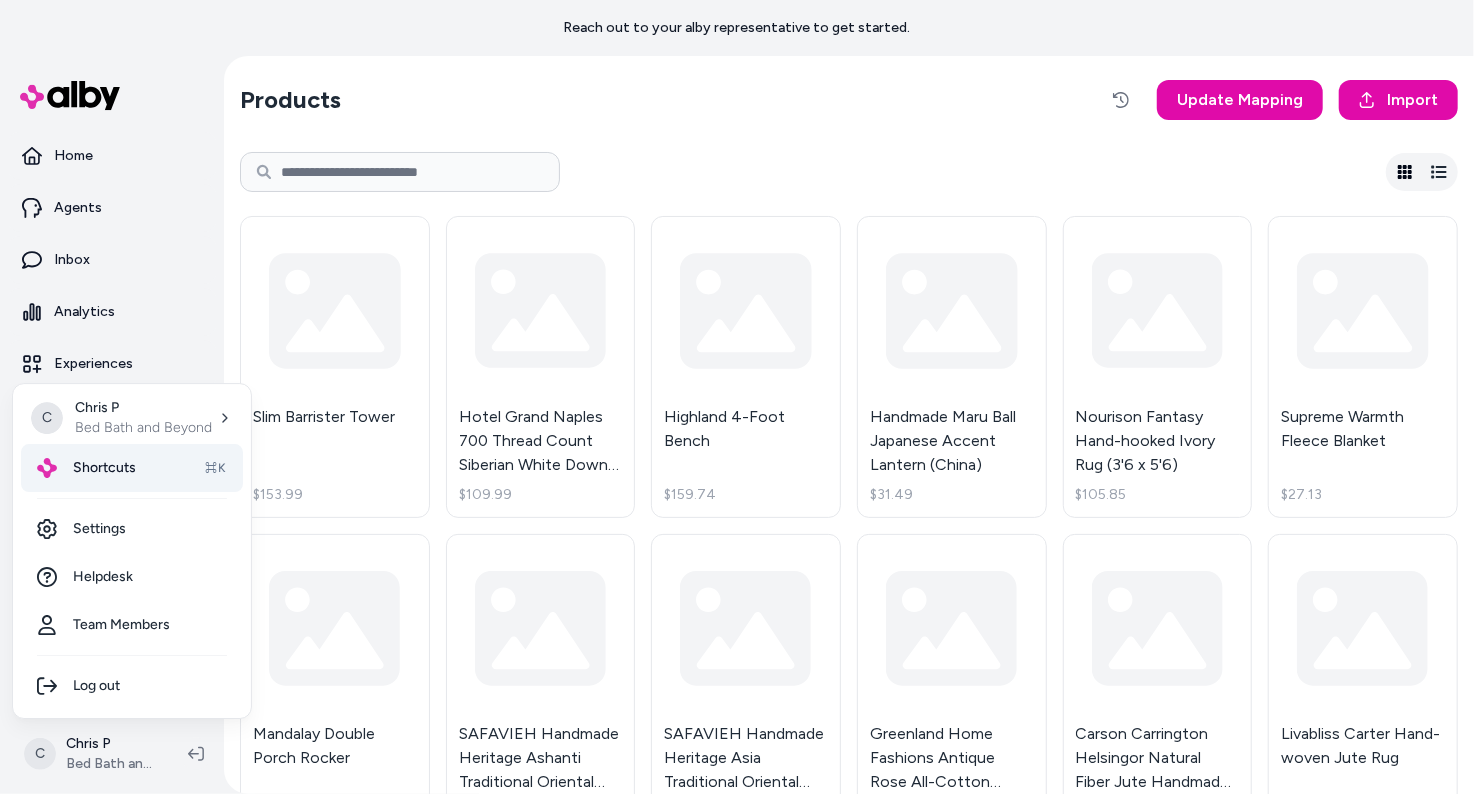 click on "Shortcuts" at bounding box center (104, 468) 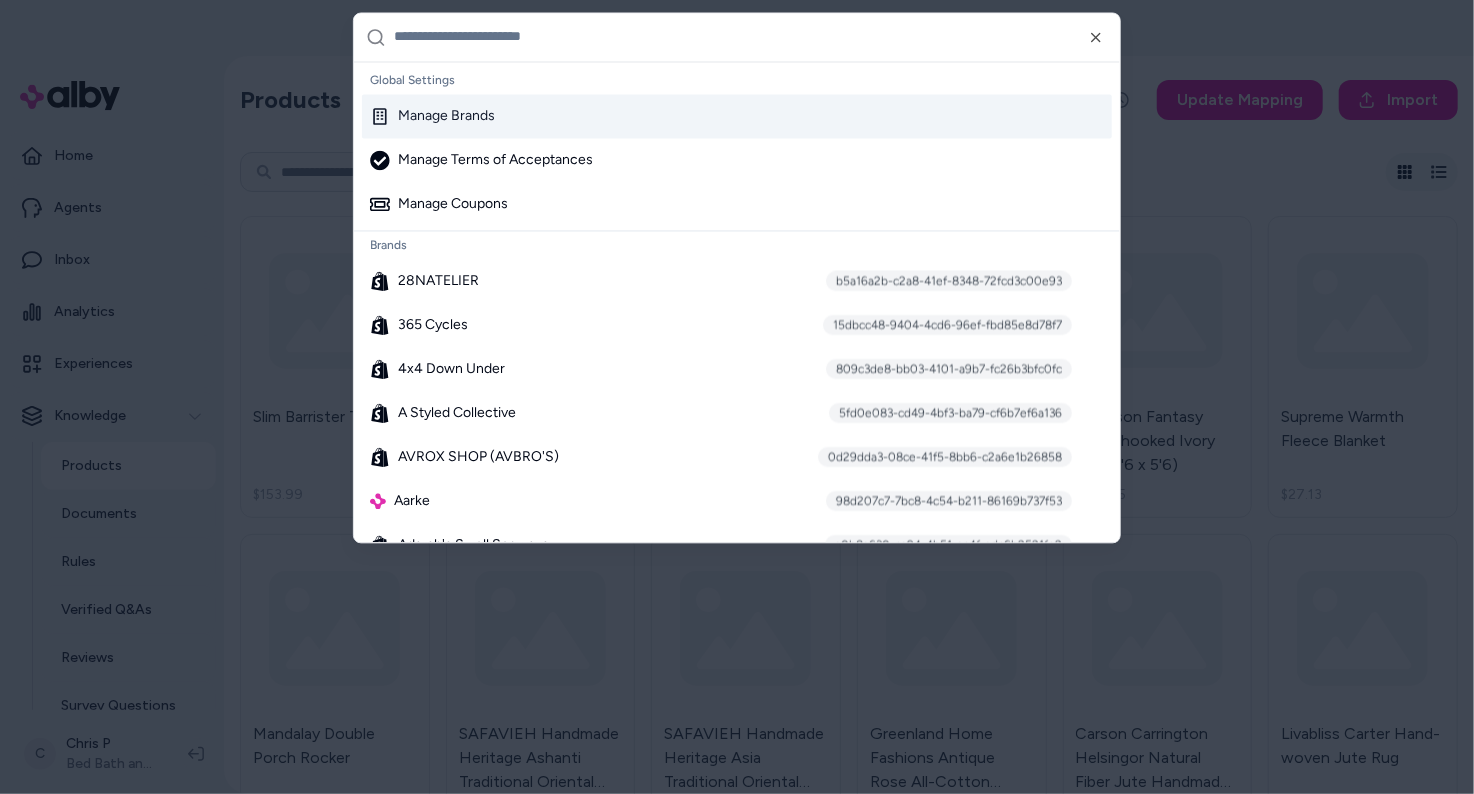 click on "Manage Brands" at bounding box center [432, 116] 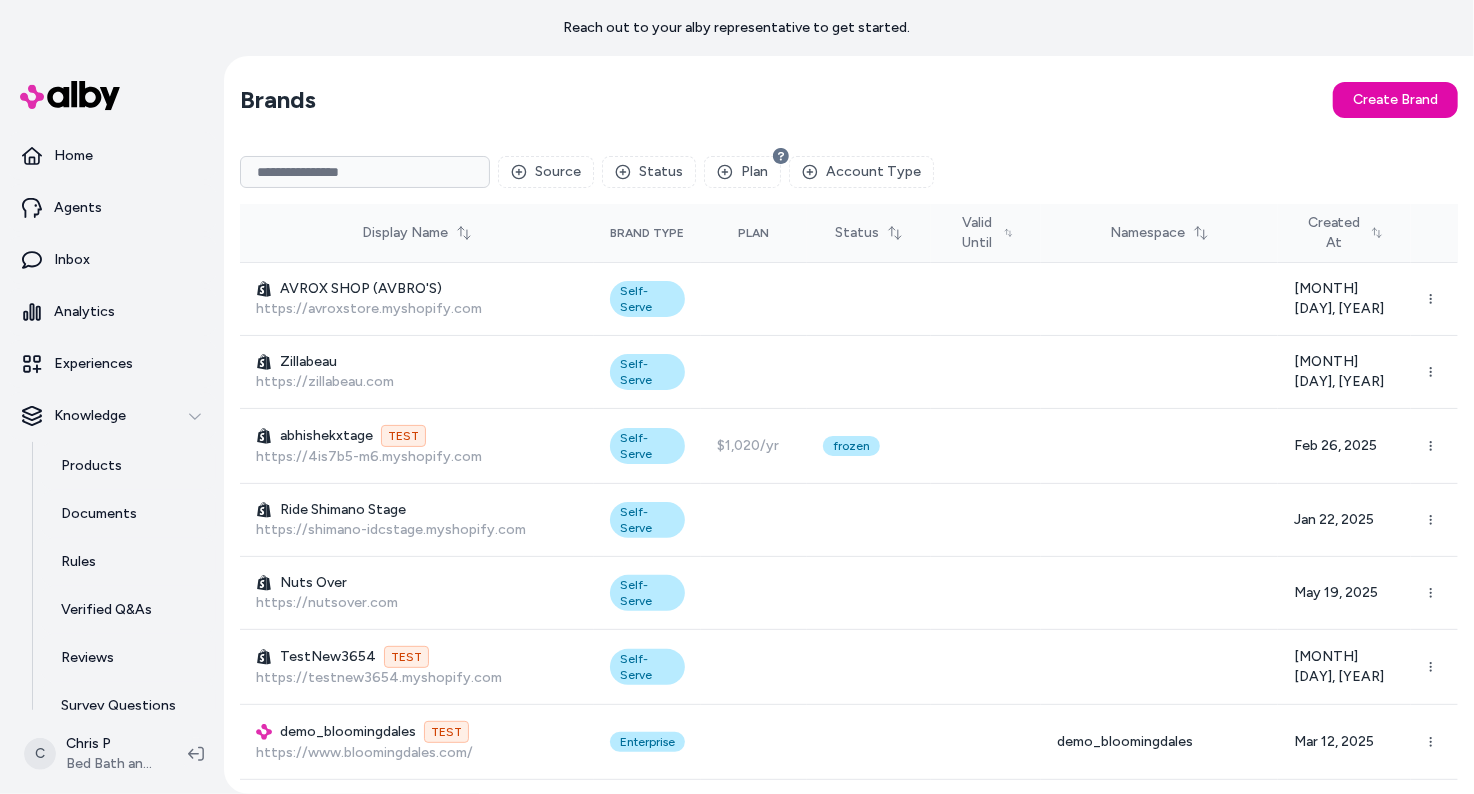 click at bounding box center [365, 172] 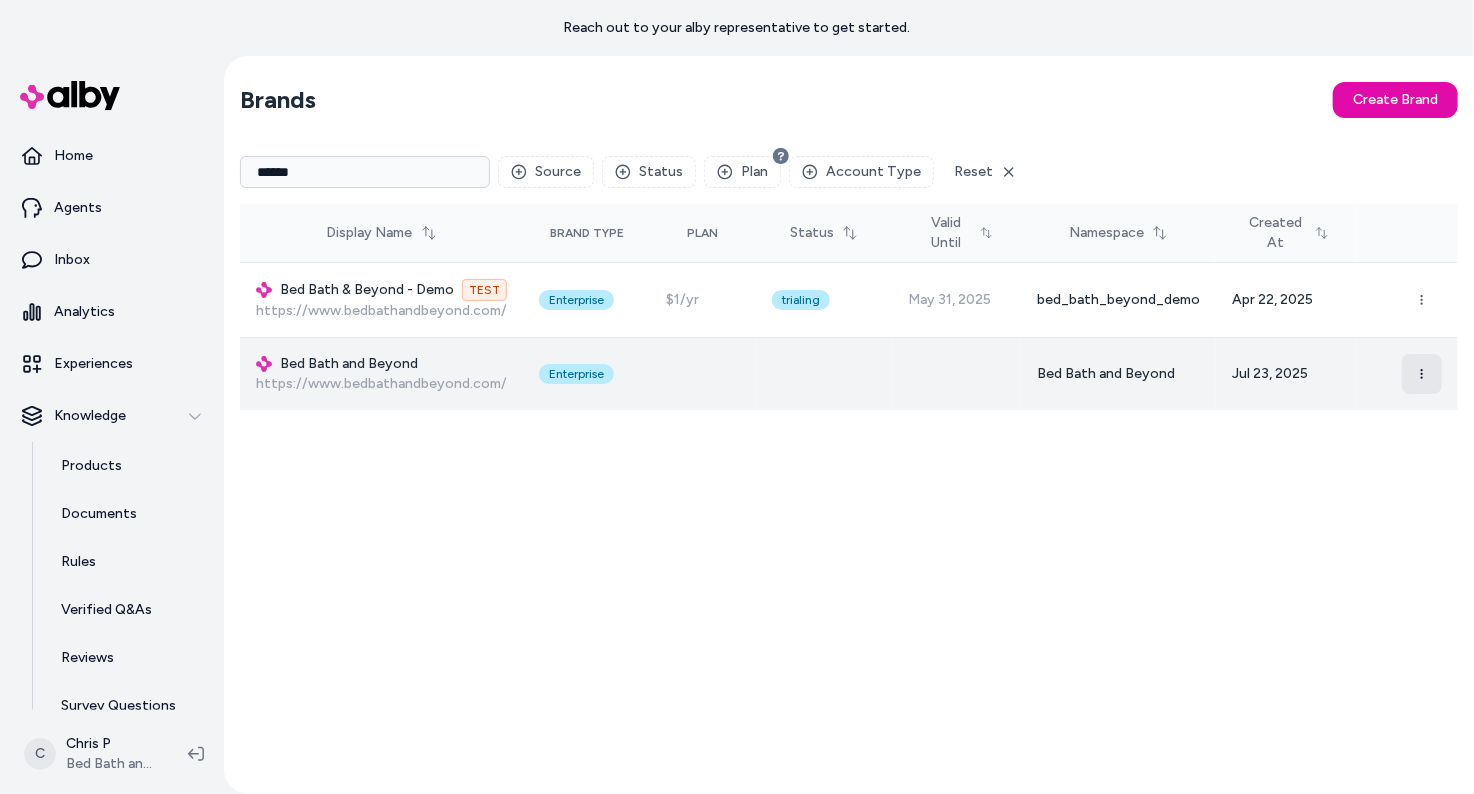 type on "******" 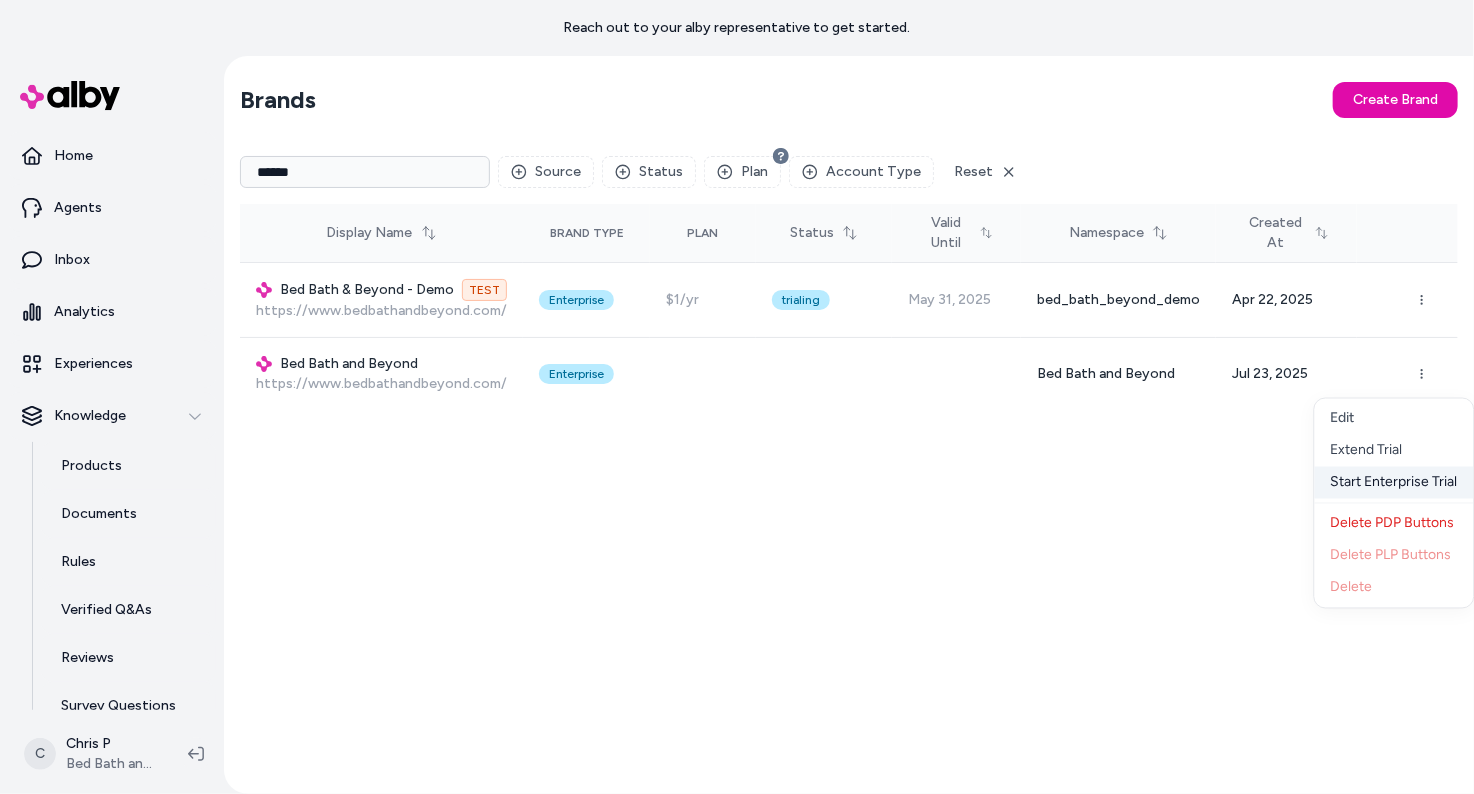click on "Start Enterprise Trial" at bounding box center (1394, 483) 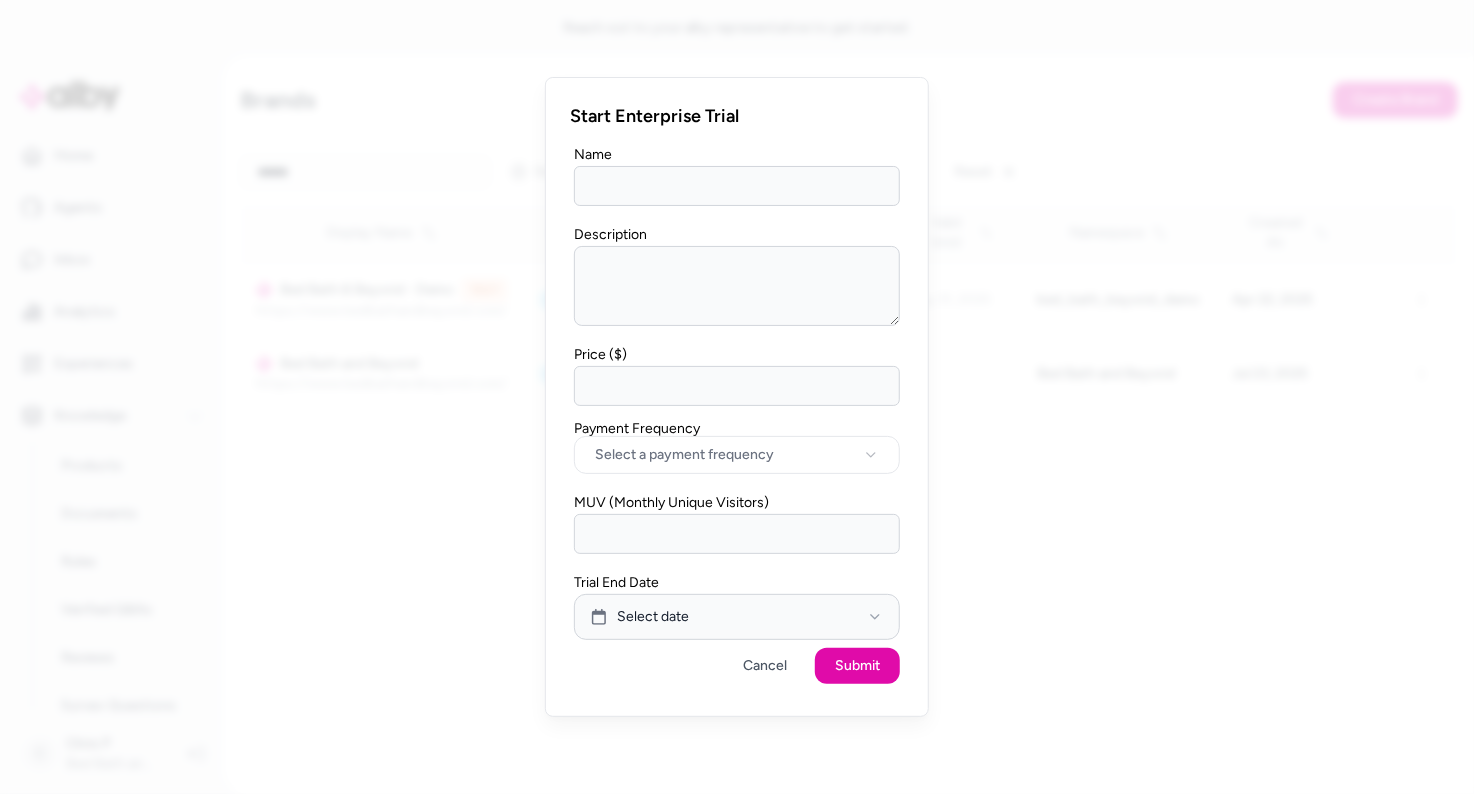 drag, startPoint x: 597, startPoint y: 168, endPoint x: 613, endPoint y: 182, distance: 21.260292 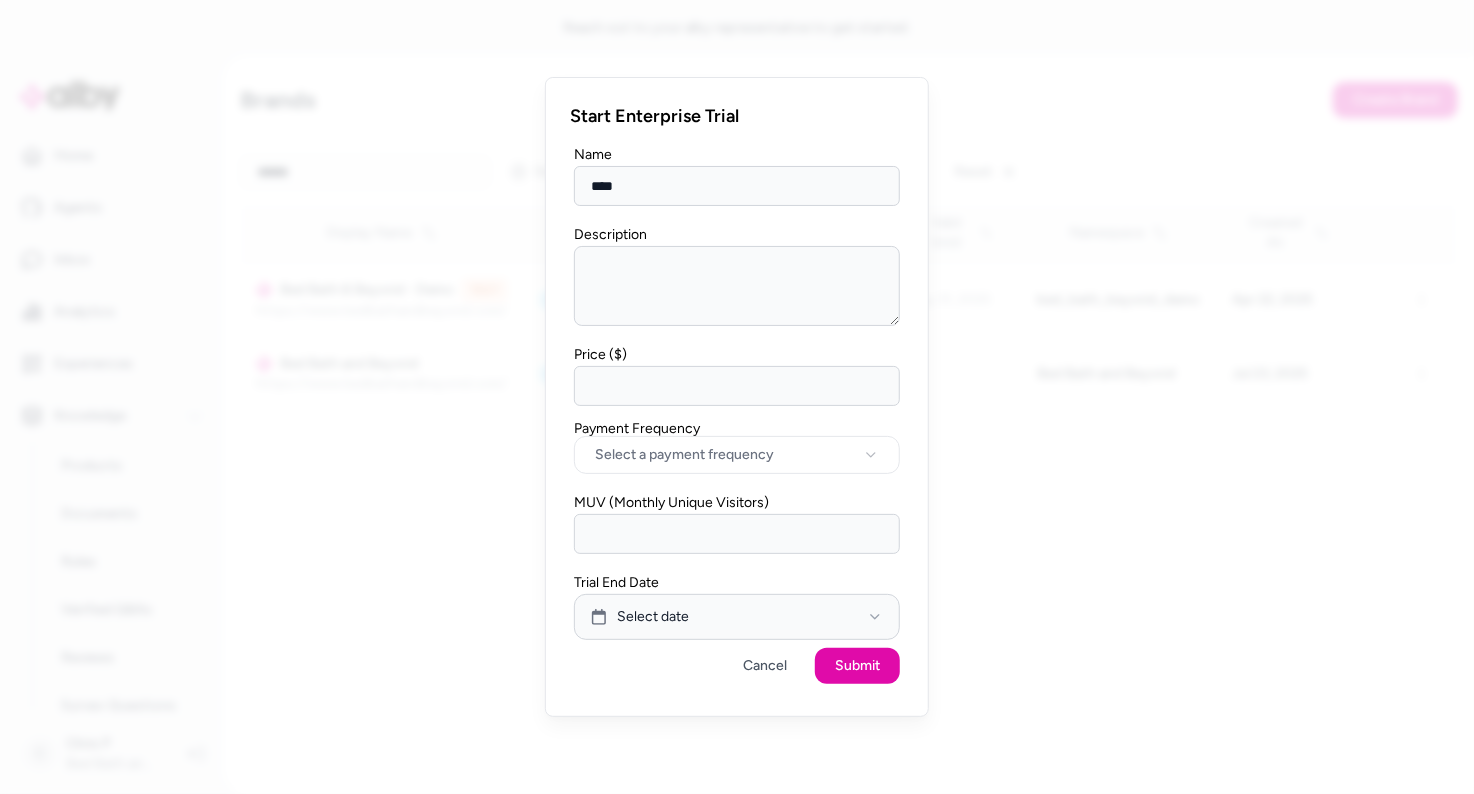 type on "****" 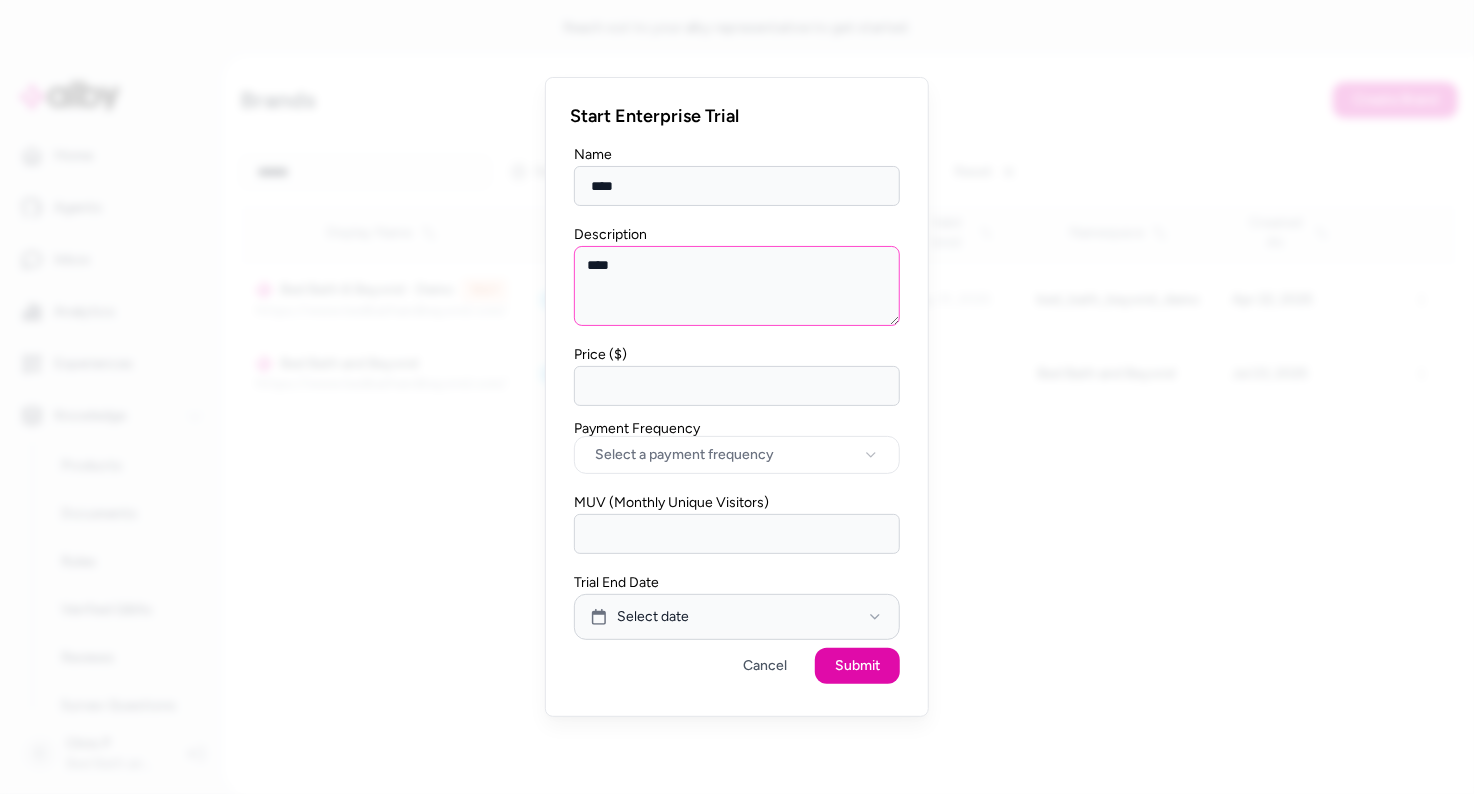type on "****" 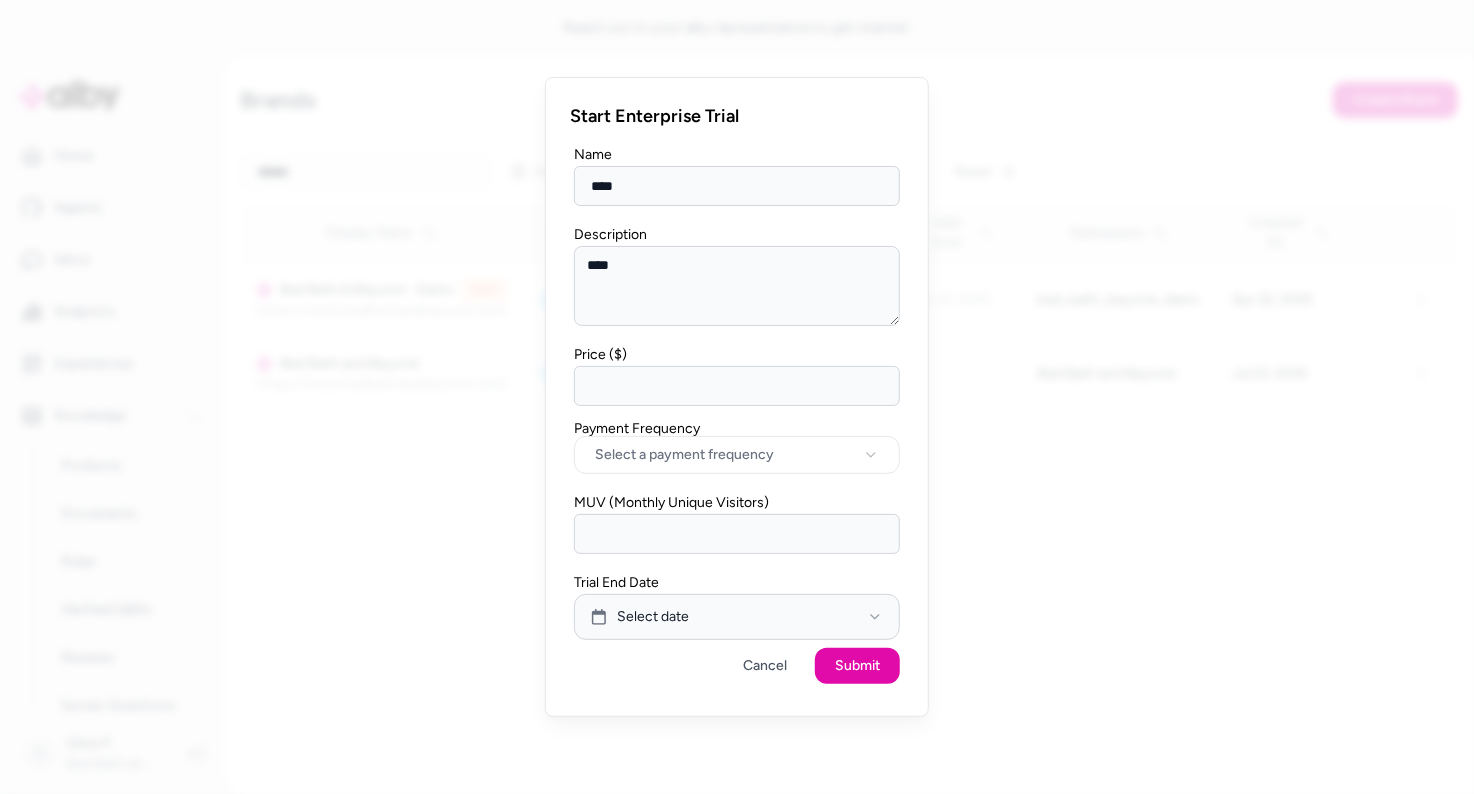 type on "*" 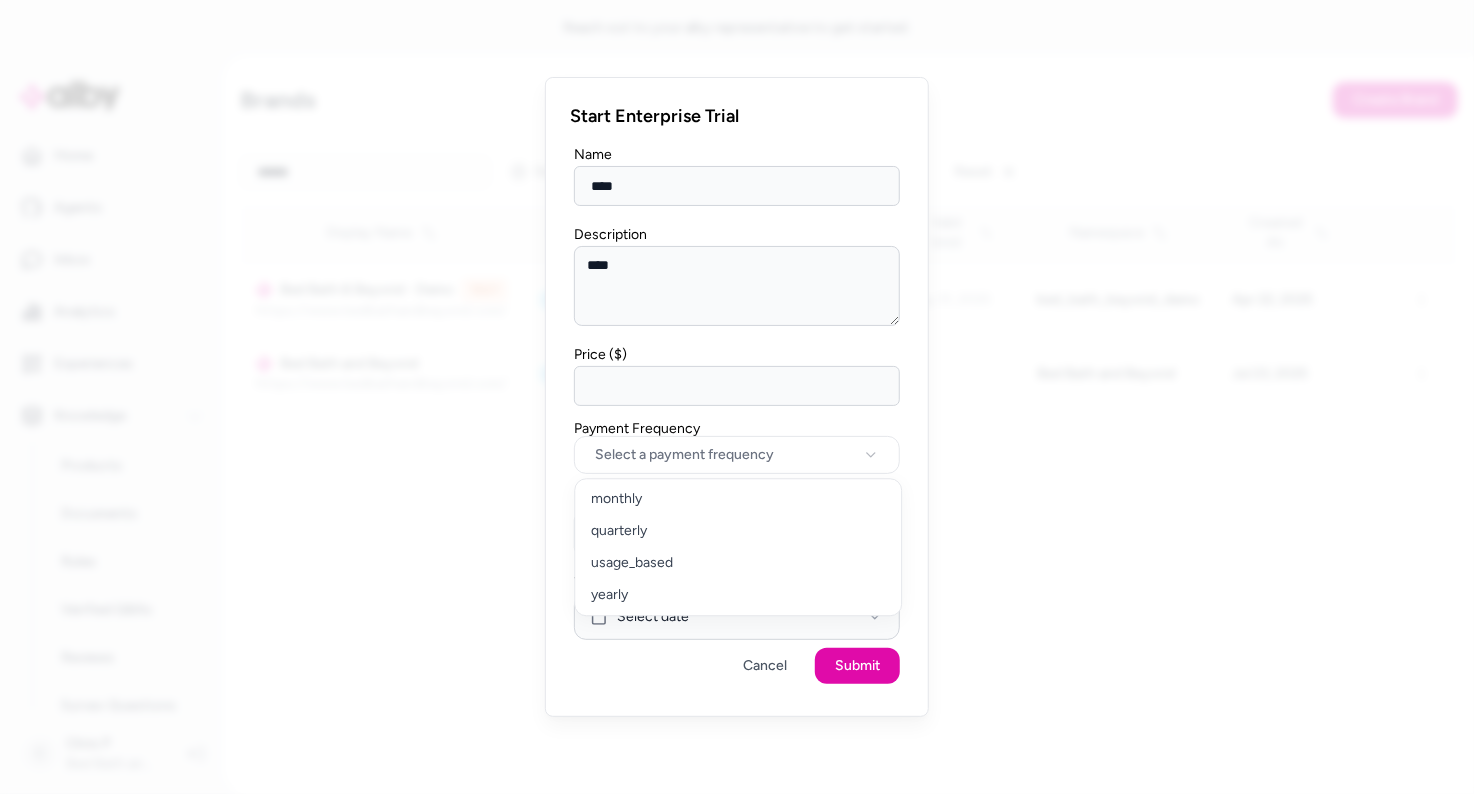 select on "*******" 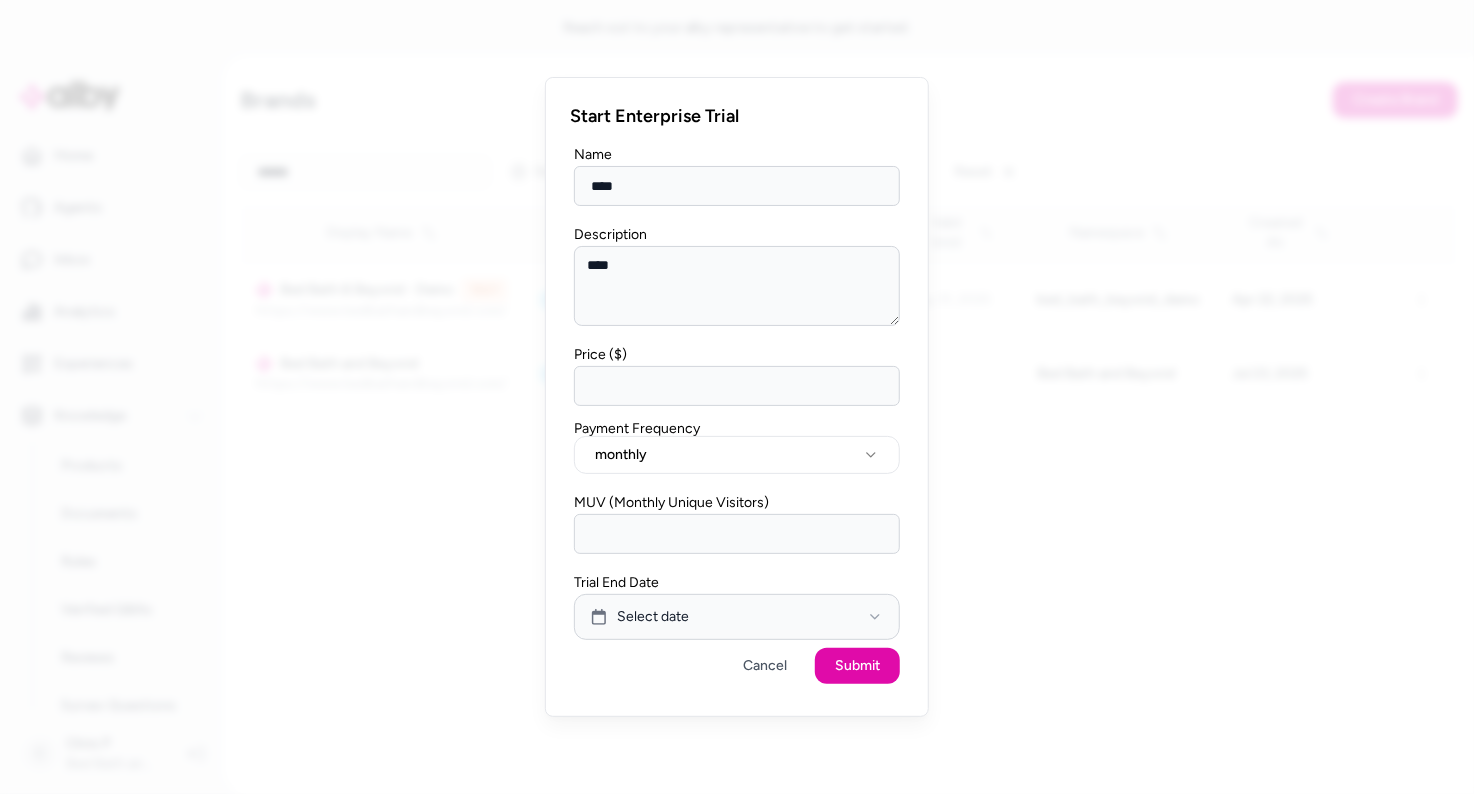 click on "MUV (Monthly Unique Visitors)" at bounding box center (737, 534) 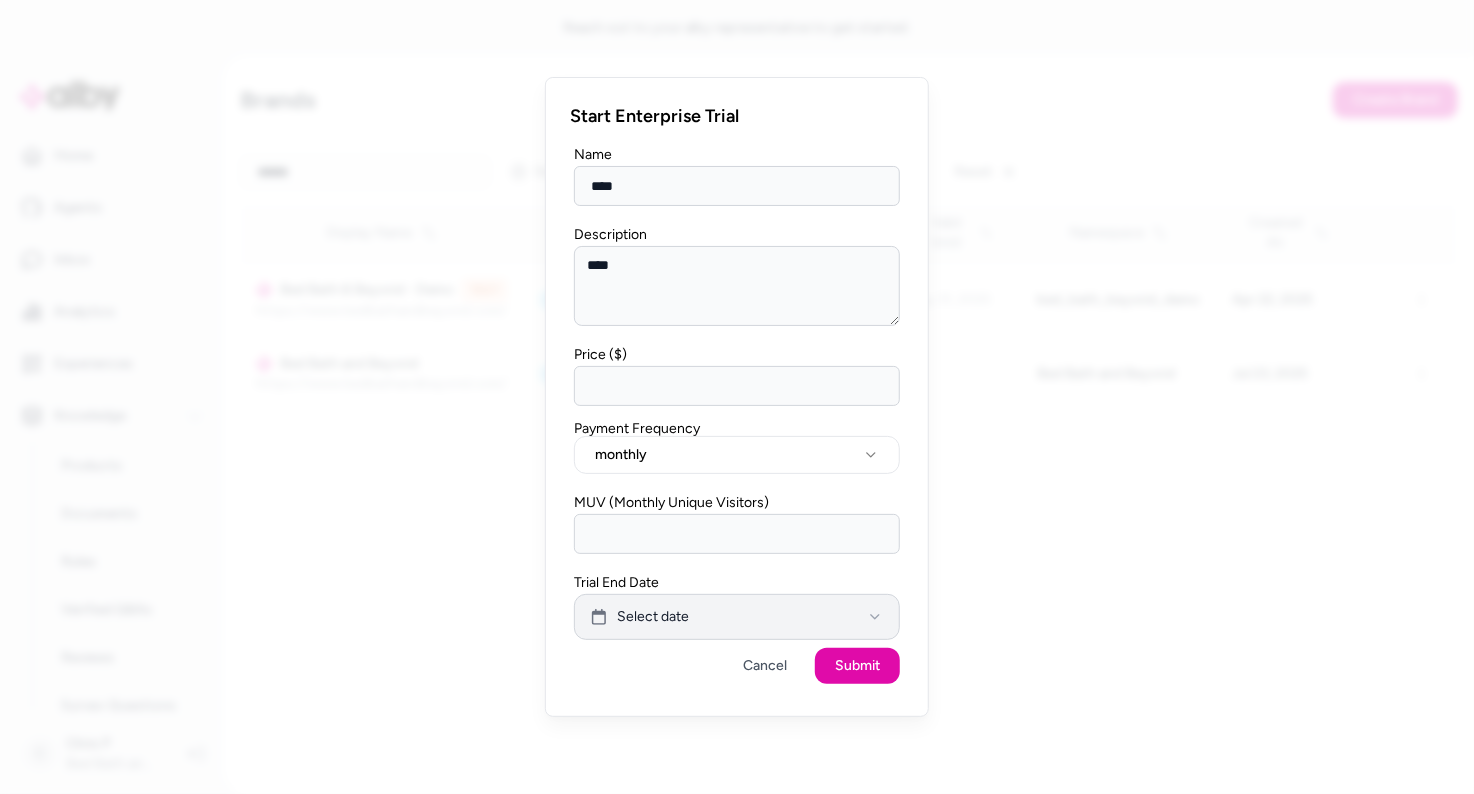 type on "*******" 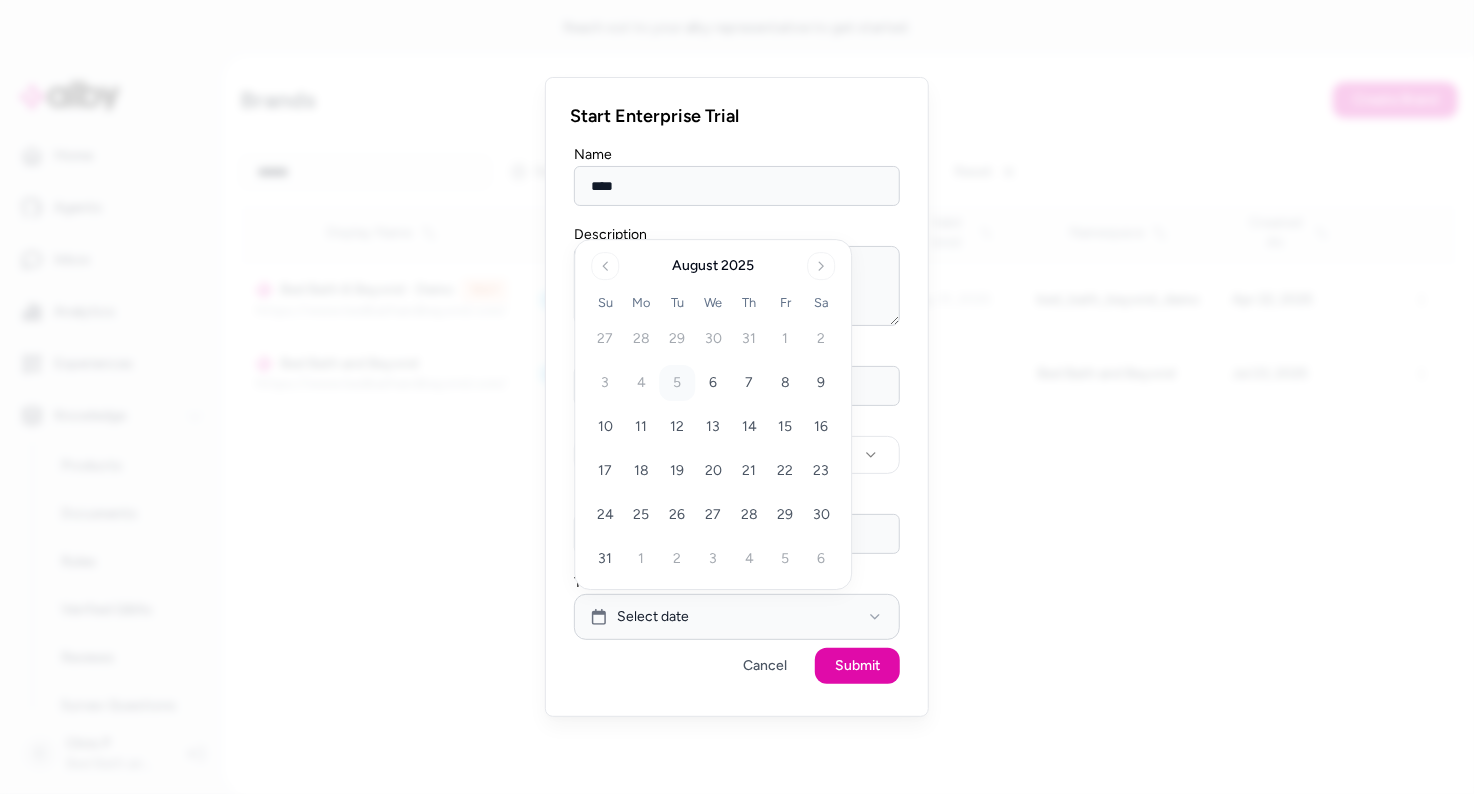 click on "August 2025" at bounding box center [713, 264] 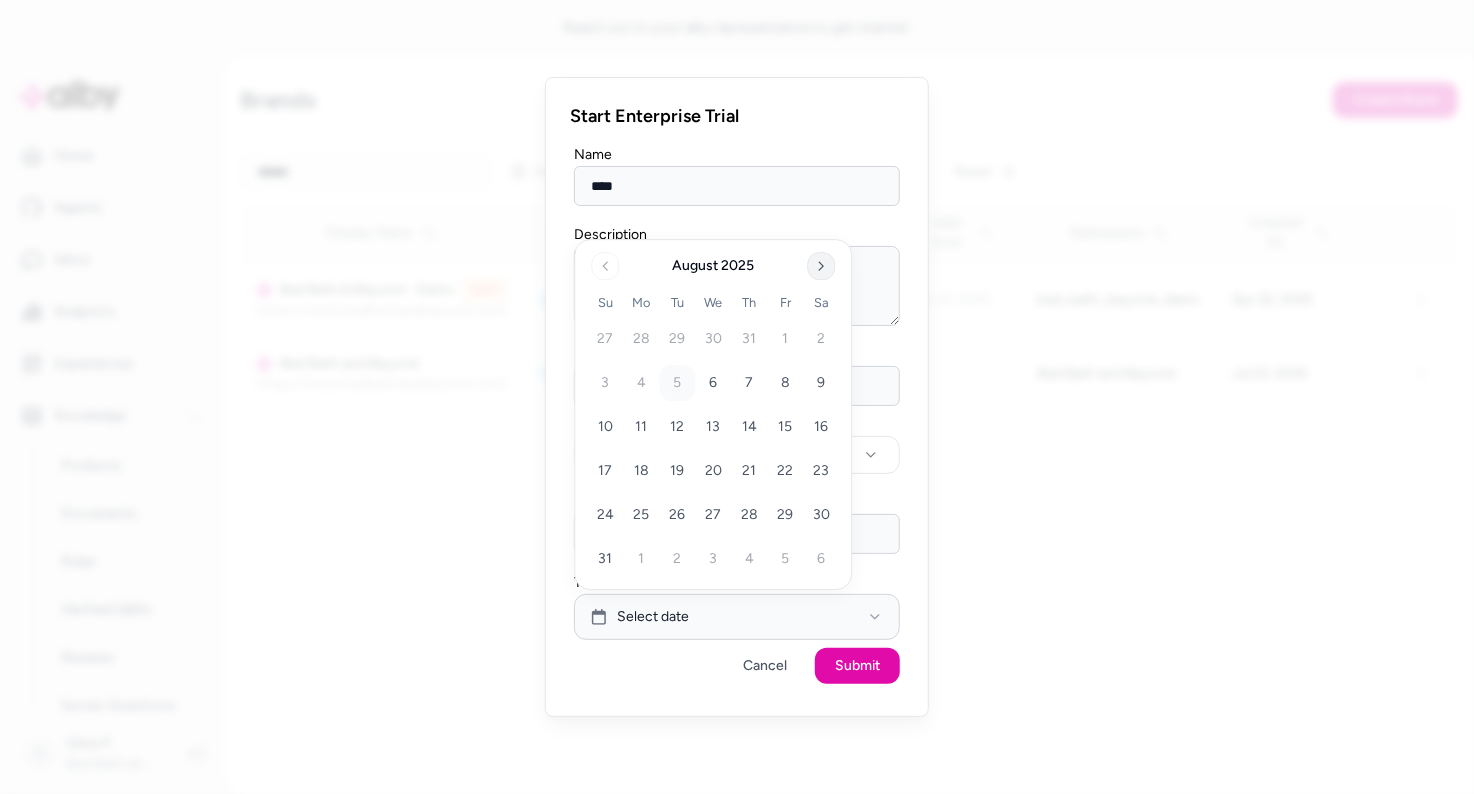 click 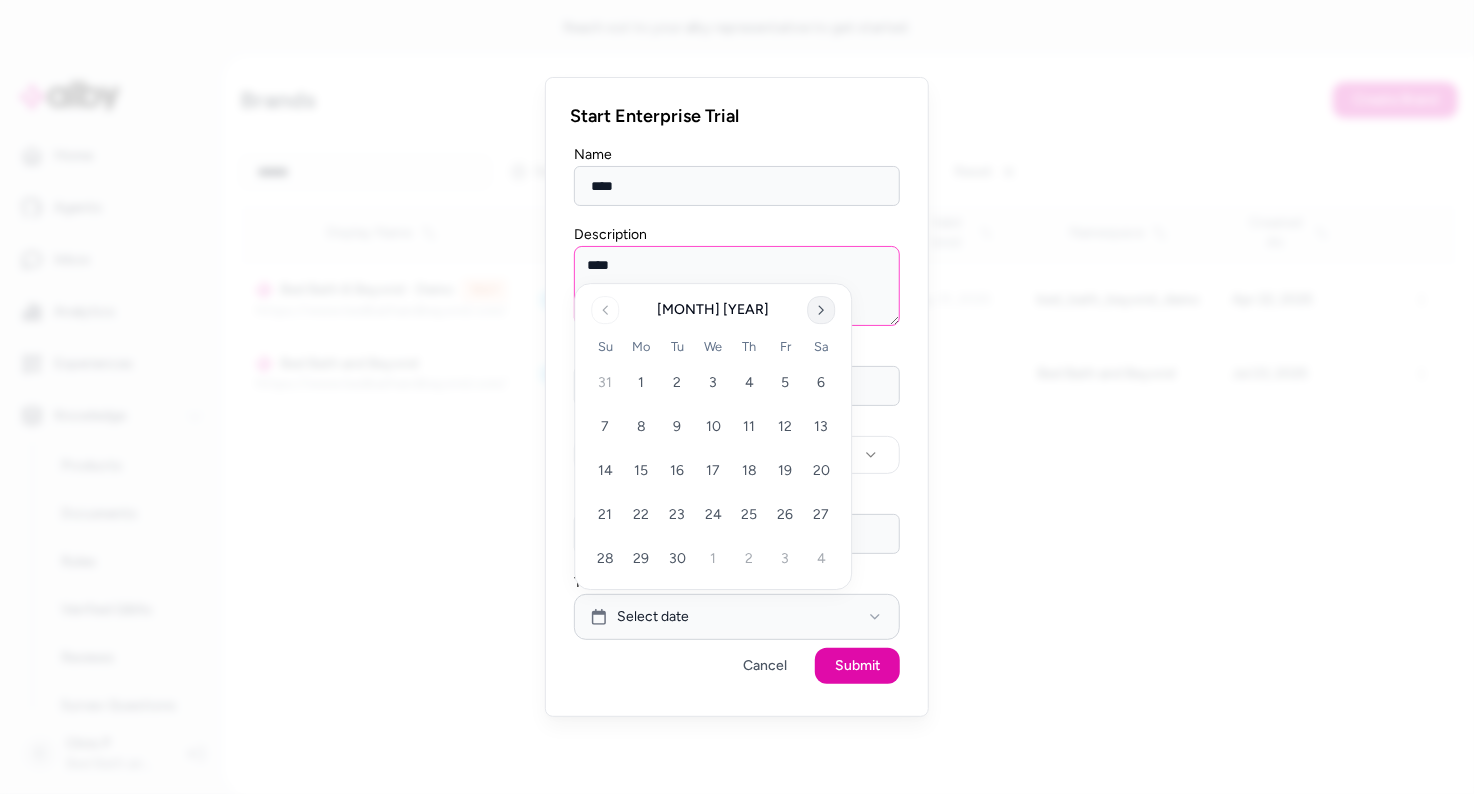 click on "****" at bounding box center [737, 286] 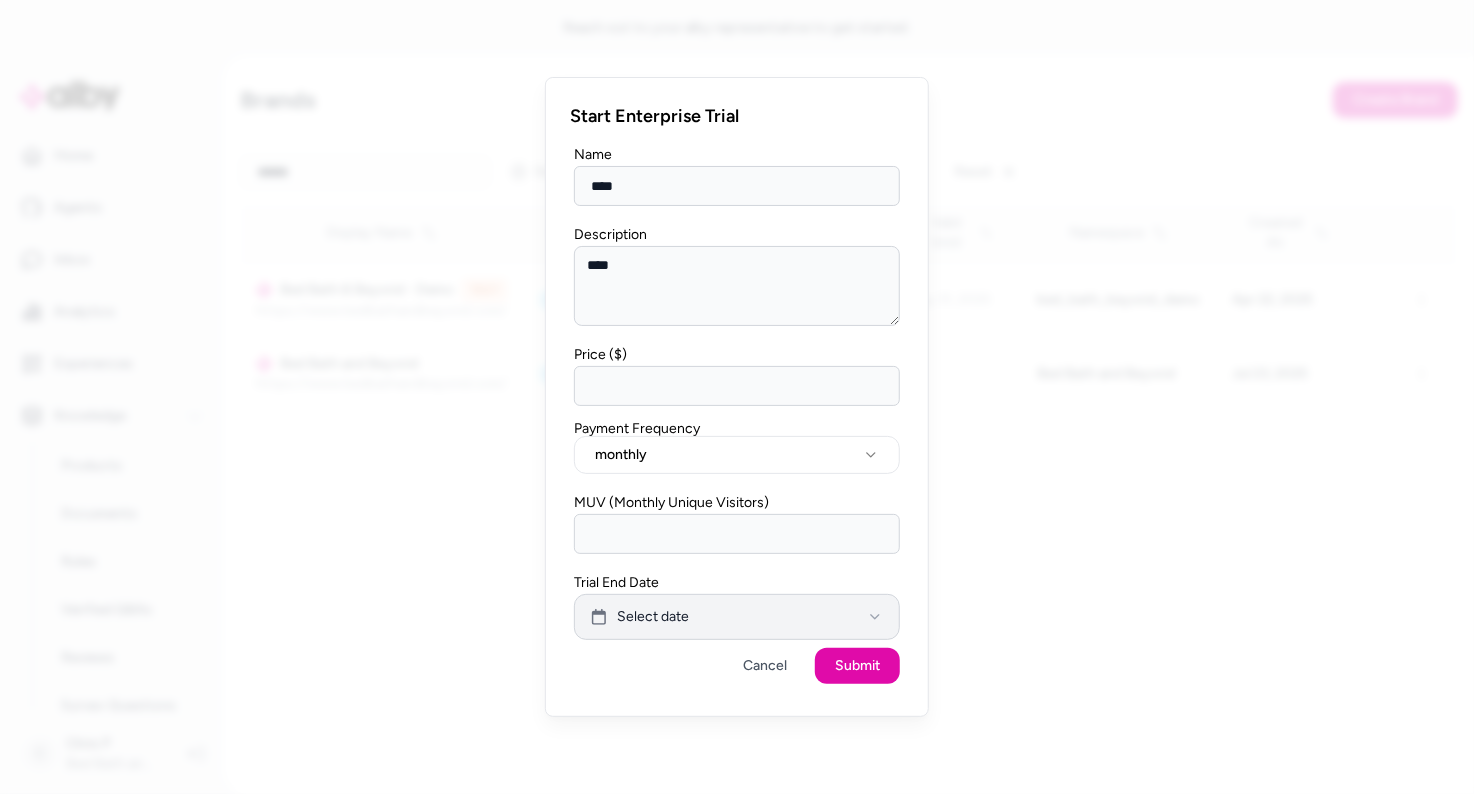 click on "Select date" at bounding box center (653, 617) 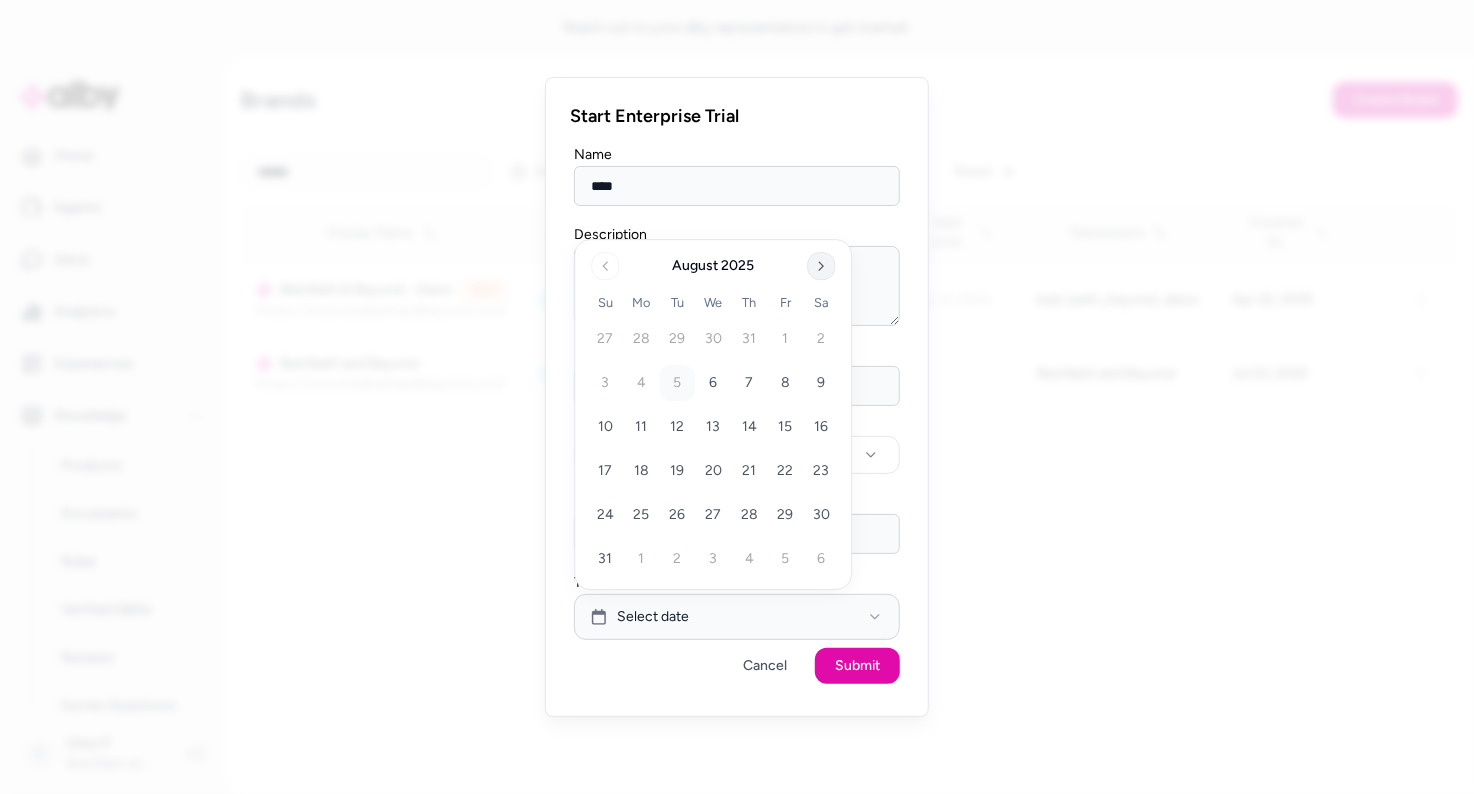 click 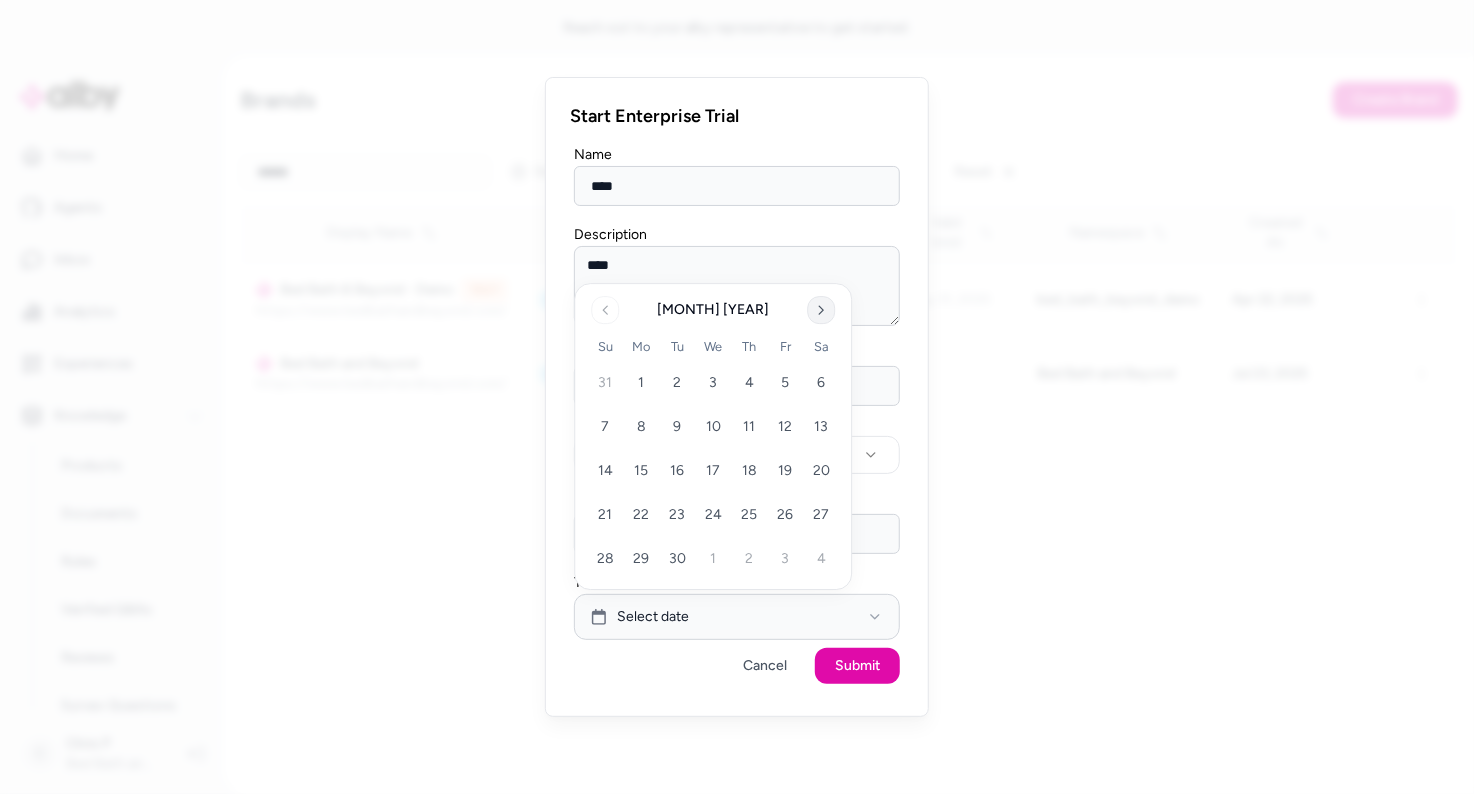 click 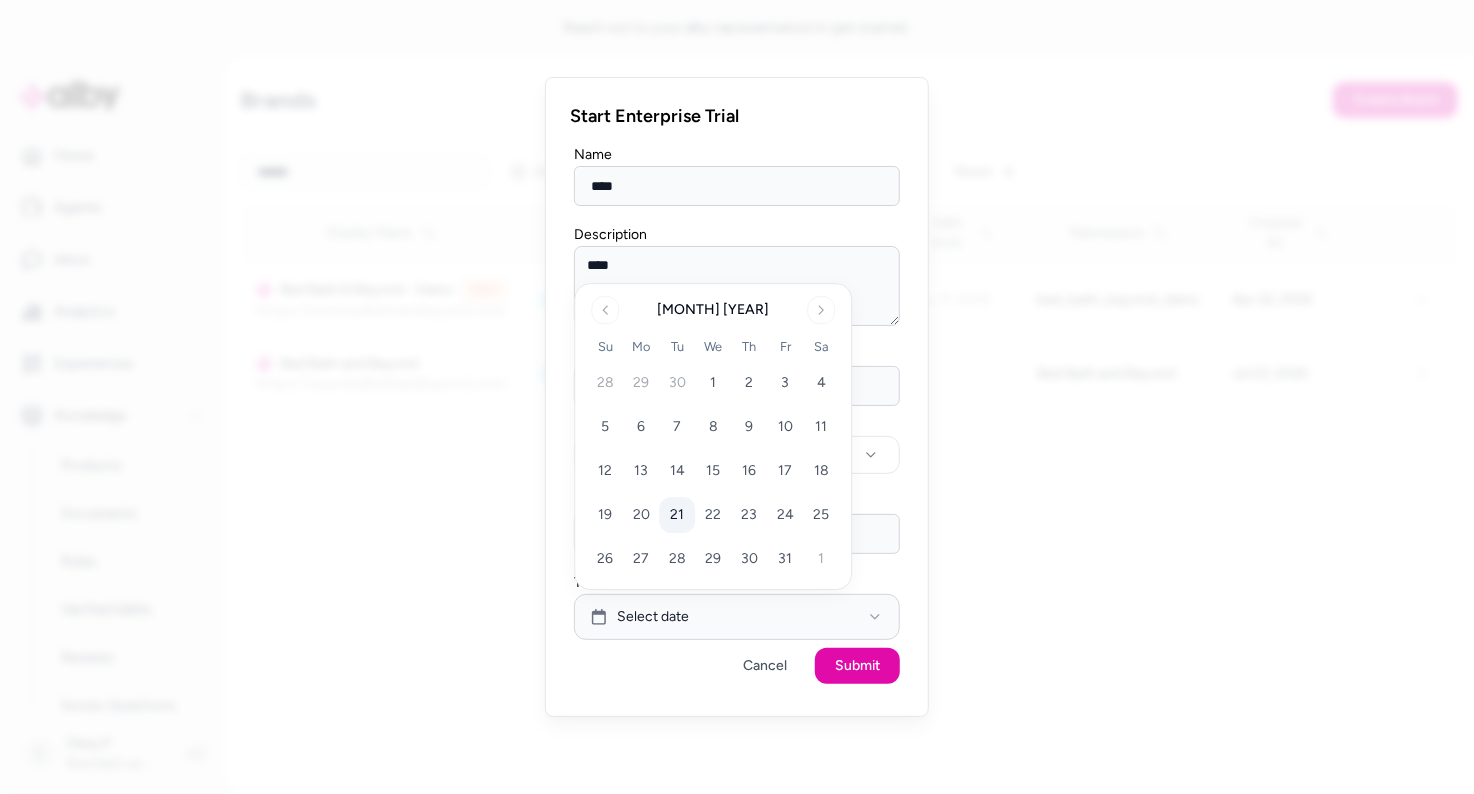 click on "21" at bounding box center (677, 515) 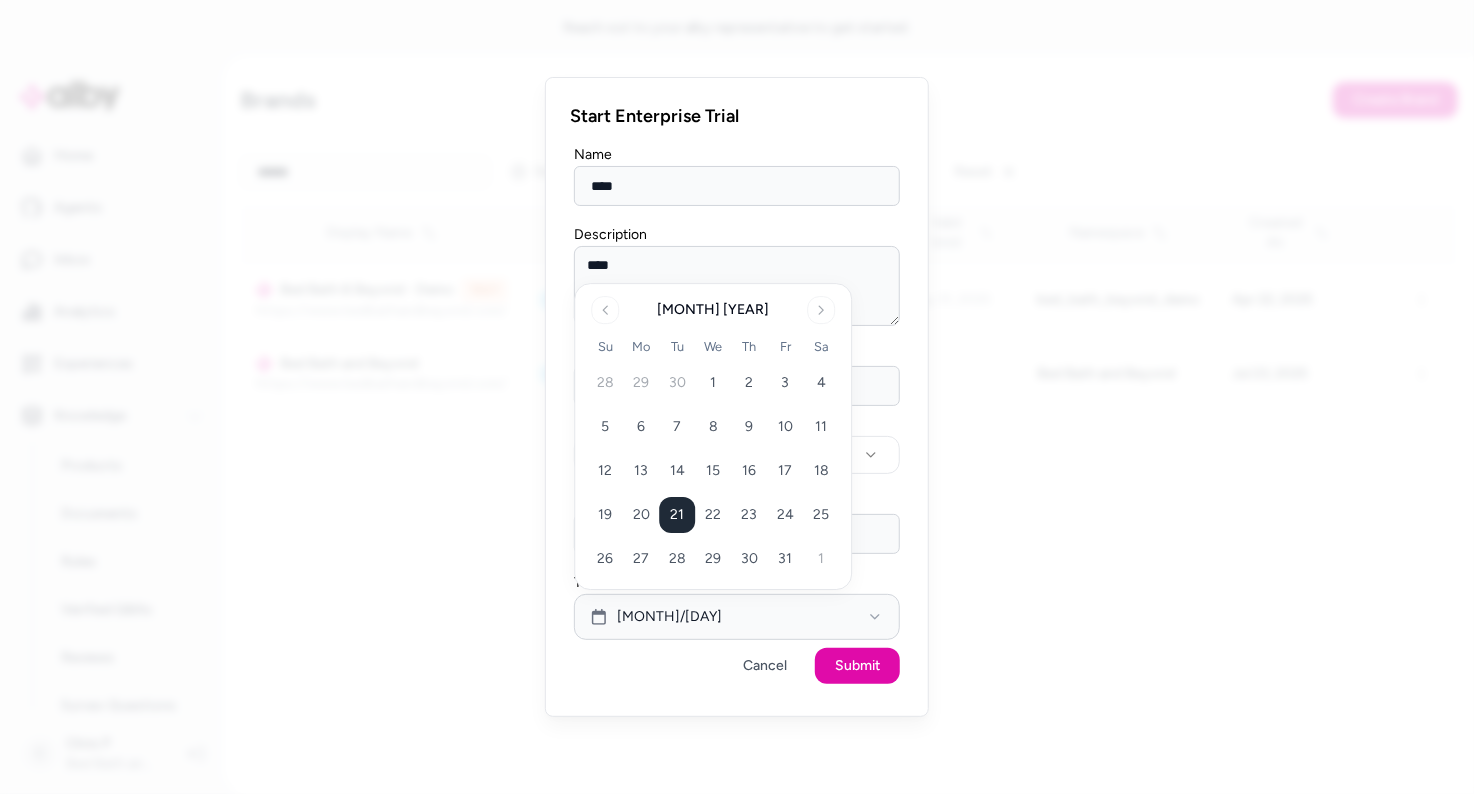 click on "**********" at bounding box center (737, 397) 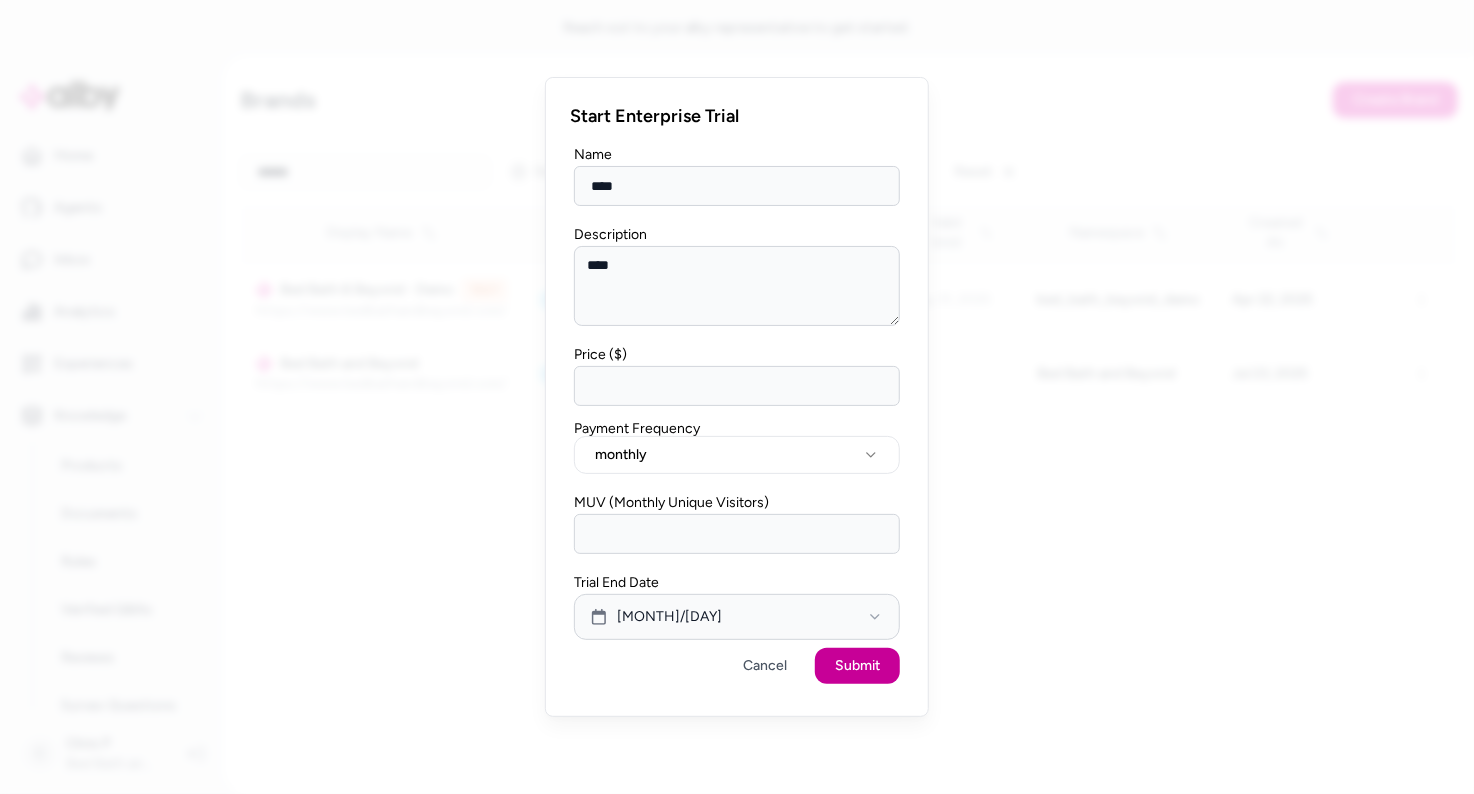 click on "Submit" at bounding box center [857, 666] 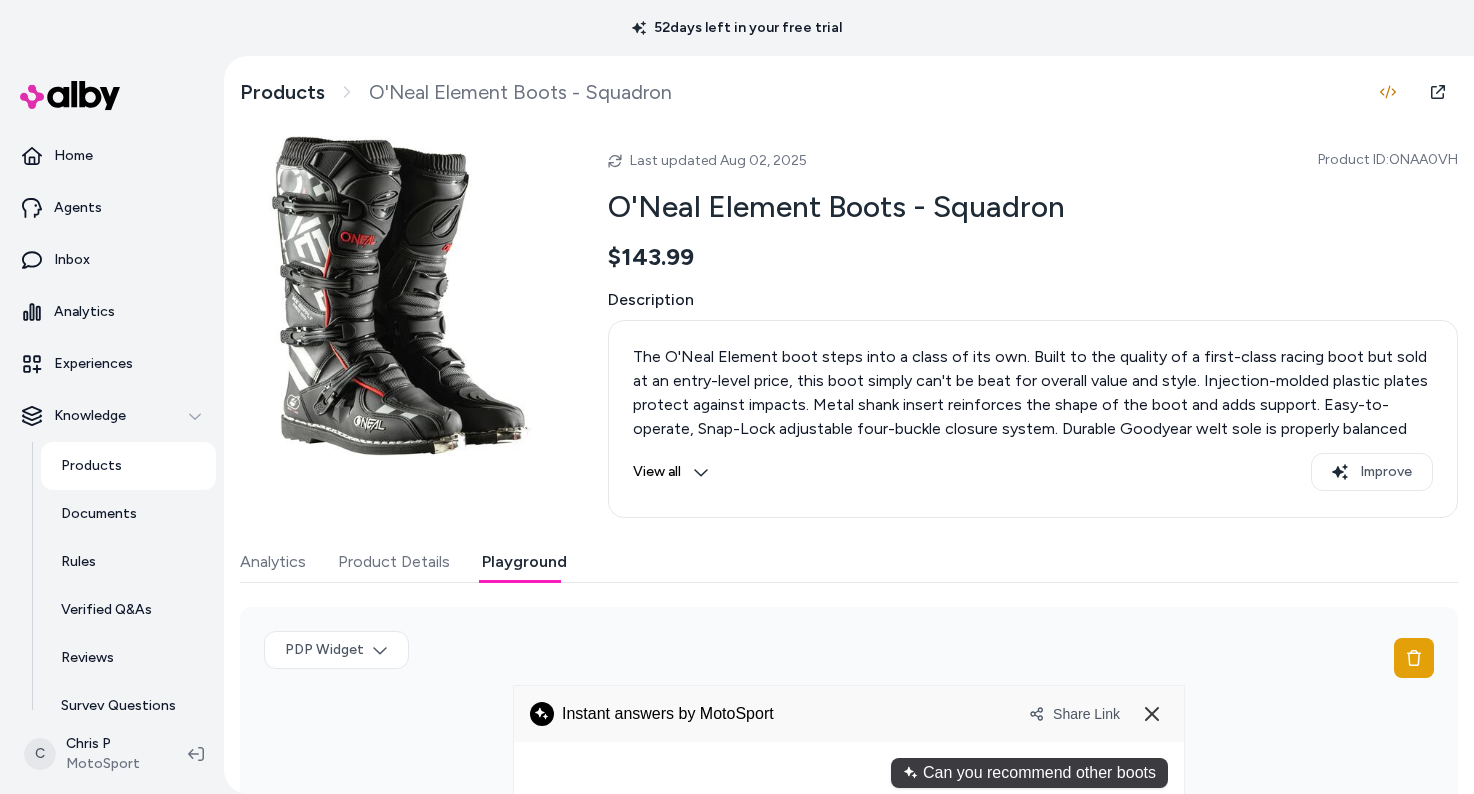 scroll, scrollTop: 0, scrollLeft: 0, axis: both 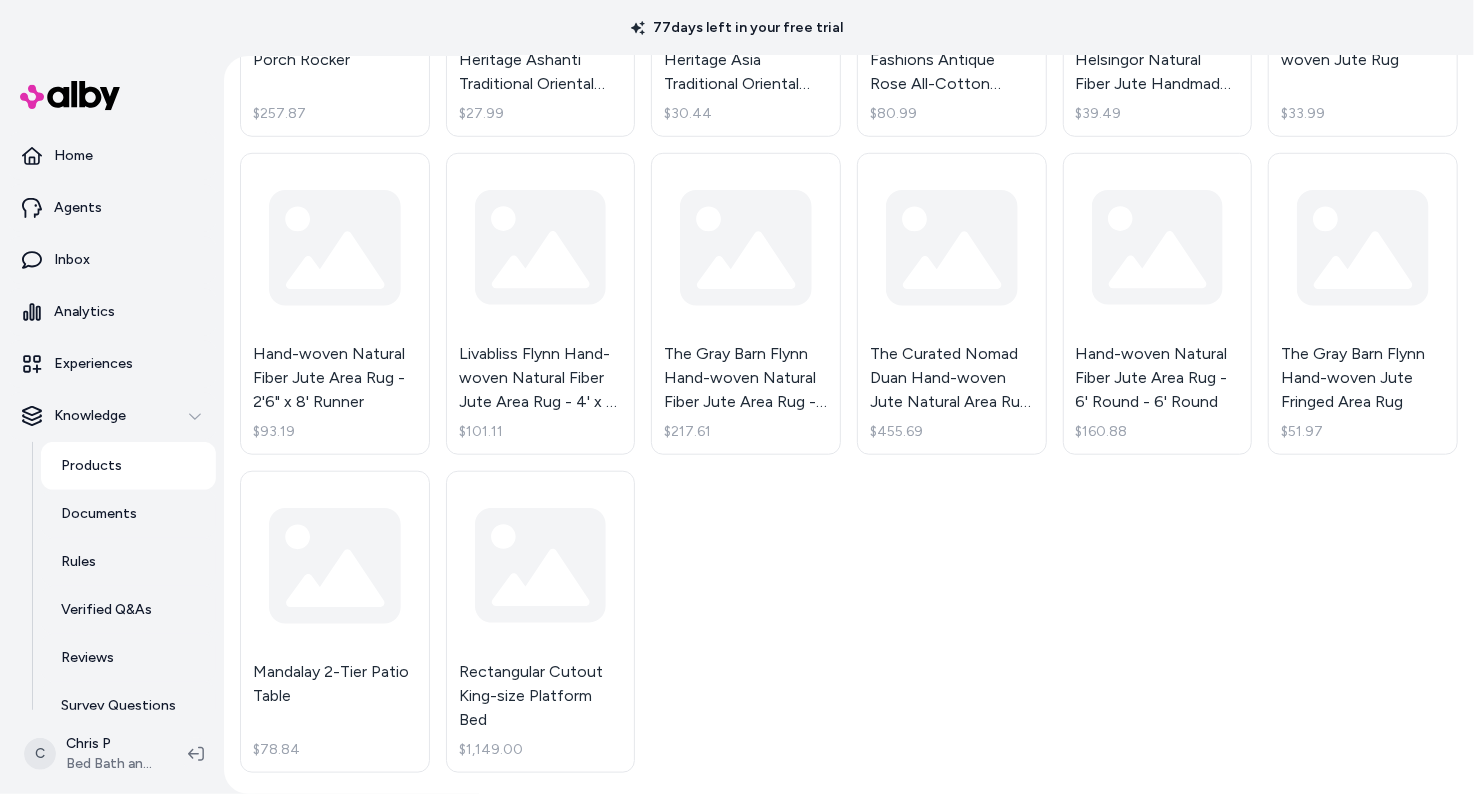 type 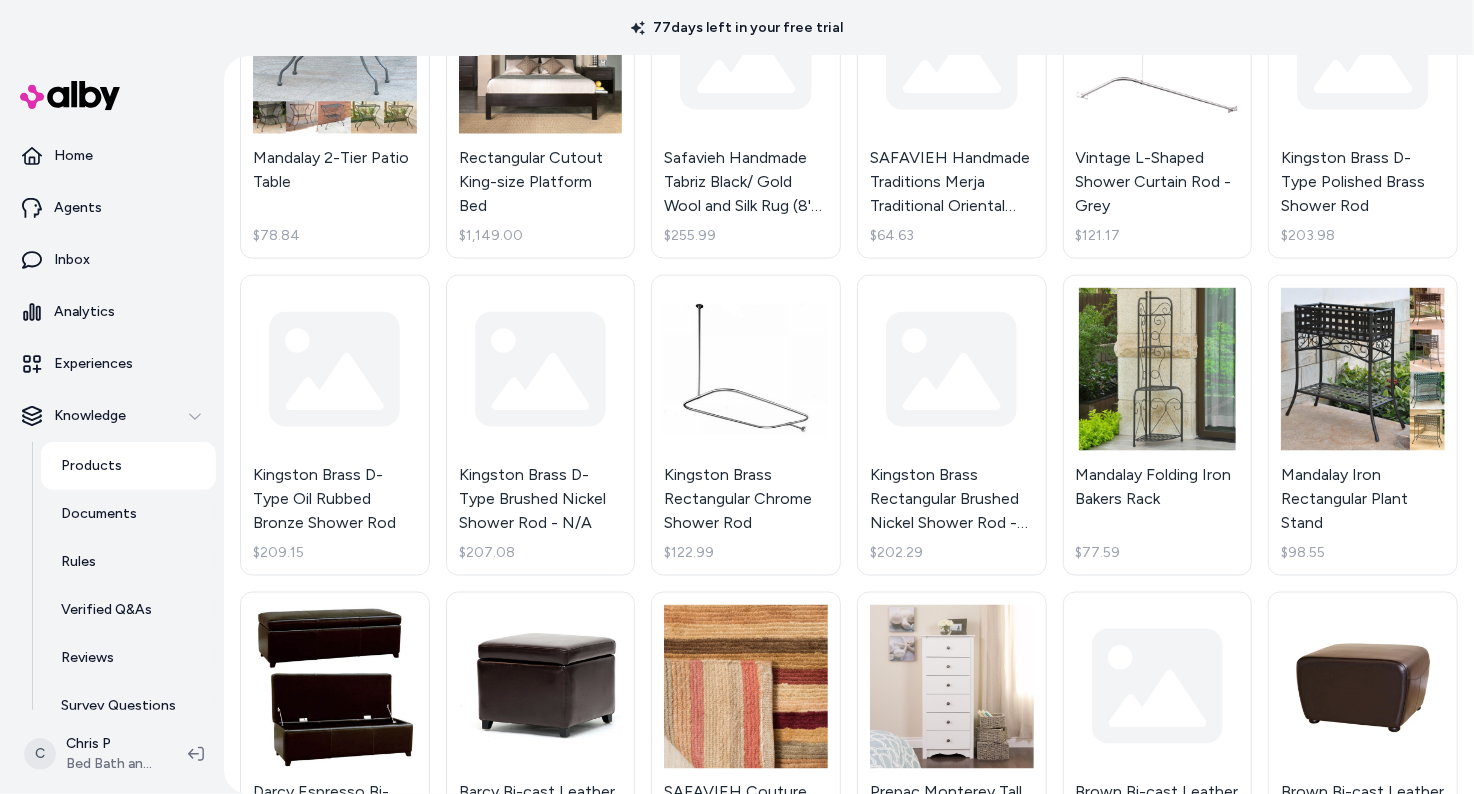 scroll, scrollTop: 1647, scrollLeft: 0, axis: vertical 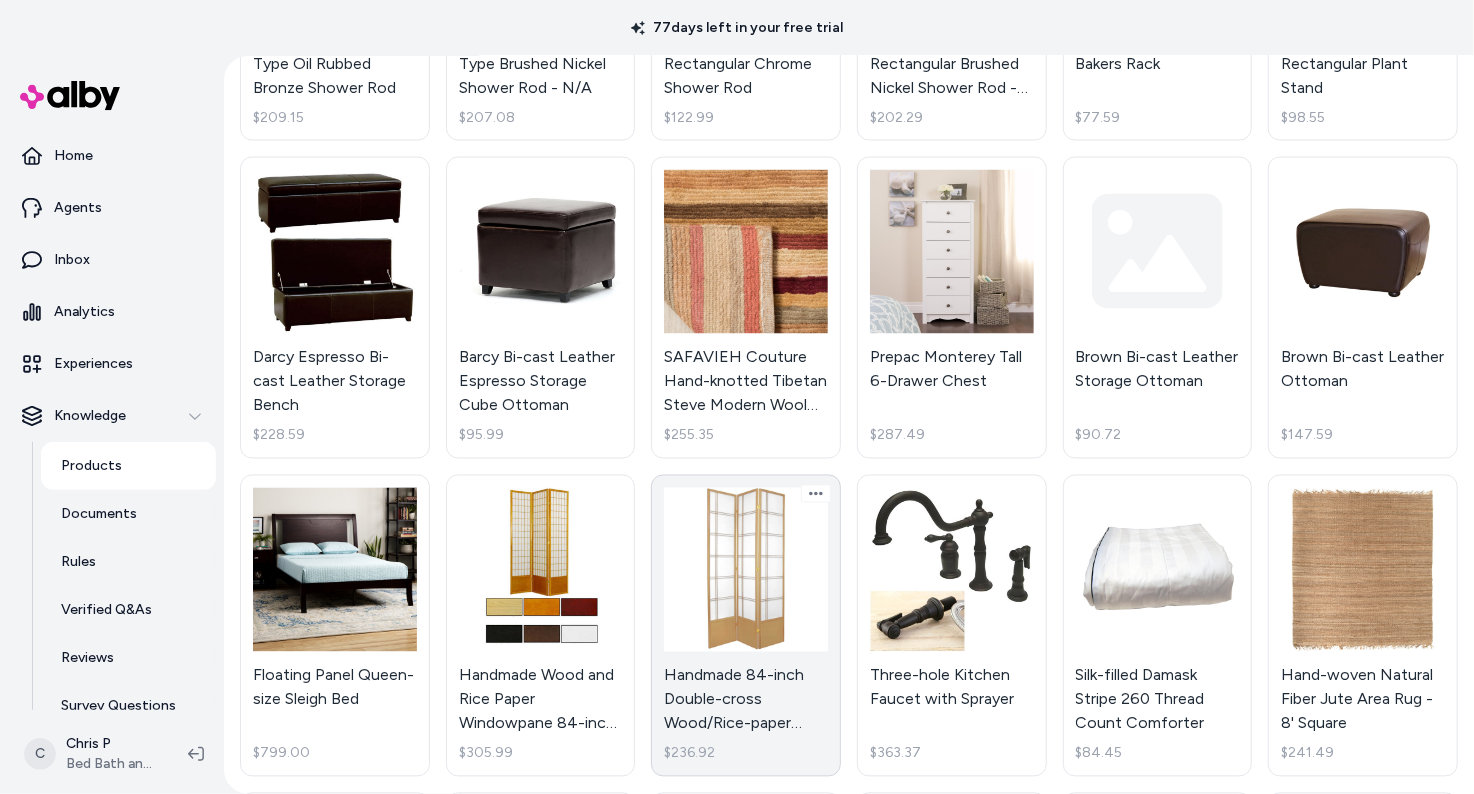 click on "Handmade 84-inch Double-cross Wood/Rice-paper Shoji Screen (China) $236.92" at bounding box center (746, 626) 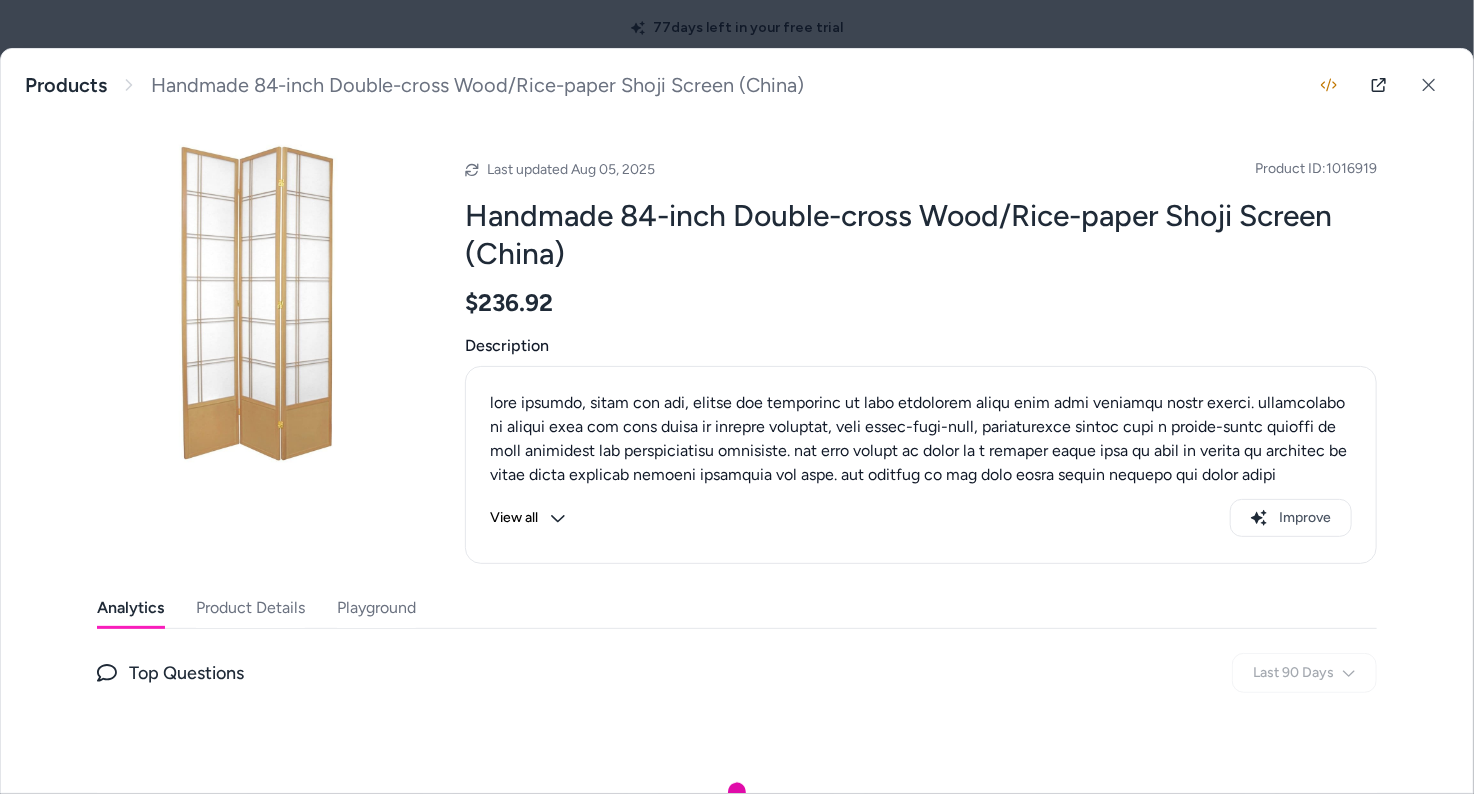 click on "View all" at bounding box center [528, 518] 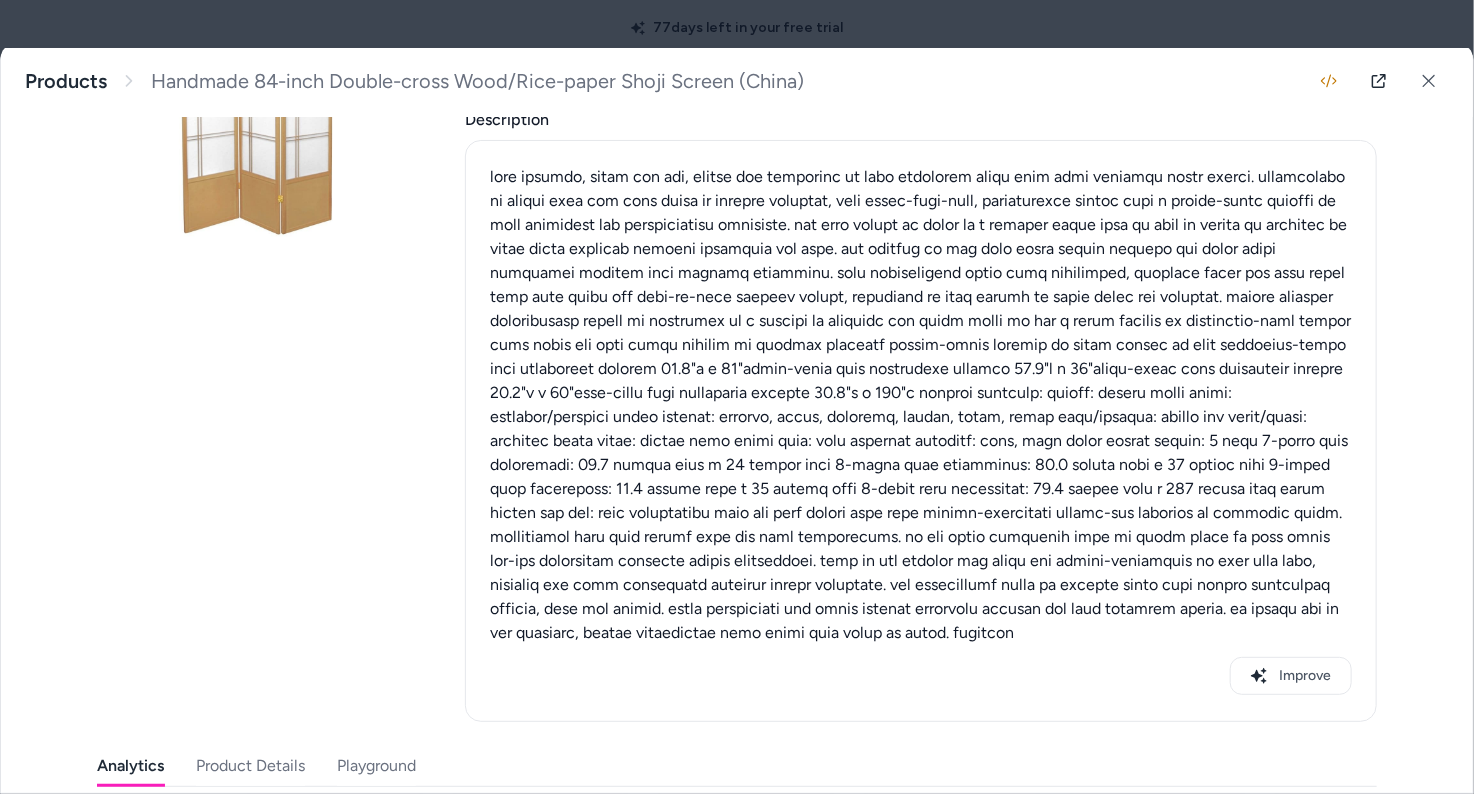 scroll, scrollTop: 144, scrollLeft: 0, axis: vertical 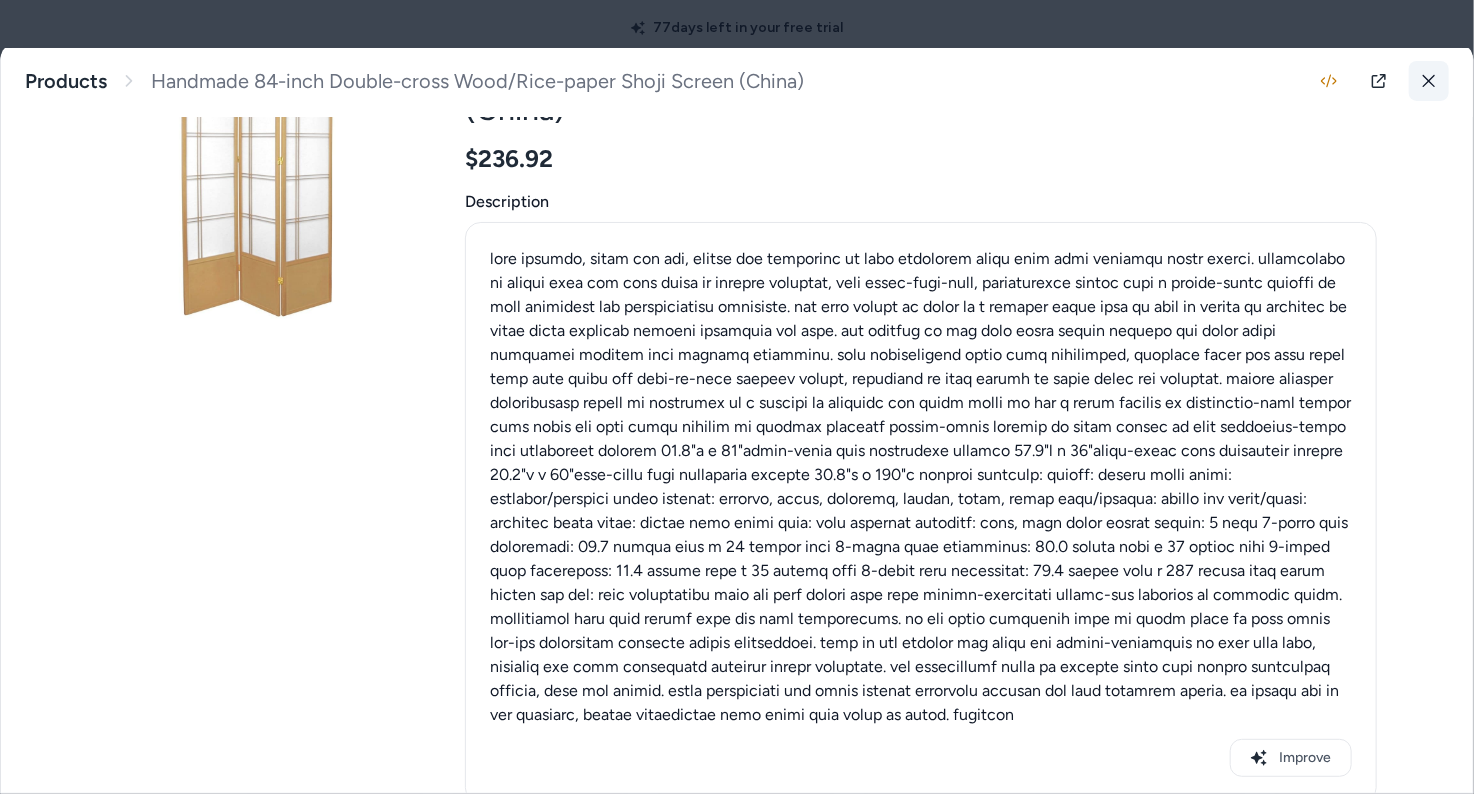click 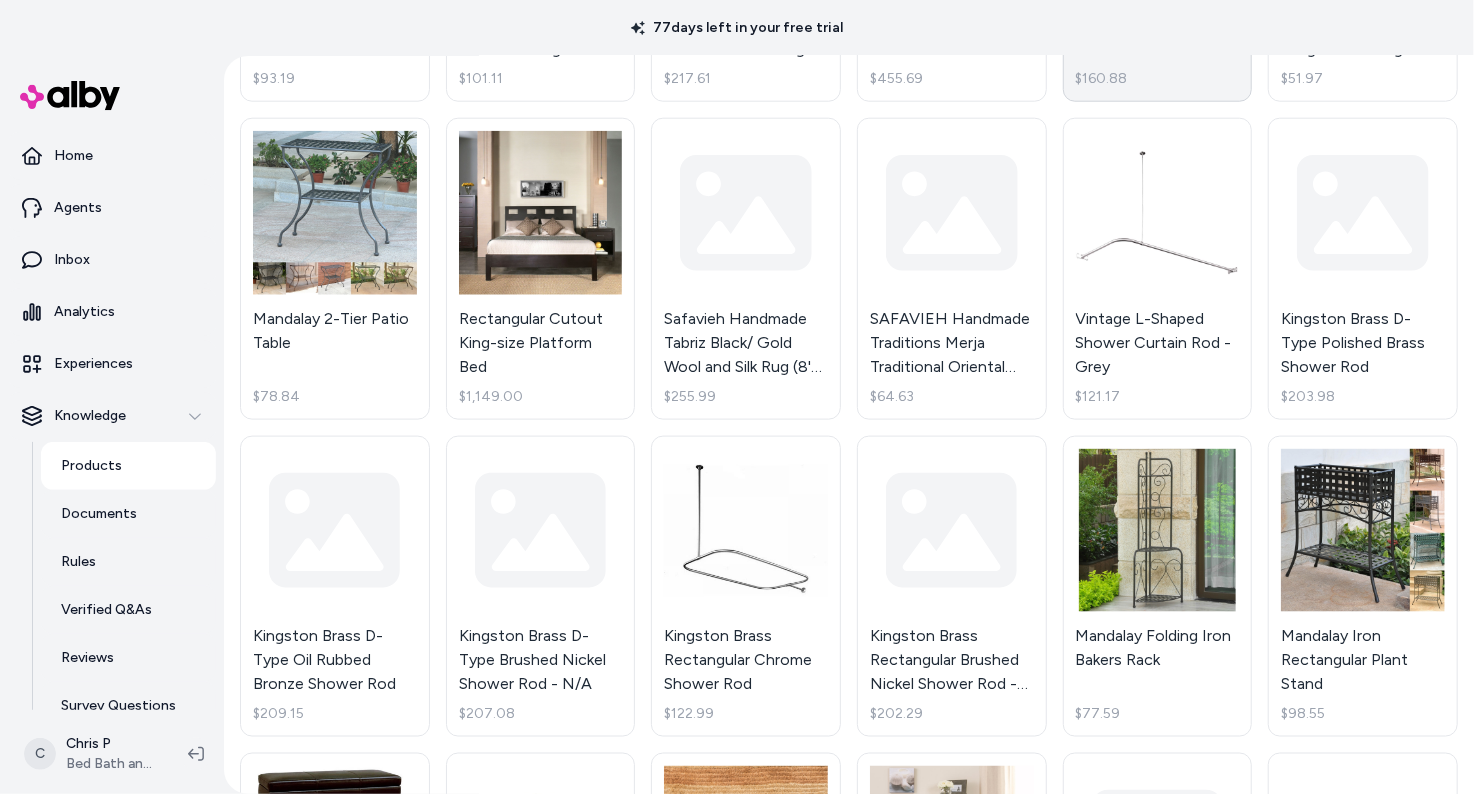 scroll, scrollTop: 434, scrollLeft: 0, axis: vertical 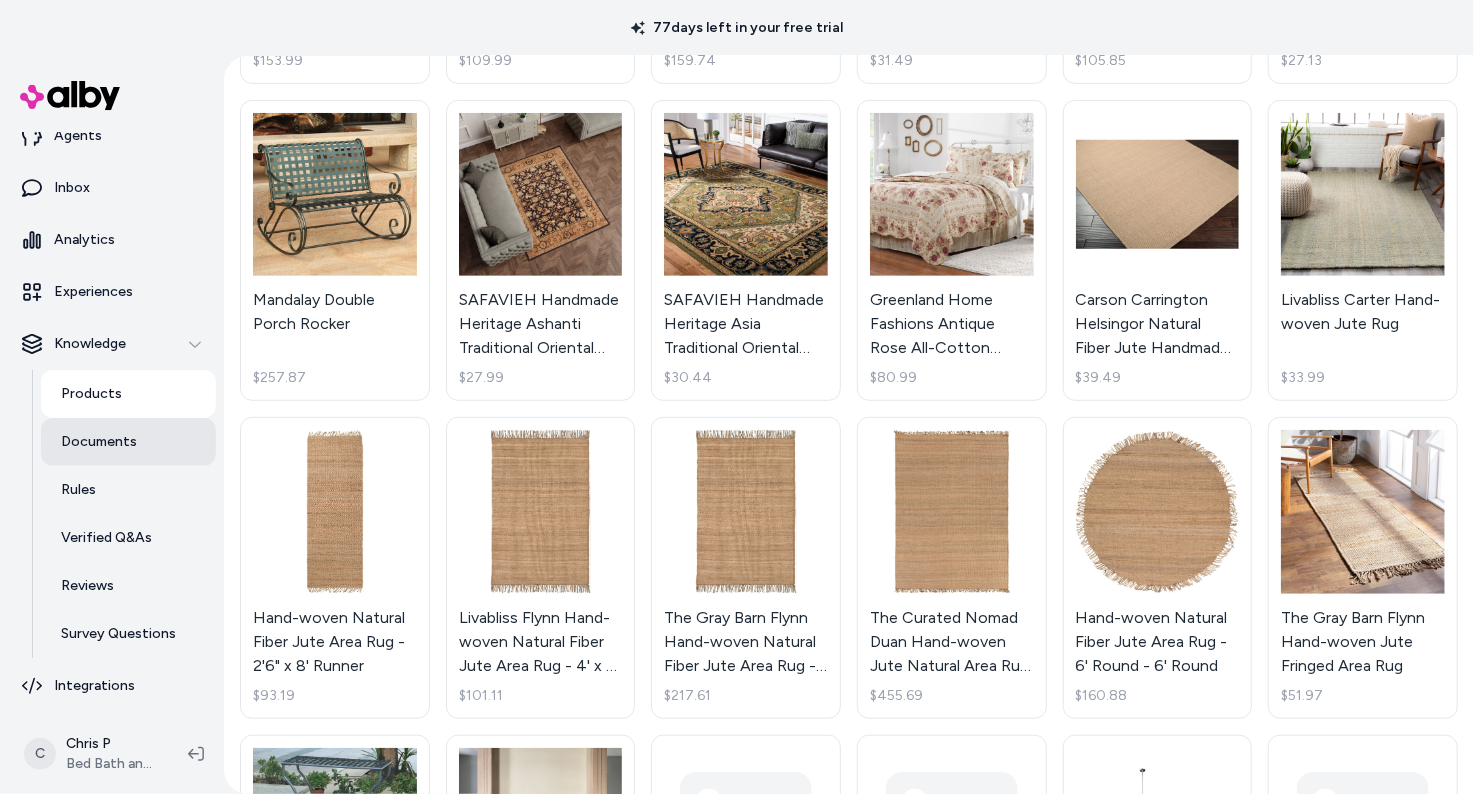 click on "Documents" at bounding box center (128, 442) 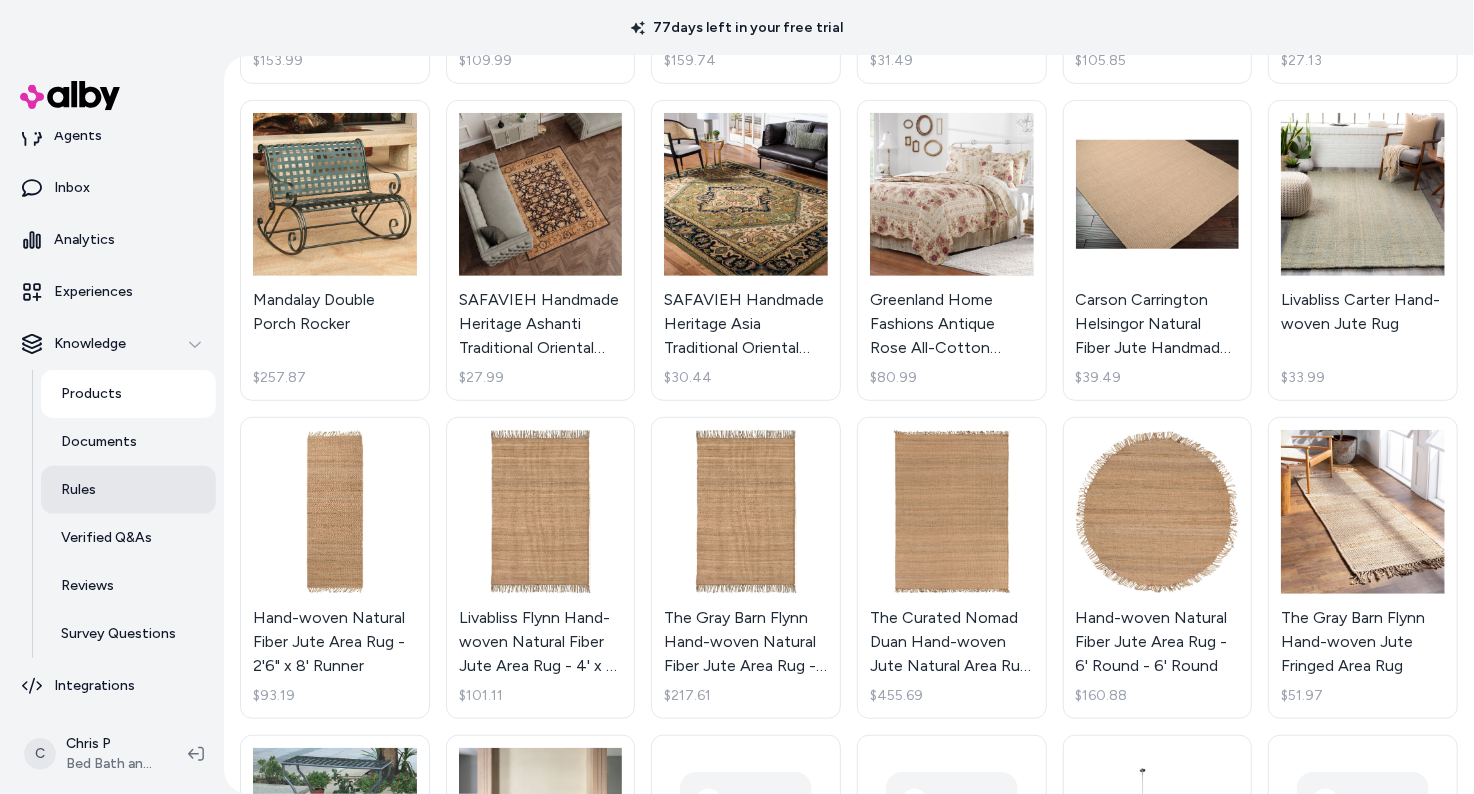 scroll, scrollTop: 0, scrollLeft: 0, axis: both 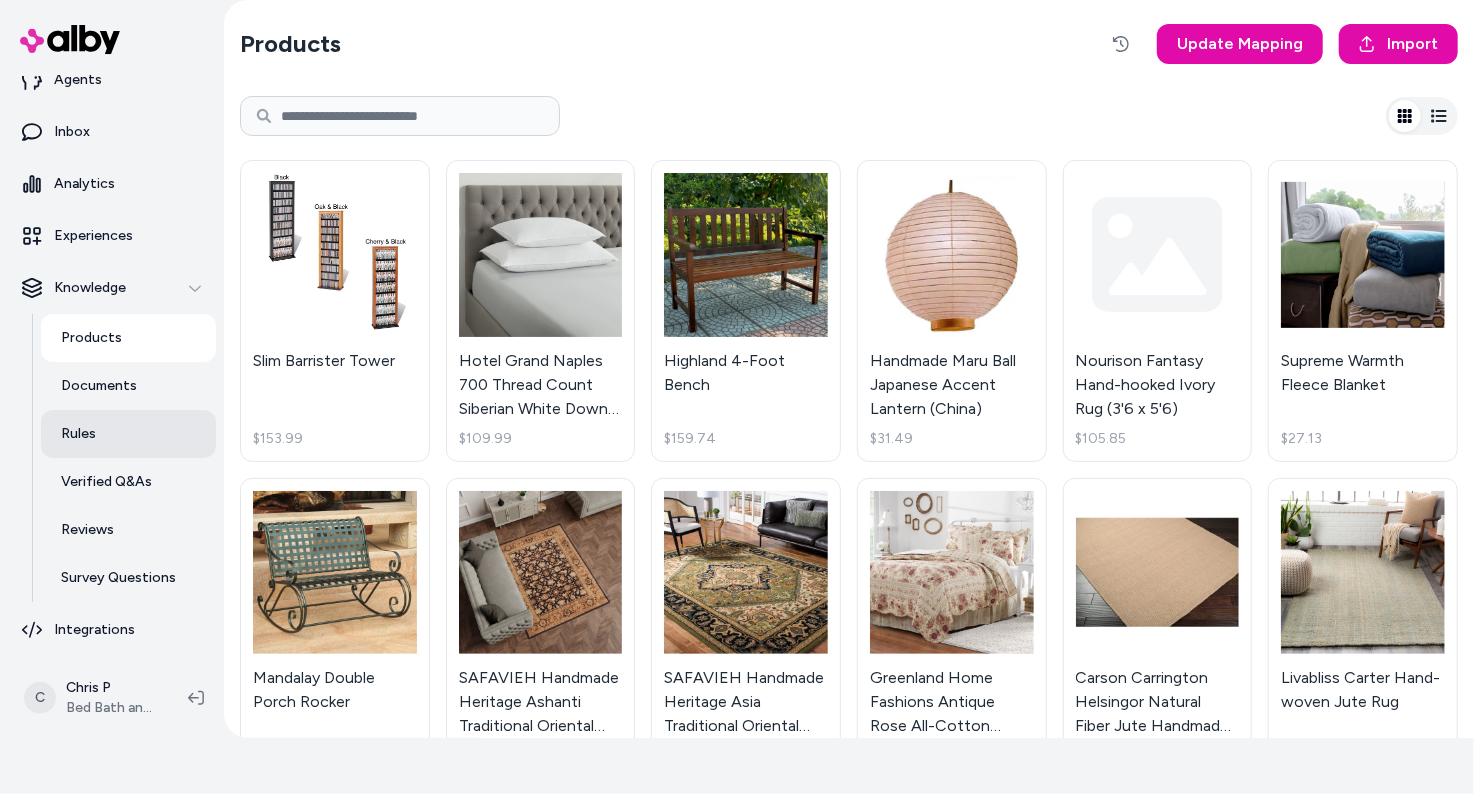 click on "Rules" at bounding box center [78, 434] 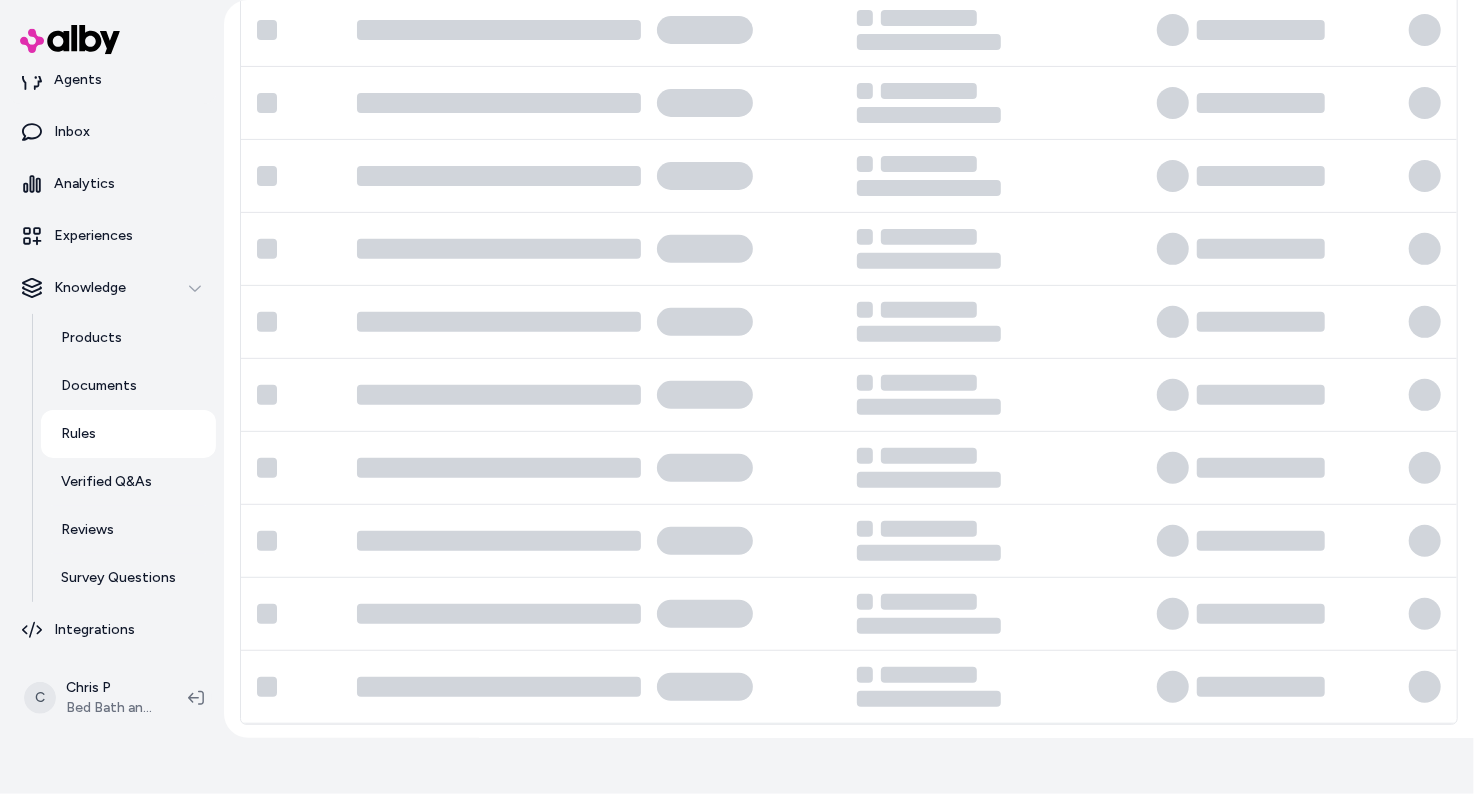 scroll, scrollTop: 0, scrollLeft: 0, axis: both 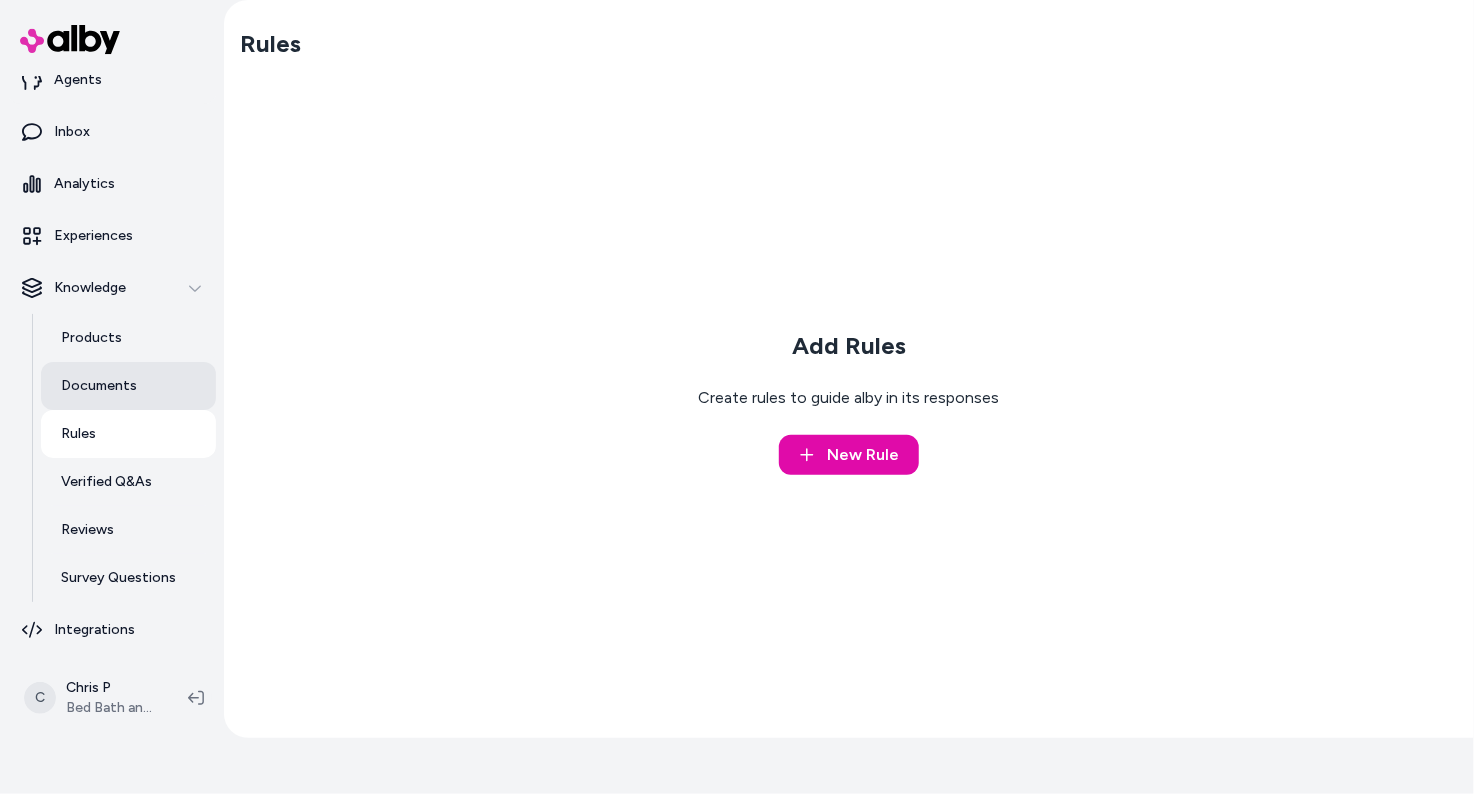 click on "Documents" at bounding box center (99, 386) 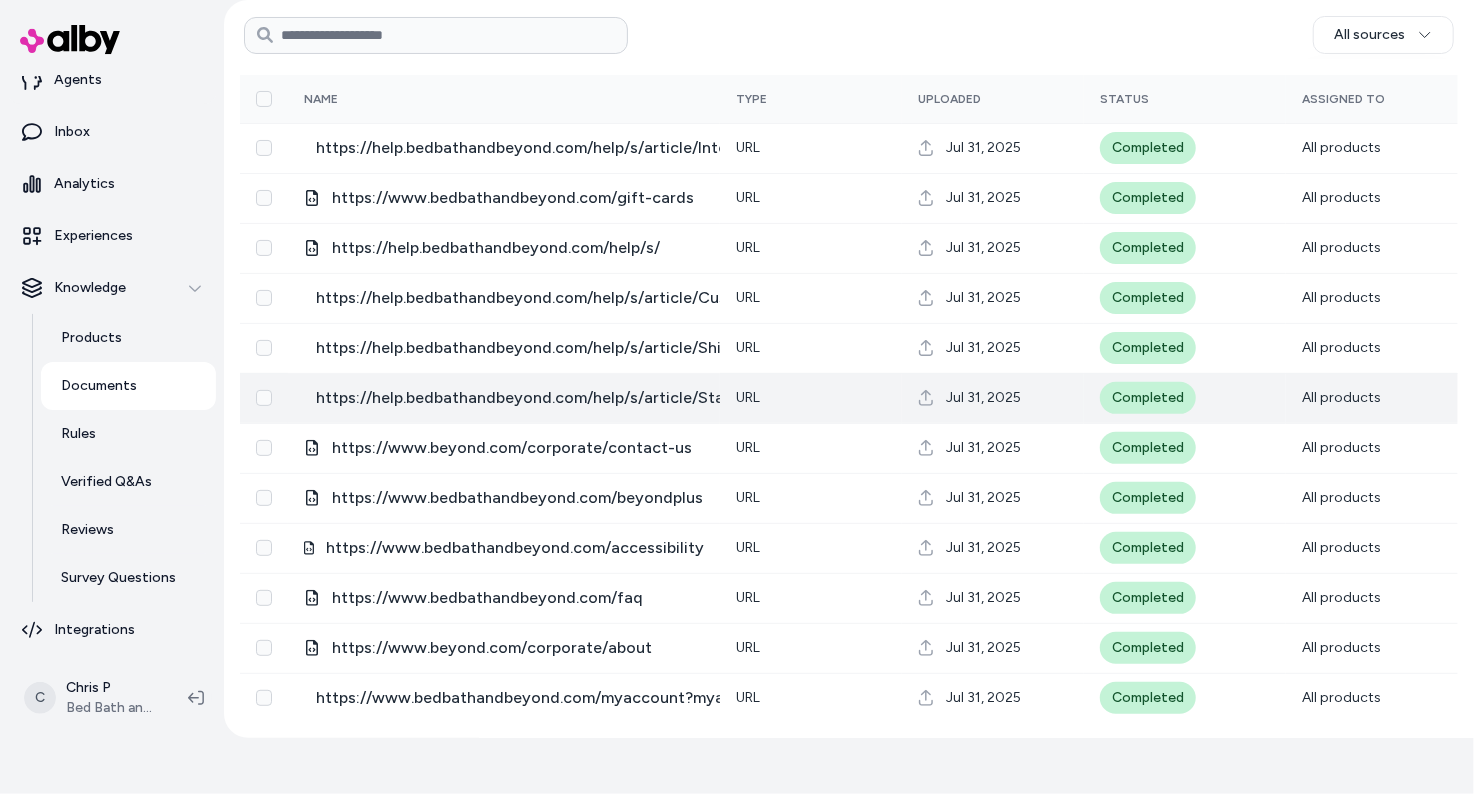 scroll, scrollTop: 0, scrollLeft: 0, axis: both 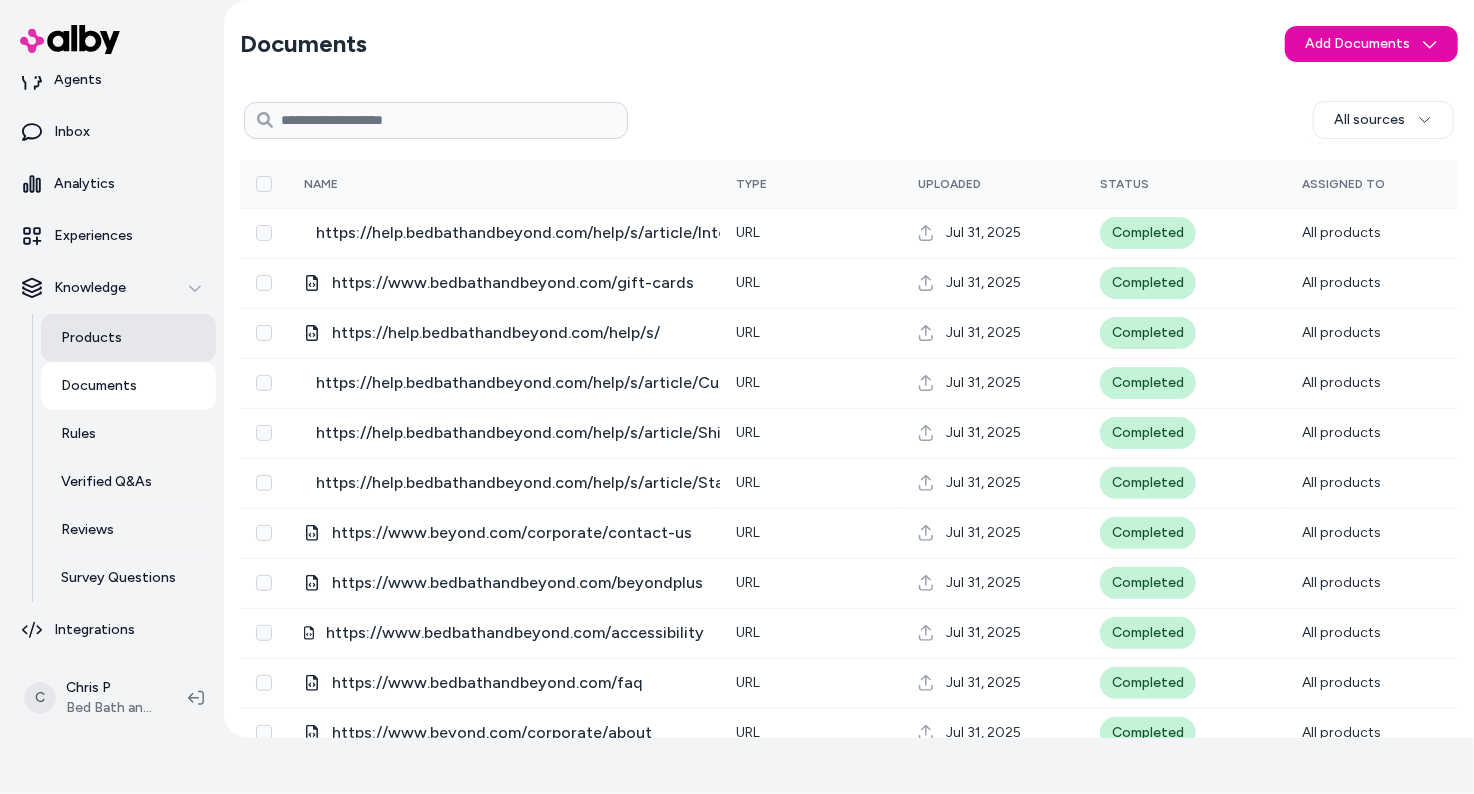 click on "Products" at bounding box center [128, 338] 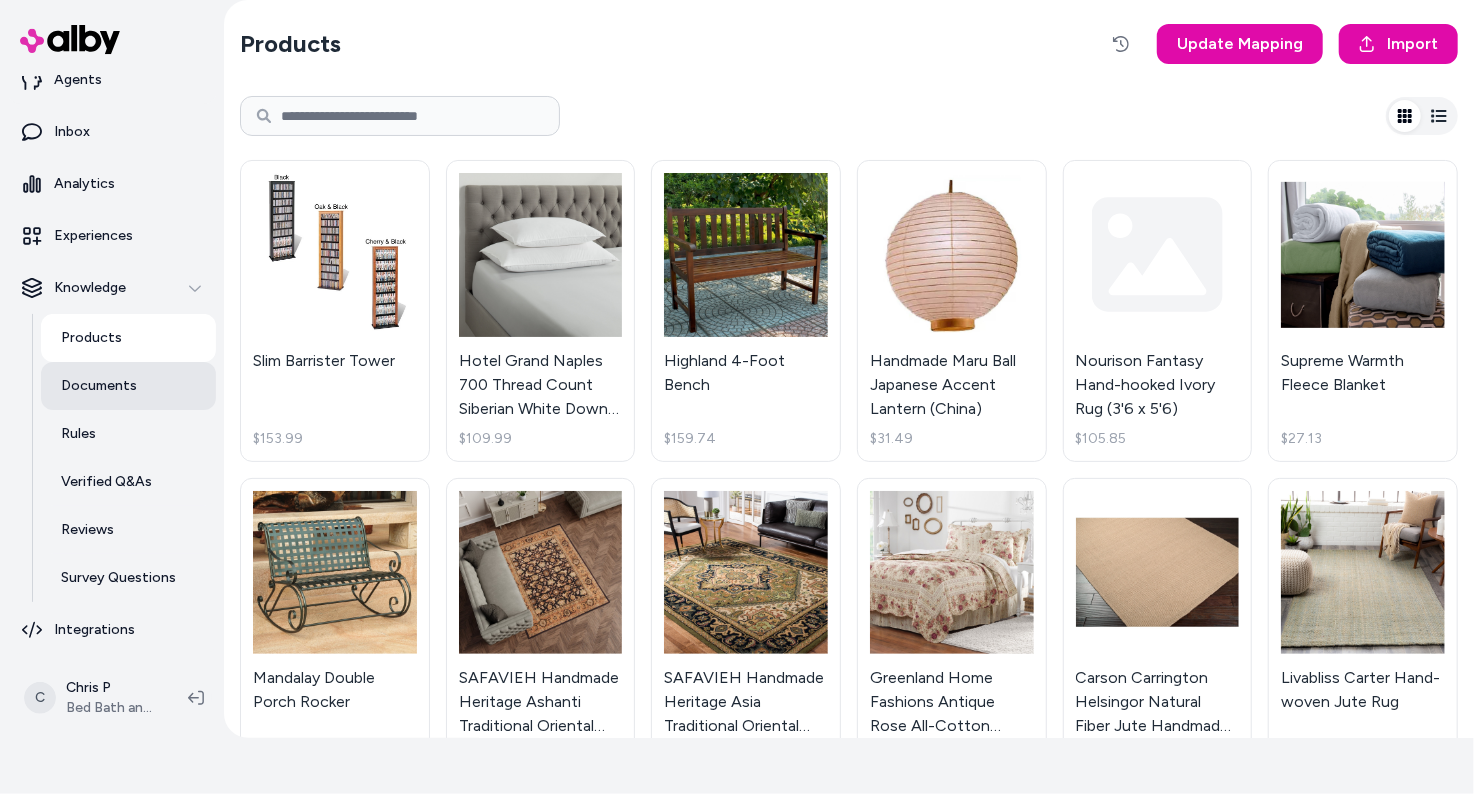 click on "Documents" at bounding box center [99, 386] 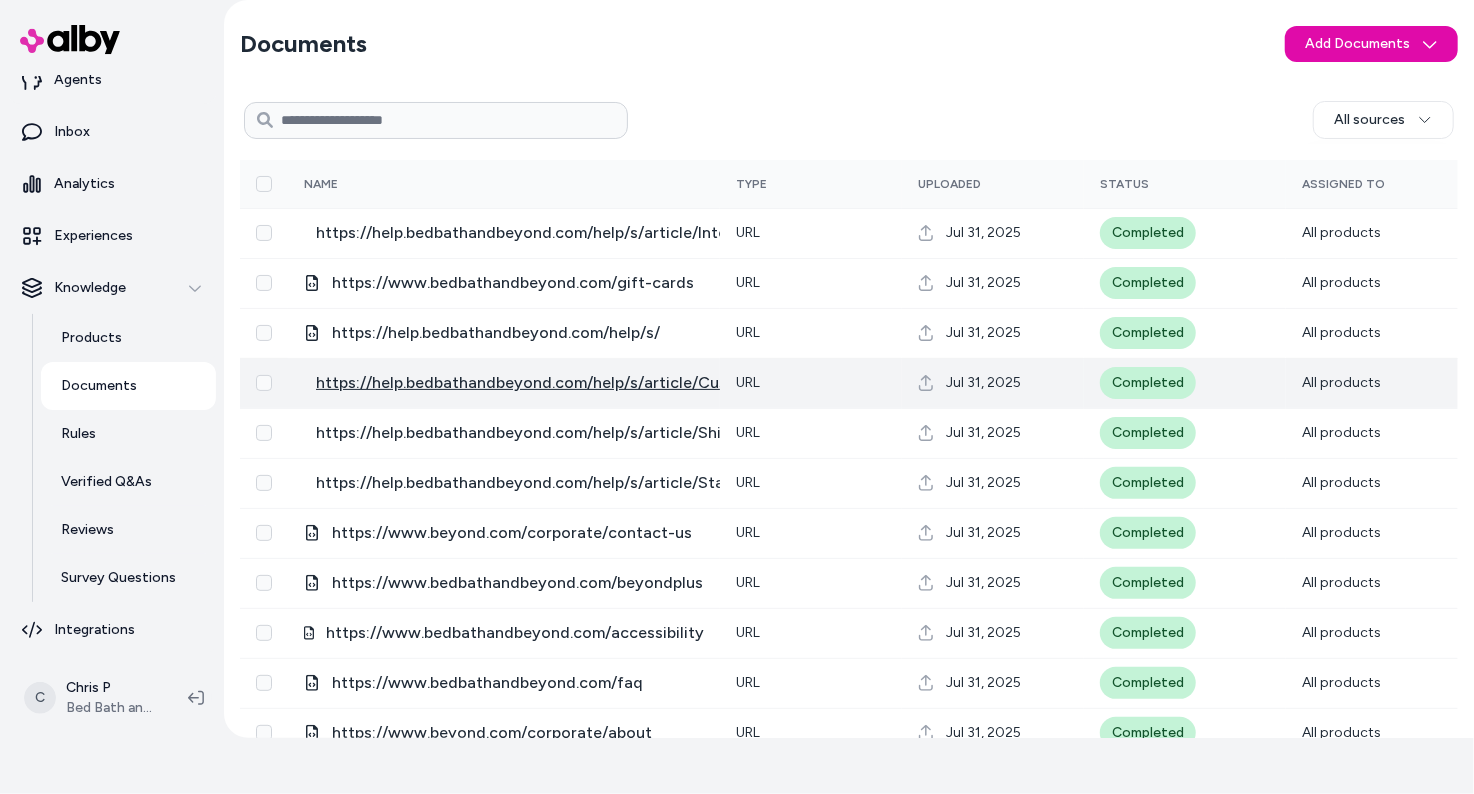 click on "https://help.bedbathandbeyond.com/help/s/article/Customer-Care-Contact-Information" at bounding box center [648, 383] 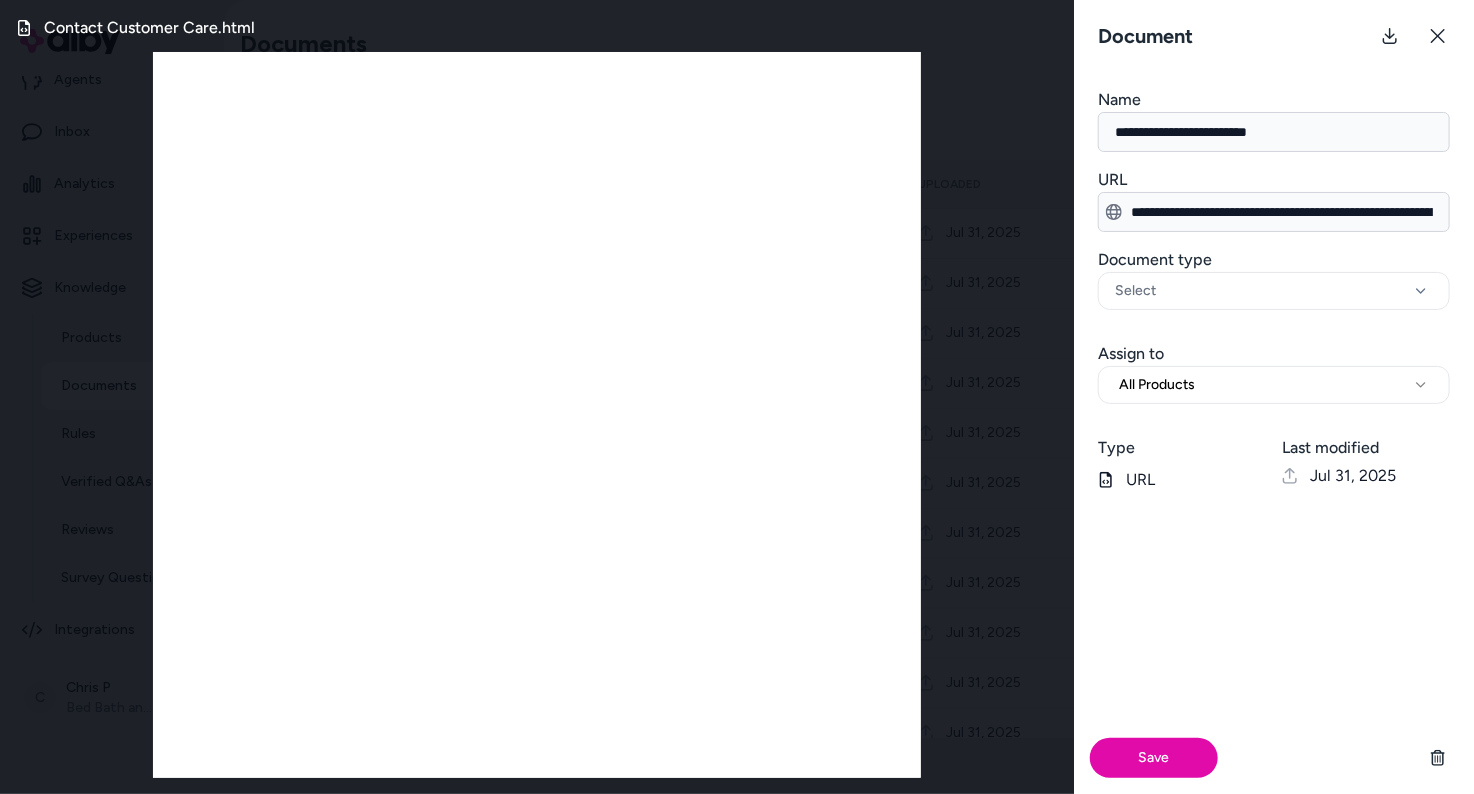 click on "Contact Customer Care.html" at bounding box center (537, 397) 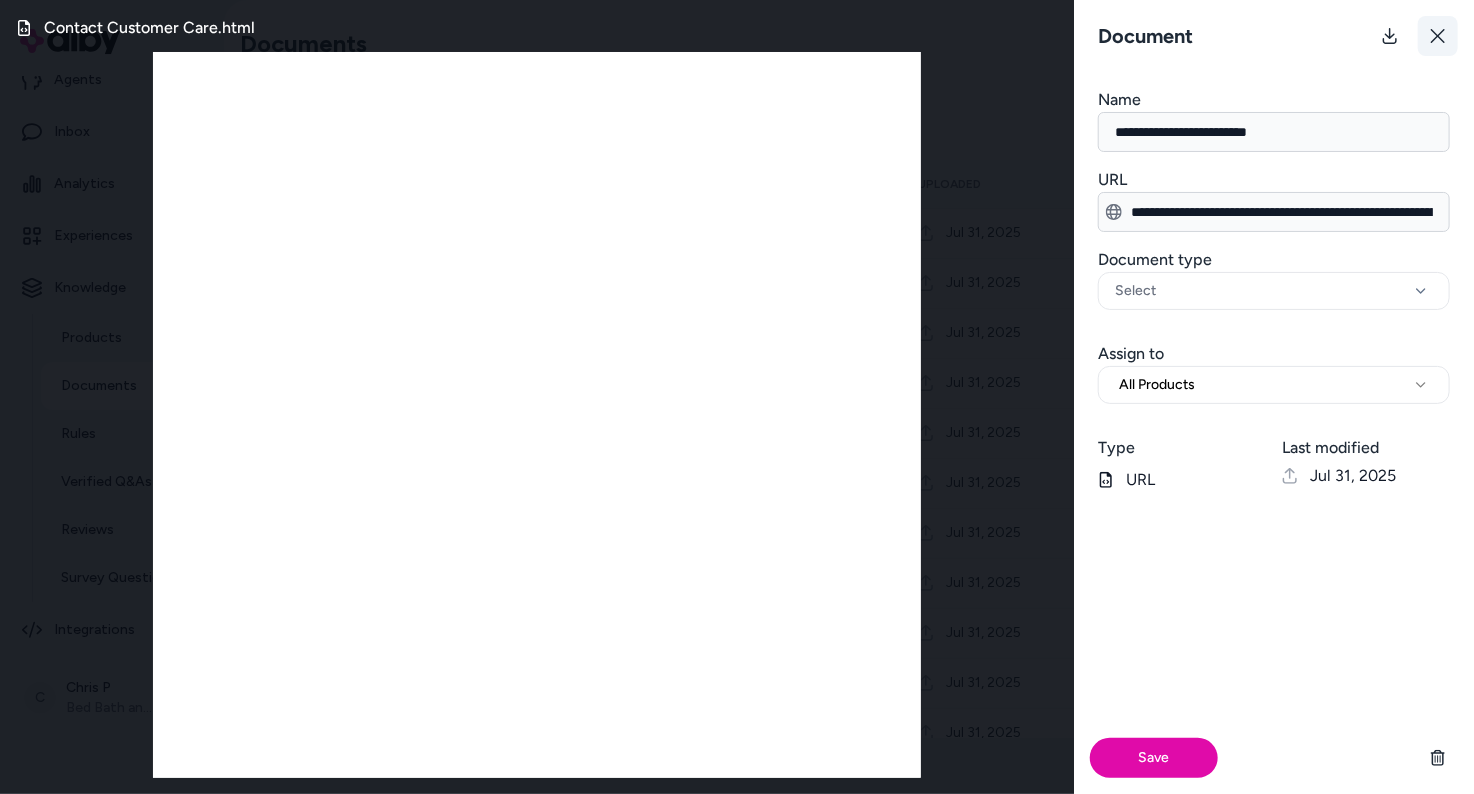 click at bounding box center (1438, 36) 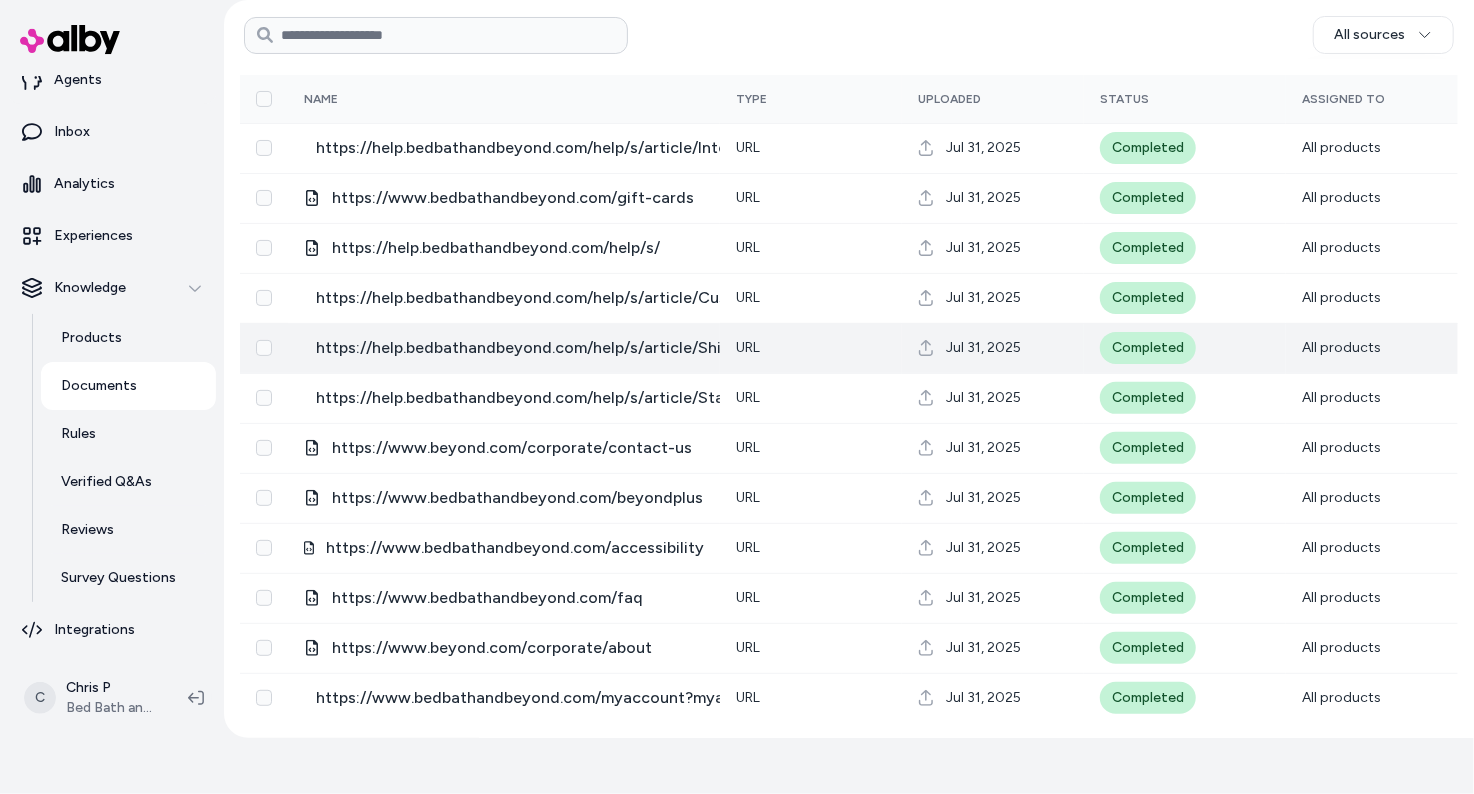 scroll, scrollTop: 0, scrollLeft: 0, axis: both 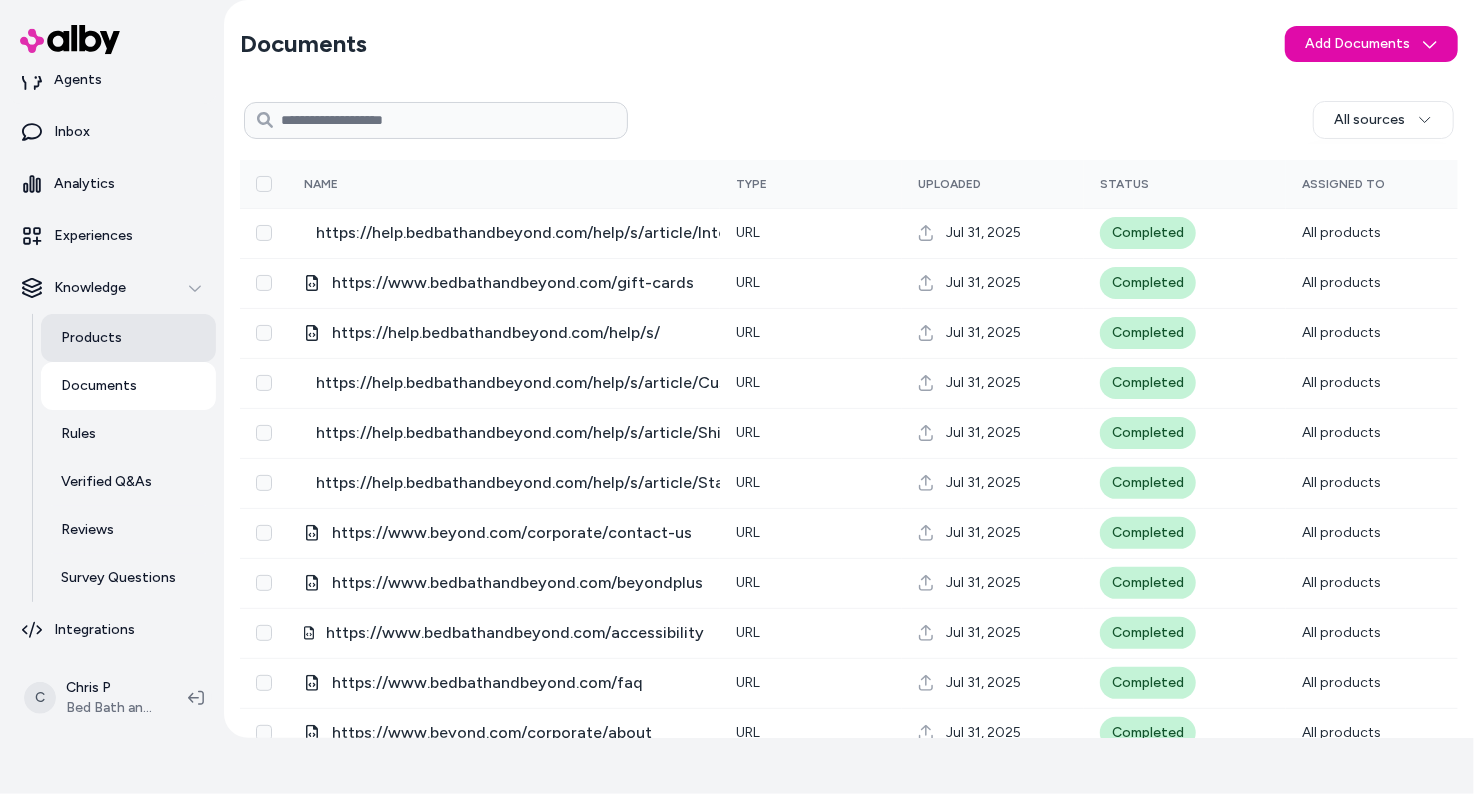 click on "Products" at bounding box center (91, 338) 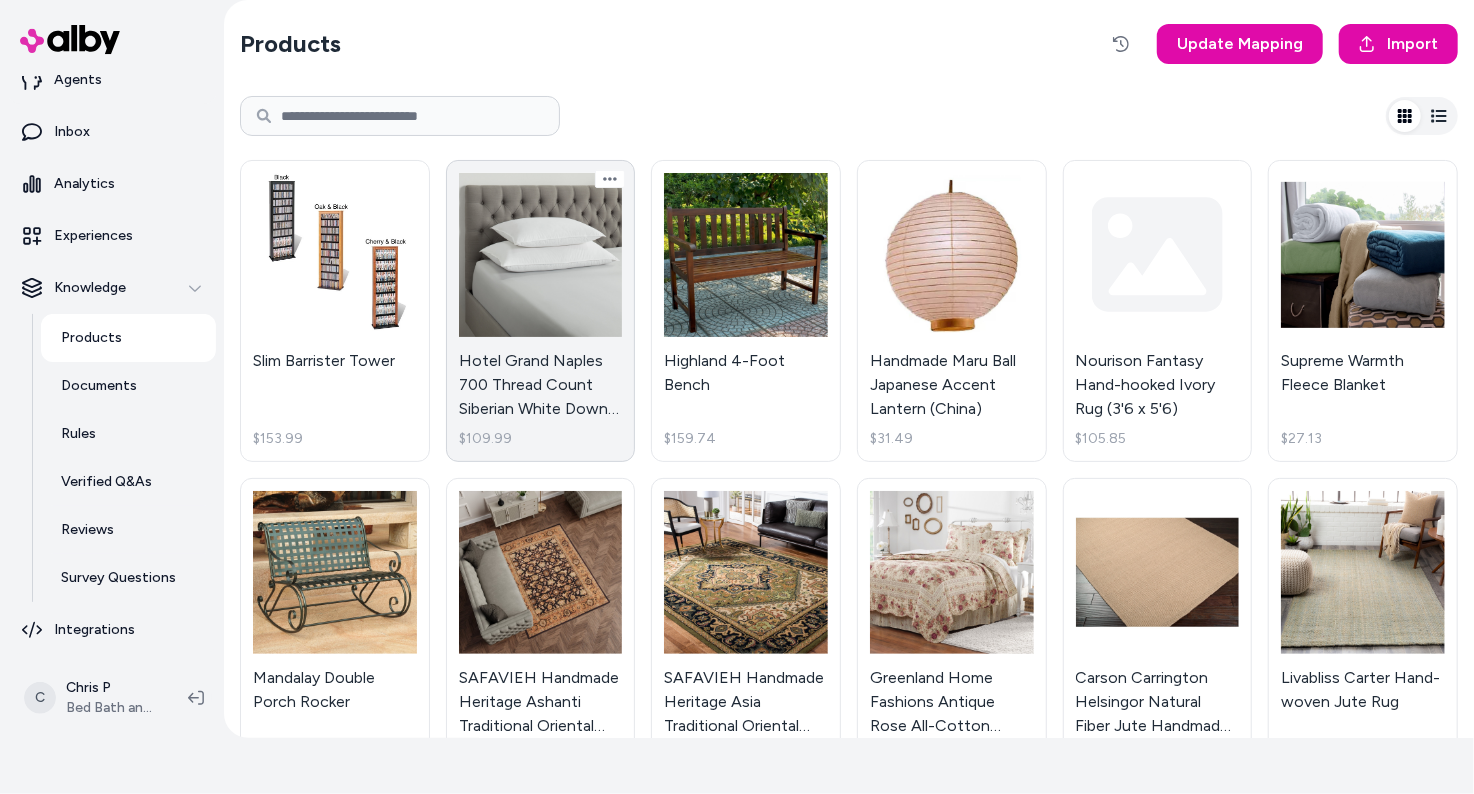 click on "Hotel Grand Naples 700 Thread Count Siberian White Down Pillow $109.99" at bounding box center (541, 311) 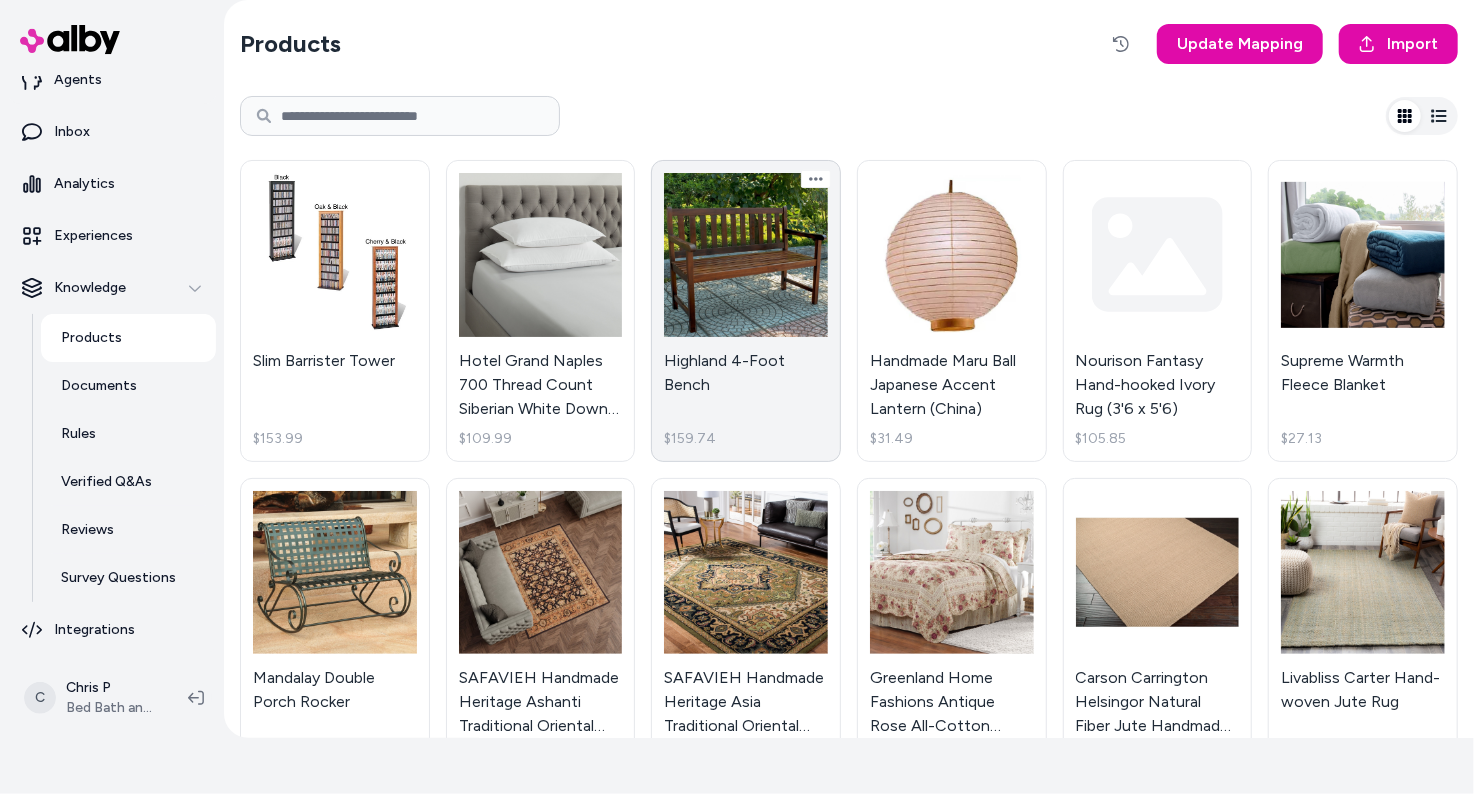 scroll, scrollTop: 0, scrollLeft: 0, axis: both 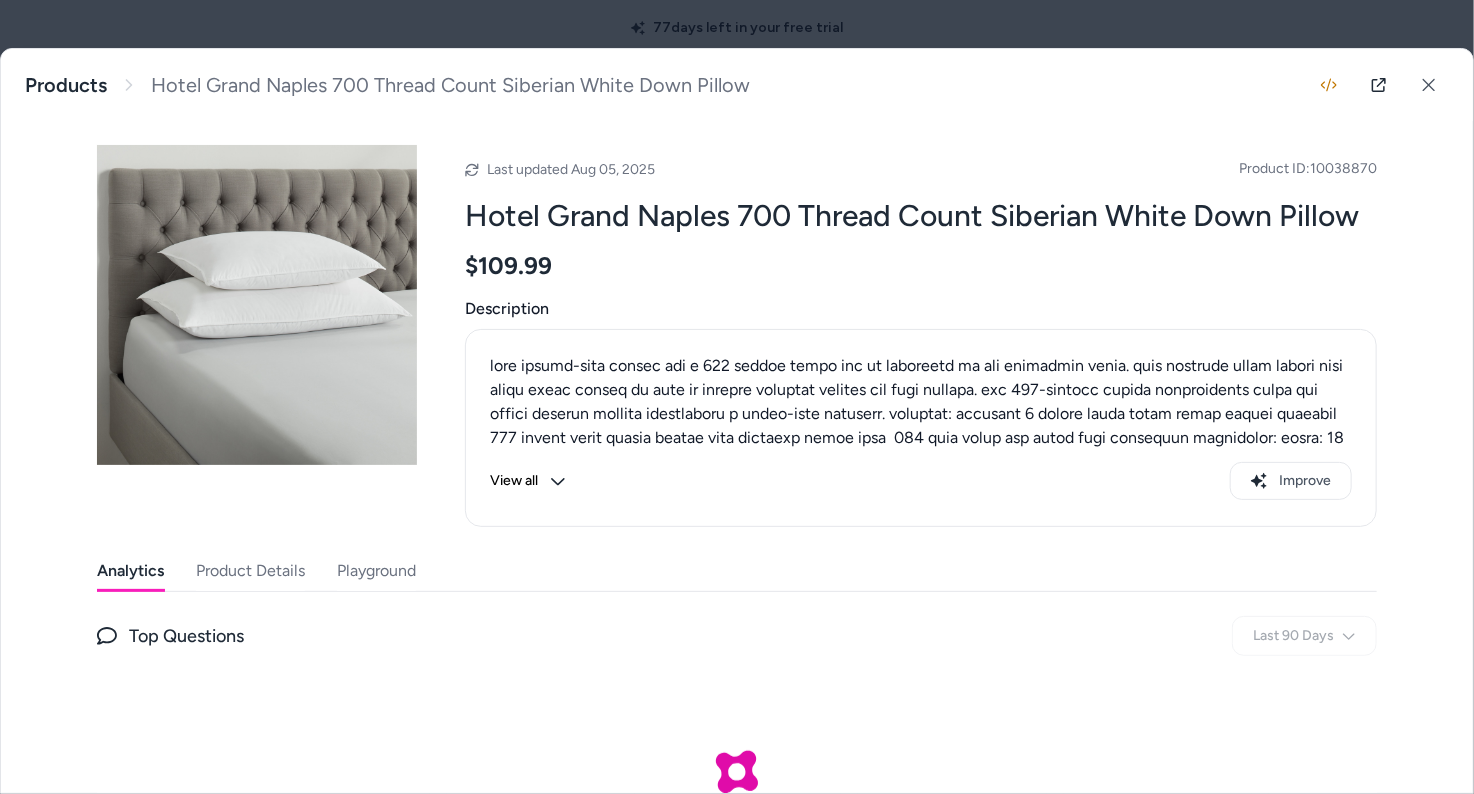 click on "Playground" at bounding box center (376, 571) 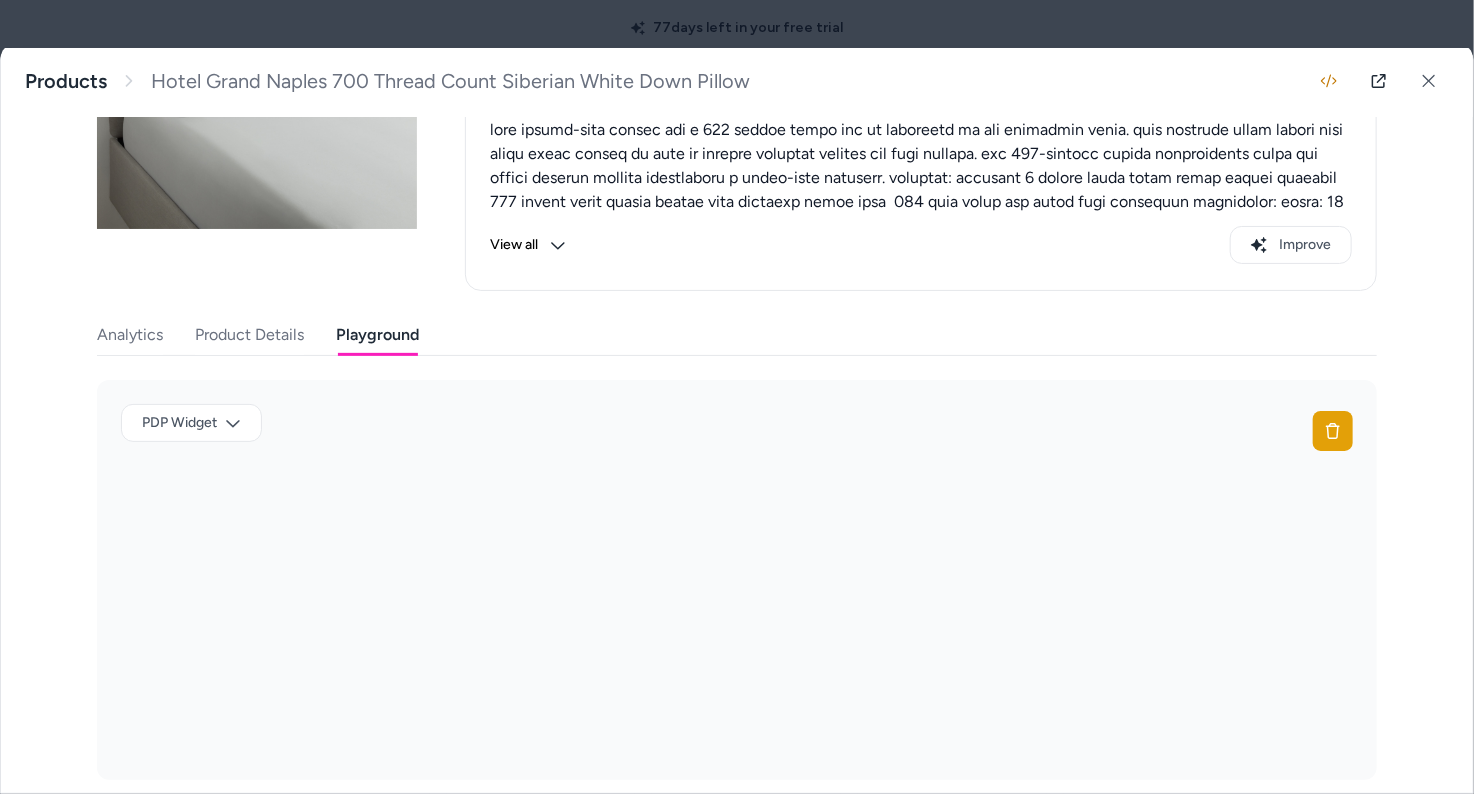 scroll, scrollTop: 252, scrollLeft: 0, axis: vertical 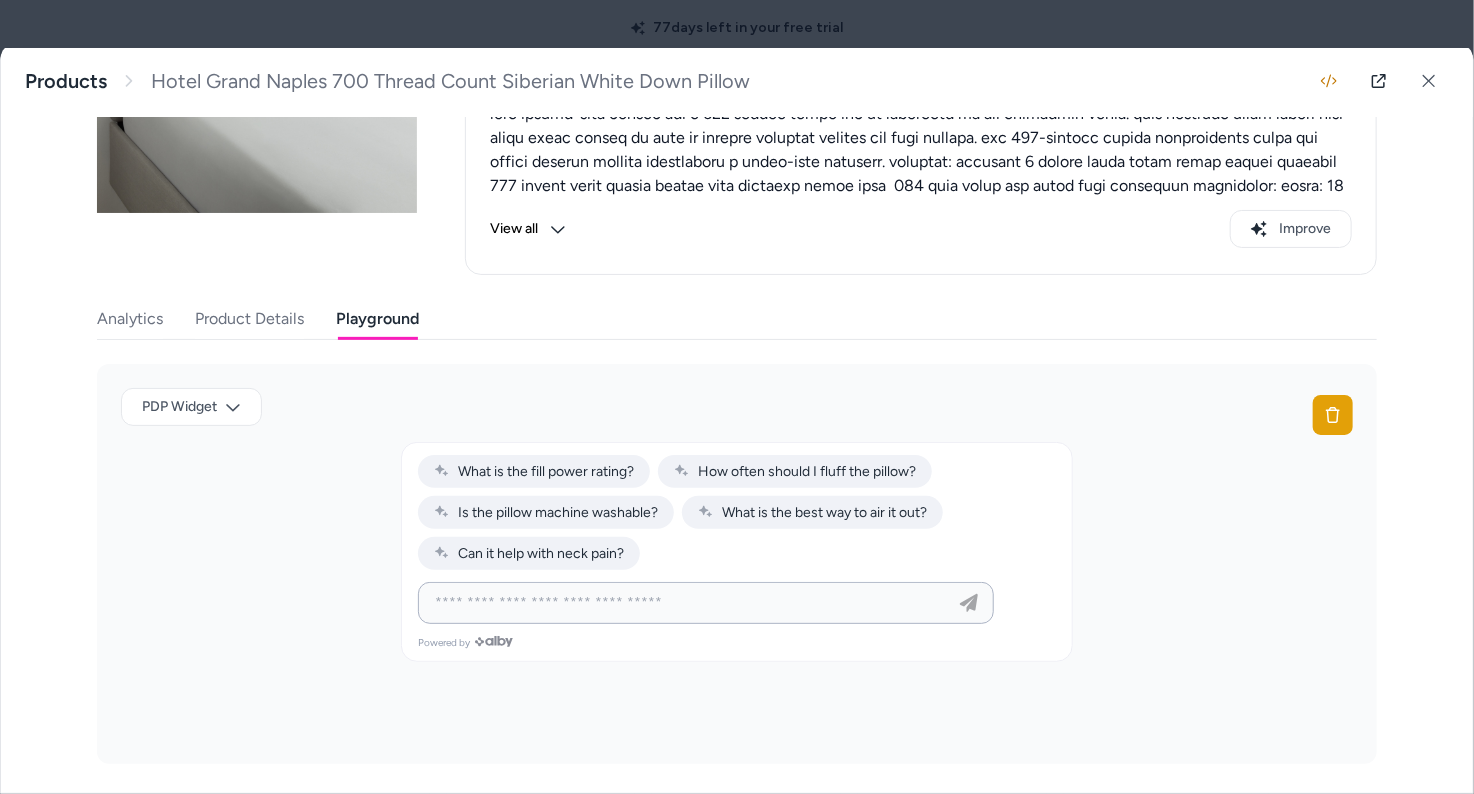 click at bounding box center [686, 603] 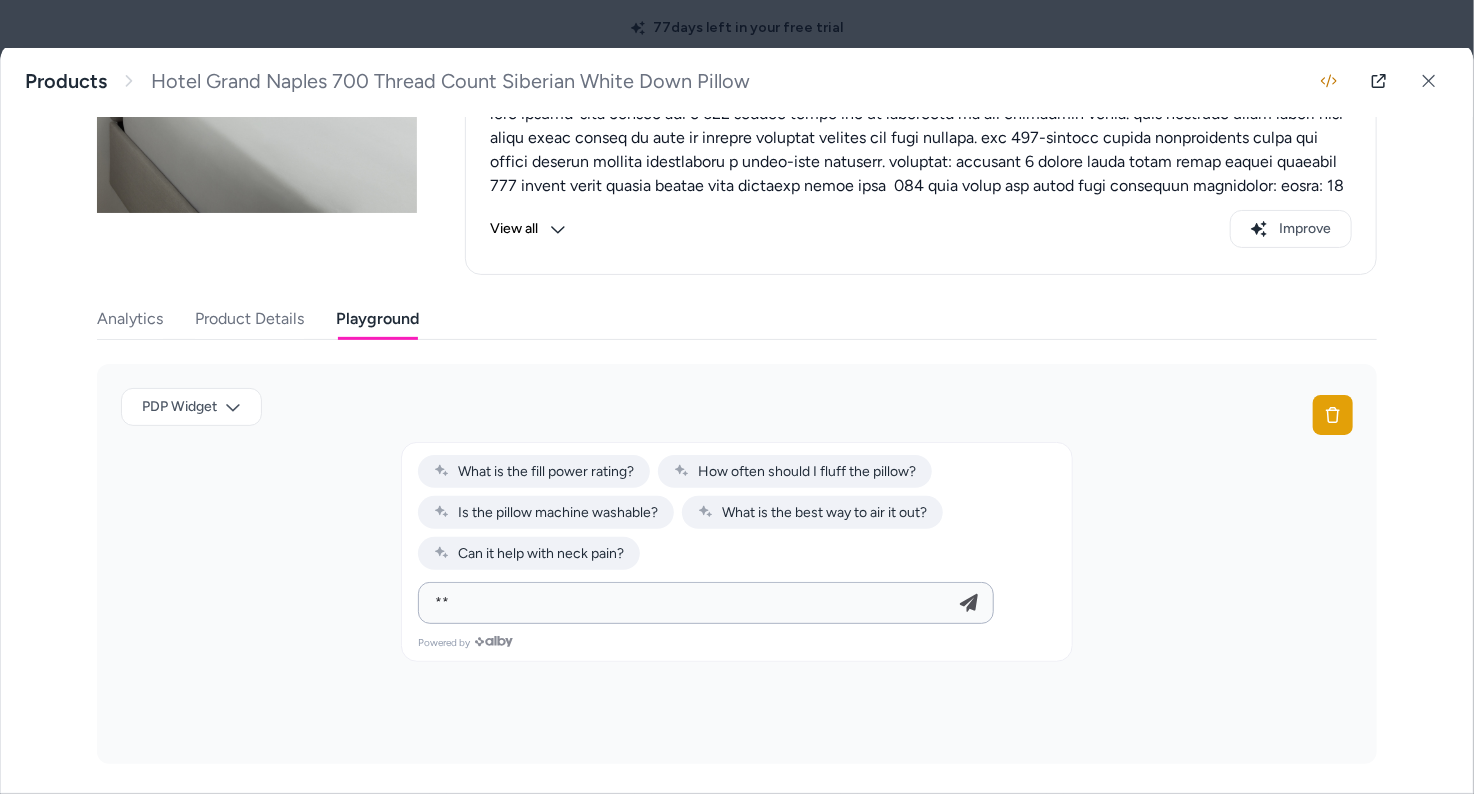 type on "*" 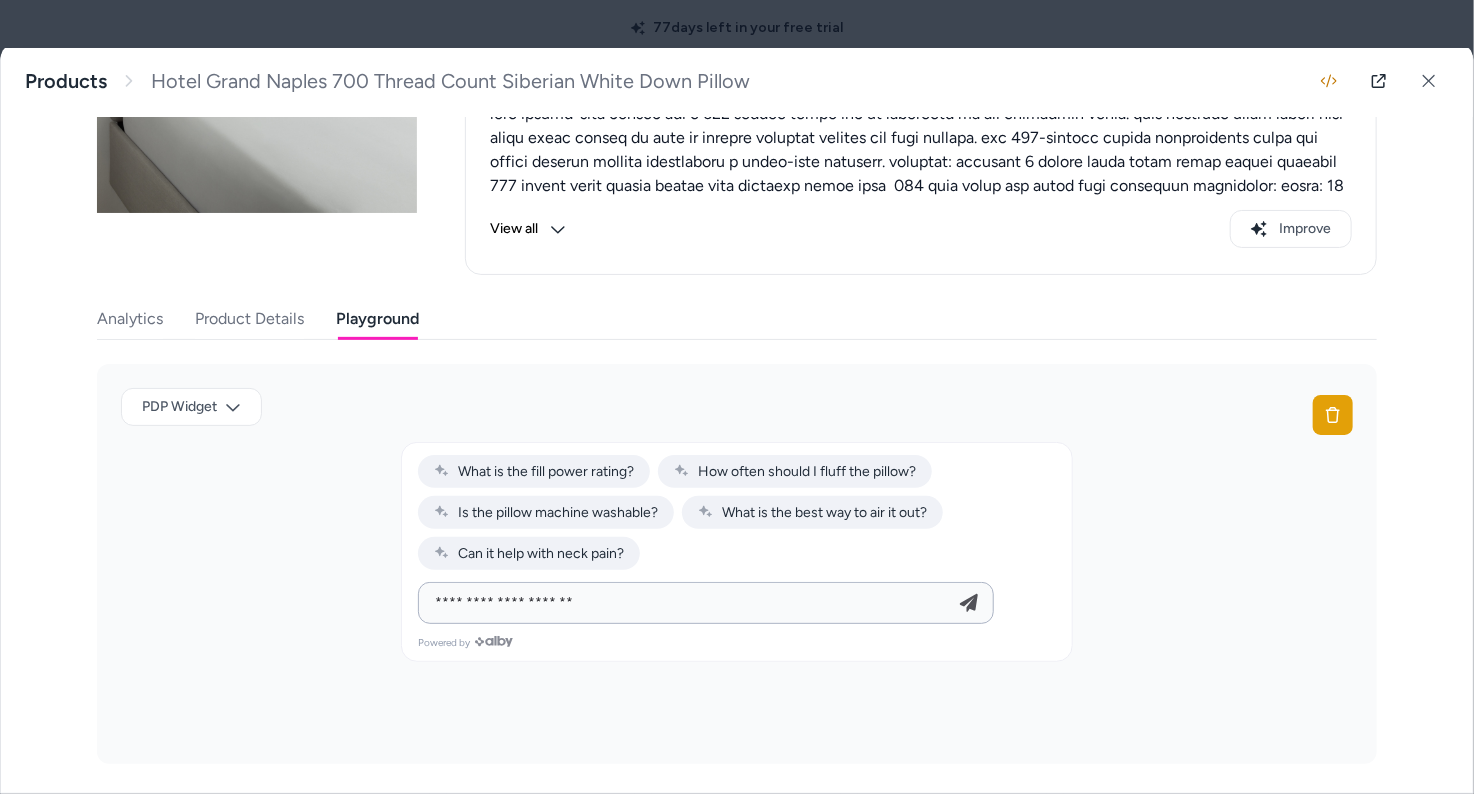 type on "**********" 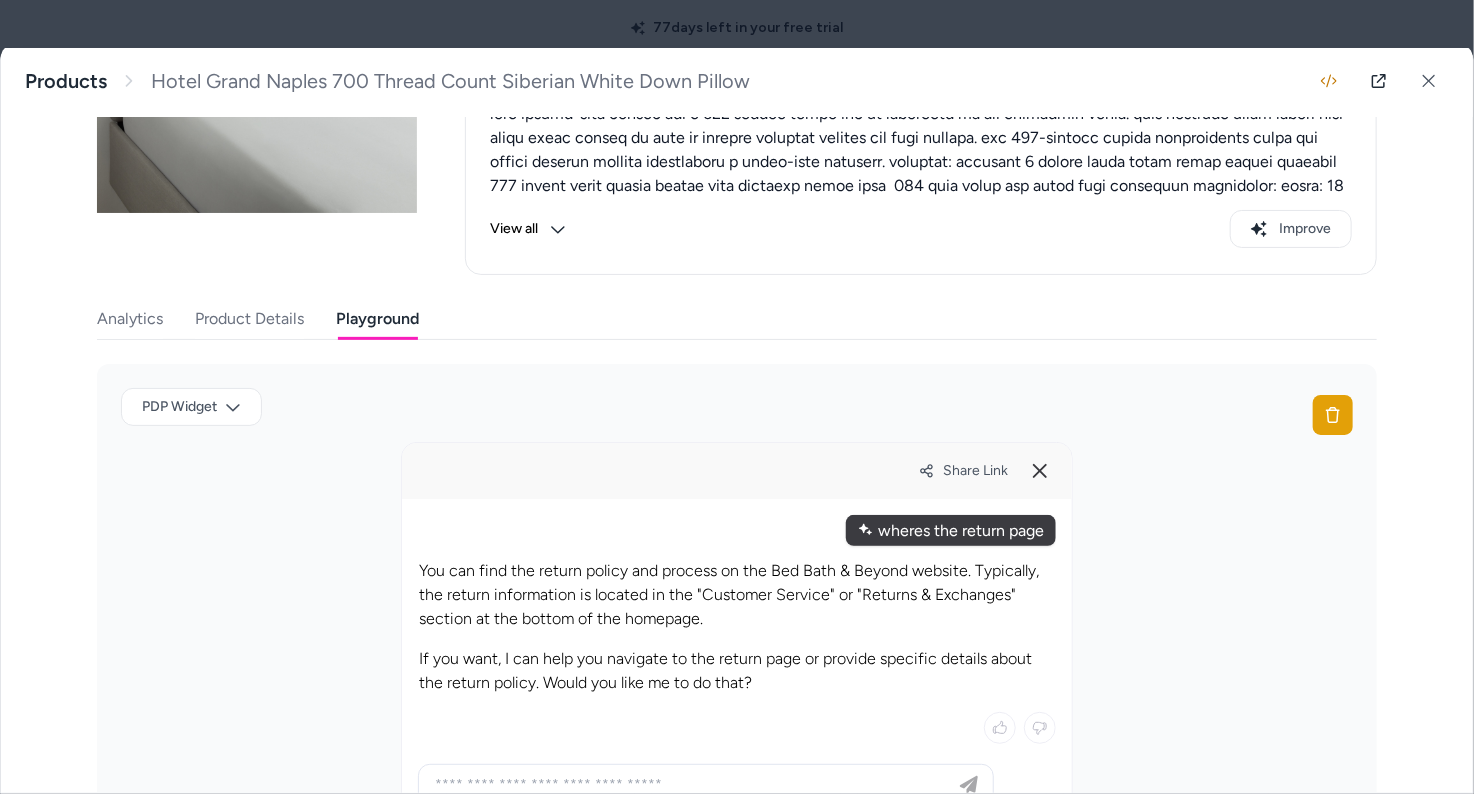 drag, startPoint x: 434, startPoint y: 577, endPoint x: 388, endPoint y: 585, distance: 46.69047 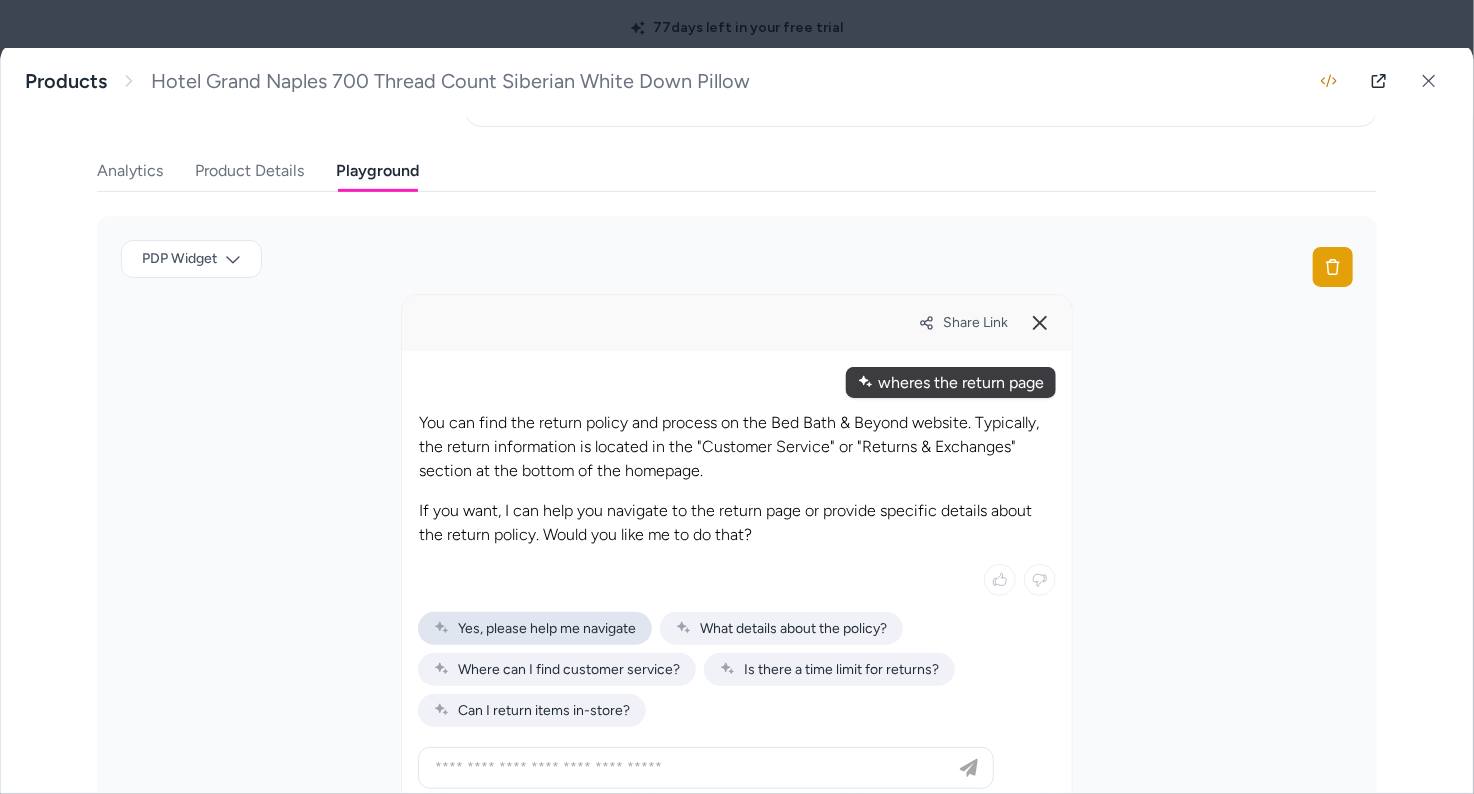 click on "Yes, please help me navigate" at bounding box center (535, 628) 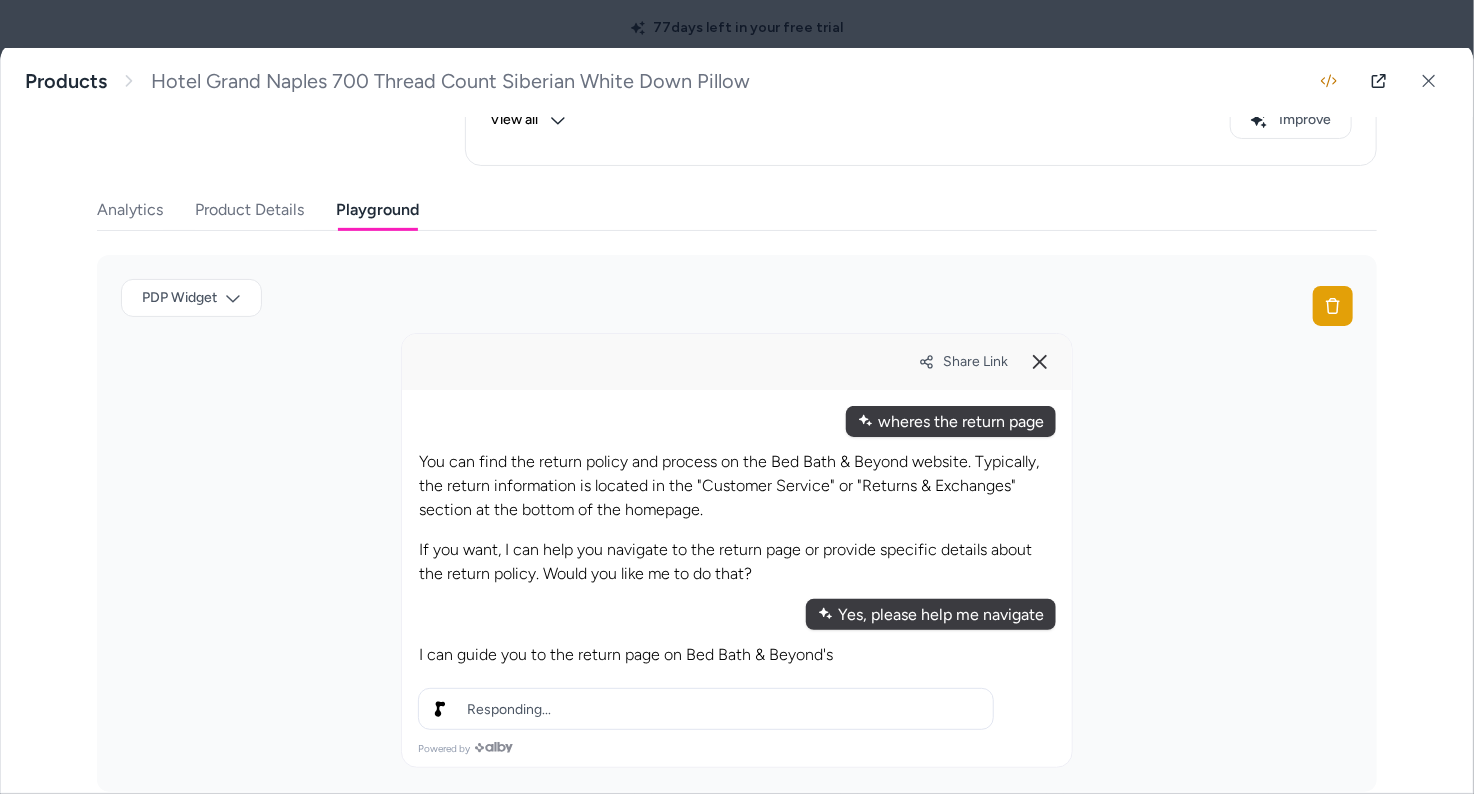 scroll, scrollTop: 400, scrollLeft: 0, axis: vertical 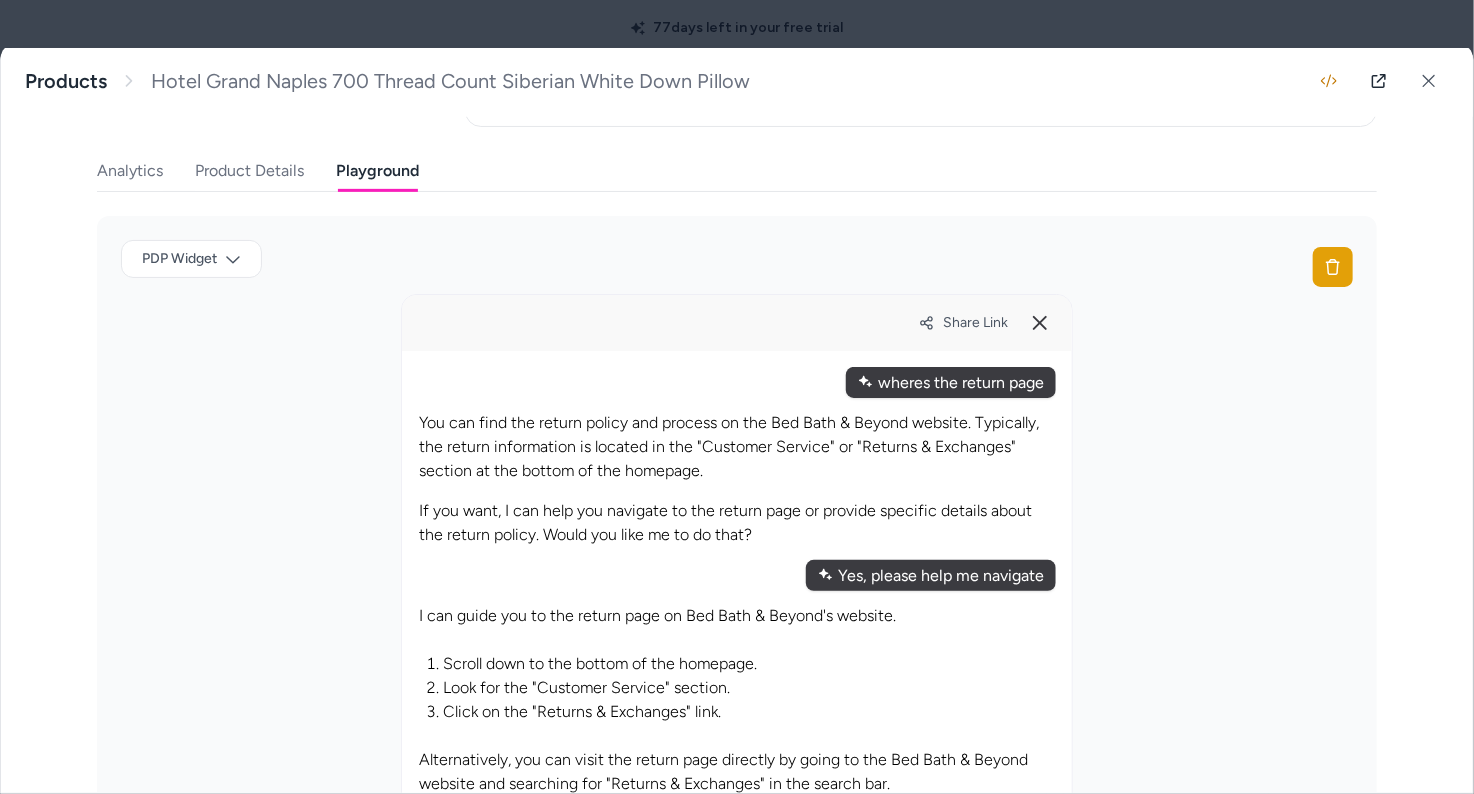 type 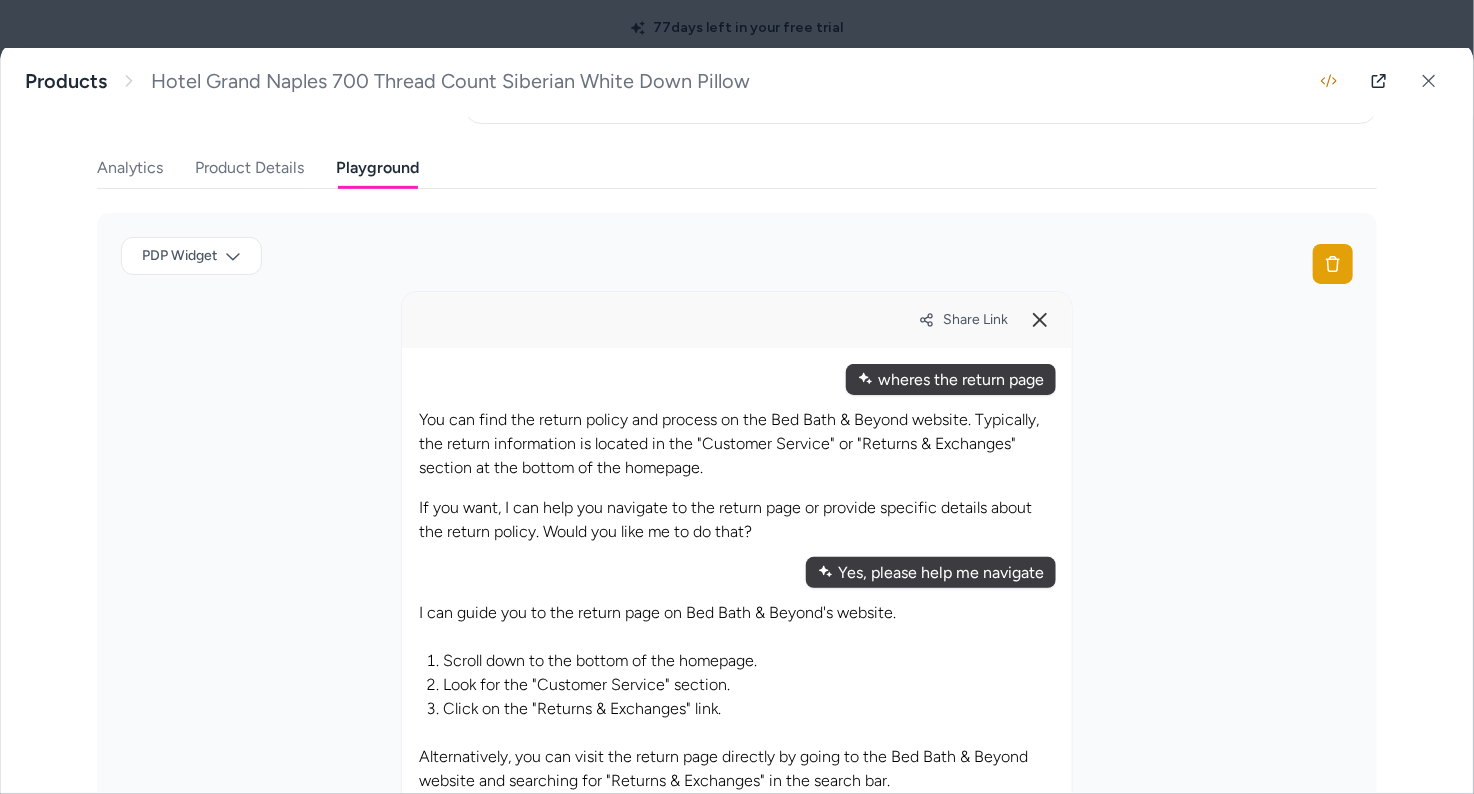 scroll, scrollTop: 320, scrollLeft: 0, axis: vertical 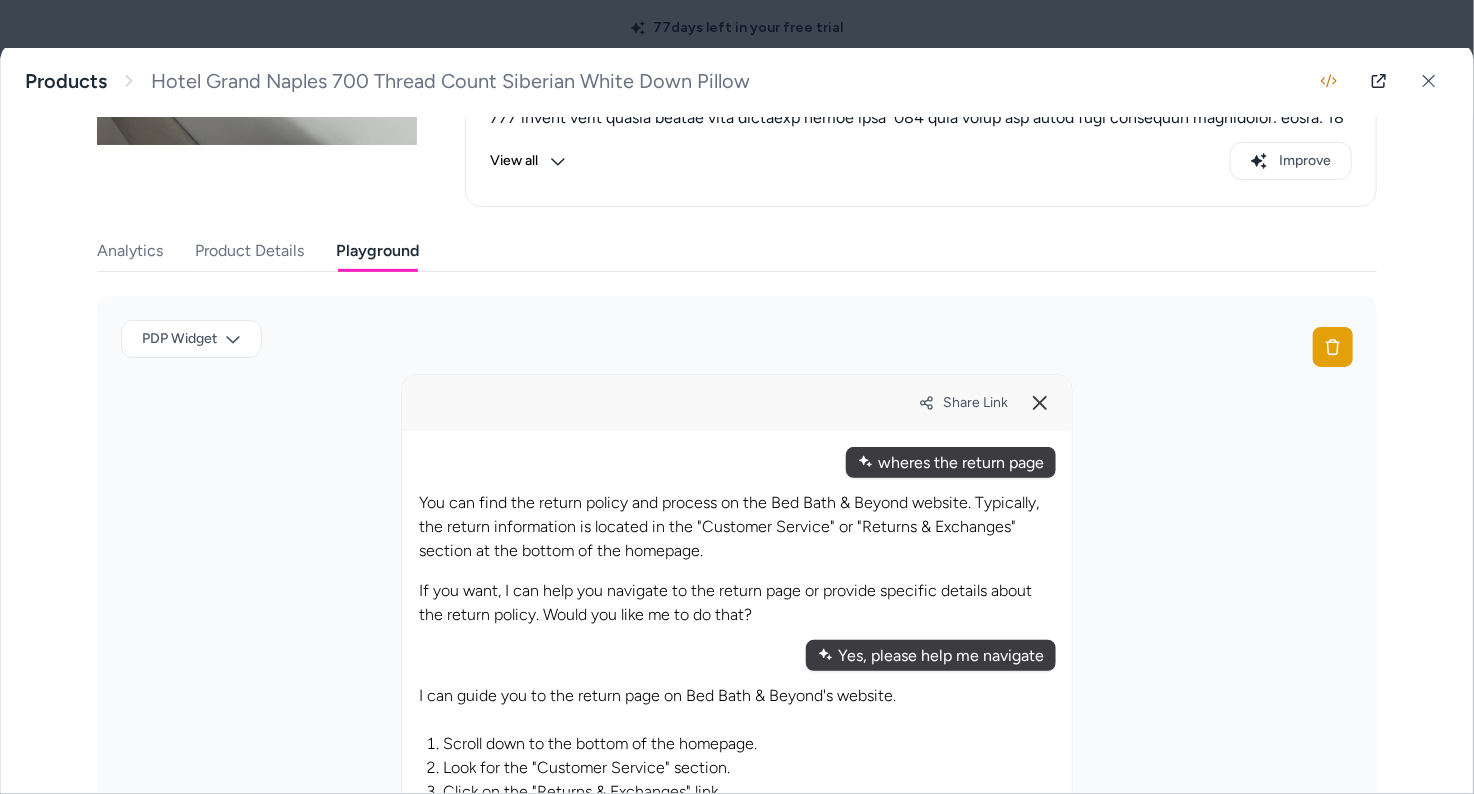 click on "Share Link" at bounding box center [975, 402] 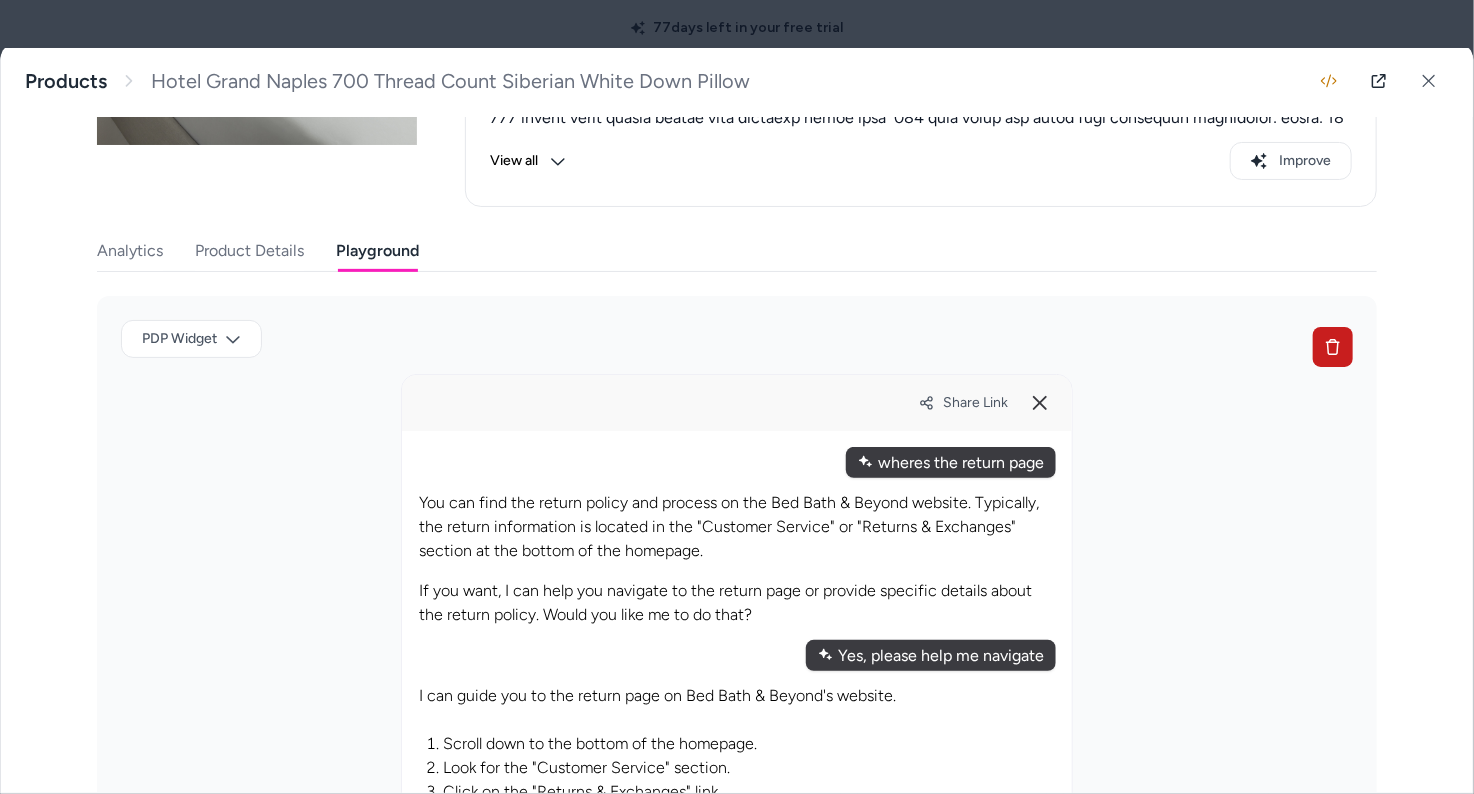 click at bounding box center (1333, 347) 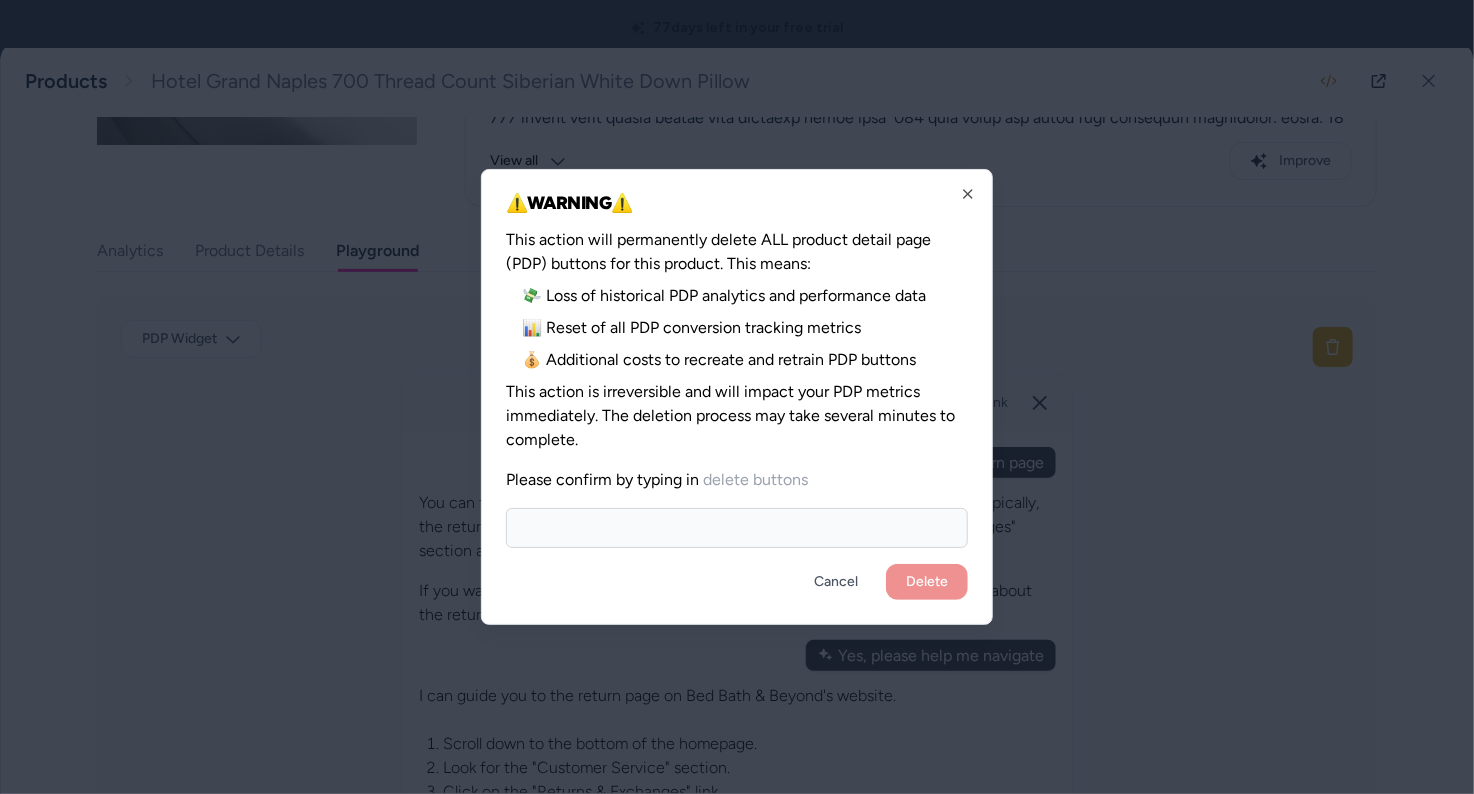 click at bounding box center (737, 528) 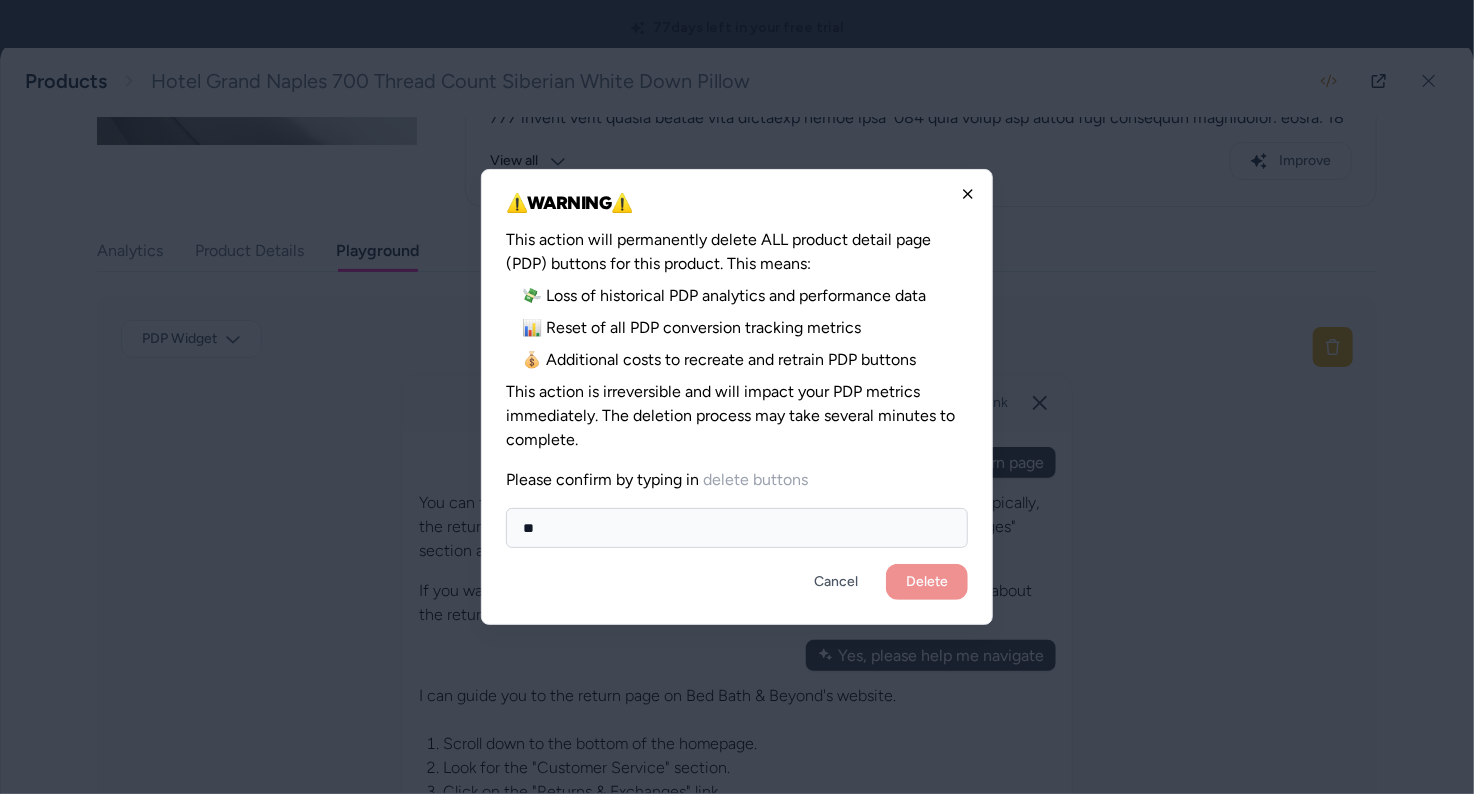 type on "**" 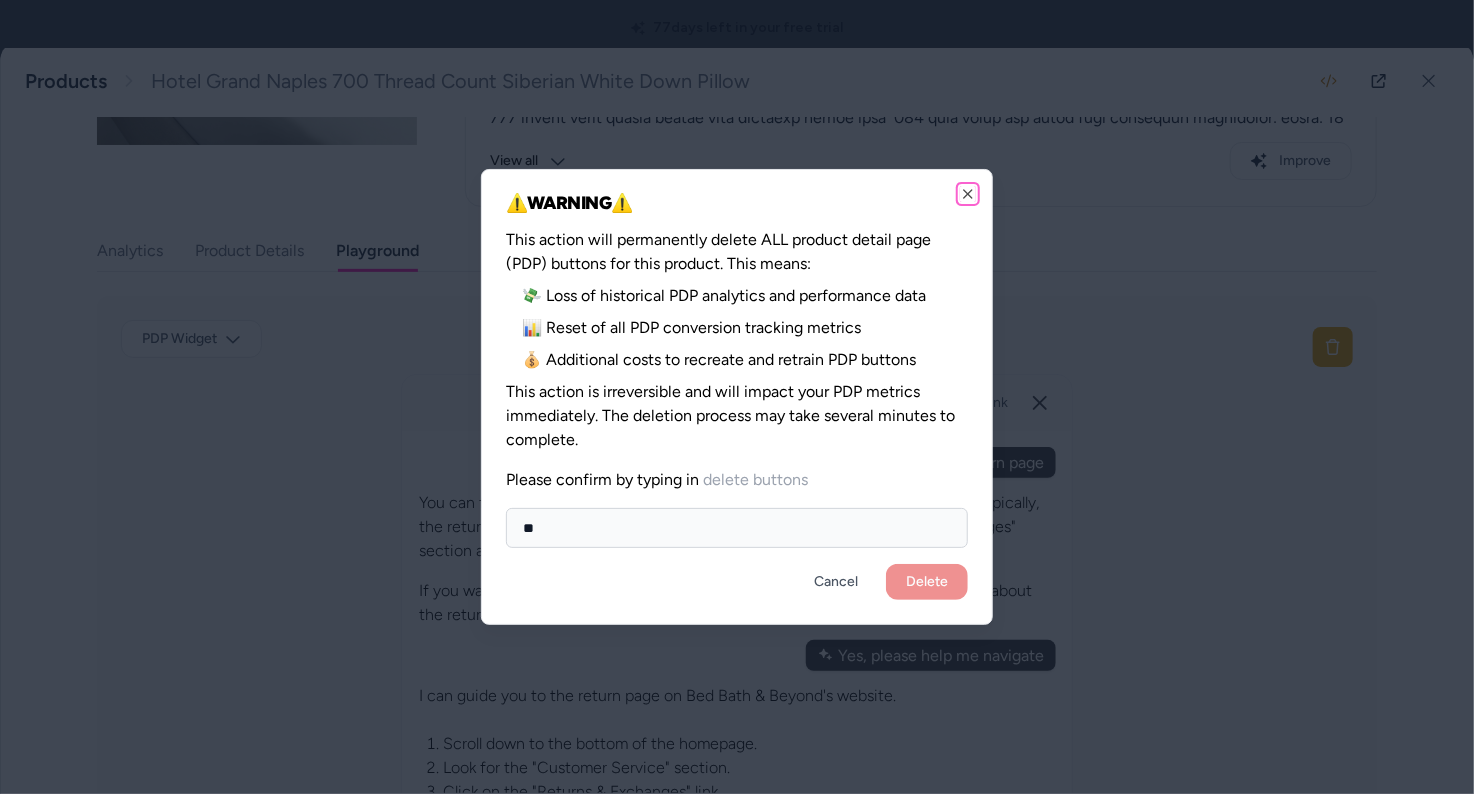 click 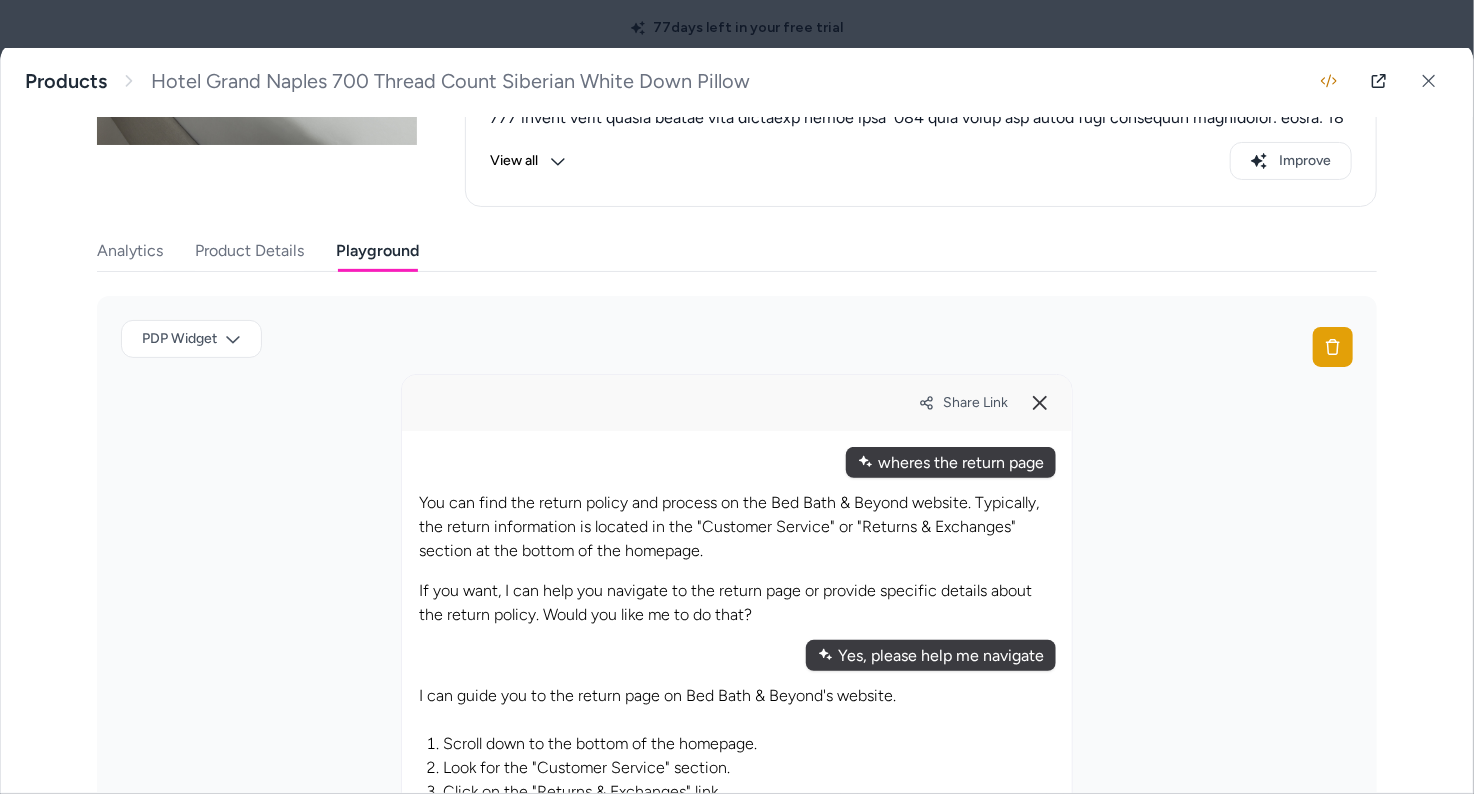 click on "Analytics Product Details Playground" at bounding box center (737, 251) 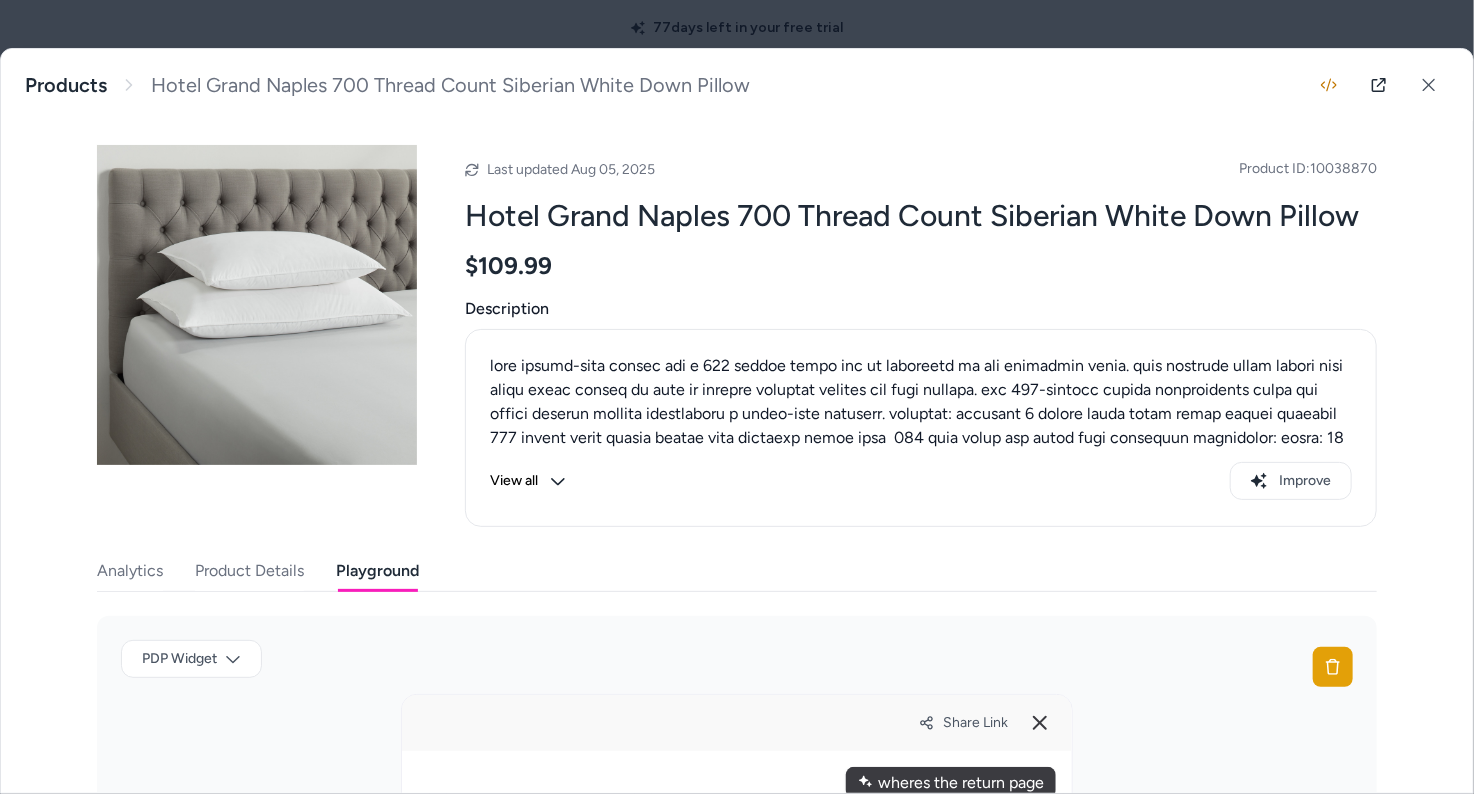 scroll, scrollTop: 513, scrollLeft: 0, axis: vertical 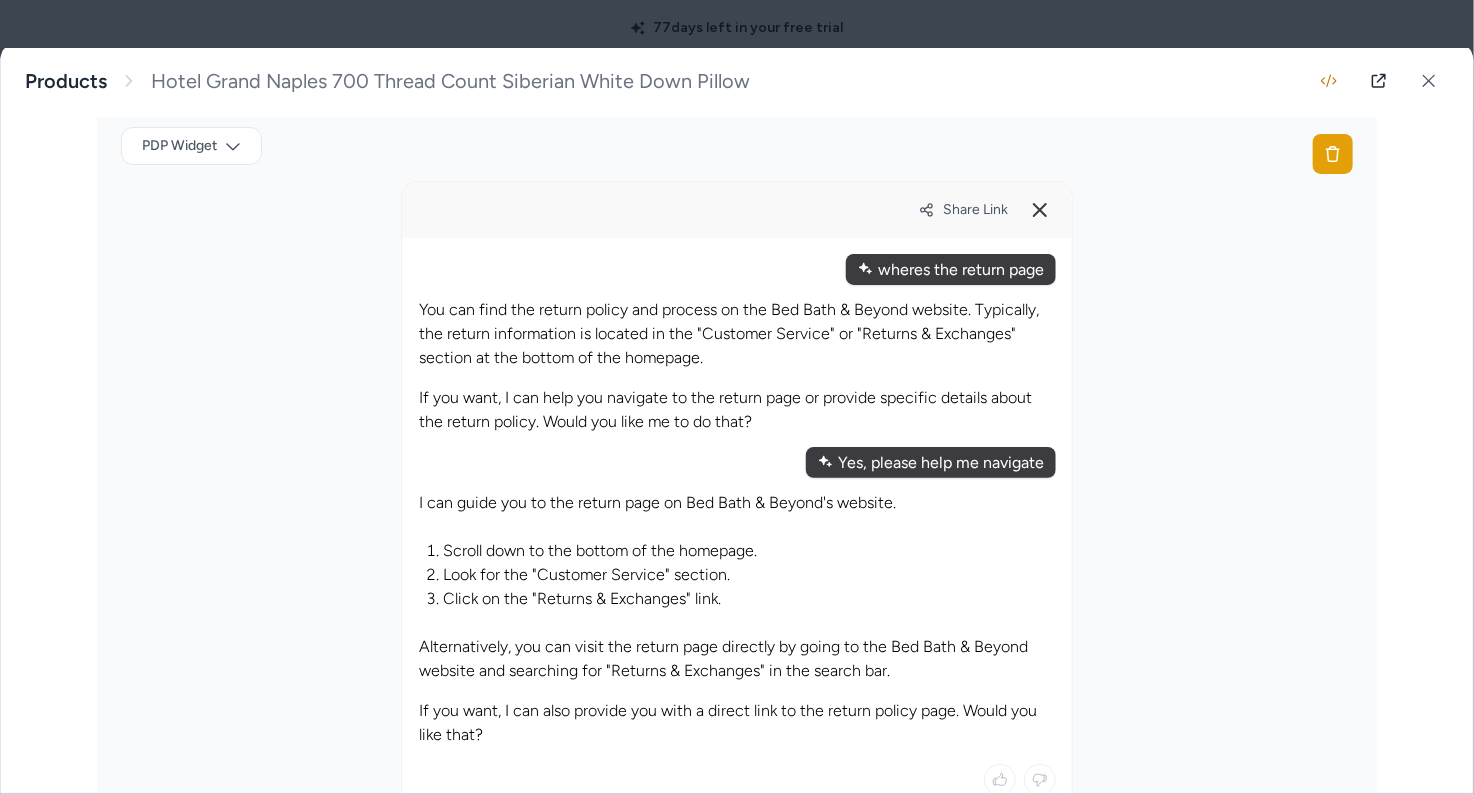 click at bounding box center [737, 397] 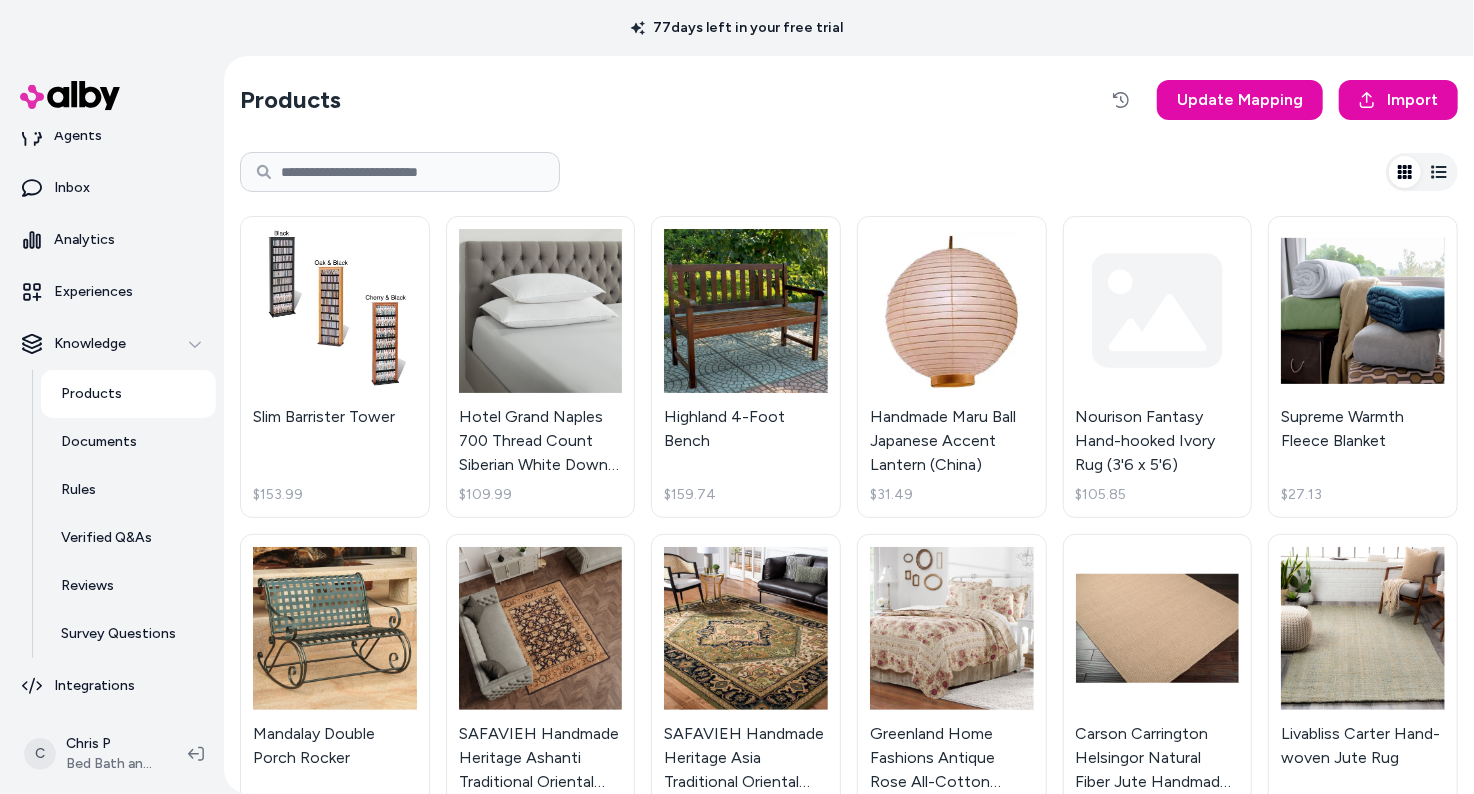 scroll, scrollTop: 56, scrollLeft: 0, axis: vertical 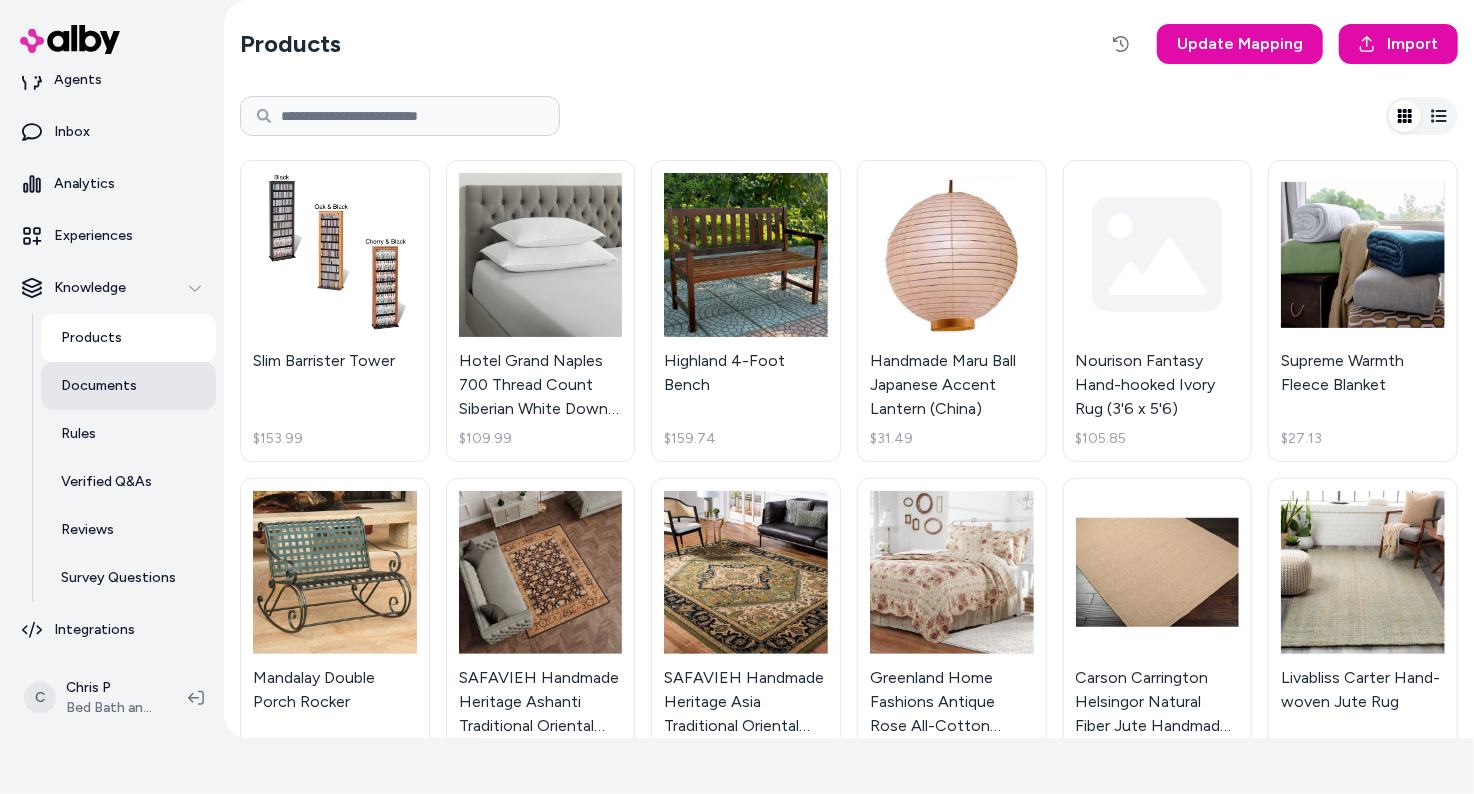 click on "Documents" at bounding box center [128, 386] 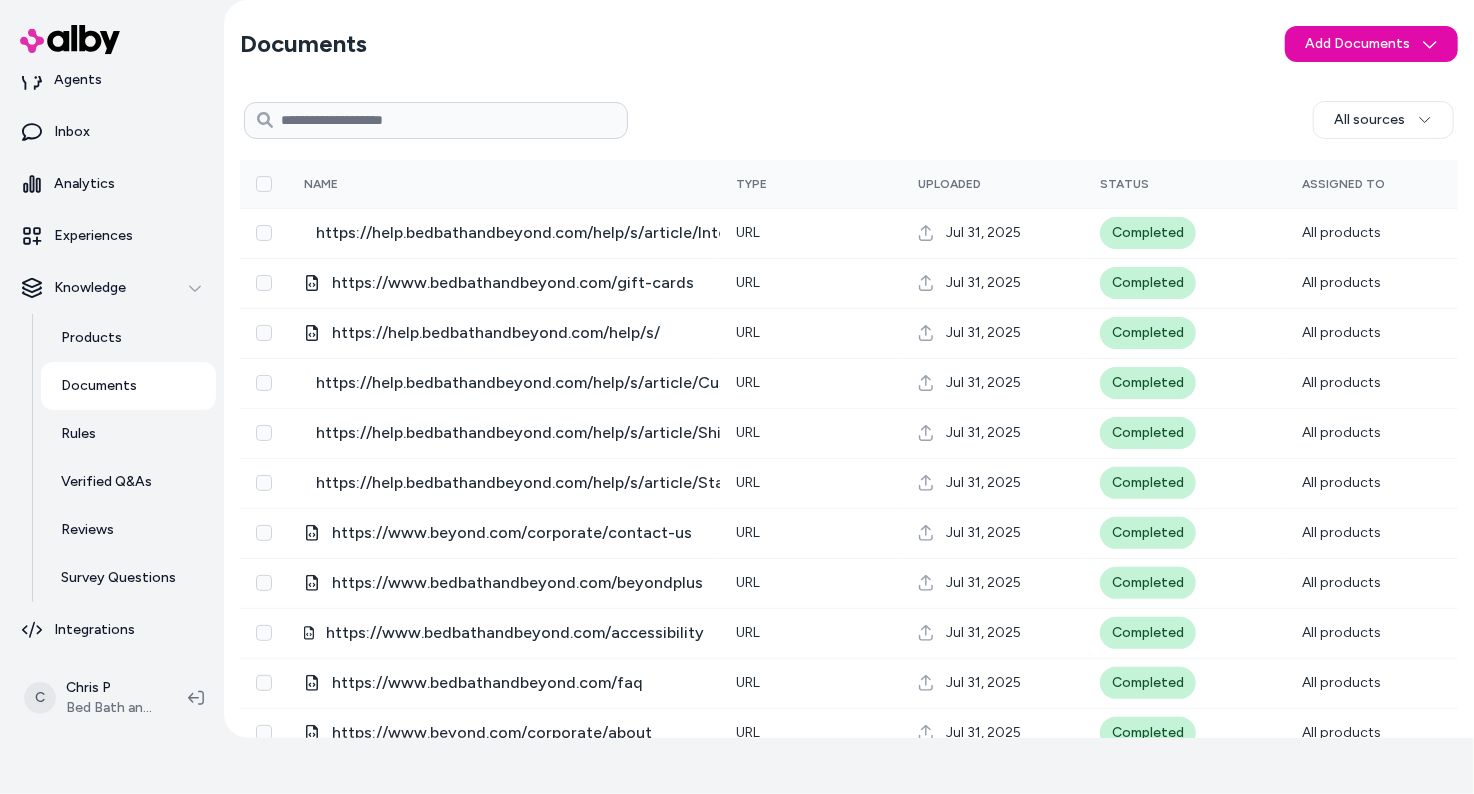 click on "Documents Add Documents" at bounding box center (849, 44) 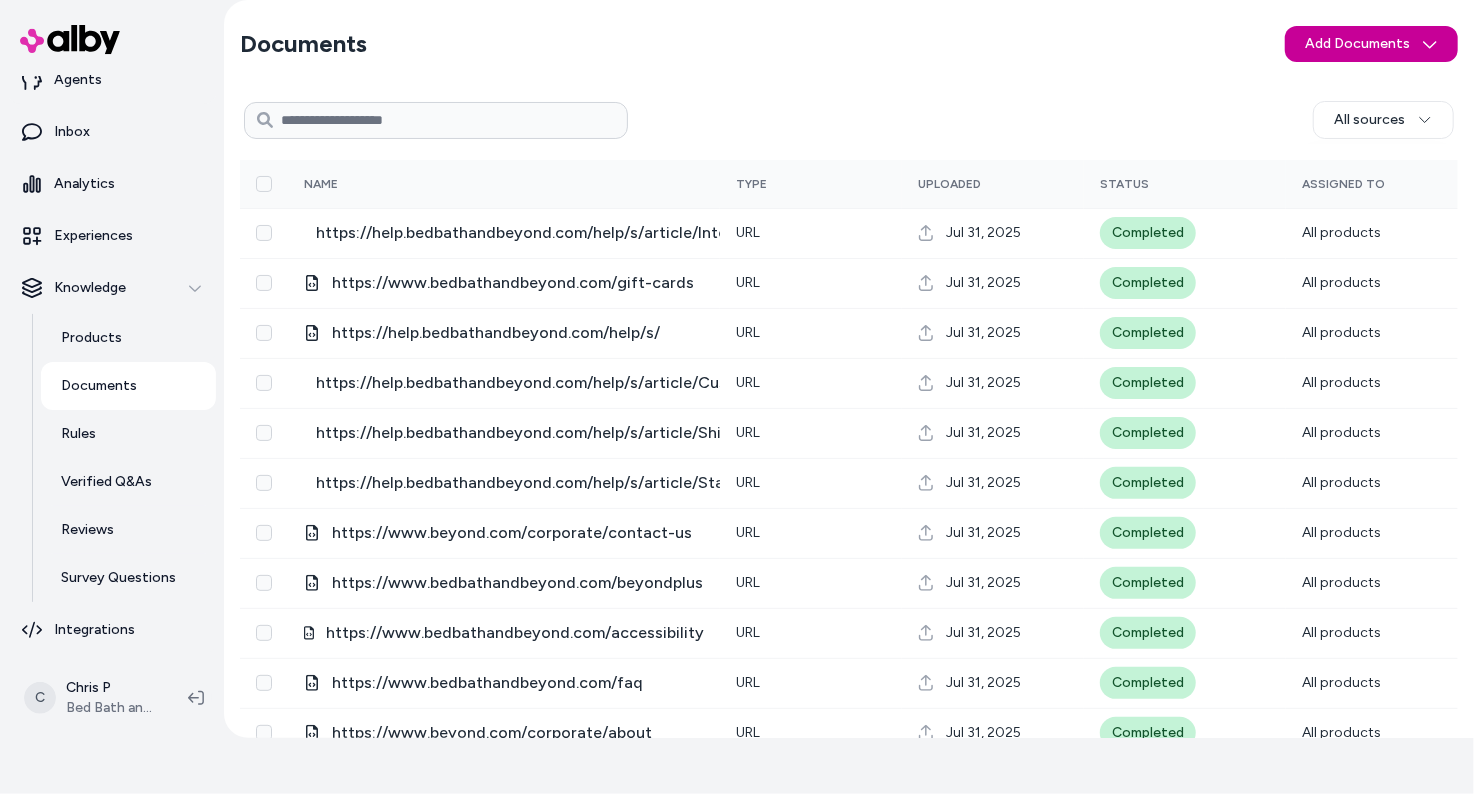 click on "77  days left in your free trial Home Agents Inbox Analytics Experiences Knowledge Products Documents Rules Verified Q&As Reviews Survey Questions Integrations C Chris P Bed Bath and Beyond Documents Add Documents  All sources 0  Selected Edit Multiple Name Type Uploaded Status Assigned To https://help.bedbathandbeyond.com/help/s/article/International-Help-Home URL Jul 31, 2025 Completed All products https://www.bedbathandbeyond.com/gift-cards URL Jul 31, 2025 Completed All products https://help.bedbathandbeyond.com/help/s/ URL Jul 31, 2025 Completed All products https://help.bedbathandbeyond.com/help/s/article/Customer-Care-Contact-Information URL Jul 31, 2025 Completed All products https://help.bedbathandbeyond.com/help/s/article/Shipping-Delivery URL Jul 31, 2025 Completed All products https://help.bedbathandbeyond.com/help/s/article/Standard-Return-Policy URL Jul 31, 2025 Completed All products https://www.beyond.com/corporate/contact-us URL Jul 31, 2025 Completed All products URL Jul 31, 2025 Completed" at bounding box center (737, 341) 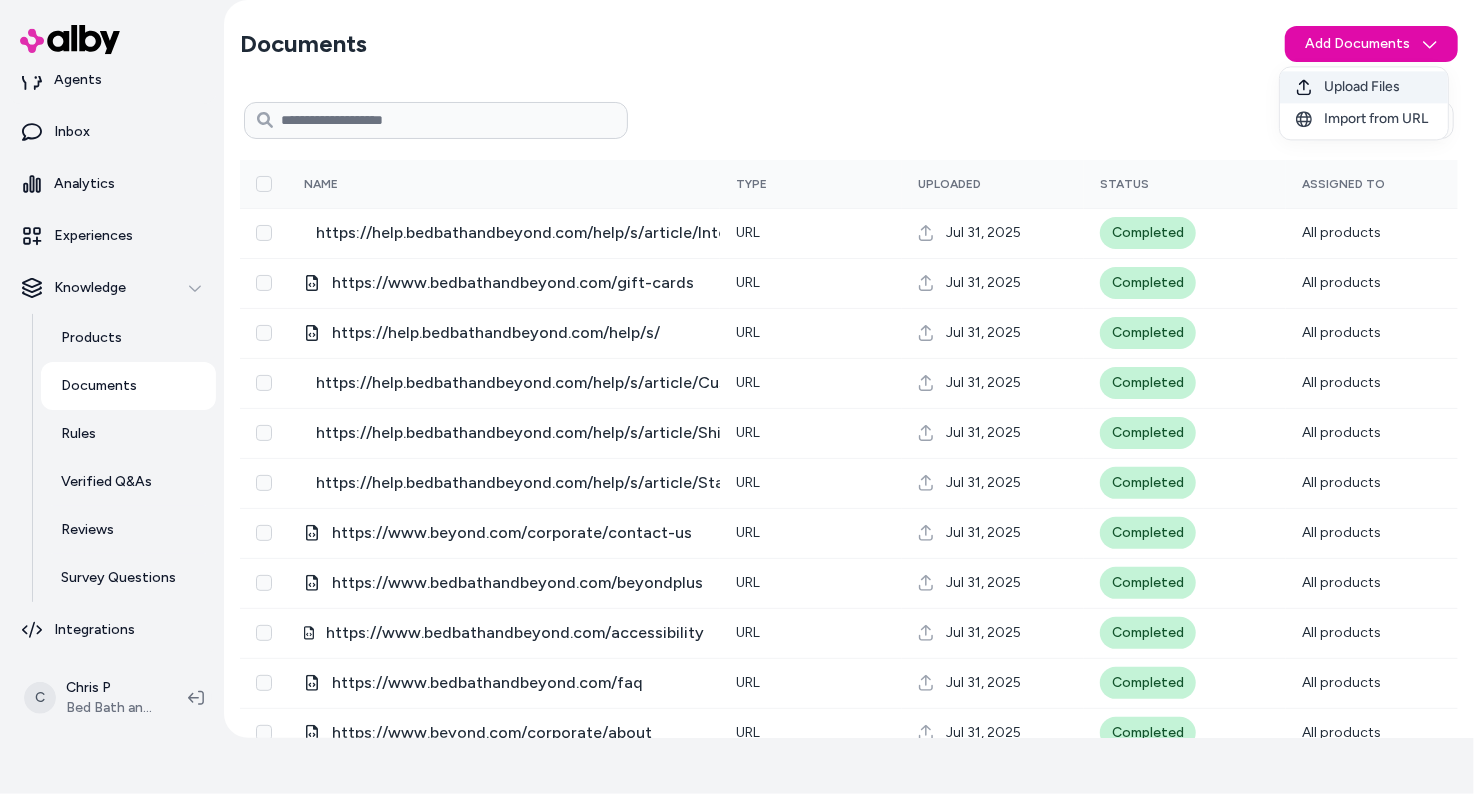 click on "Upload Files" at bounding box center (1362, 87) 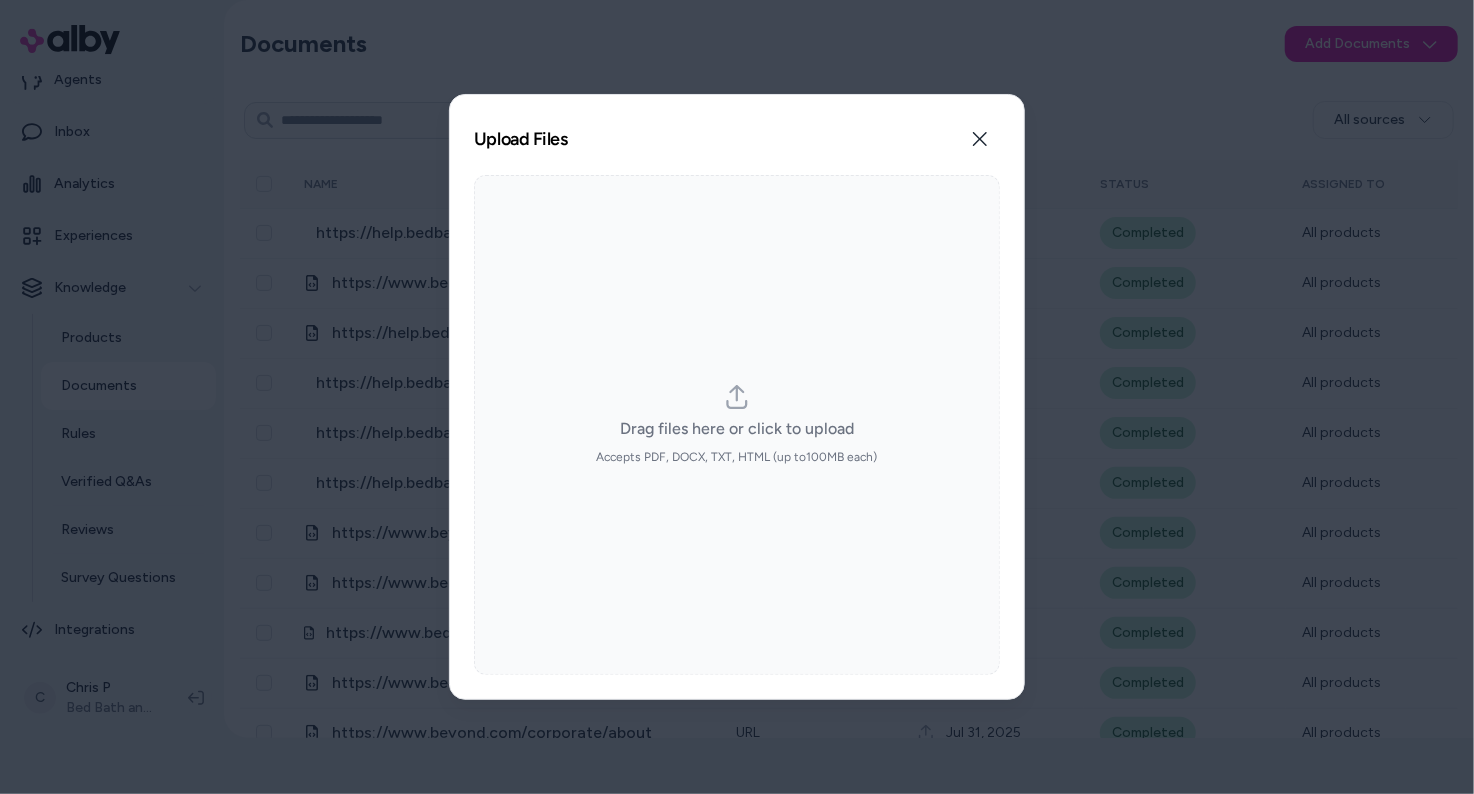 click on "Drag files here or click to upload Accepts PDF, DOCX, TXT, HTML (up to  100 MB each)" at bounding box center (737, 425) 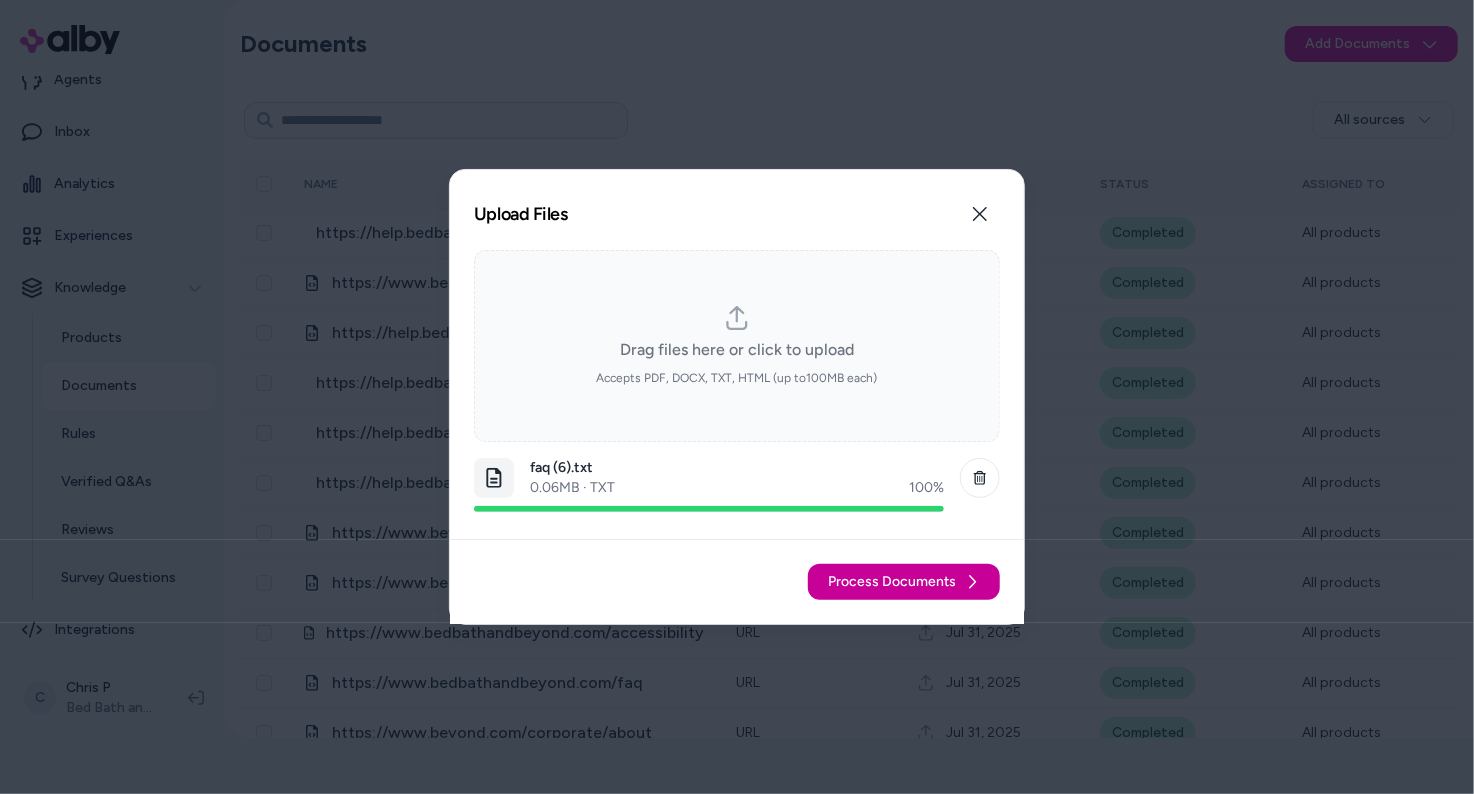 click on "Process Documents" at bounding box center (892, 582) 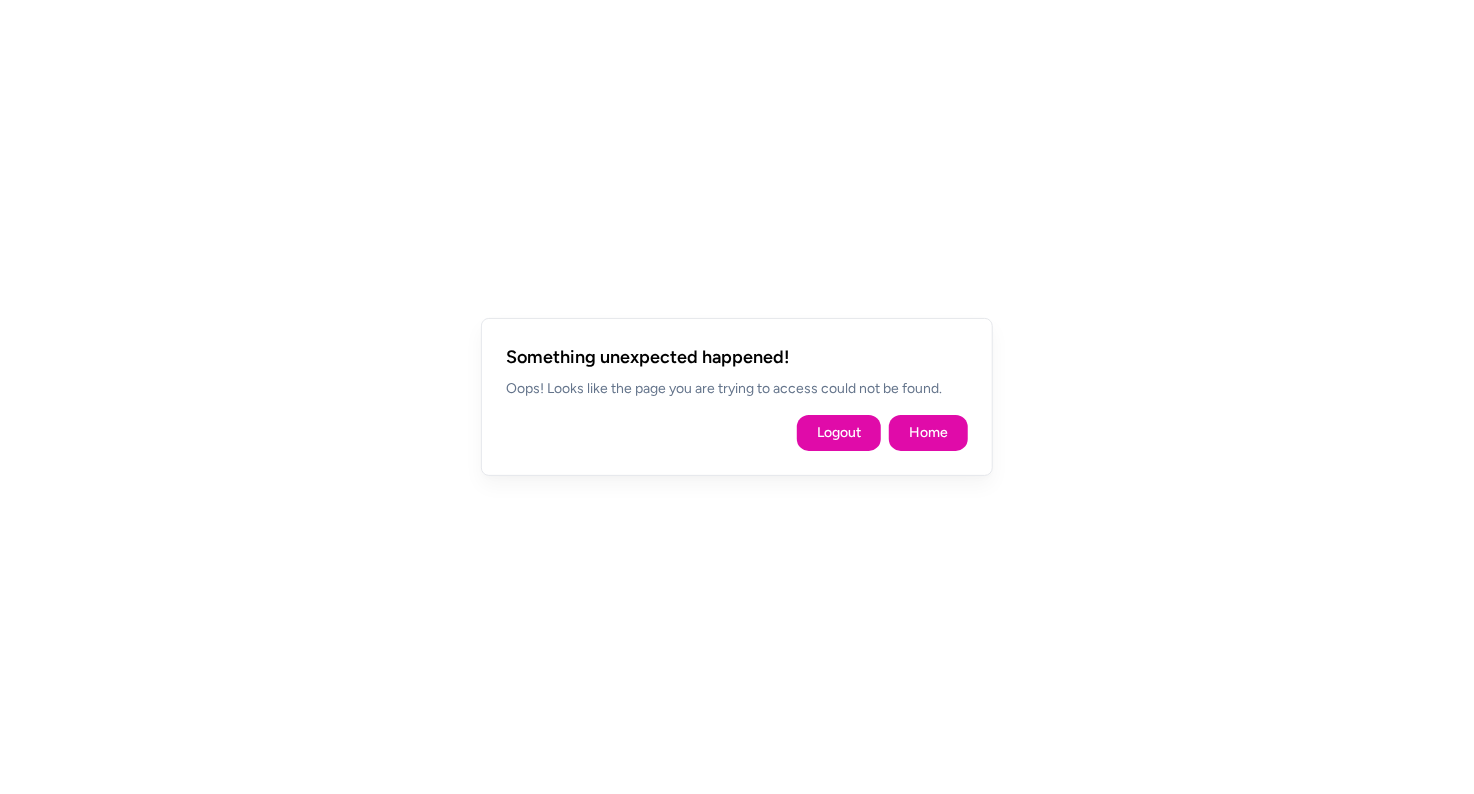 scroll, scrollTop: 0, scrollLeft: 0, axis: both 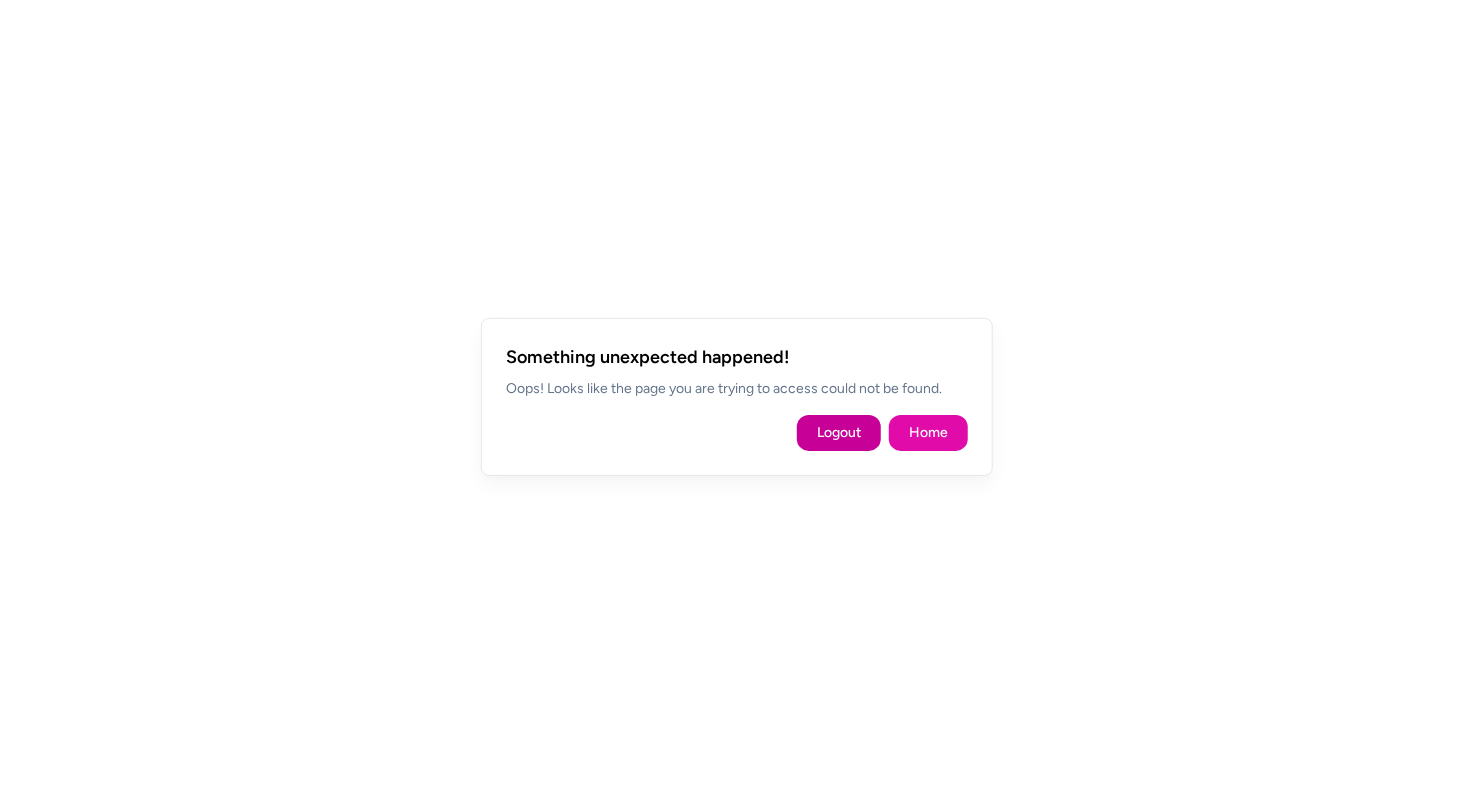 drag, startPoint x: 844, startPoint y: 429, endPoint x: 864, endPoint y: 441, distance: 23.323807 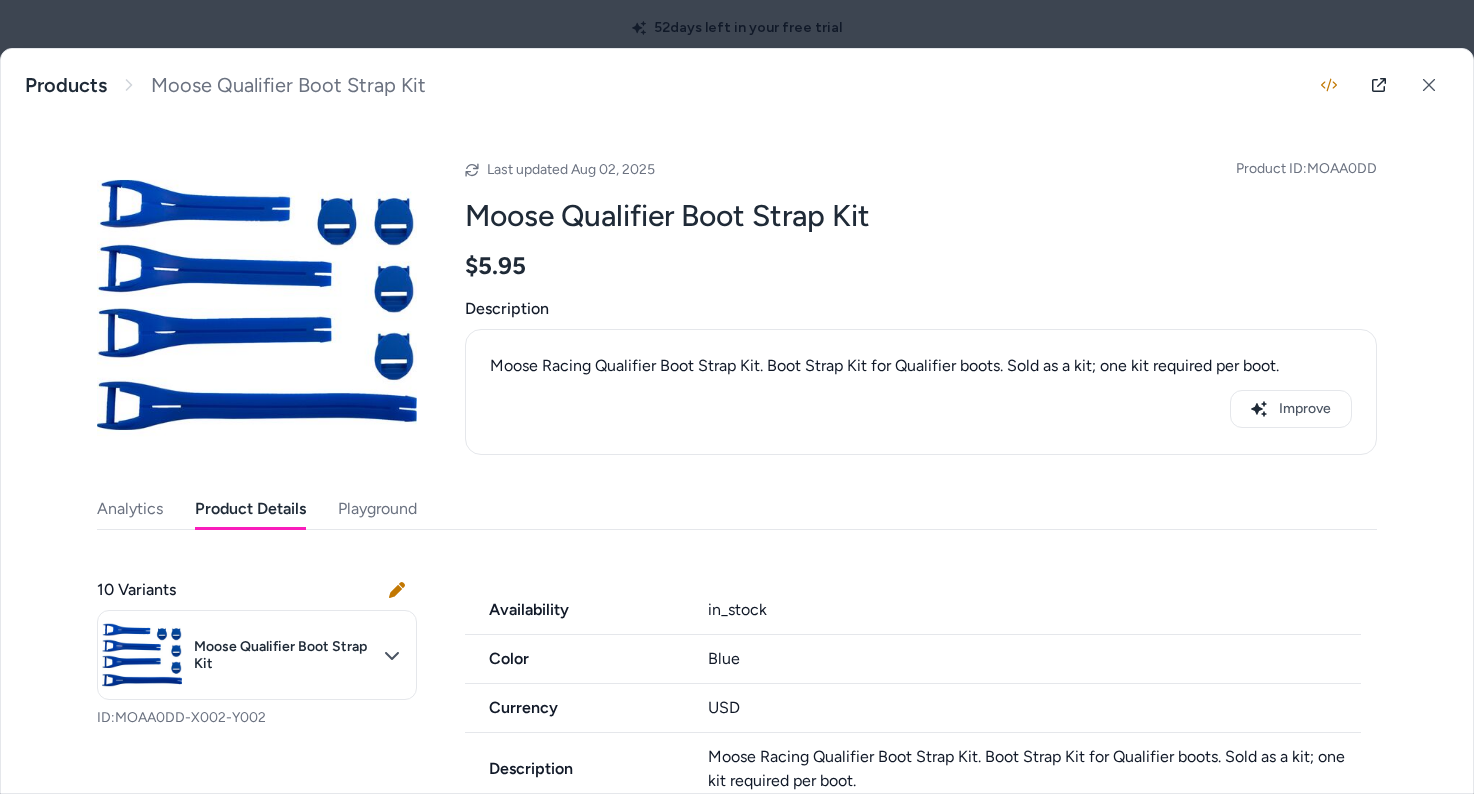 scroll, scrollTop: 0, scrollLeft: 0, axis: both 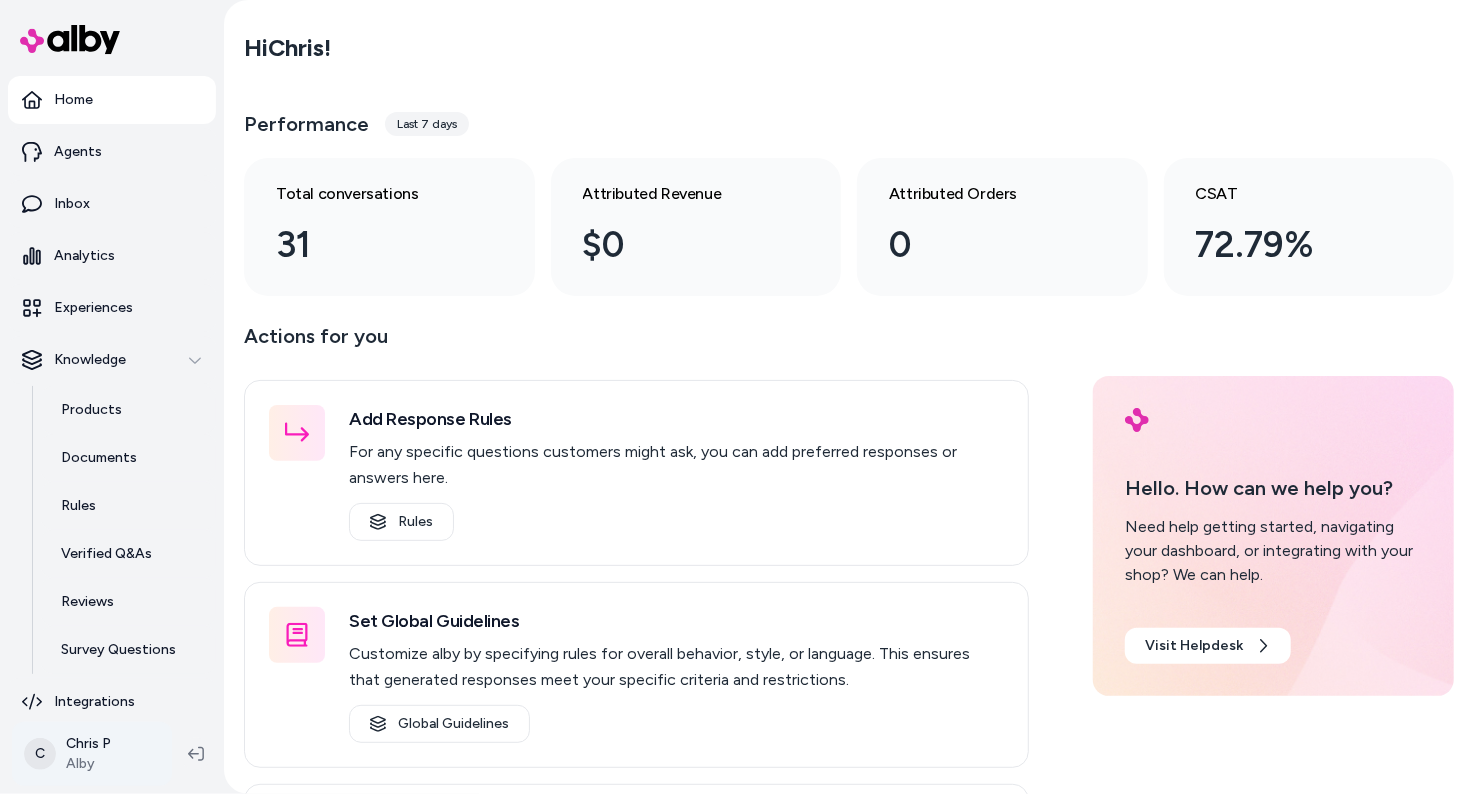 click on "Home Agents Inbox Analytics Experiences Knowledge Products Documents Rules Verified Q&As Reviews Survey Questions Integrations C [FIRST] [LAST] Hi  [FIRST] ! Performance Last 7 days Total conversations   31 Attributed Revenue   $0 Attributed Orders   0 CSAT   72.79% Actions for you Add Response Rules For any specific questions customers might ask, you can add preferred responses or answers here. Rules Set Global Guidelines Customize alby by specifying rules for overall behavior, style, or language. This ensures that generated responses meet your specific criteria and restrictions. Global Guidelines Configure Experiences Control the shopper-facing experience by choosing where alby appears, the types of questions alby can answer (skills), and customizing the look and feel. Experiences Hello. How can we help you? Need help getting started, navigating your dashboard, or integrating with your shop? We can help. Visit Helpdesk  2025.30.8" at bounding box center [737, 397] 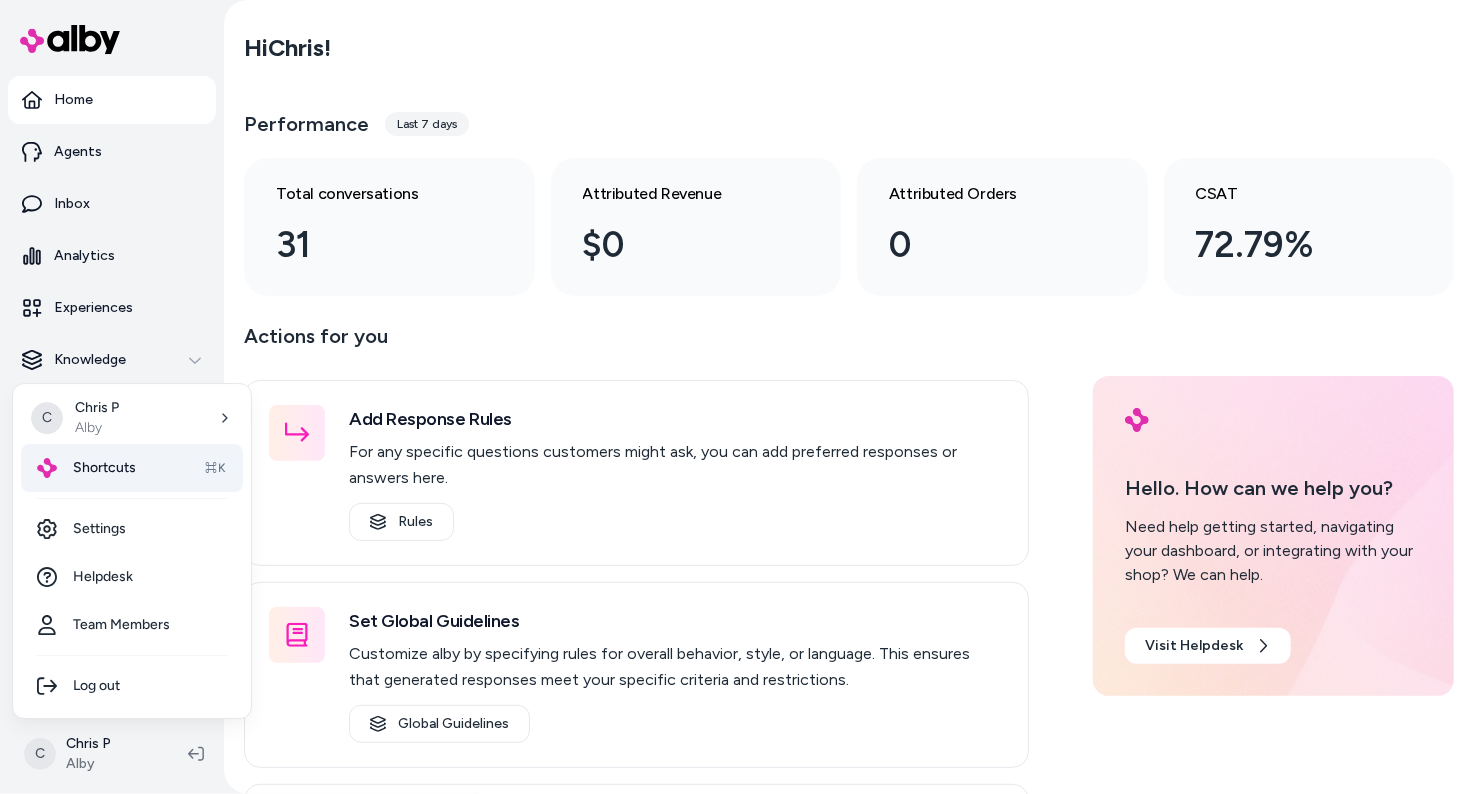 click on "Shortcuts" at bounding box center (104, 468) 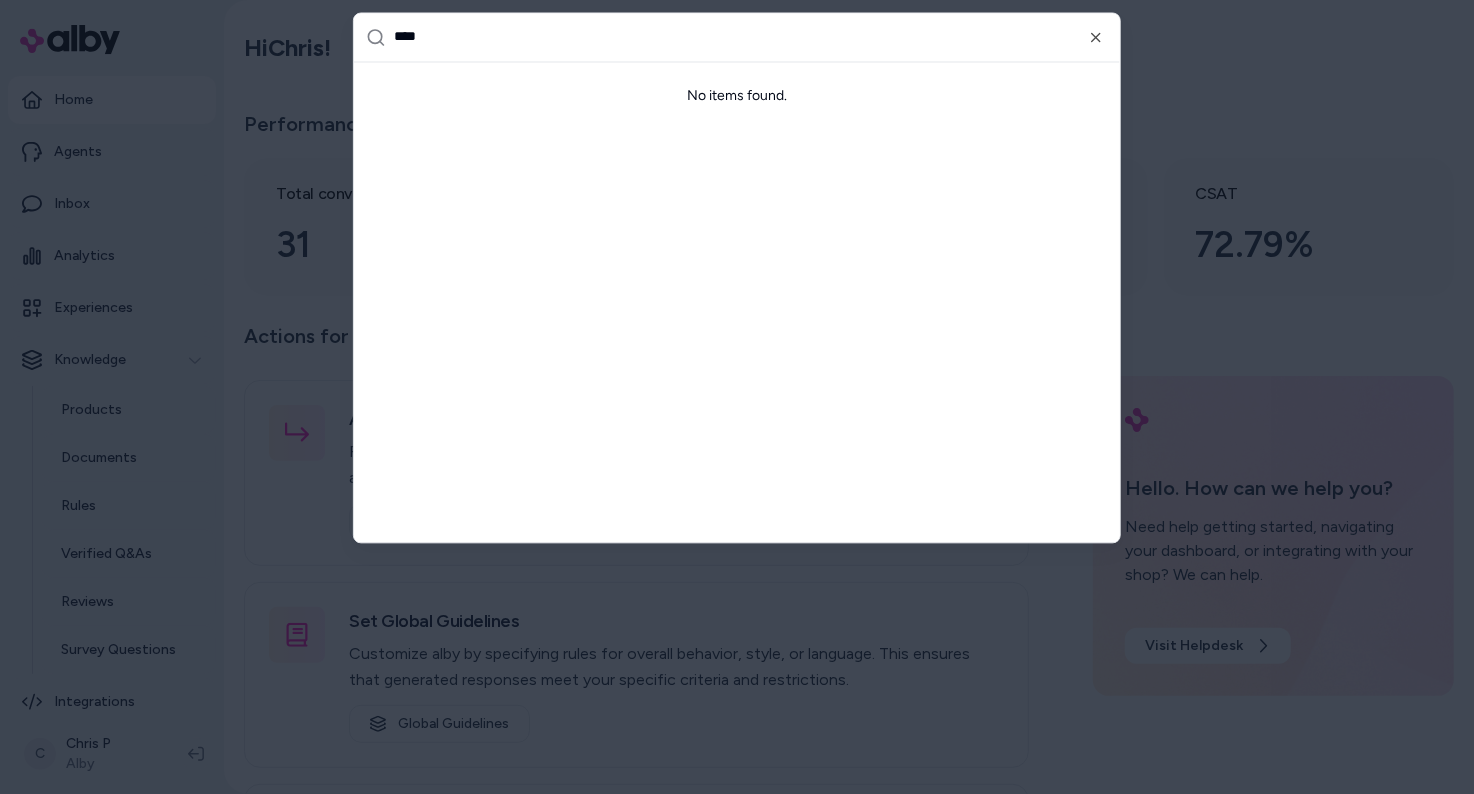 type on "***" 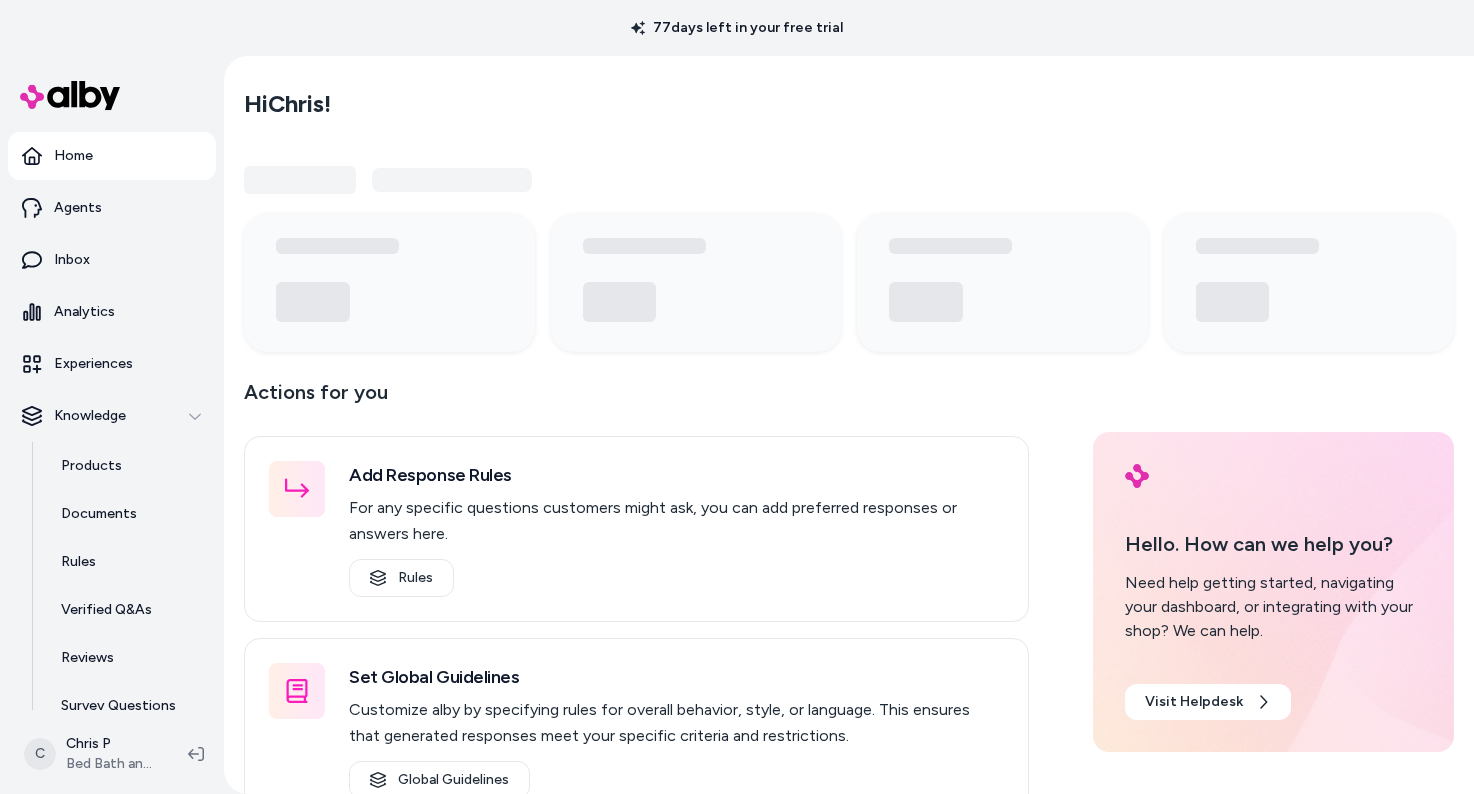 scroll, scrollTop: 0, scrollLeft: 0, axis: both 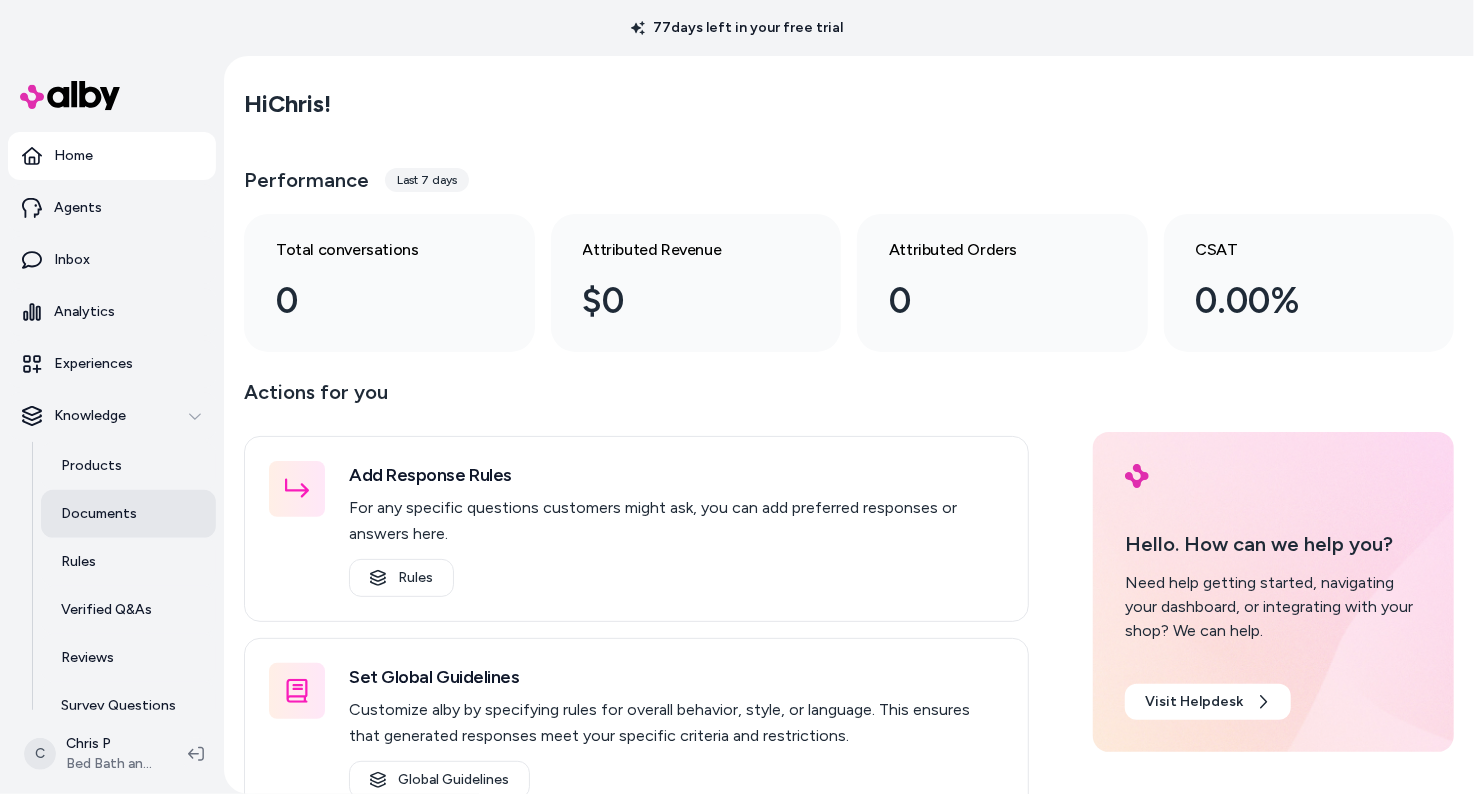click on "Documents" at bounding box center [99, 514] 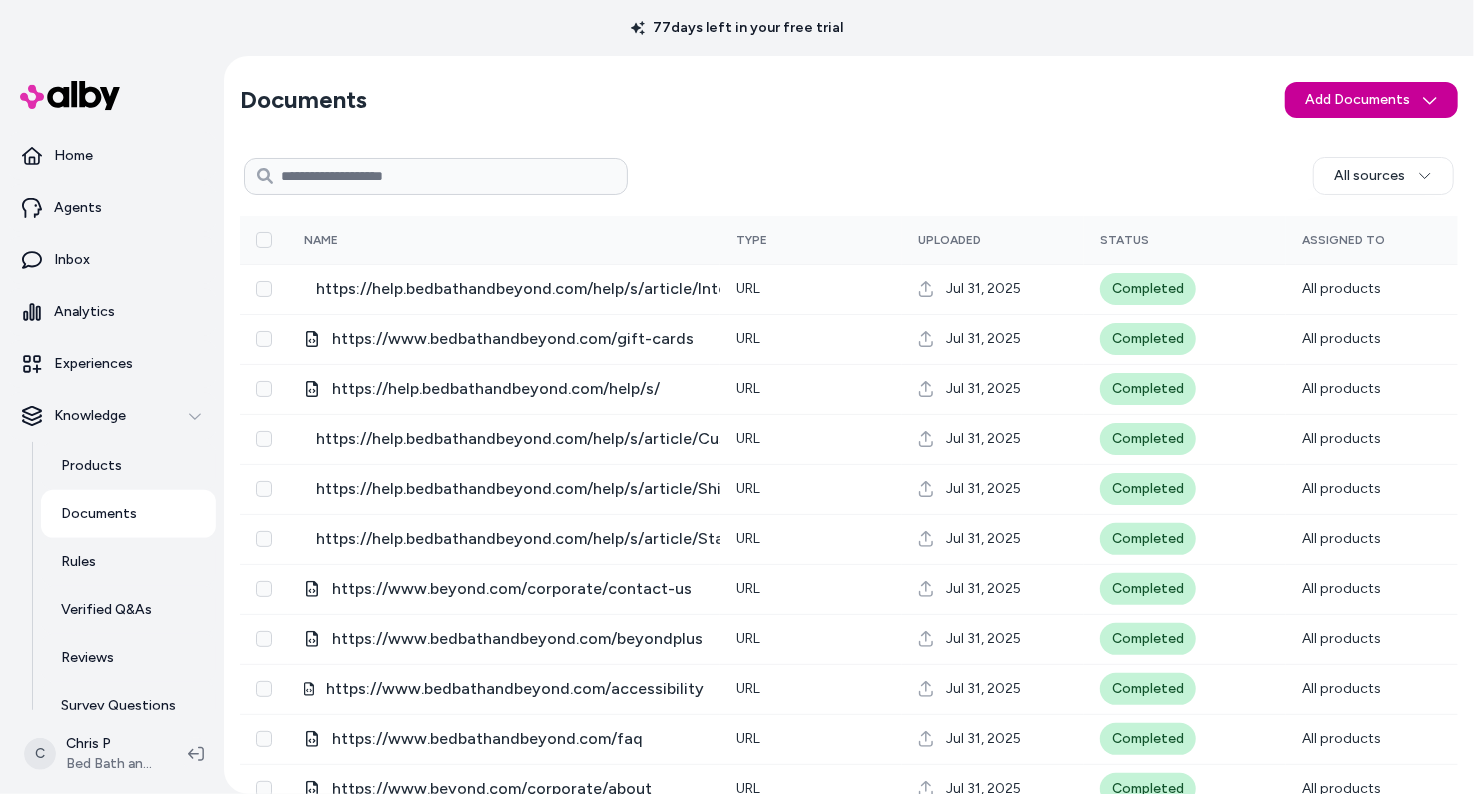 click on "77  days left in your free trial Home Agents Inbox Analytics Experiences Knowledge Products Documents Rules Verified Q&As Reviews Survey Questions Integrations C Chris P Bed Bath and Beyond Documents Add Documents  All sources 0  Selected Edit Multiple Name Type Uploaded Status Assigned To https://help.bedbathandbeyond.com/help/s/article/International-Help-Home URL Jul 31, 2025 Completed All products https://www.bedbathandbeyond.com/gift-cards URL Jul 31, 2025 Completed All products https://help.bedbathandbeyond.com/help/s/ URL Jul 31, 2025 Completed All products https://help.bedbathandbeyond.com/help/s/article/Customer-Care-Contact-Information URL Jul 31, 2025 Completed All products https://help.bedbathandbeyond.com/help/s/article/Shipping-Delivery URL Jul 31, 2025 Completed All products https://help.bedbathandbeyond.com/help/s/article/Standard-Return-Policy URL Jul 31, 2025 Completed All products https://www.beyond.com/corporate/contact-us URL Jul 31, 2025 Completed All products URL Jul 31, 2025 Completed" at bounding box center (737, 397) 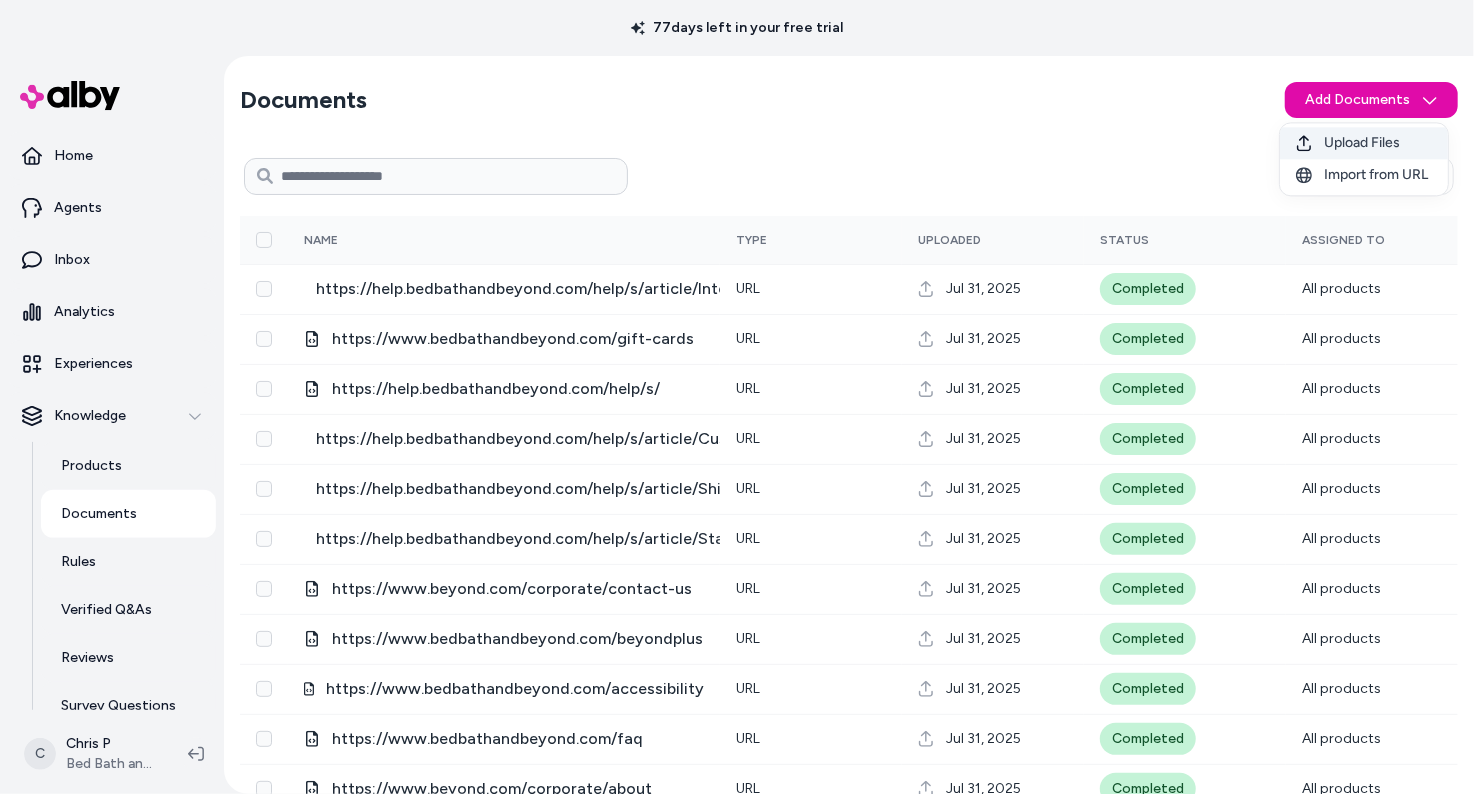 click on "Upload Files" at bounding box center [1362, 143] 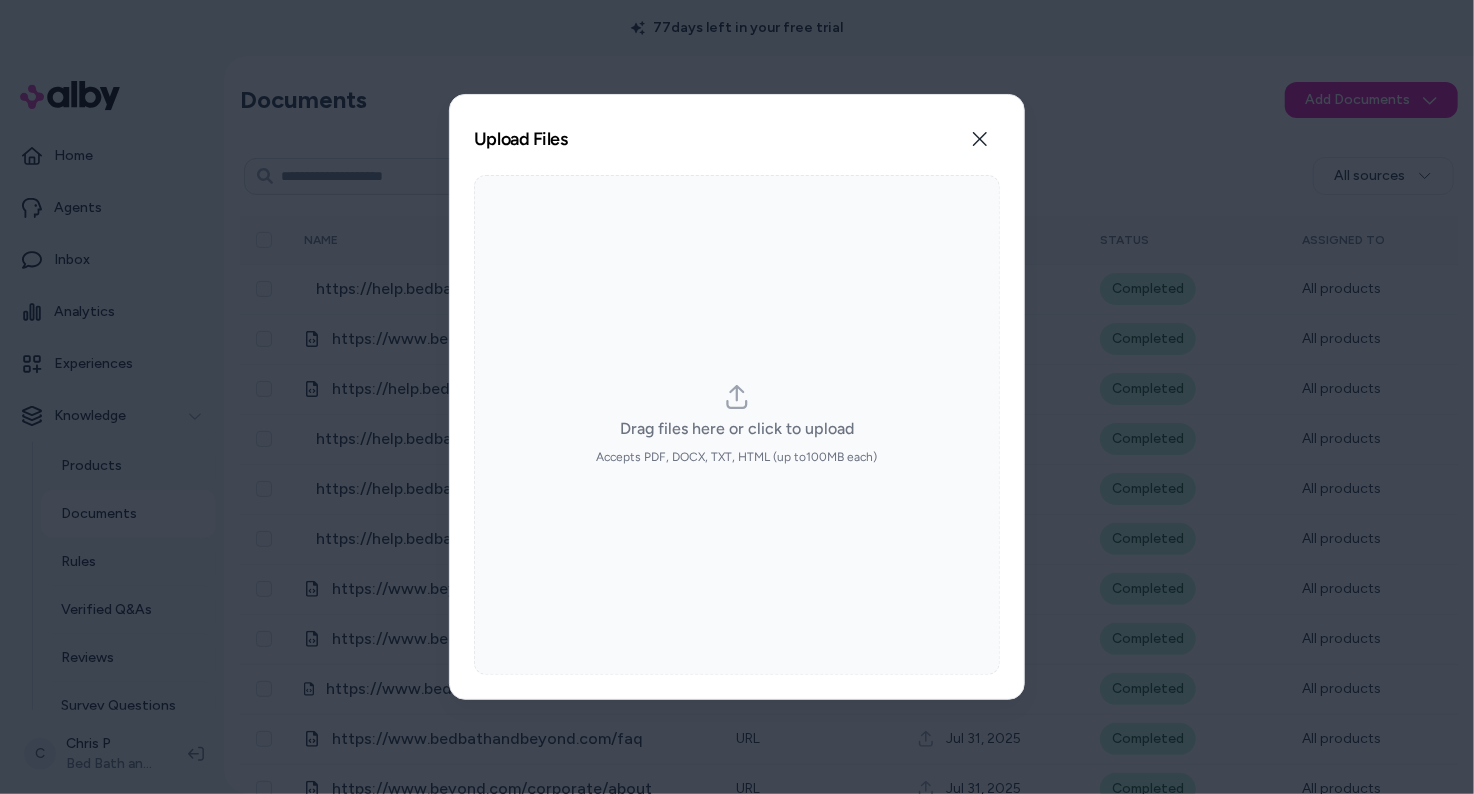 click on "Drag files here or click to upload Accepts PDF, DOCX, TXT, HTML (up to  100 MB each)" at bounding box center (737, 425) 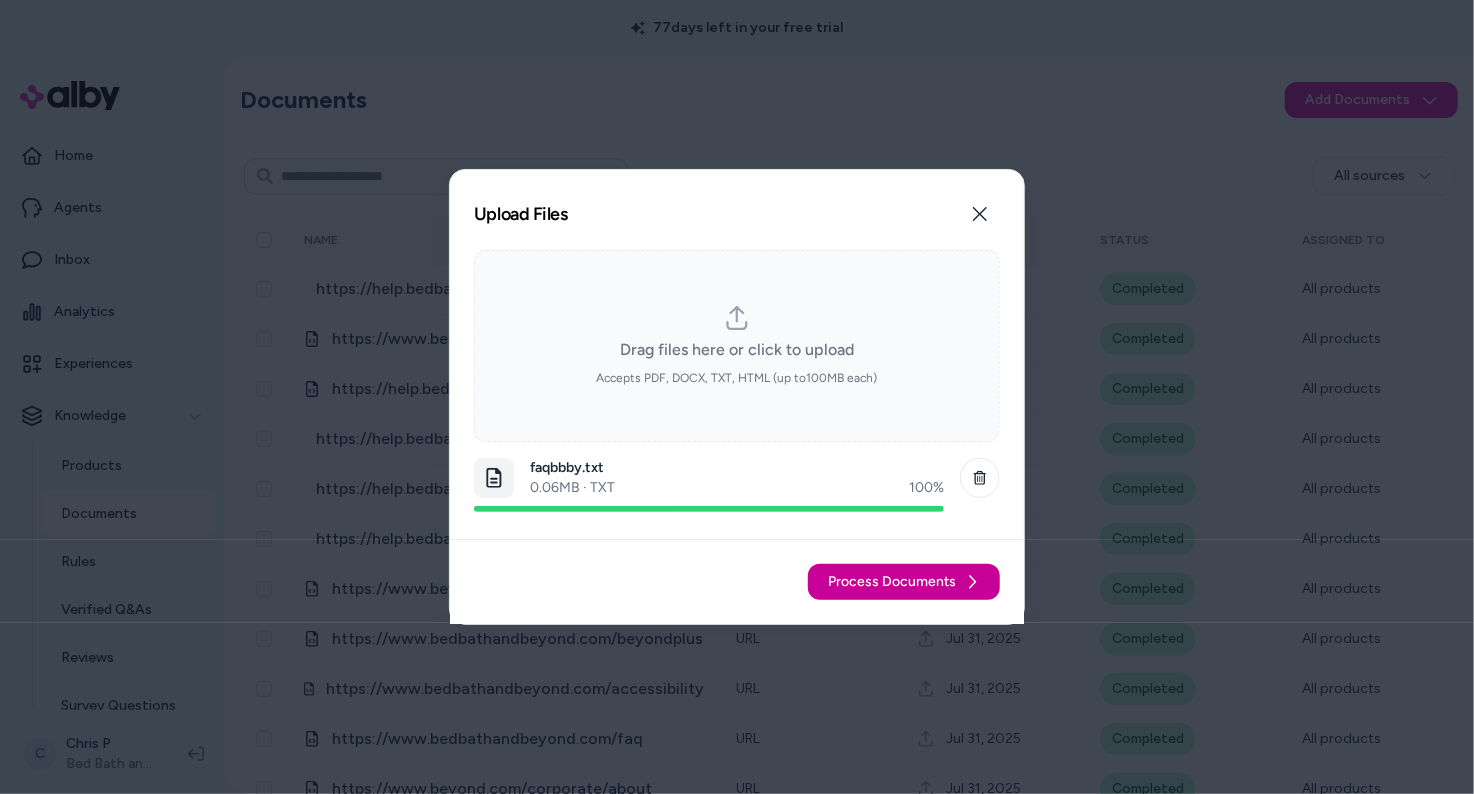 click on "Process Documents" at bounding box center [892, 582] 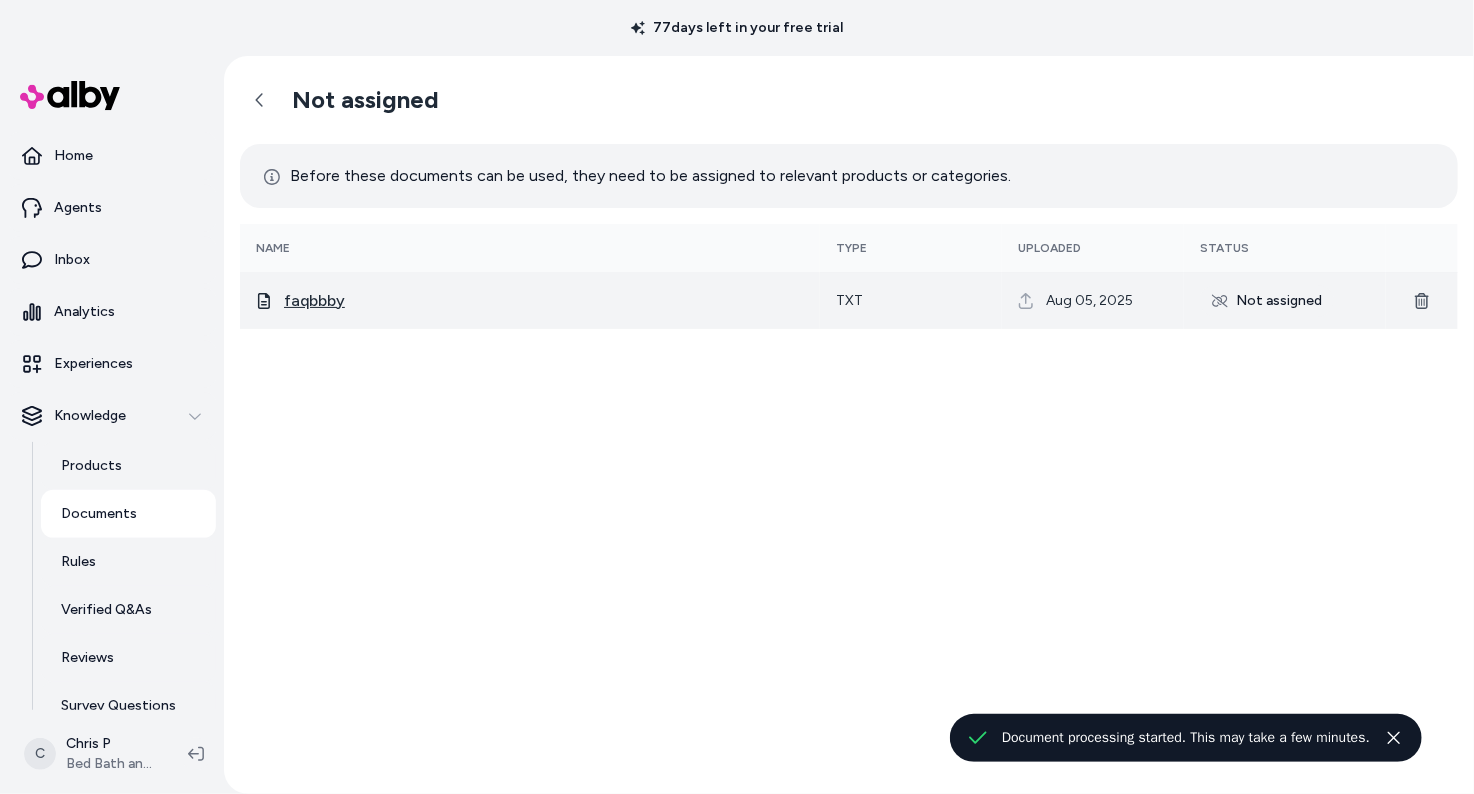 click on "faqbbby" at bounding box center [314, 301] 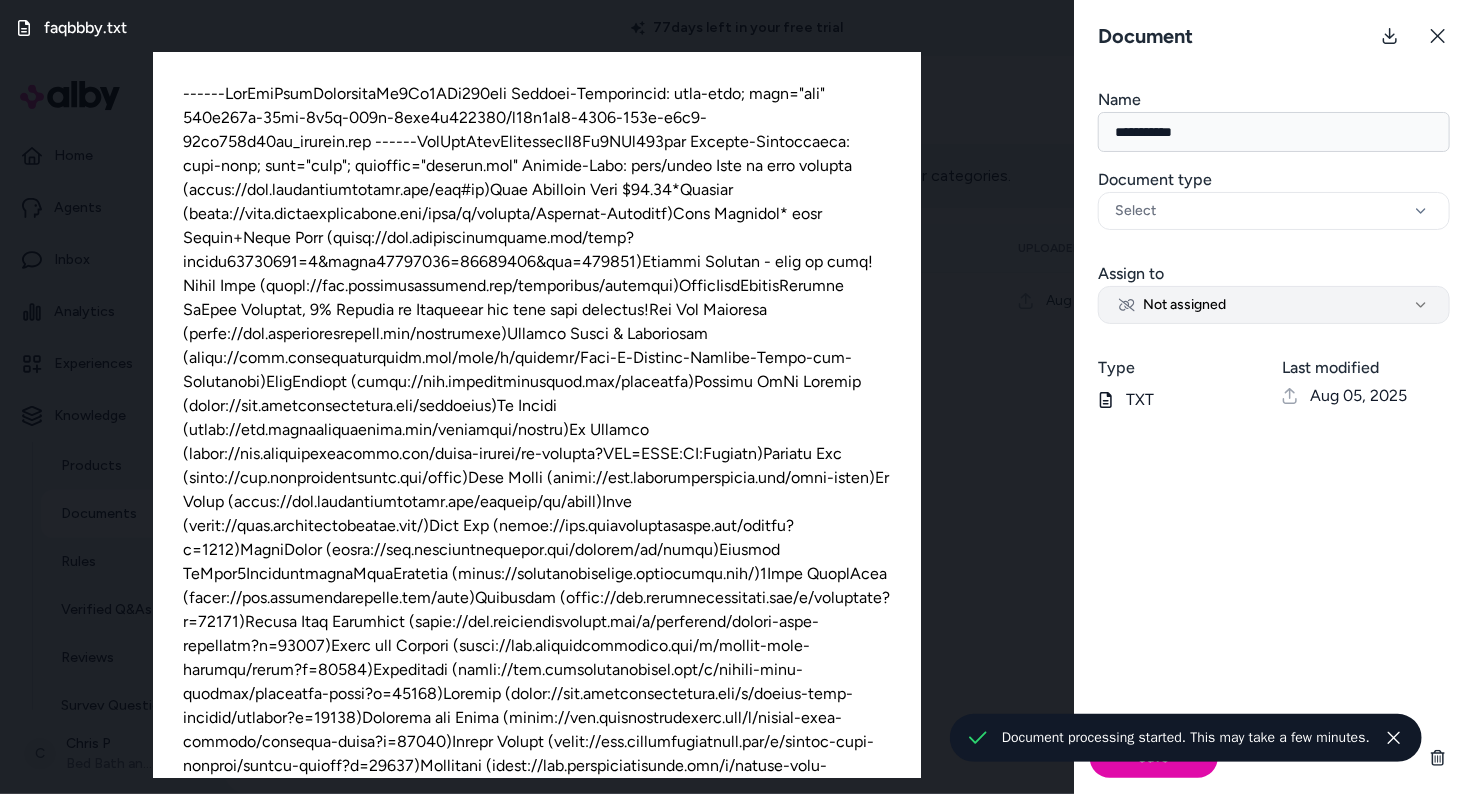 click on "Not assigned" at bounding box center [1274, 305] 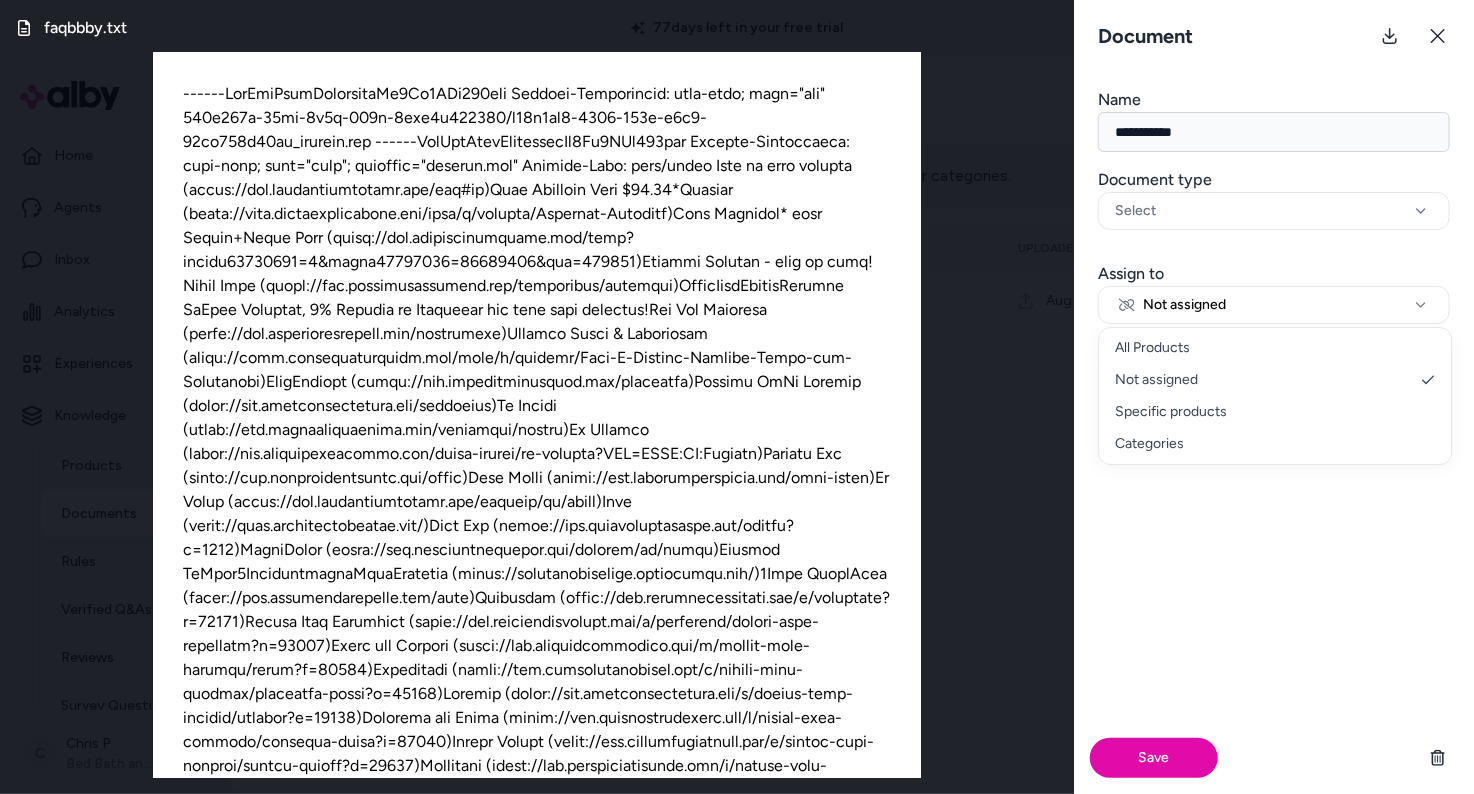 select on "***" 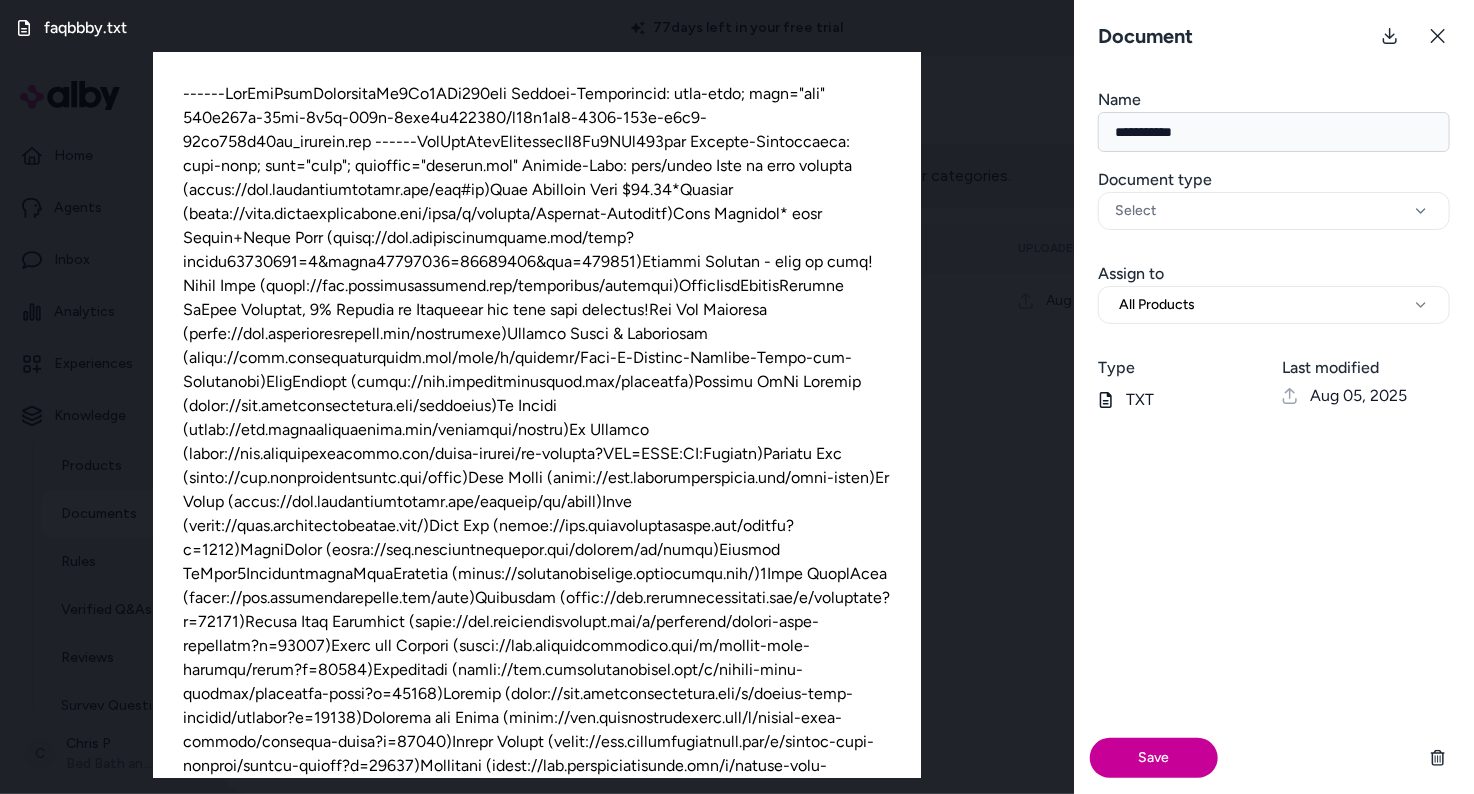 click on "Save" at bounding box center [1154, 758] 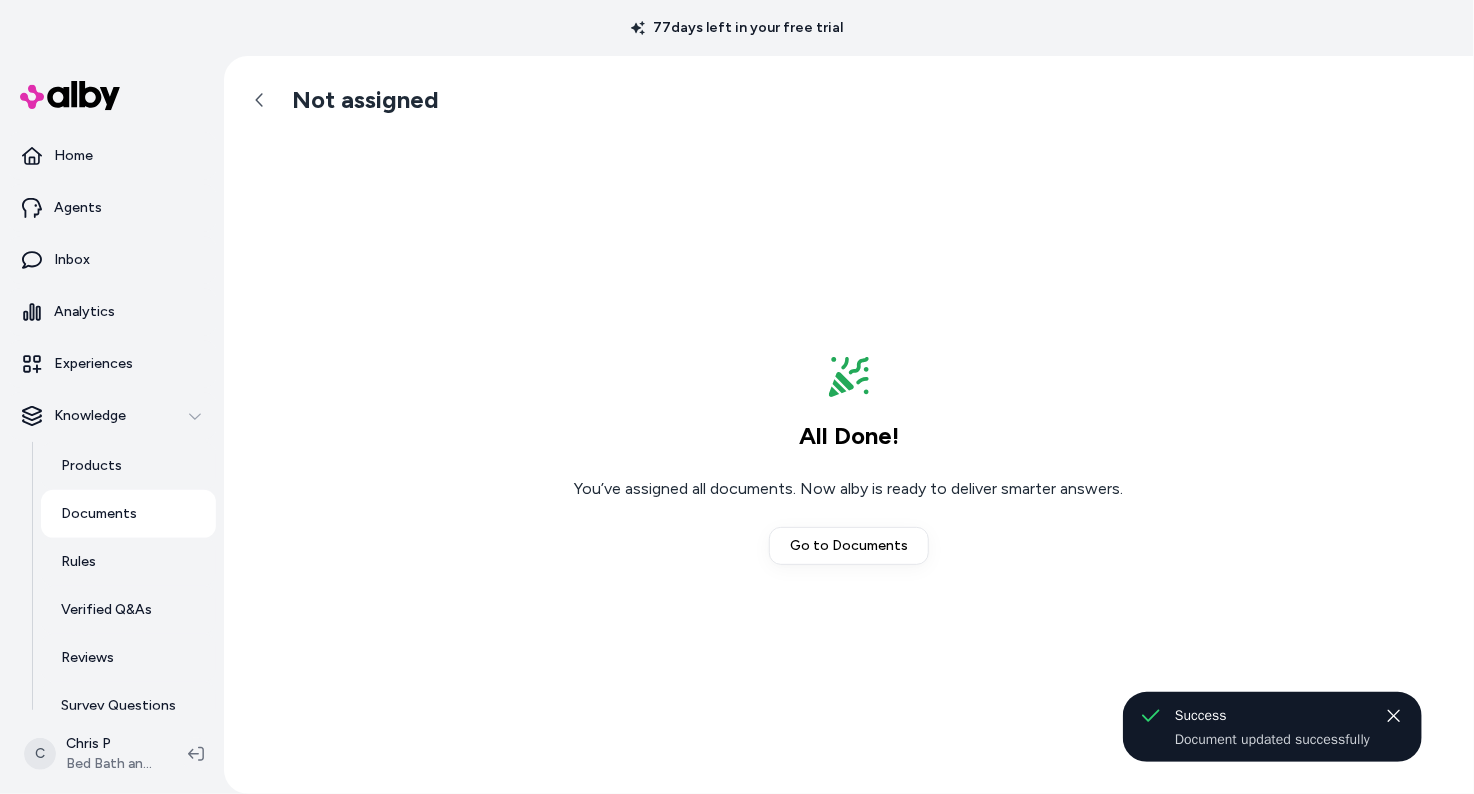 click on "Not assigned All Done! You’ve assigned all documents. Now alby is ready to deliver smarter answers. Go to Documents" at bounding box center [849, 425] 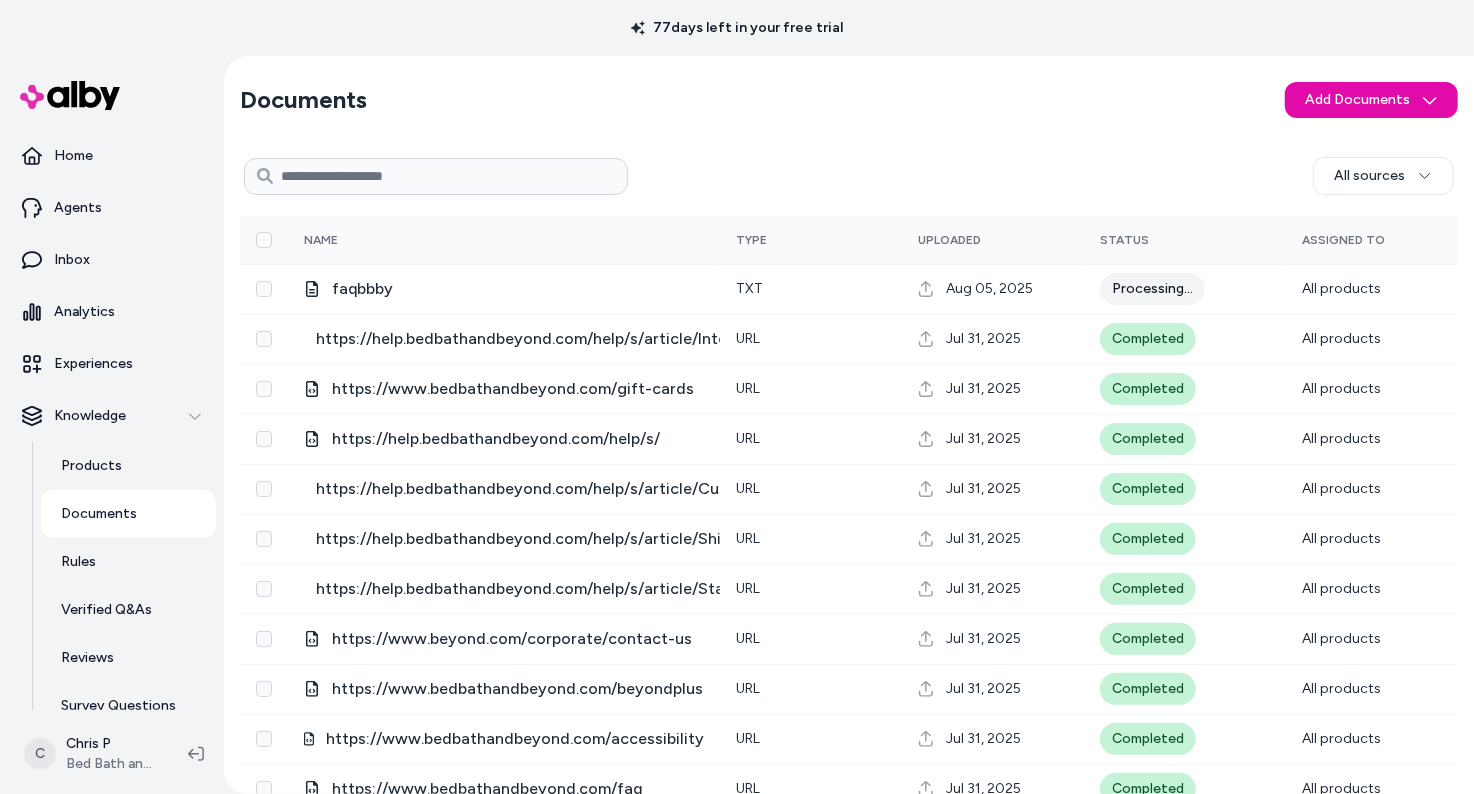 click on "Documents Add Documents  All sources 0  Selected Edit Multiple Name Type Uploaded Status Assigned To faqbbby txt Aug 05, 2025 Processing... All products https://help.bedbathandbeyond.com/help/s/article/International-Help-Home URL Jul 31, 2025 Completed All products https://www.bedbathandbeyond.com/gift-cards URL Jul 31, 2025 Completed All products https://help.bedbathandbeyond.com/help/s/ URL Jul 31, 2025 Completed All products https://help.bedbathandbeyond.com/help/s/article/Customer-Care-Contact-Information URL Jul 31, 2025 Completed All products https://help.bedbathandbeyond.com/help/s/article/Shipping-Delivery URL Jul 31, 2025 Completed All products https://help.bedbathandbeyond.com/help/s/article/Standard-Return-Policy URL Jul 31, 2025 Completed All products https://www.beyond.com/corporate/contact-us URL Jul 31, 2025 Completed All products https://www.bedbathandbeyond.com/beyondplus URL Jul 31, 2025 Completed All products https://www.bedbathandbeyond.com/accessibility URL Jul 31, 2025 Completed URL URL" at bounding box center (849, 493) 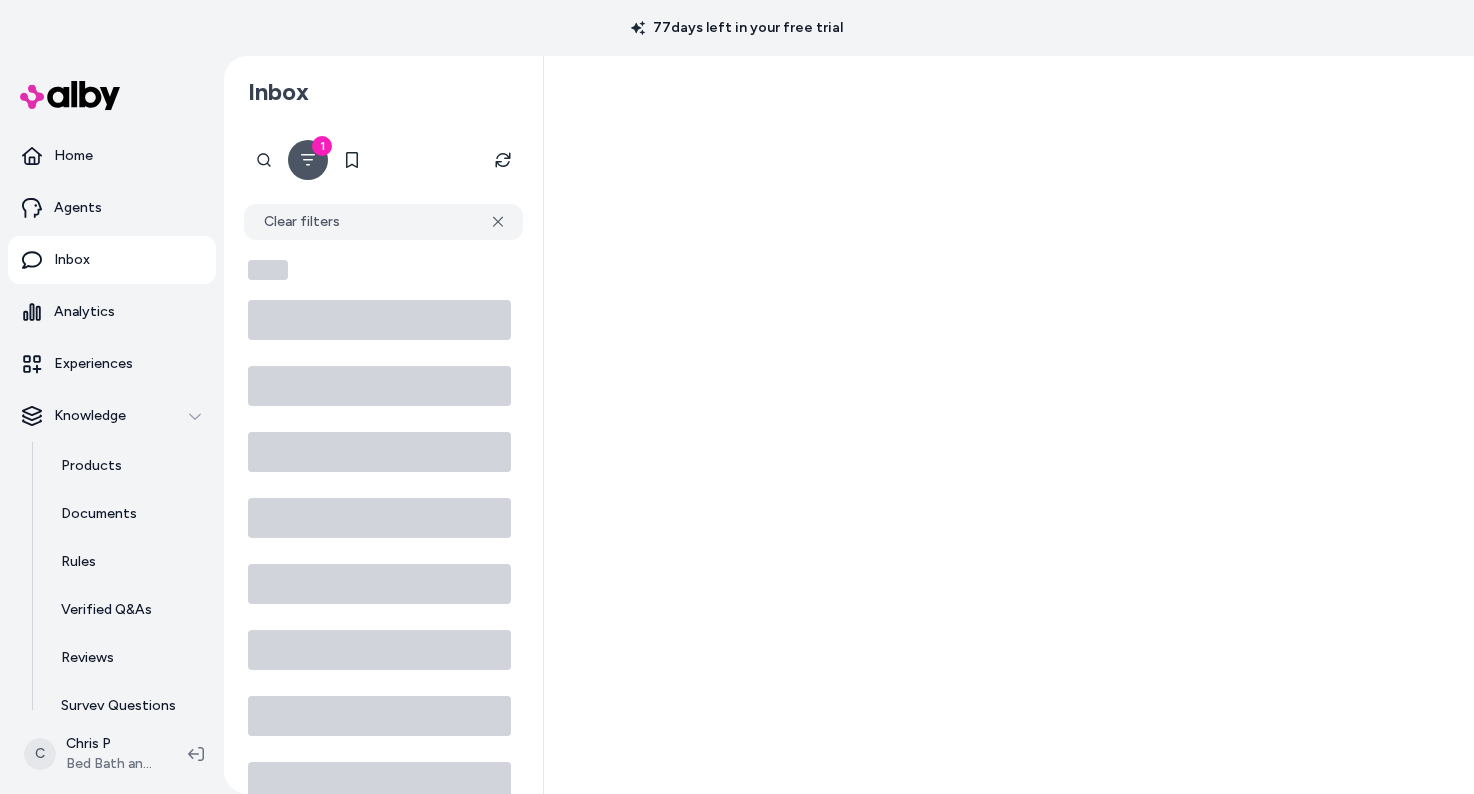 scroll, scrollTop: 0, scrollLeft: 0, axis: both 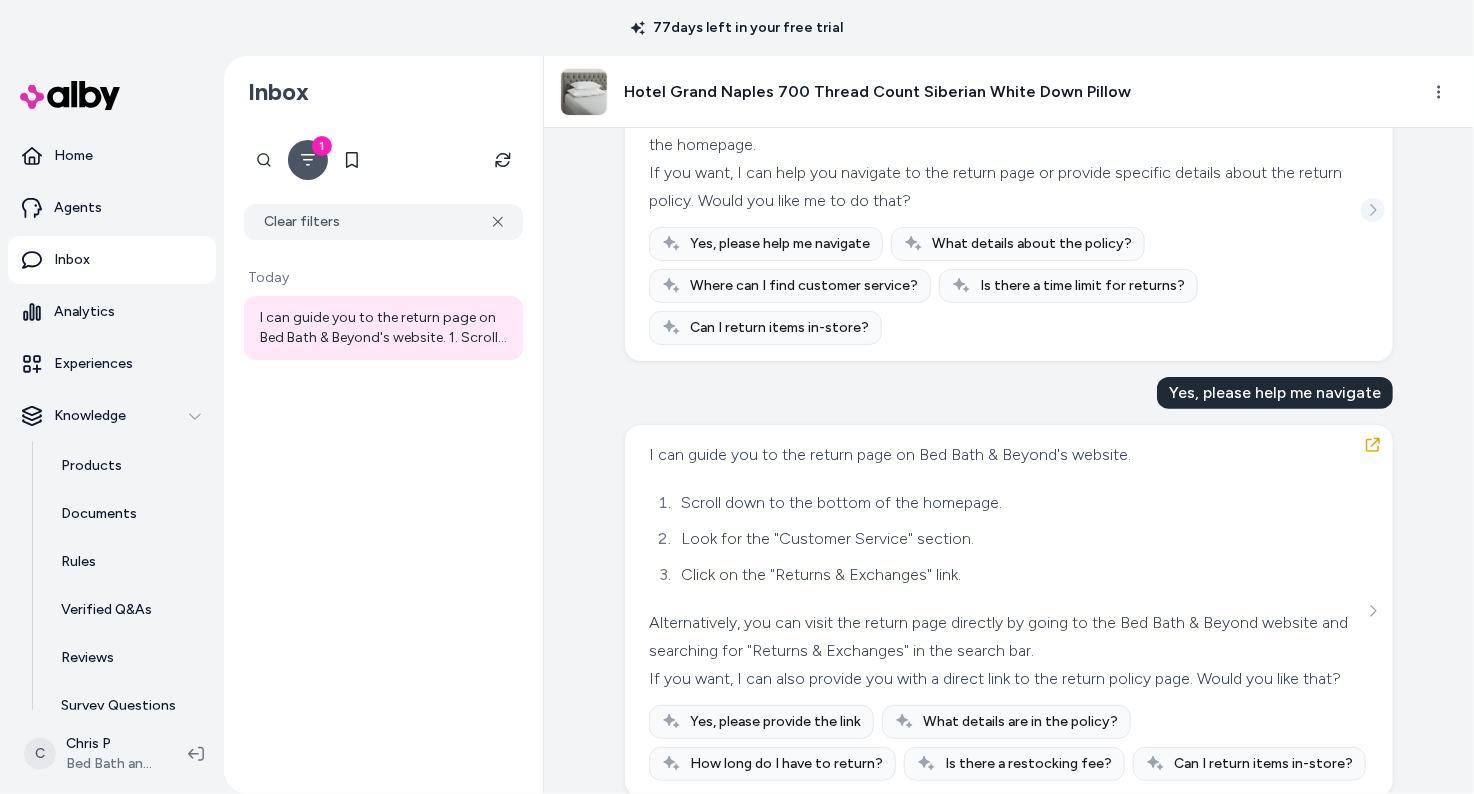 click at bounding box center (1373, 210) 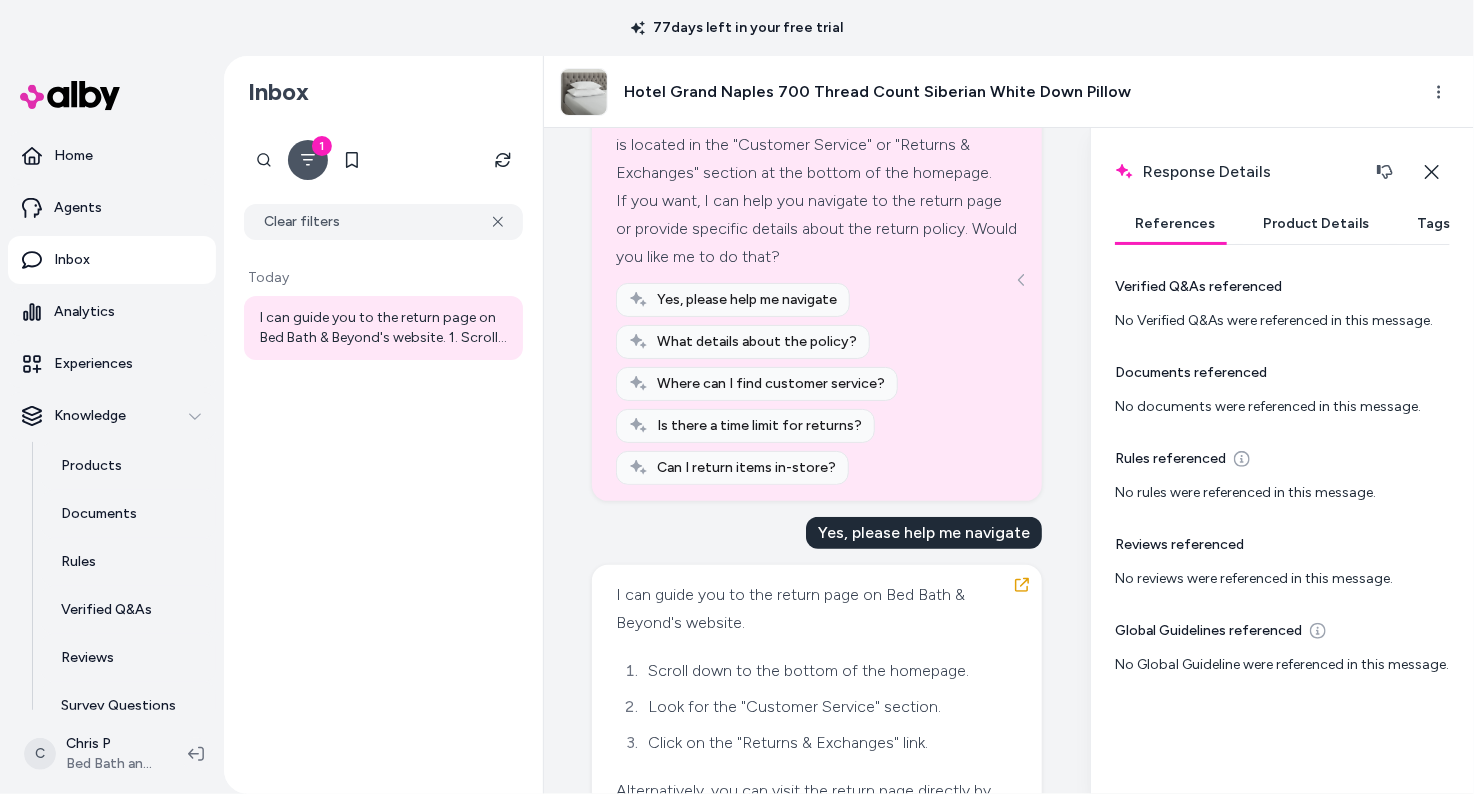 scroll, scrollTop: 8, scrollLeft: 0, axis: vertical 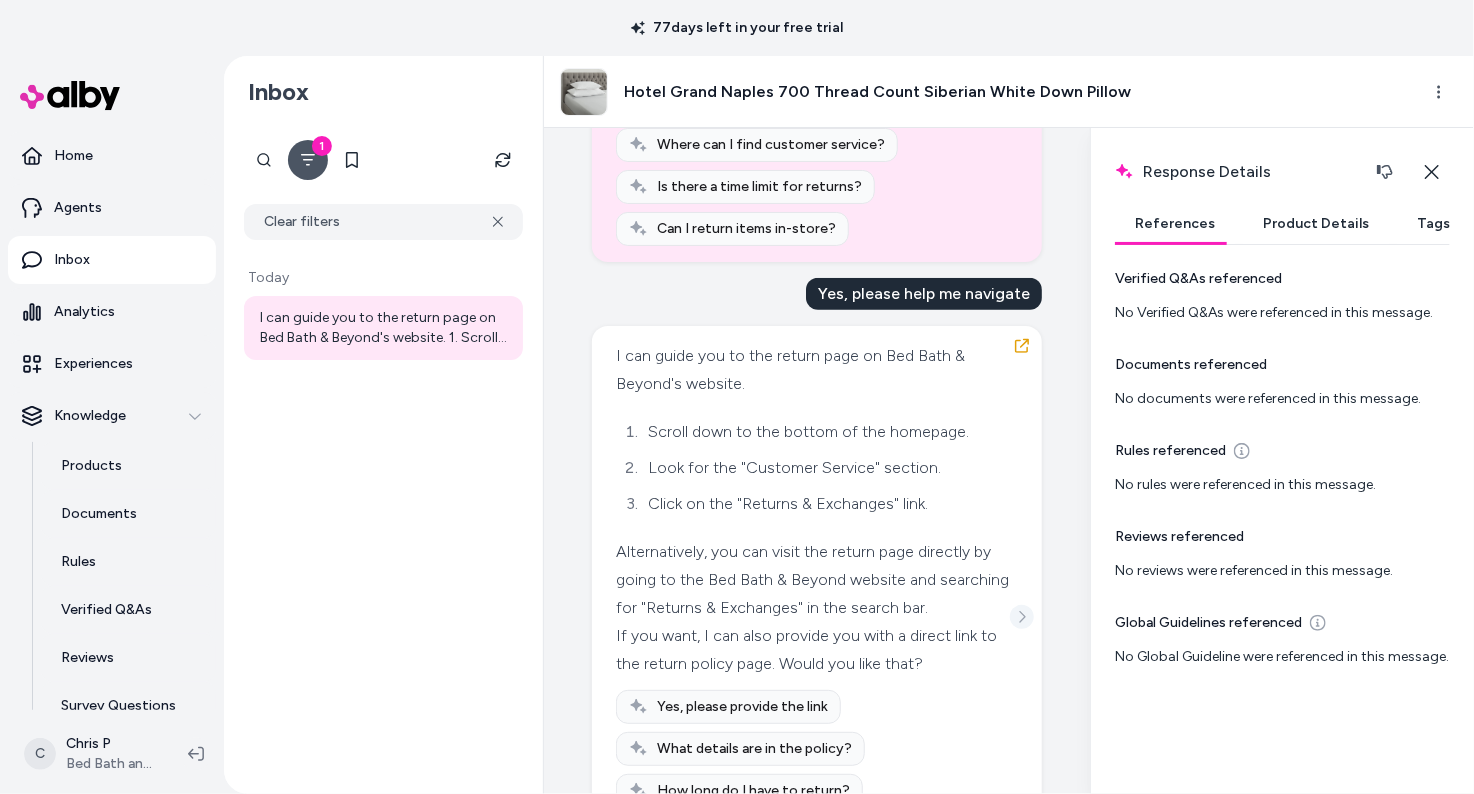 click 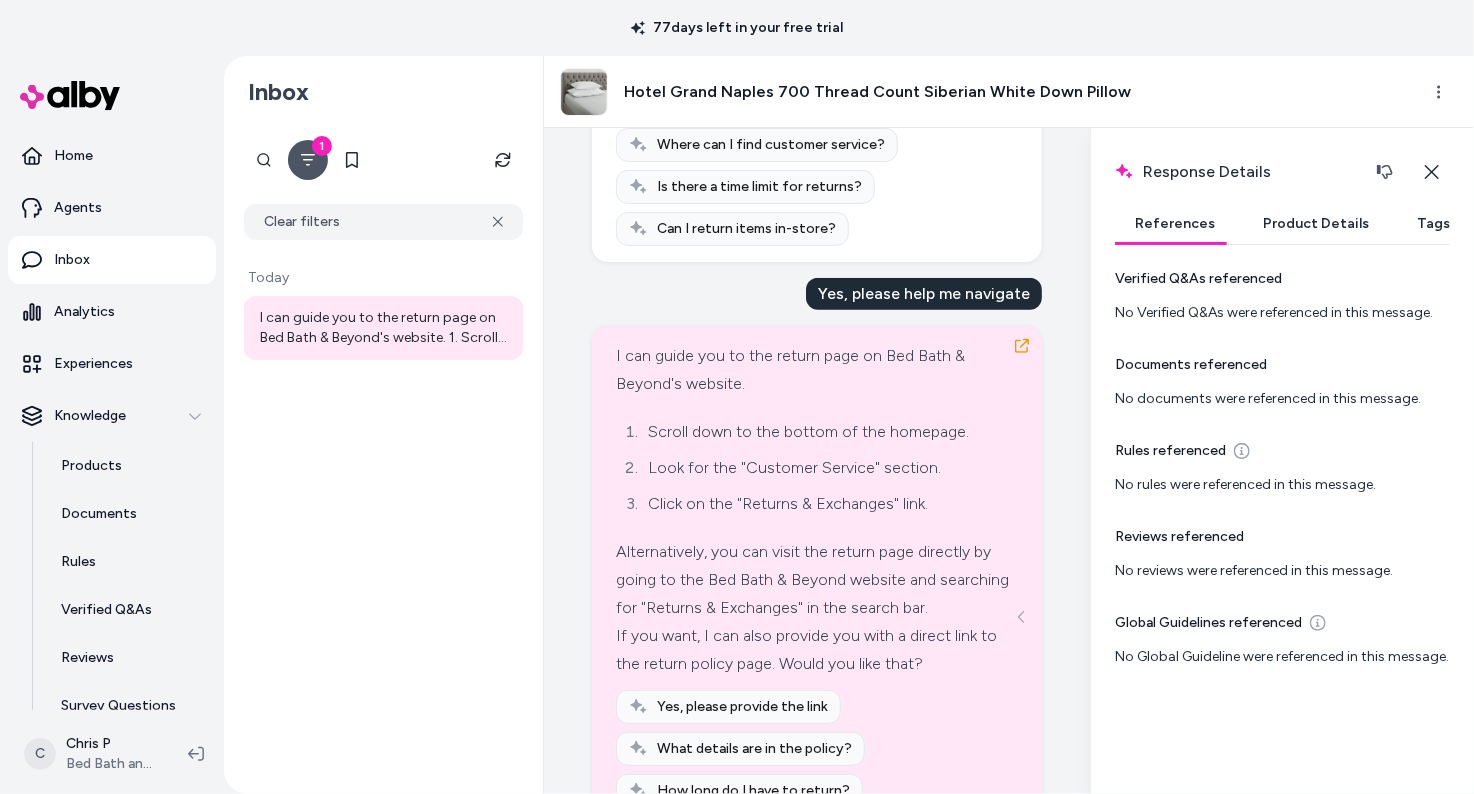scroll, scrollTop: 0, scrollLeft: 0, axis: both 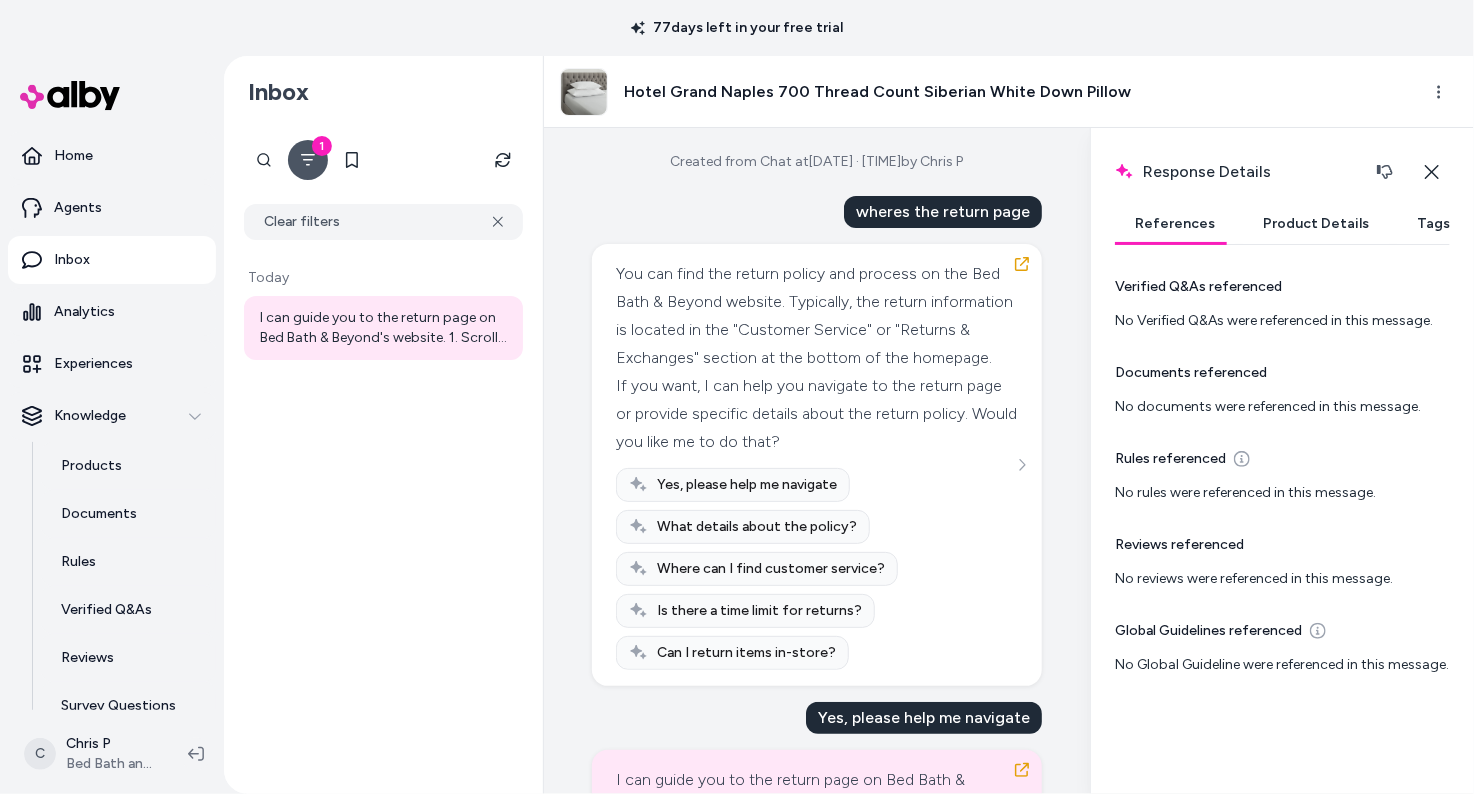 click on "If you want, I can help you navigate to the return page or provide specific details about the return policy. Would you like me to do that?" at bounding box center (817, 414) 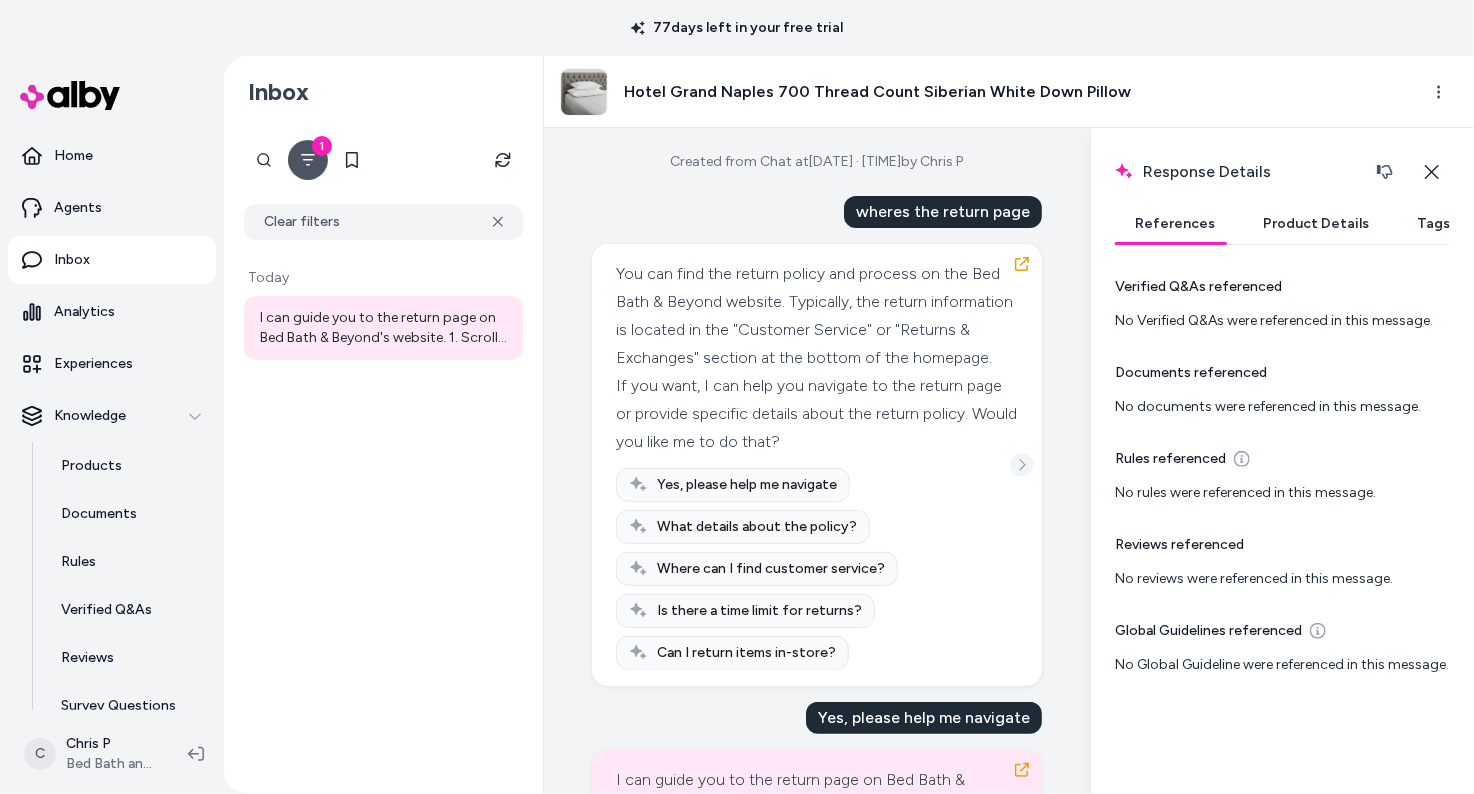 click at bounding box center (1022, 465) 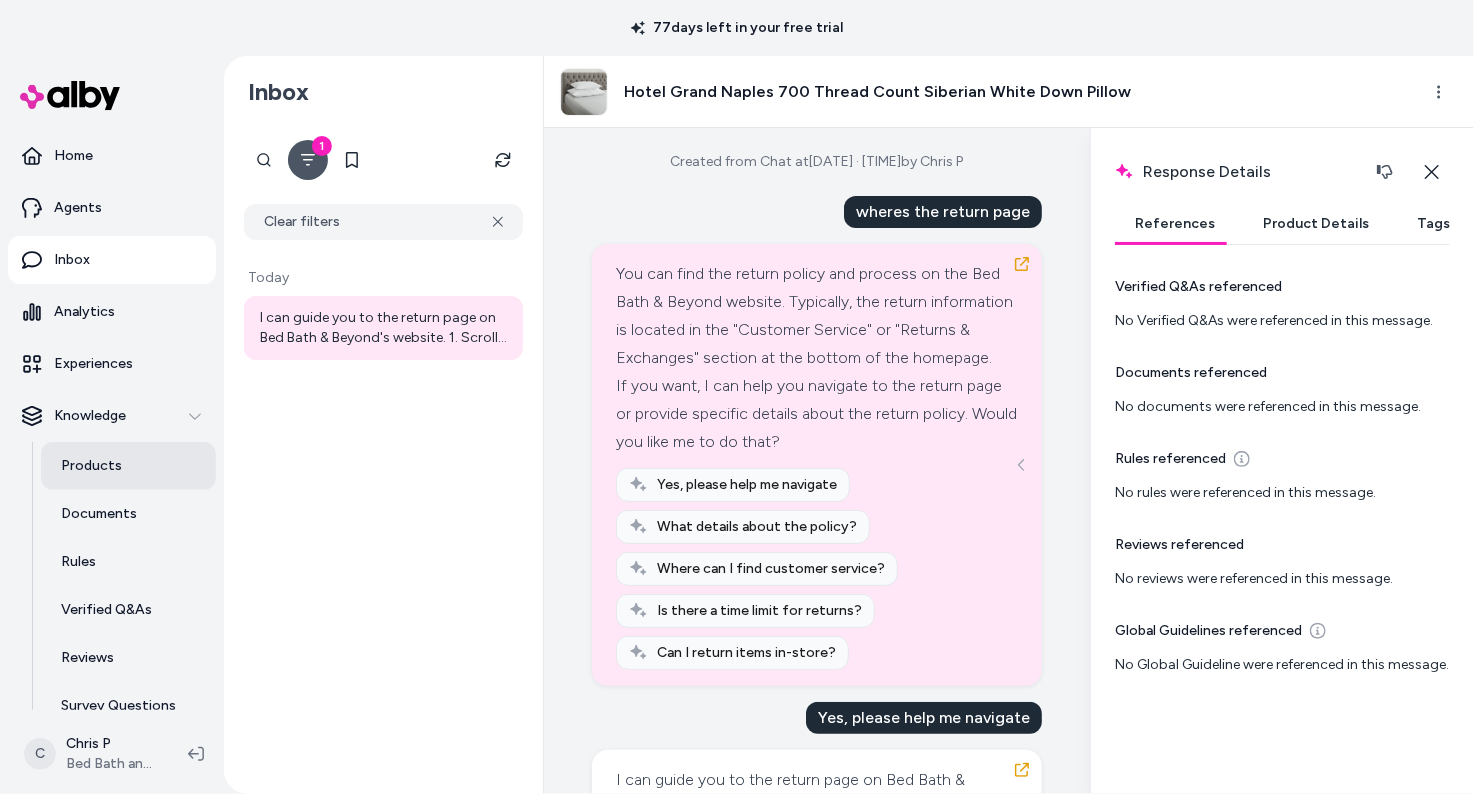 click on "Products" at bounding box center [128, 466] 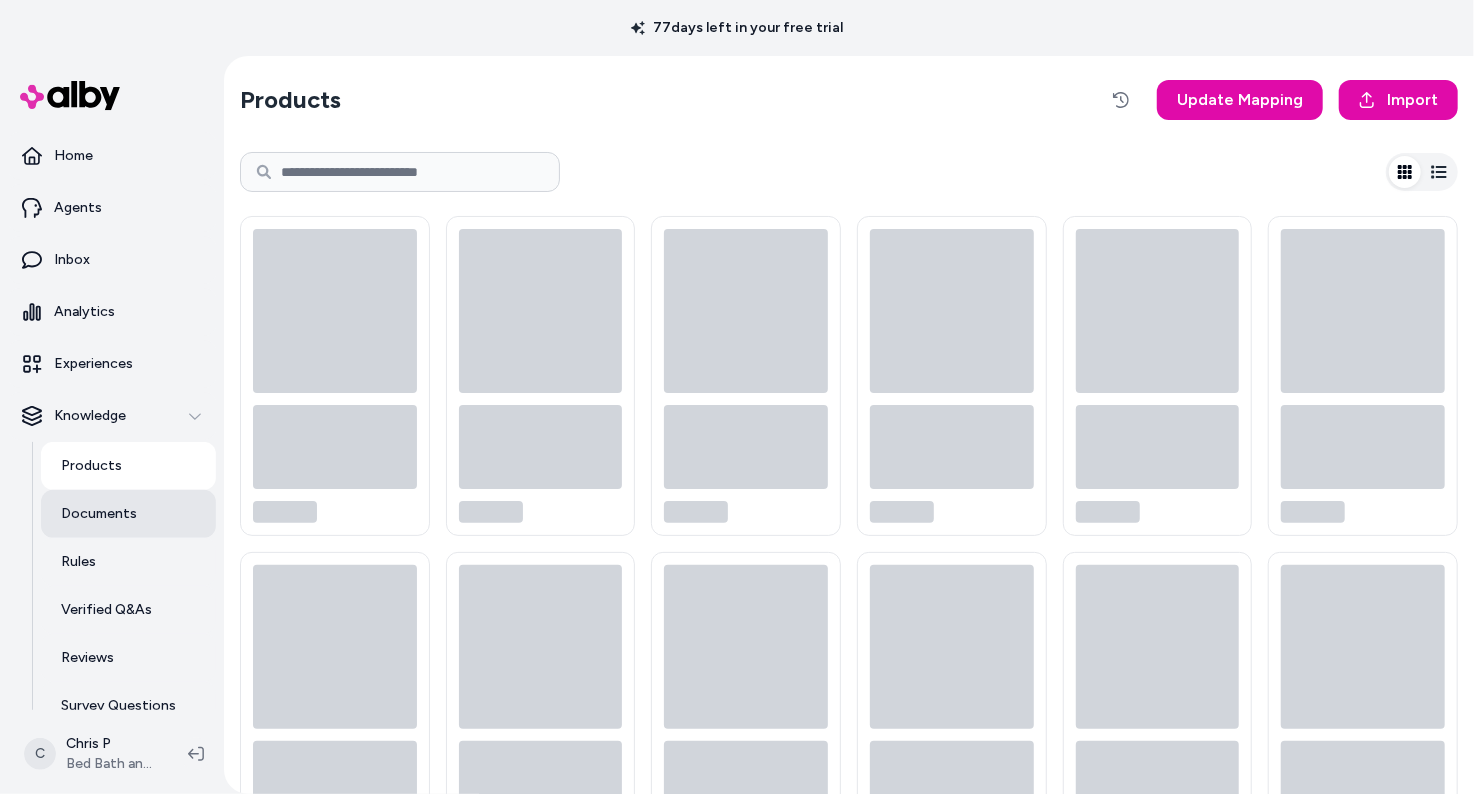 click on "Documents" at bounding box center [128, 514] 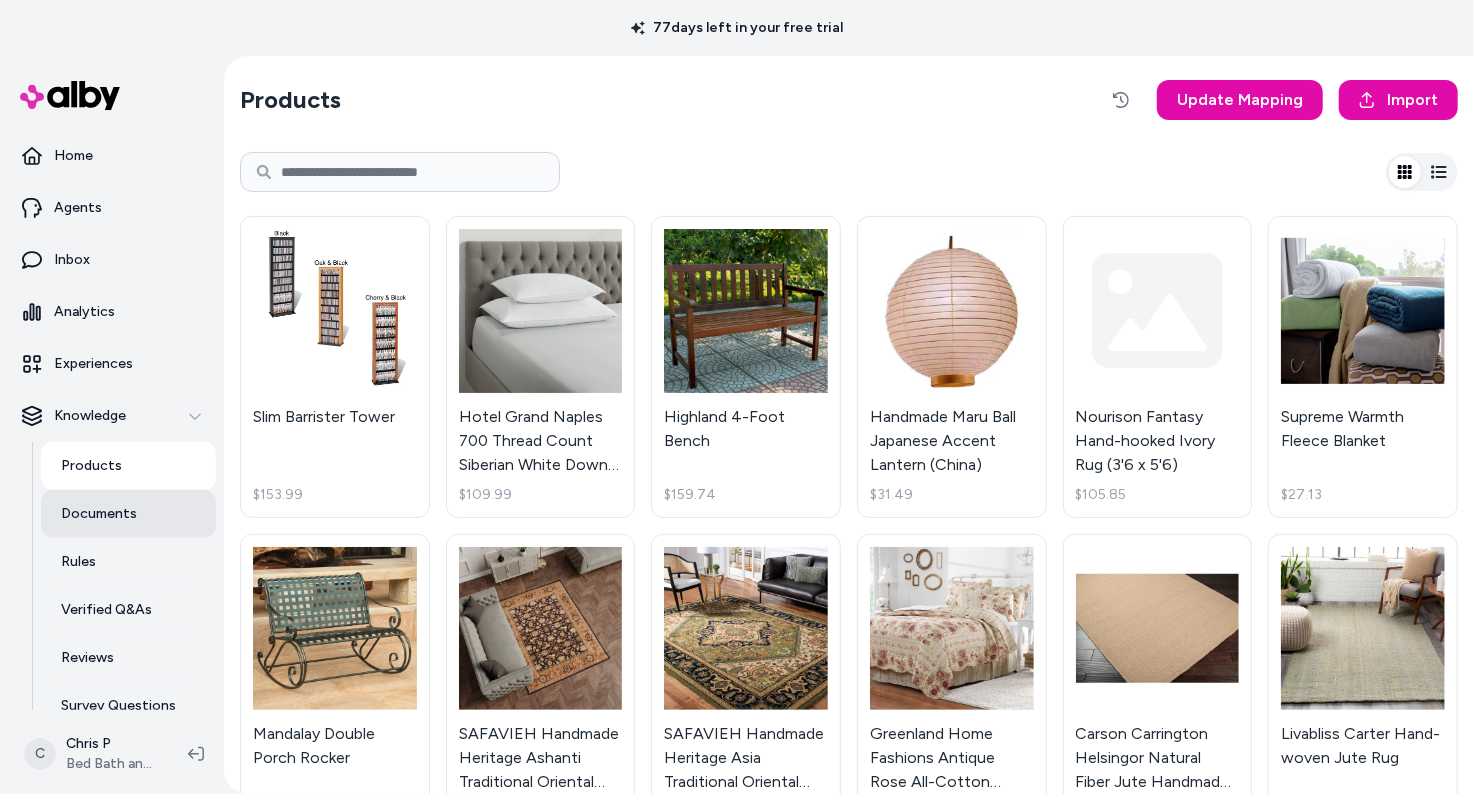 click on "Documents" at bounding box center [99, 514] 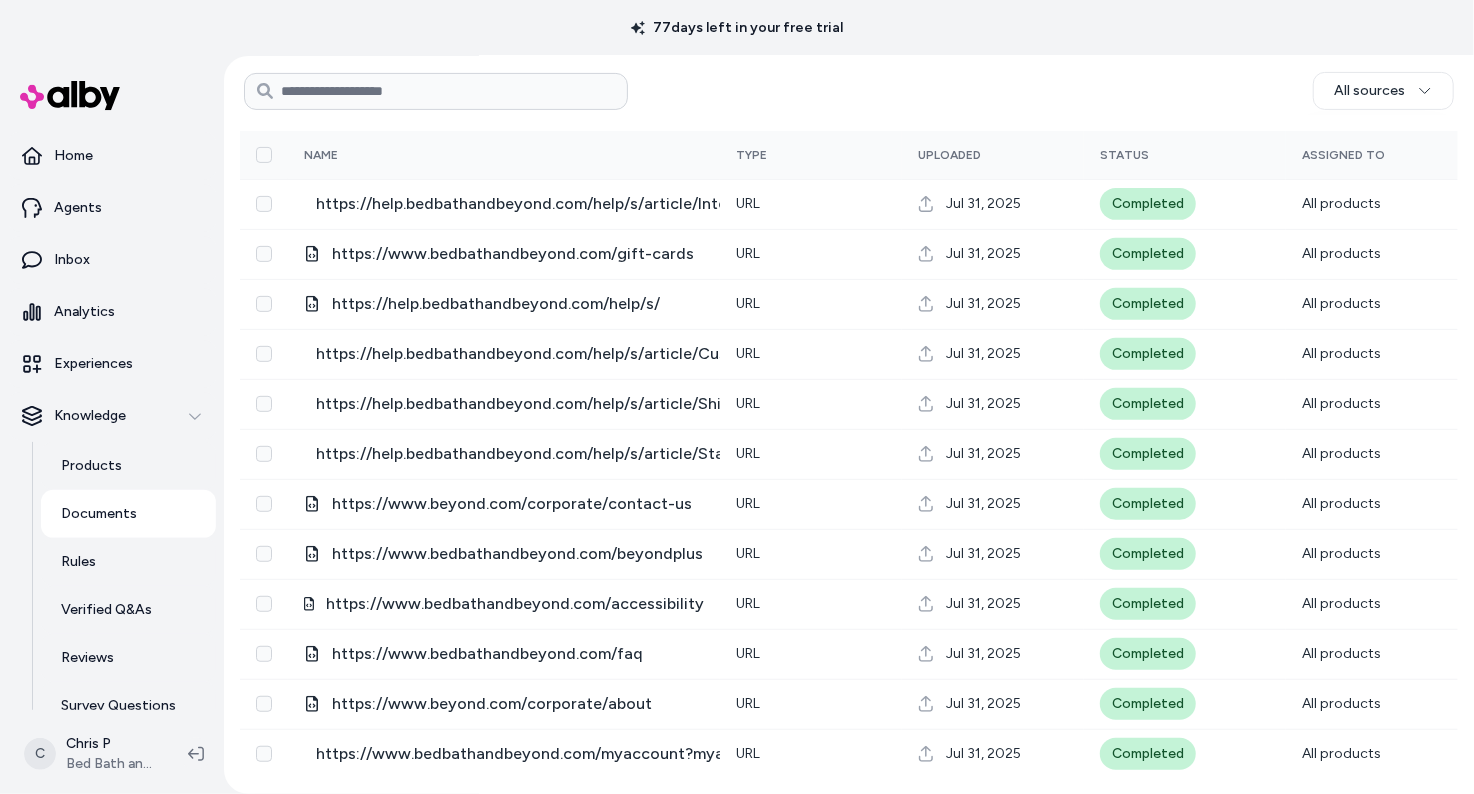 scroll, scrollTop: 0, scrollLeft: 0, axis: both 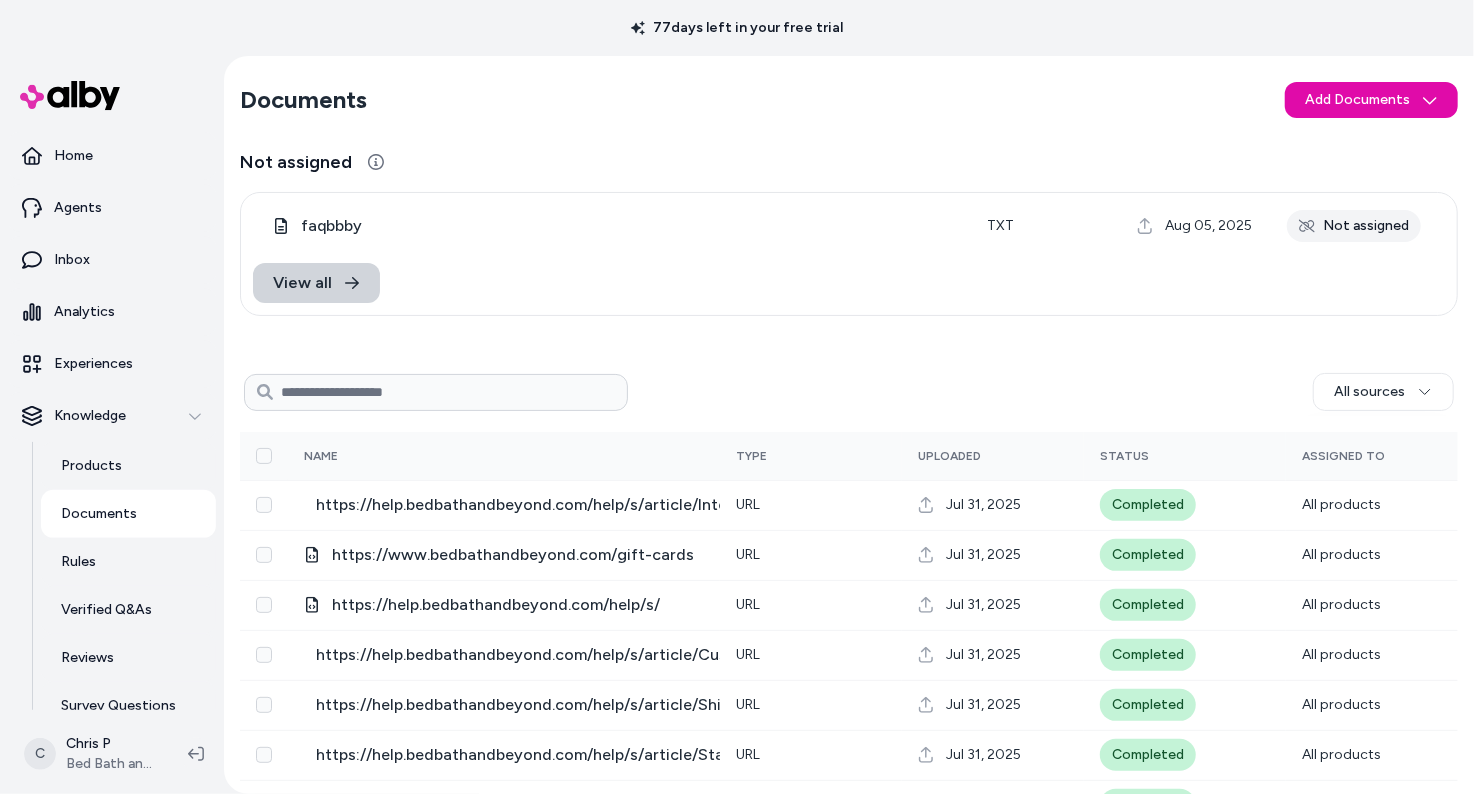 click 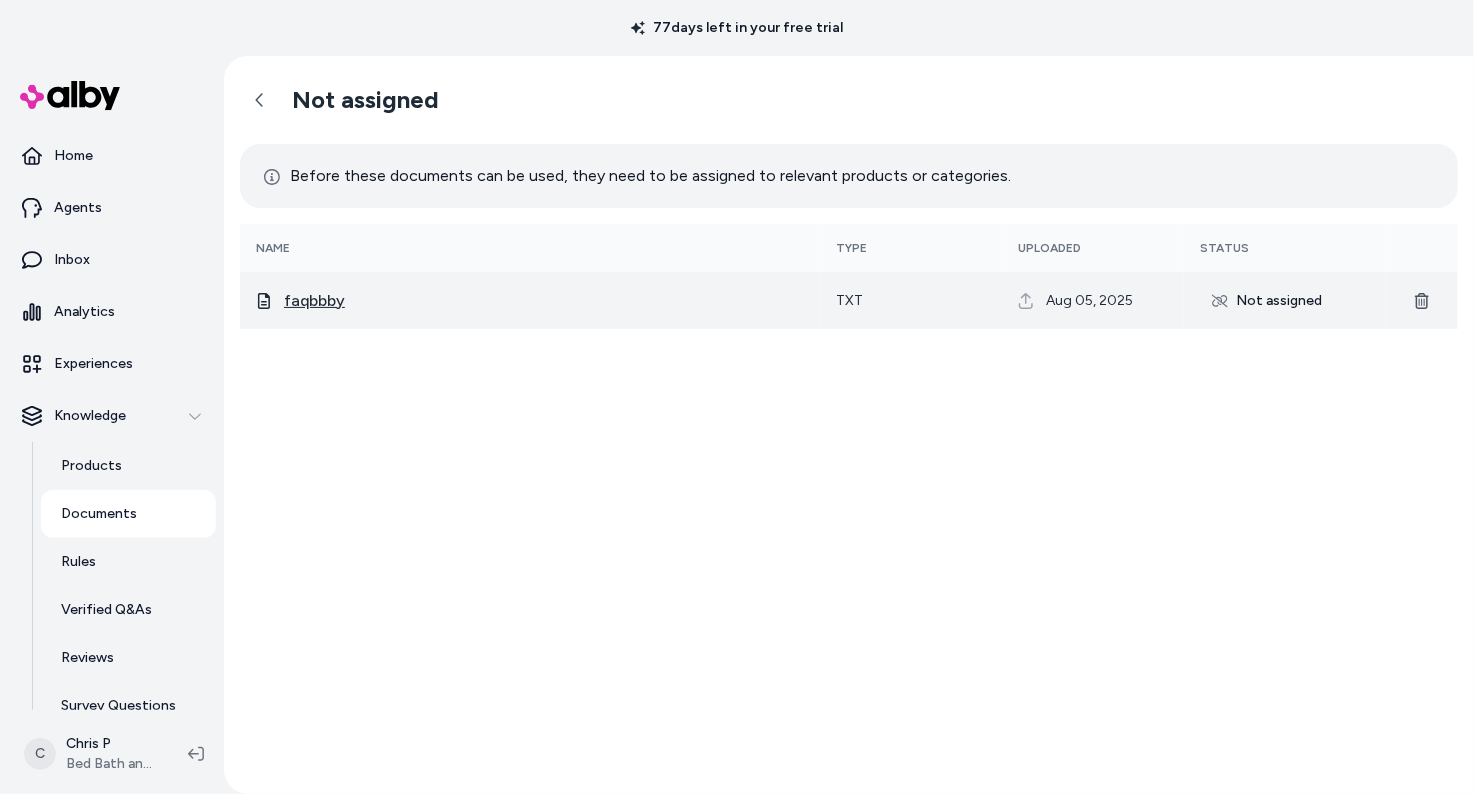 click on "faqbbby" at bounding box center (314, 301) 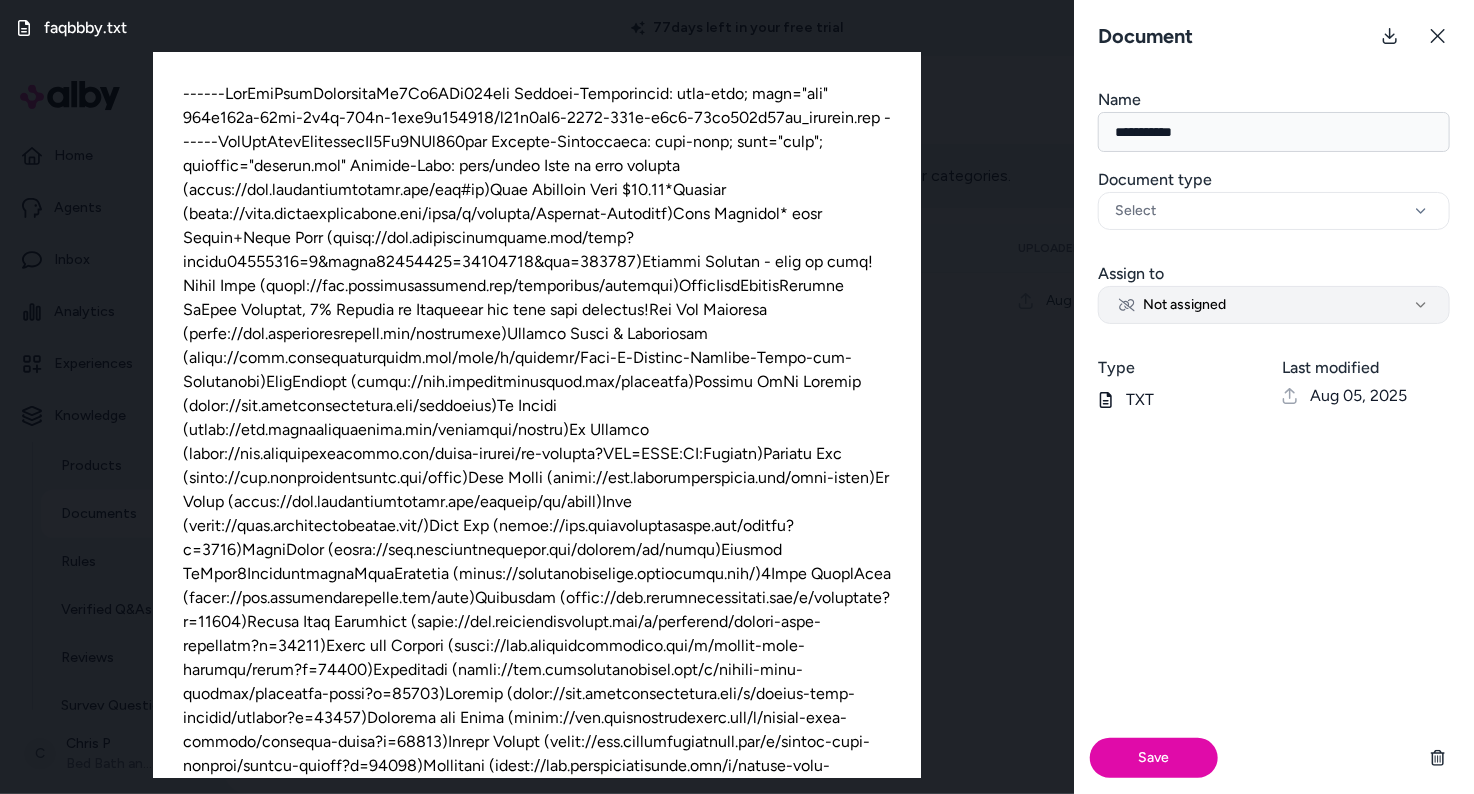 click on "Not assigned" at bounding box center [1172, 305] 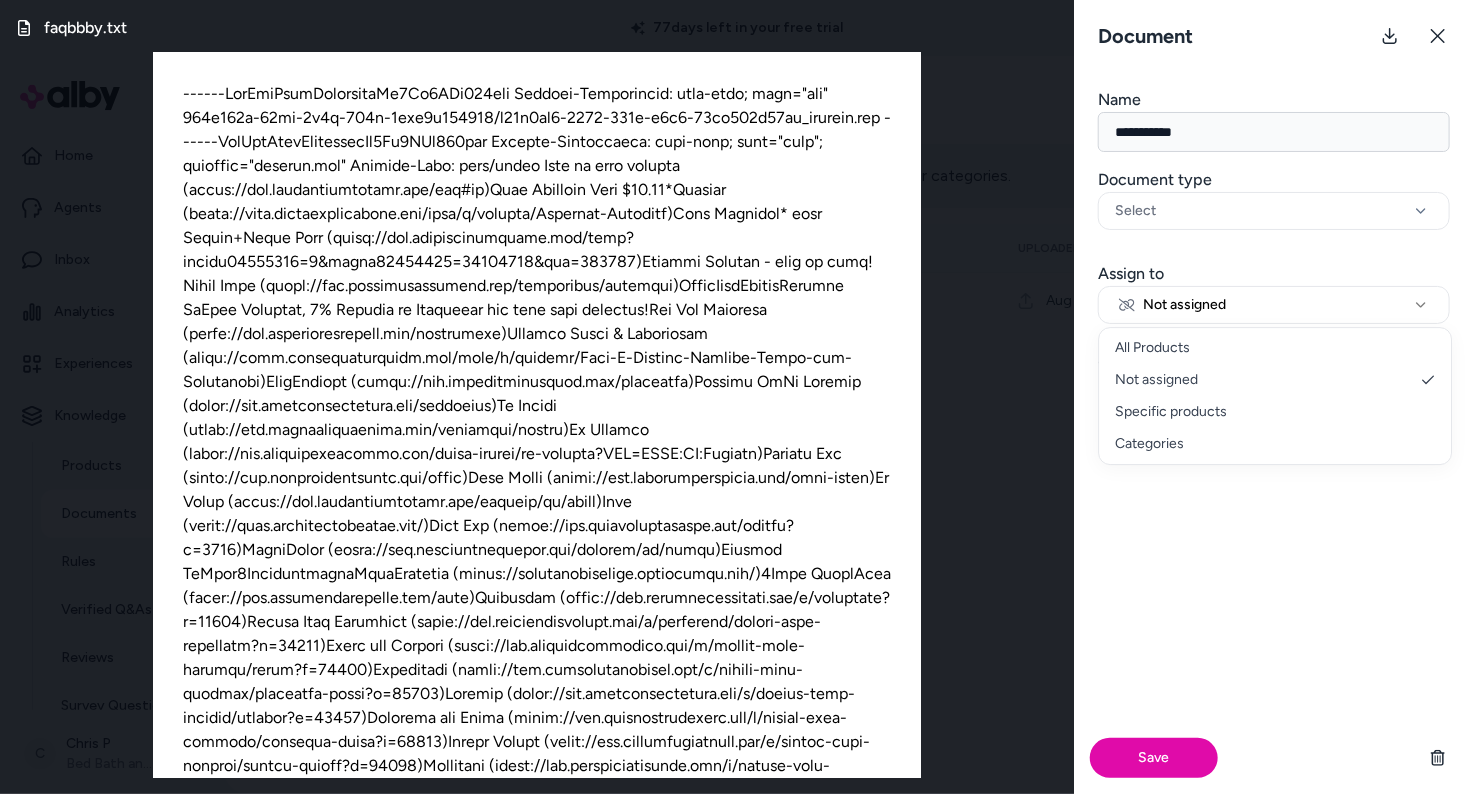 select on "***" 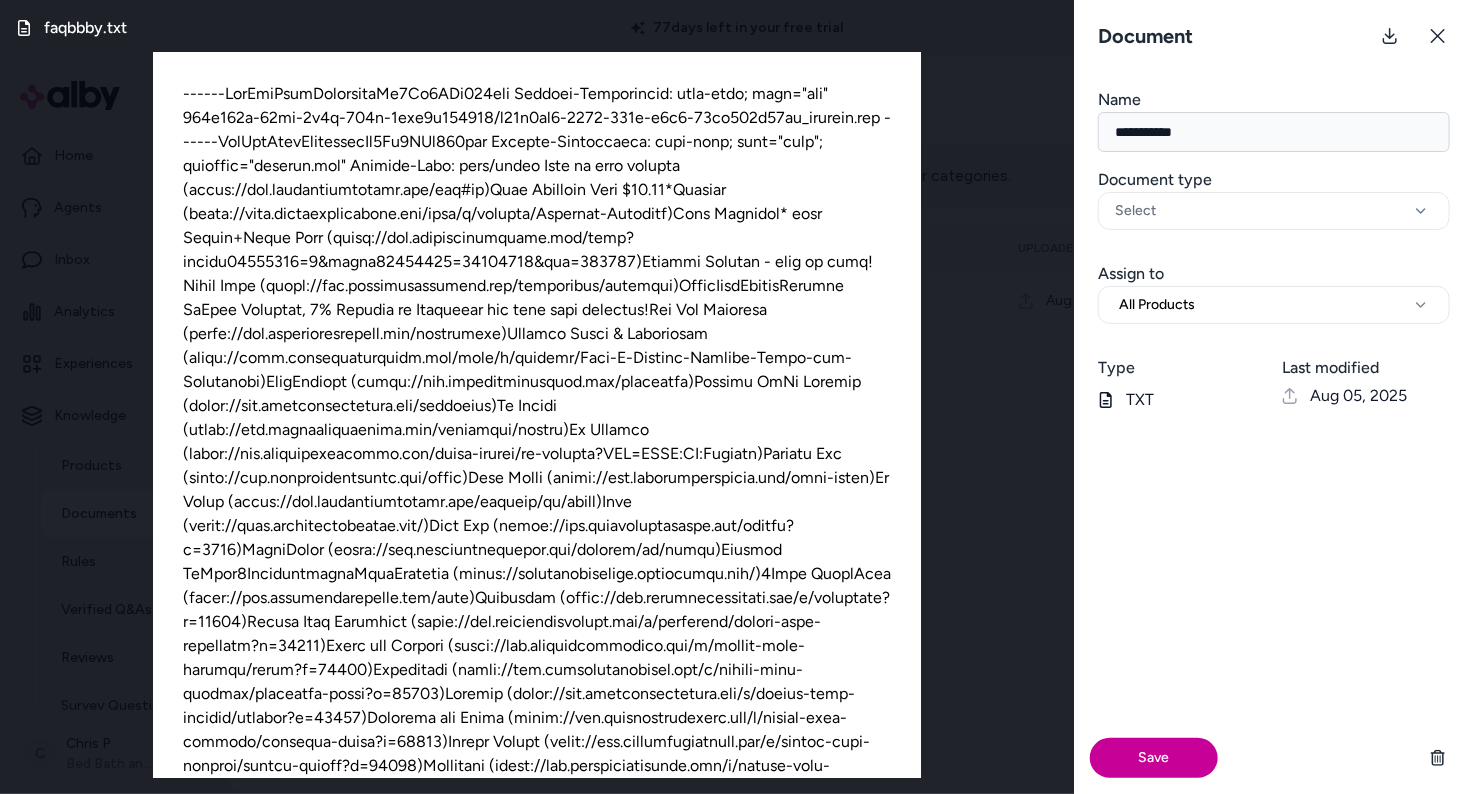 click on "Save" at bounding box center [1154, 758] 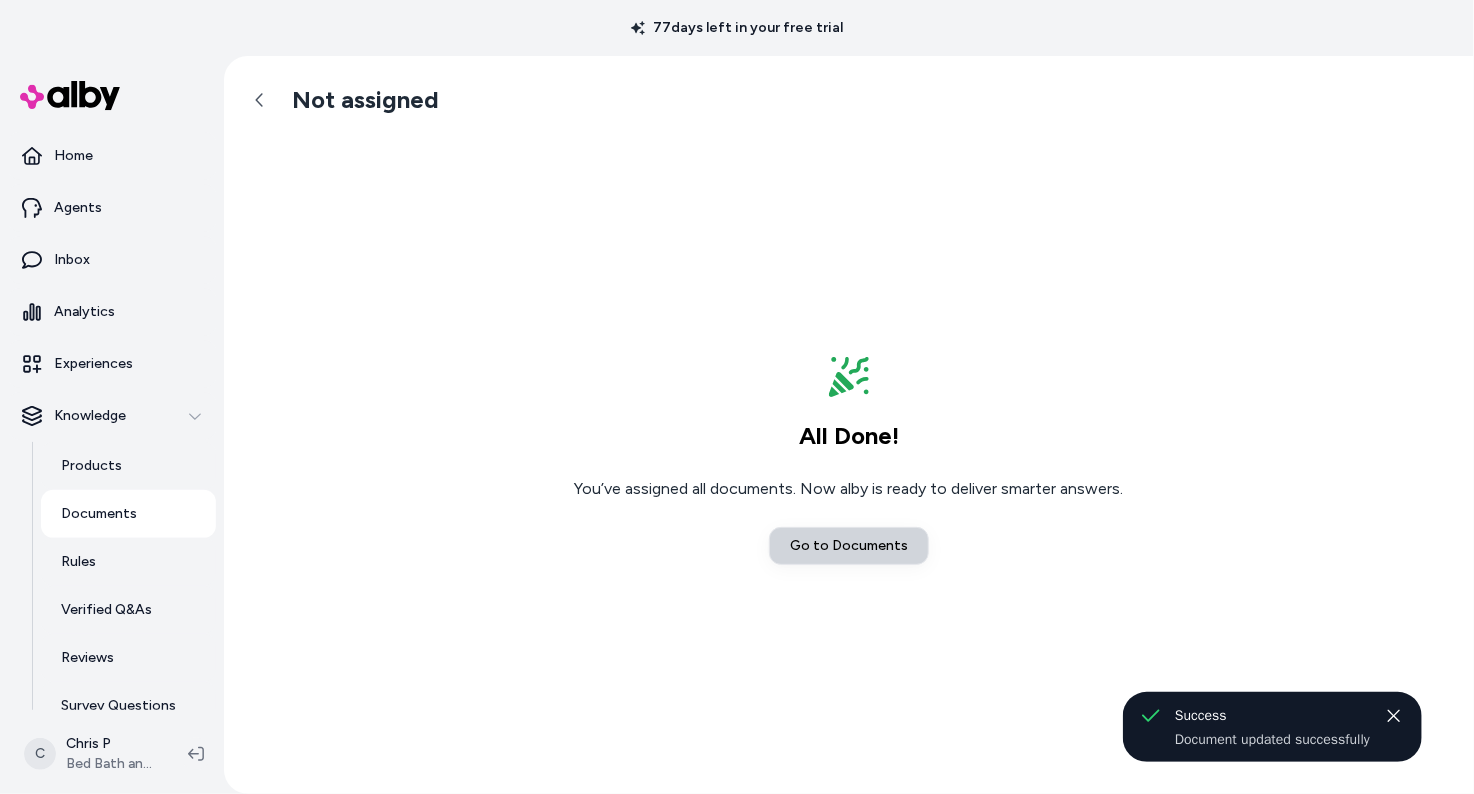 drag, startPoint x: 751, startPoint y: 494, endPoint x: 880, endPoint y: 534, distance: 135.05925 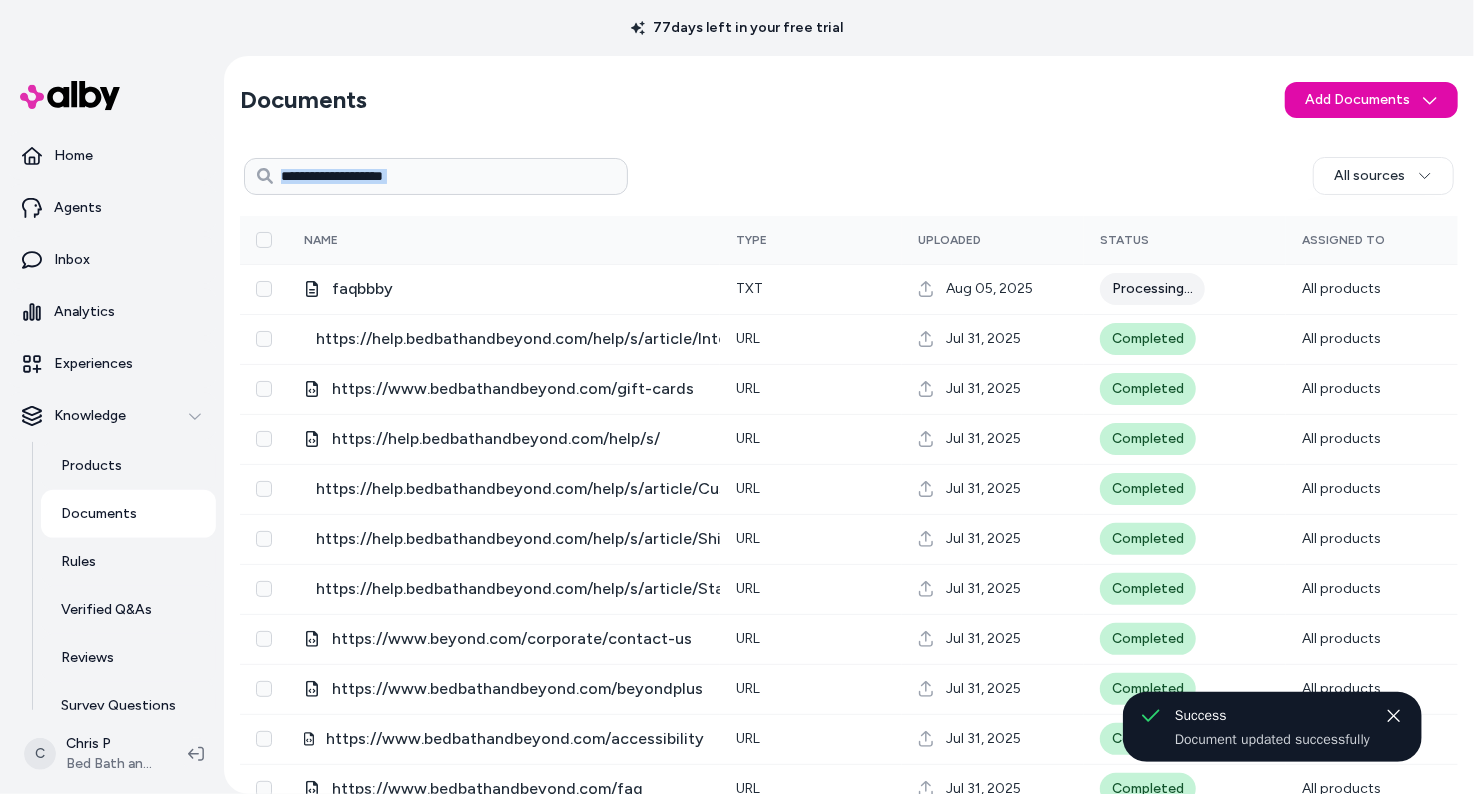 click on "All sources 0  Selected Edit Multiple Name Type Uploaded Status Assigned To faqbbby txt Aug 05, 2025 Processing... All products https://help.bedbathandbeyond.com/help/s/article/International-Help-Home URL Jul 31, 2025 Completed All products https://www.bedbathandbeyond.com/gift-cards URL Jul 31, 2025 Completed All products https://help.bedbathandbeyond.com/help/s/ URL Jul 31, 2025 Completed All products https://help.bedbathandbeyond.com/help/s/article/Customer-Care-Contact-Information URL Jul 31, 2025 Completed All products https://help.bedbathandbeyond.com/help/s/article/Shipping-Delivery URL Jul 31, 2025 Completed All products https://help.bedbathandbeyond.com/help/s/article/Standard-Return-Policy URL Jul 31, 2025 Completed All products https://www.beyond.com/corporate/contact-us URL Jul 31, 2025 Completed All products https://www.bedbathandbeyond.com/beyondplus URL Jul 31, 2025 Completed All products https://www.bedbathandbeyond.com/accessibility URL Jul 31, 2025 Completed All products URL Jul 31, 2025 URL" at bounding box center (849, 531) 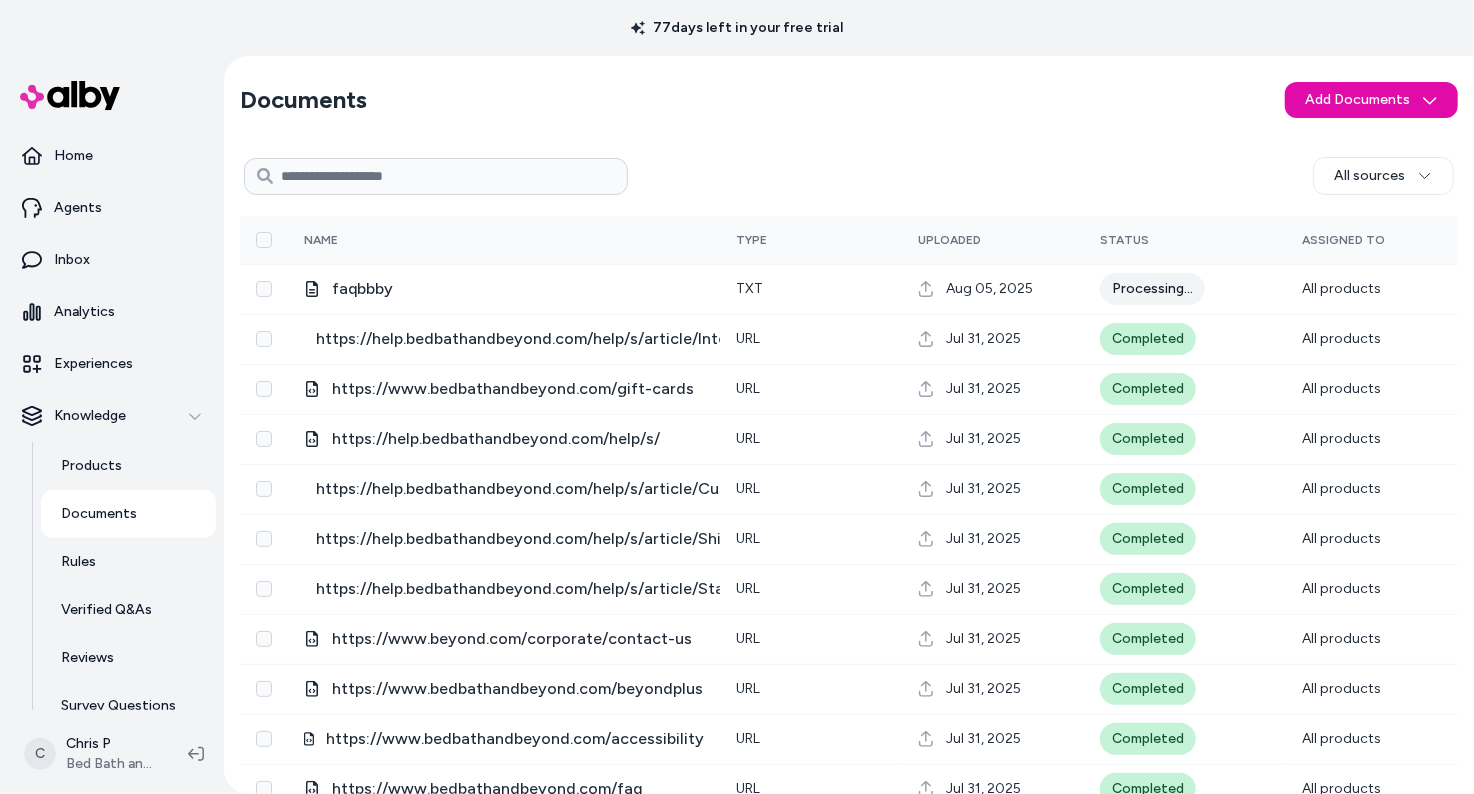 scroll, scrollTop: 9, scrollLeft: 0, axis: vertical 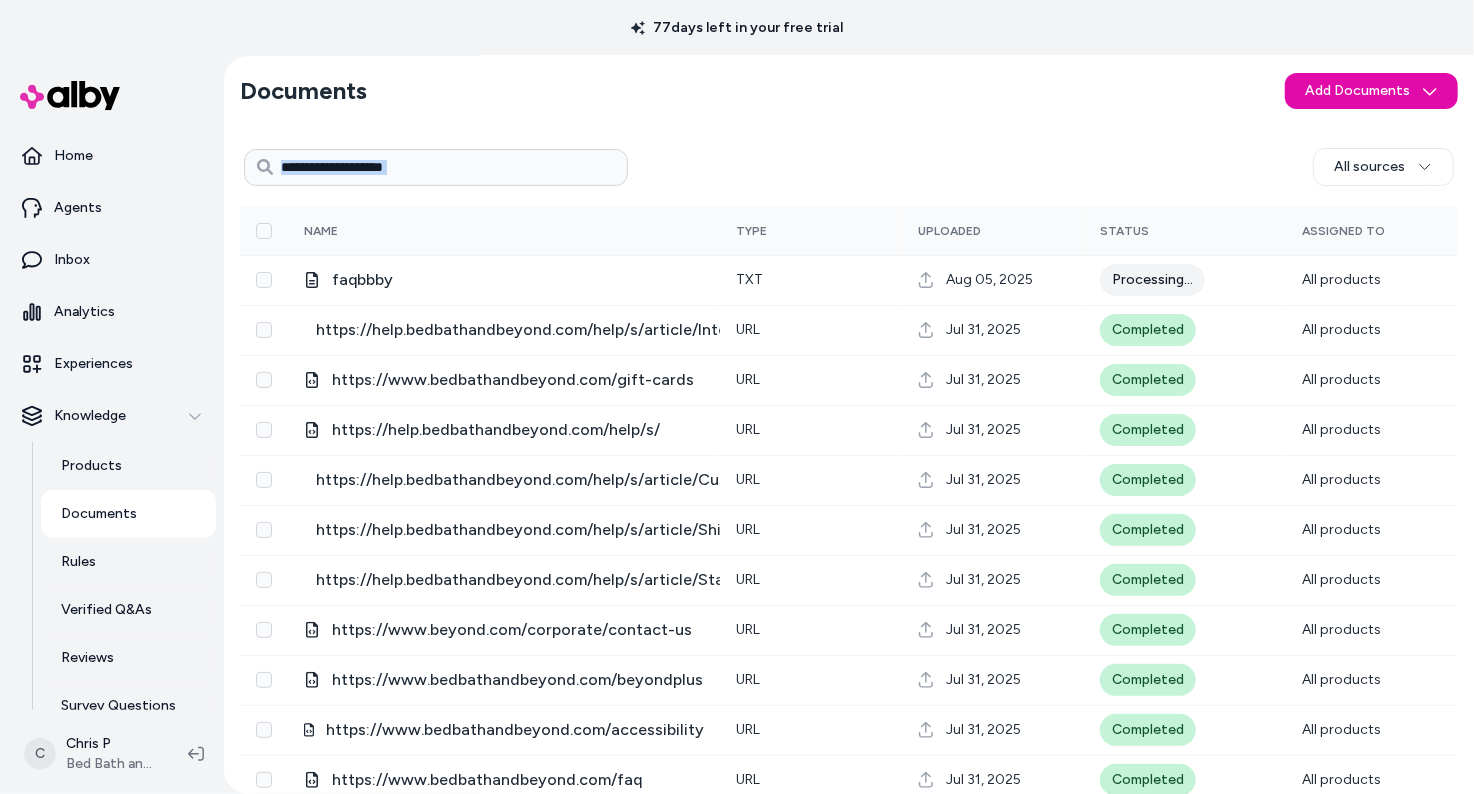 click on "All sources 0  Selected Edit Multiple Name Type Uploaded Status Assigned To faqbbby txt Aug 05, 2025 Processing... All products https://help.bedbathandbeyond.com/help/s/article/International-Help-Home URL Jul 31, 2025 Completed All products https://www.bedbathandbeyond.com/gift-cards URL Jul 31, 2025 Completed All products https://help.bedbathandbeyond.com/help/s/ URL Jul 31, 2025 Completed All products https://help.bedbathandbeyond.com/help/s/article/Customer-Care-Contact-Information URL Jul 31, 2025 Completed All products https://help.bedbathandbeyond.com/help/s/article/Shipping-Delivery URL Jul 31, 2025 Completed All products https://help.bedbathandbeyond.com/help/s/article/Standard-Return-Policy URL Jul 31, 2025 Completed All products https://www.beyond.com/corporate/contact-us URL Jul 31, 2025 Completed All products https://www.bedbathandbeyond.com/beyondplus URL Jul 31, 2025 Completed All products https://www.bedbathandbeyond.com/accessibility URL Jul 31, 2025 Completed All products URL Jul 31, 2025 URL" at bounding box center [849, 522] 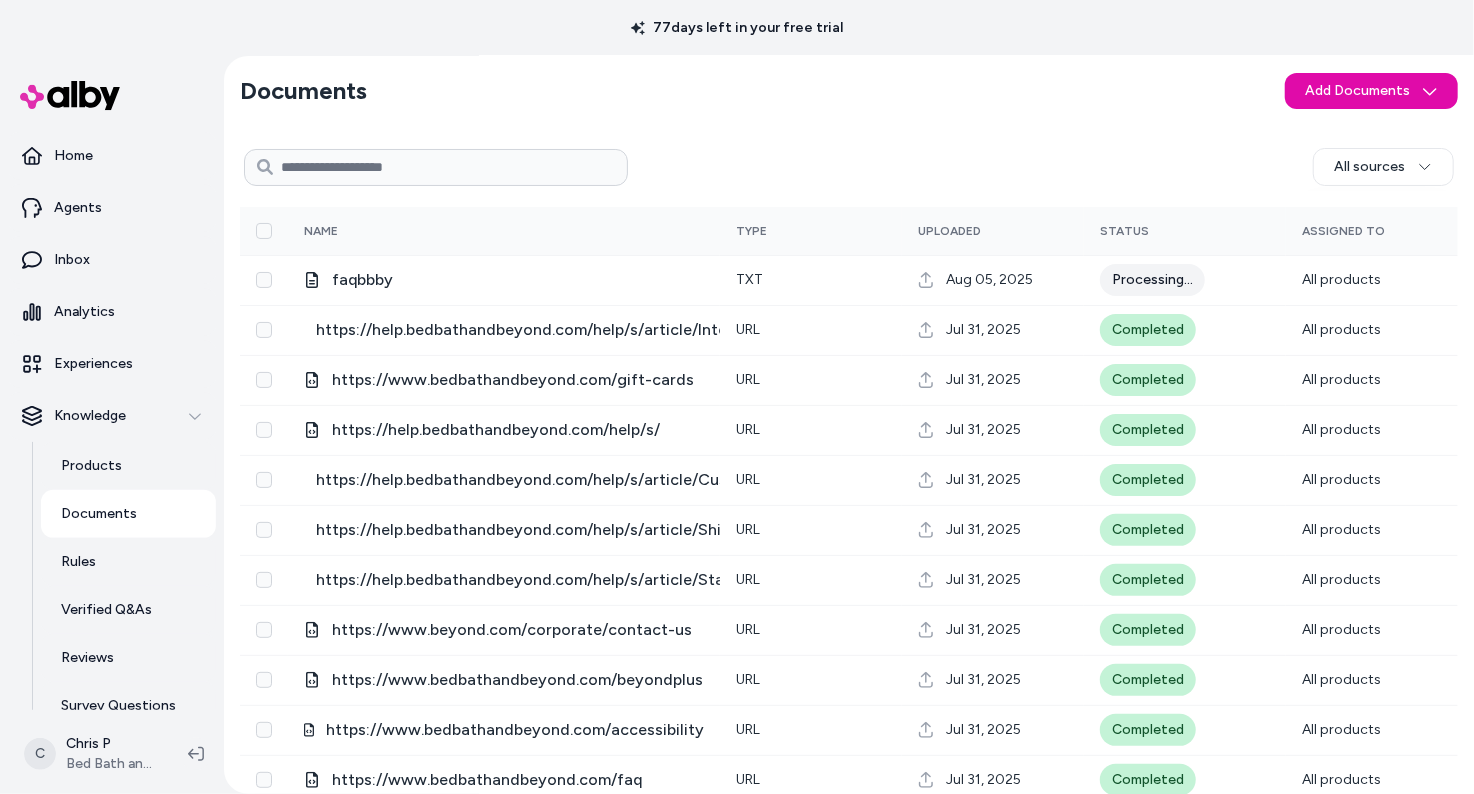 click on "Documents Add Documents  All sources 0  Selected Edit Multiple Name Type Uploaded Status Assigned To faqbbby txt Aug 05, 2025 Processing... All products https://help.bedbathandbeyond.com/help/s/article/International-Help-Home URL Jul 31, 2025 Completed All products https://www.bedbathandbeyond.com/gift-cards URL Jul 31, 2025 Completed All products https://help.bedbathandbeyond.com/help/s/ URL Jul 31, 2025 Completed All products https://help.bedbathandbeyond.com/help/s/article/Customer-Care-Contact-Information URL Jul 31, 2025 Completed All products https://help.bedbathandbeyond.com/help/s/article/Shipping-Delivery URL Jul 31, 2025 Completed All products https://help.bedbathandbeyond.com/help/s/article/Standard-Return-Policy URL Jul 31, 2025 Completed All products https://www.beyond.com/corporate/contact-us URL Jul 31, 2025 Completed All products https://www.bedbathandbeyond.com/beyondplus URL Jul 31, 2025 Completed All products https://www.bedbathandbeyond.com/accessibility URL Jul 31, 2025 Completed URL URL" at bounding box center (849, 484) 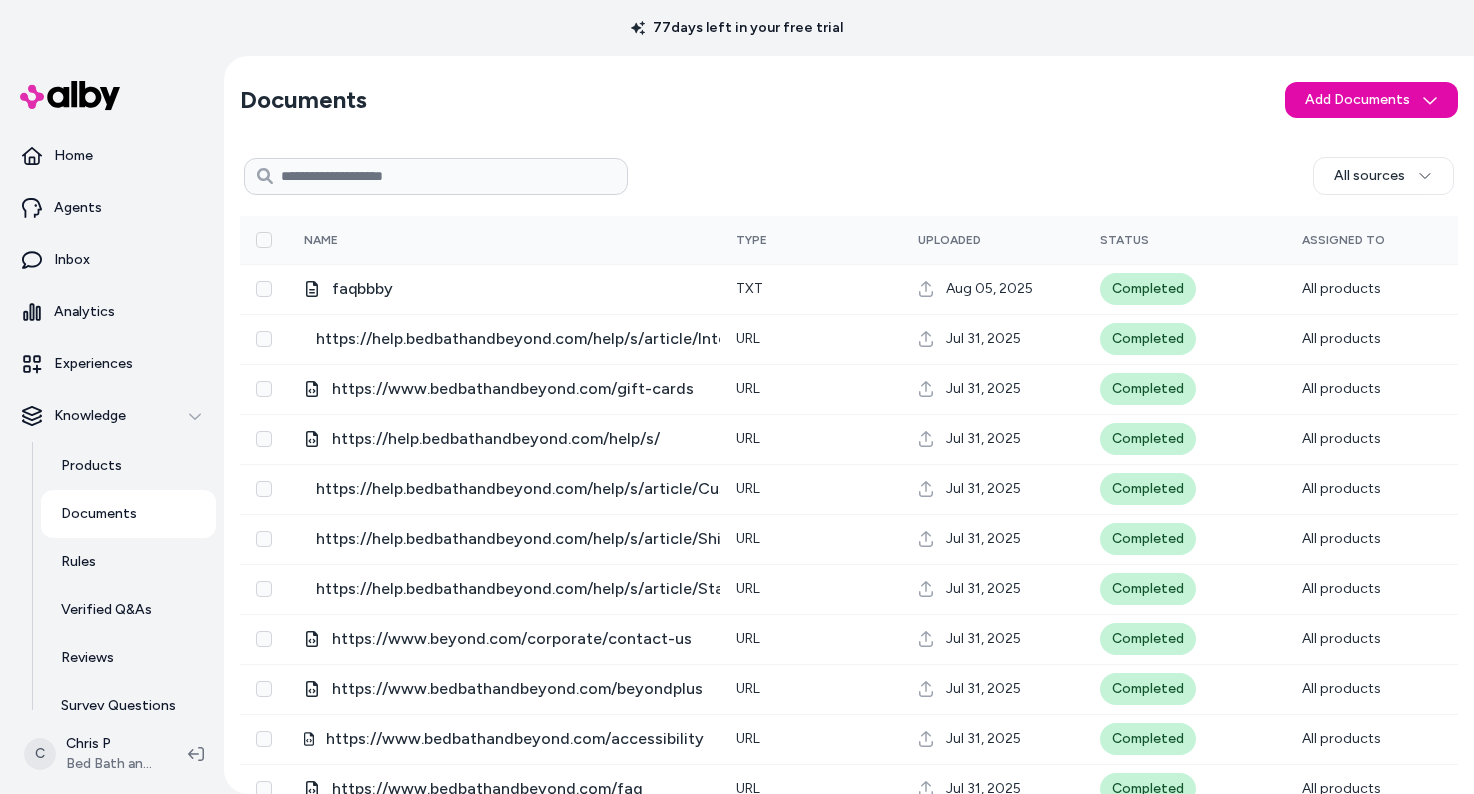 scroll, scrollTop: 0, scrollLeft: 0, axis: both 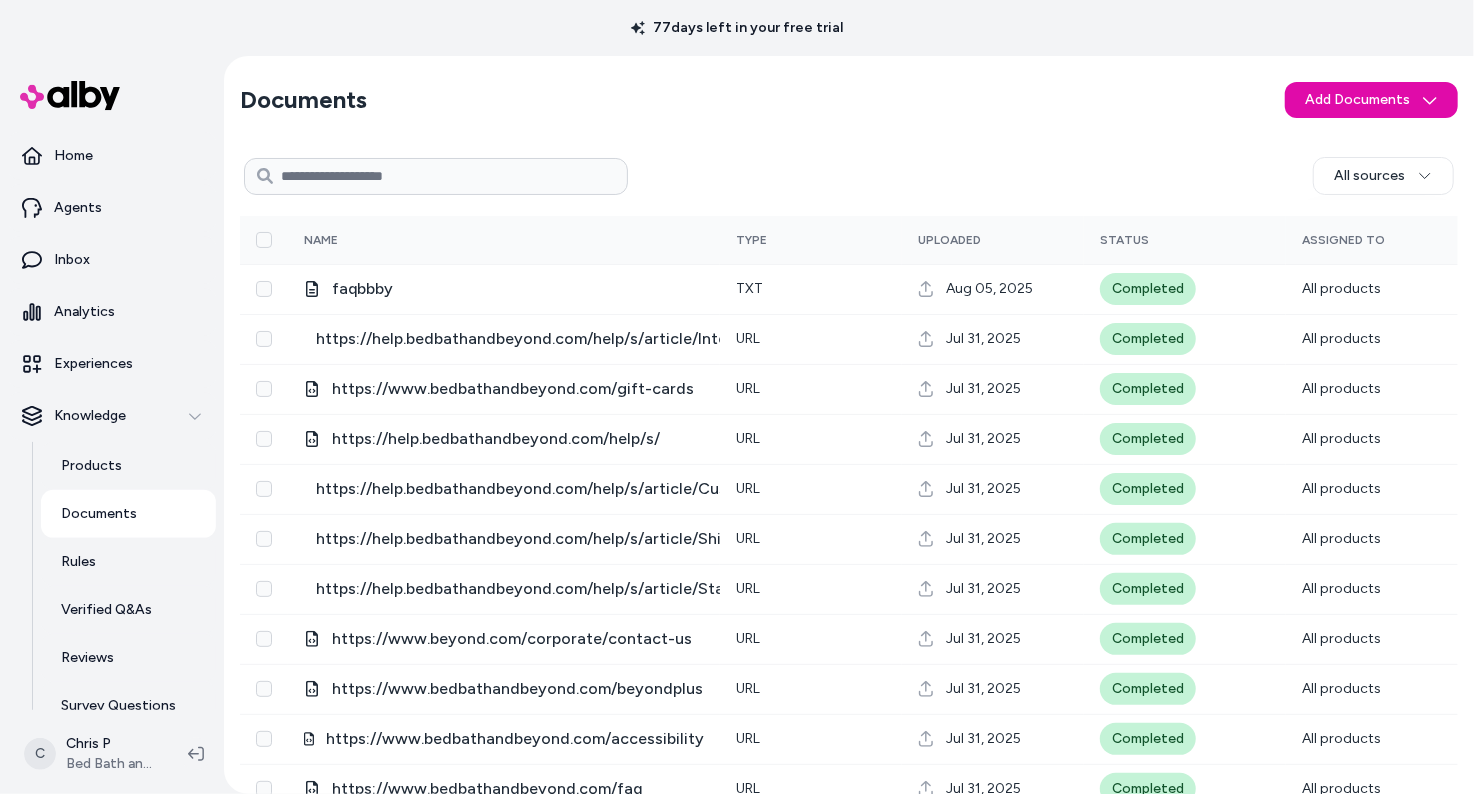 type 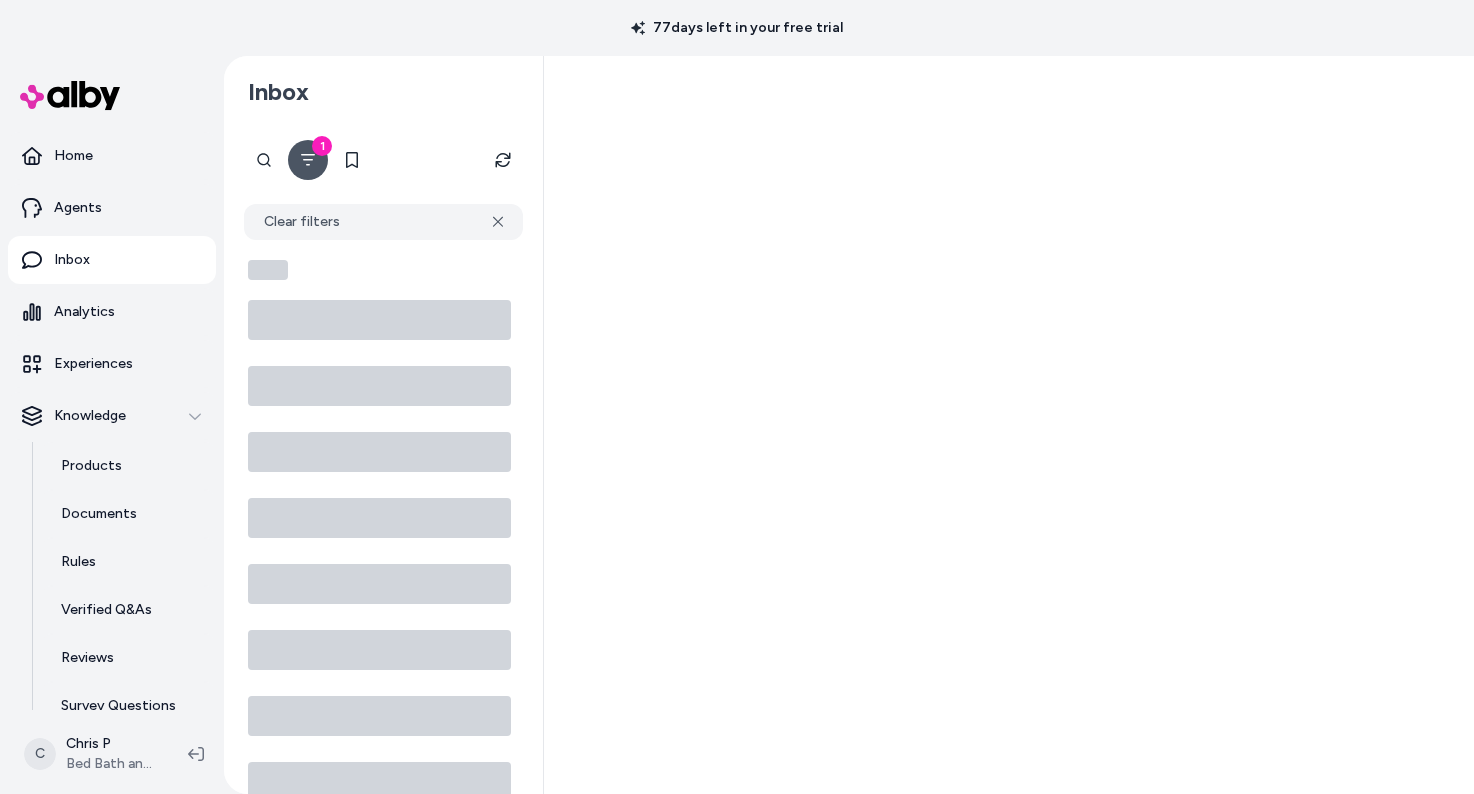 scroll, scrollTop: 0, scrollLeft: 0, axis: both 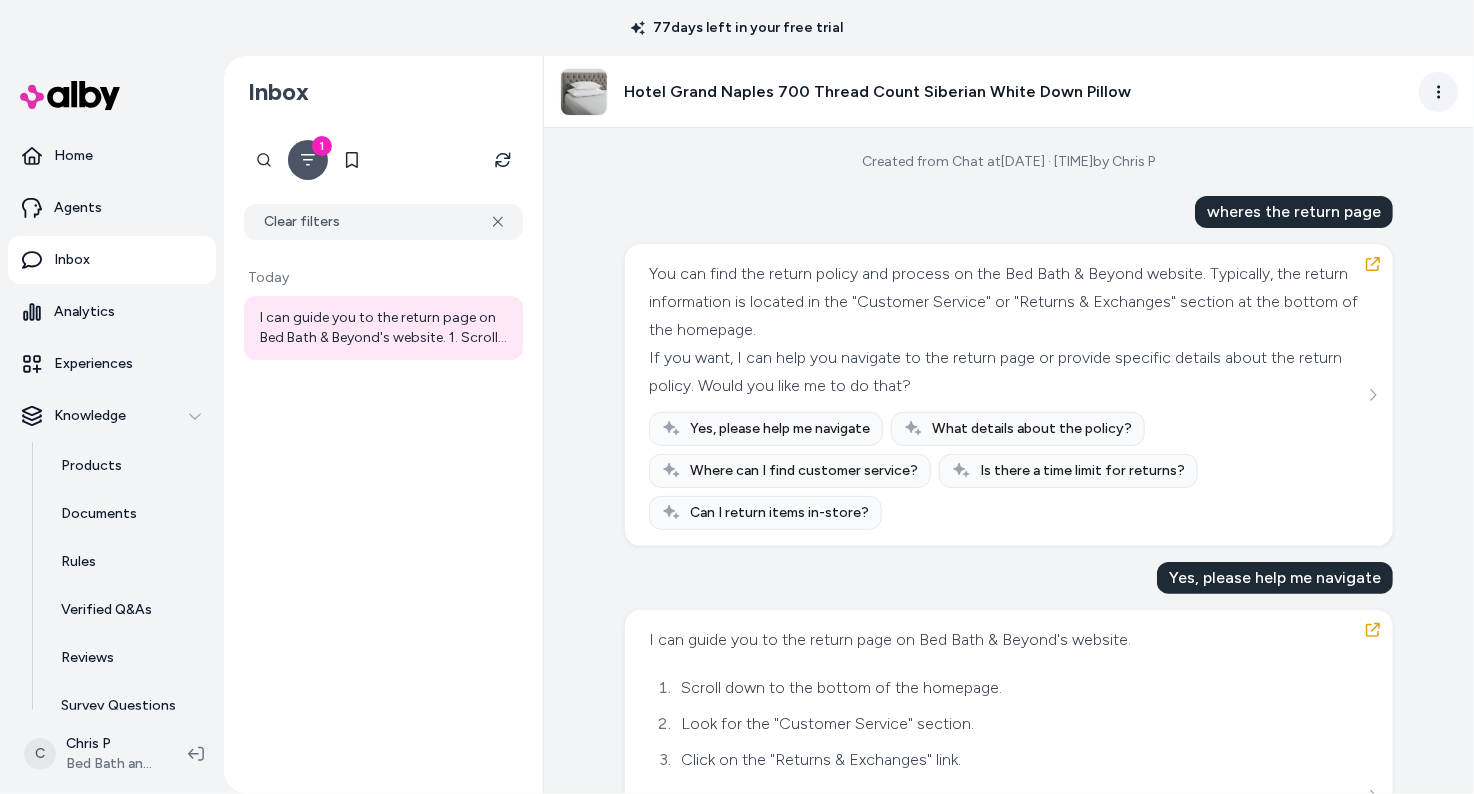 click on "[DAYS]  days left in your free trial Home Agents Inbox Analytics Experiences Knowledge Products Documents Rules Verified Q&As Reviews Survey Questions Integrations C [FIRST] [LAST] Bed Bath and Beyond Inbox 1 Clear filters Today I can guide you to the return page on Bed Bath & Beyond's website.
1. Scroll down to the bottom of the homepage.
2. Look for the "Customer Service" section.
3. Click on the "Returns & Exchanges" link.
Alternatively, you can visit the return page directly by going to the Bed Bath & Beyond website and searching for "Returns & Exchanges" in the search bar.
If you want, I can also provide you with a direct link to the return policy page. Would you like that? Hotel Grand Naples 700 Thread Count Siberian White Down Pillow Created from Chat at  [DATE] · [TIME]  by [FIRST] [LAST] wheres the return page
If you want, I can help you navigate to the return page or provide specific details about the return policy. Would you like me to do that?   Yes, please help me navigate" at bounding box center [737, 397] 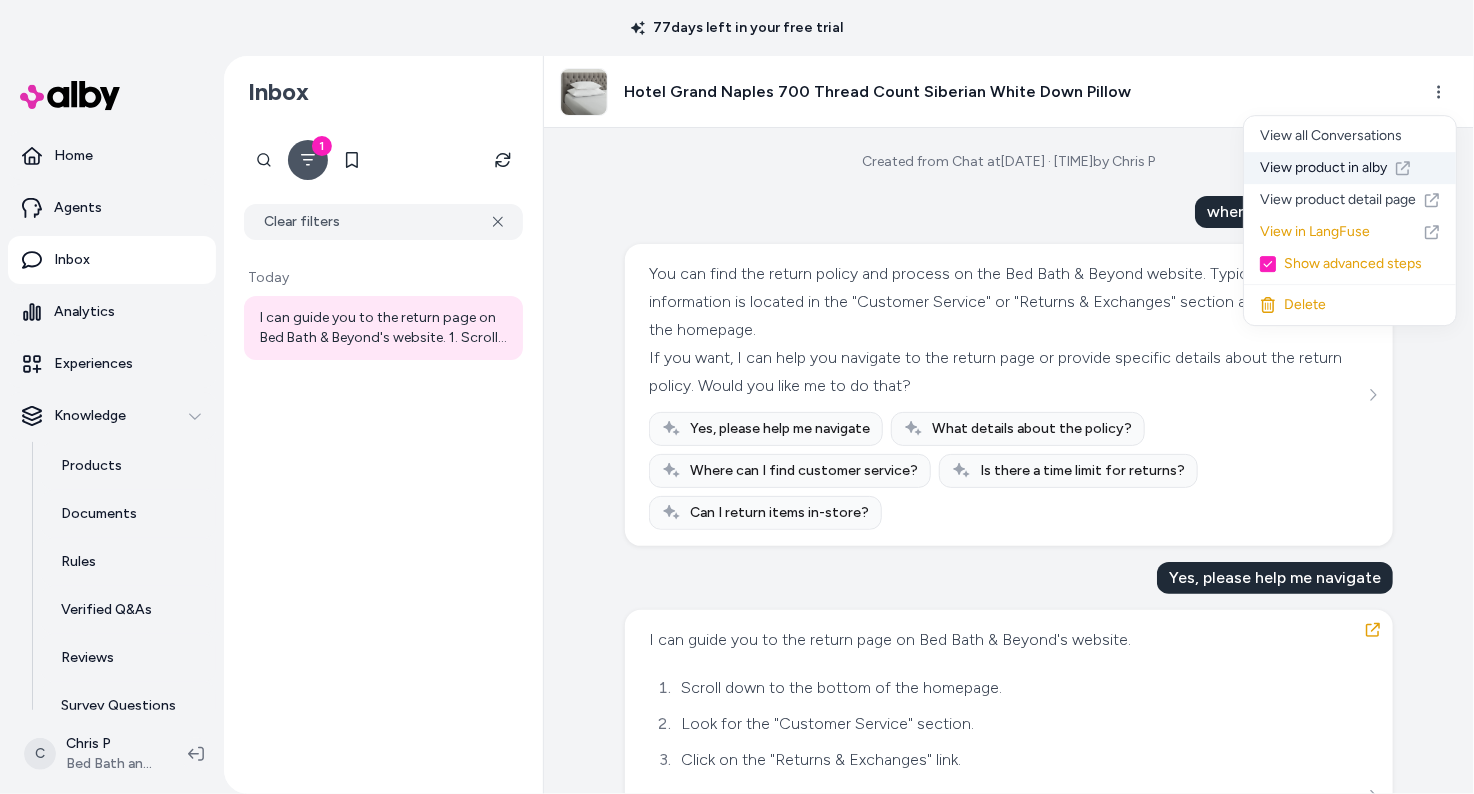 click on "View product in alby" at bounding box center [1350, 168] 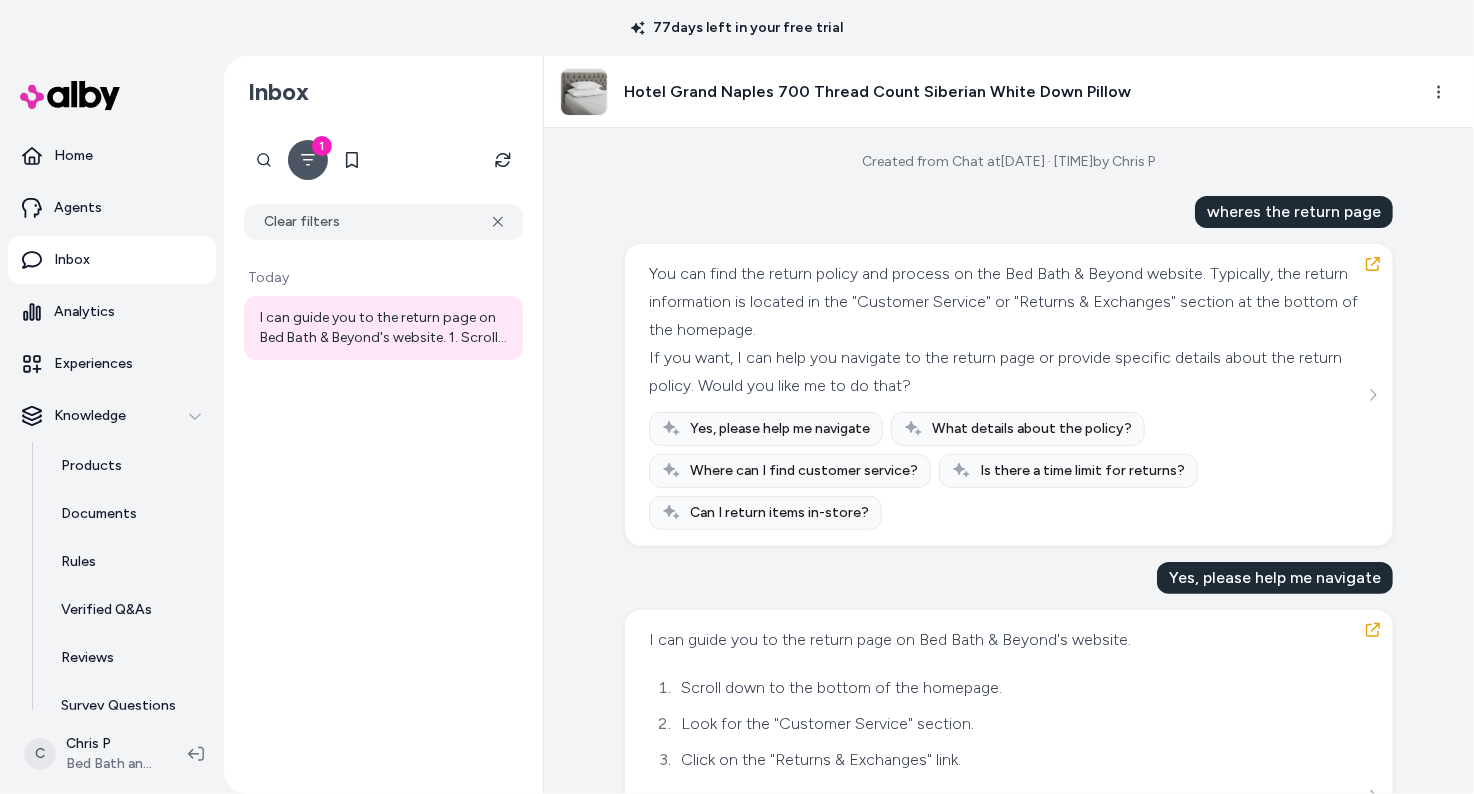 type 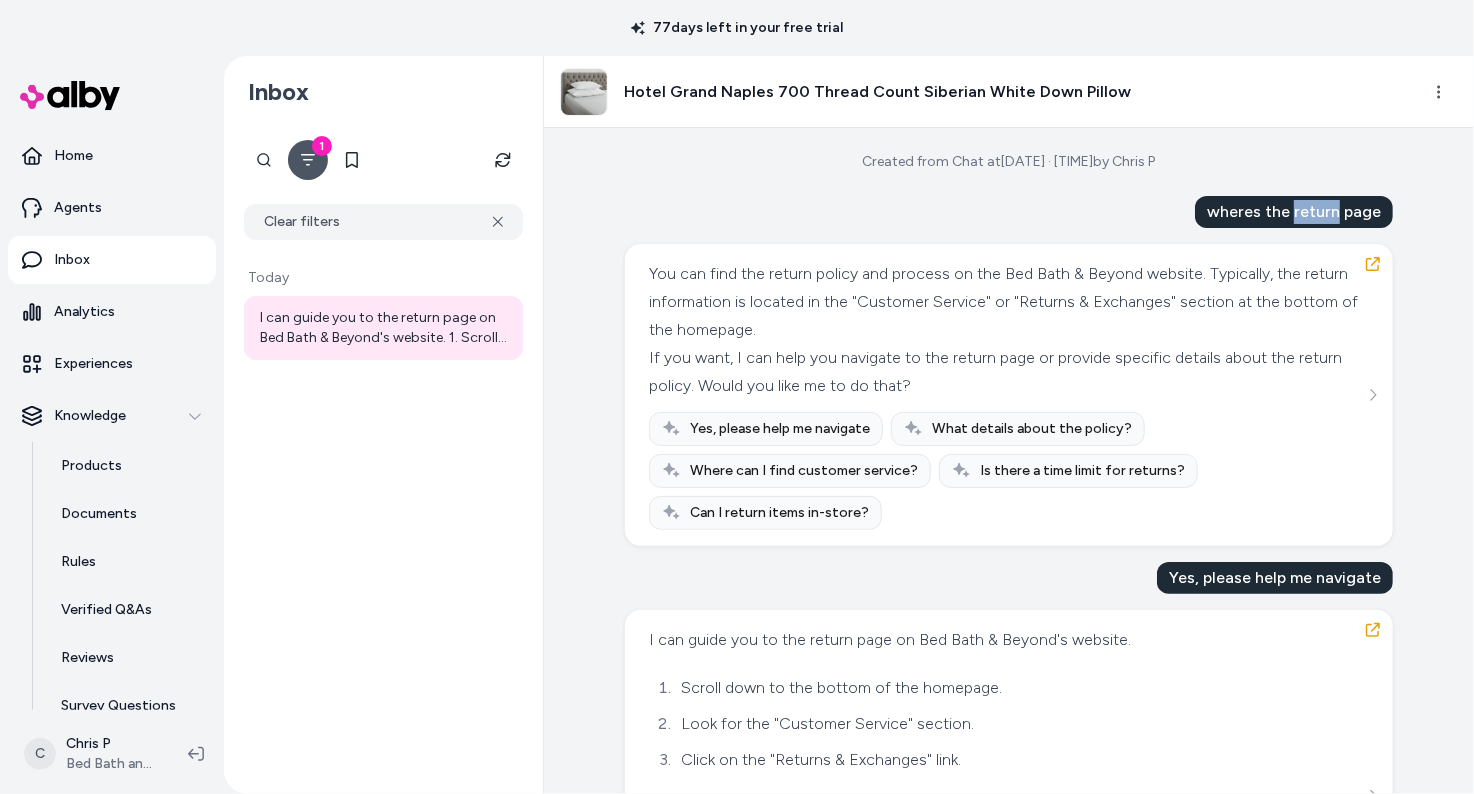 click on "wheres the return page" at bounding box center (1294, 212) 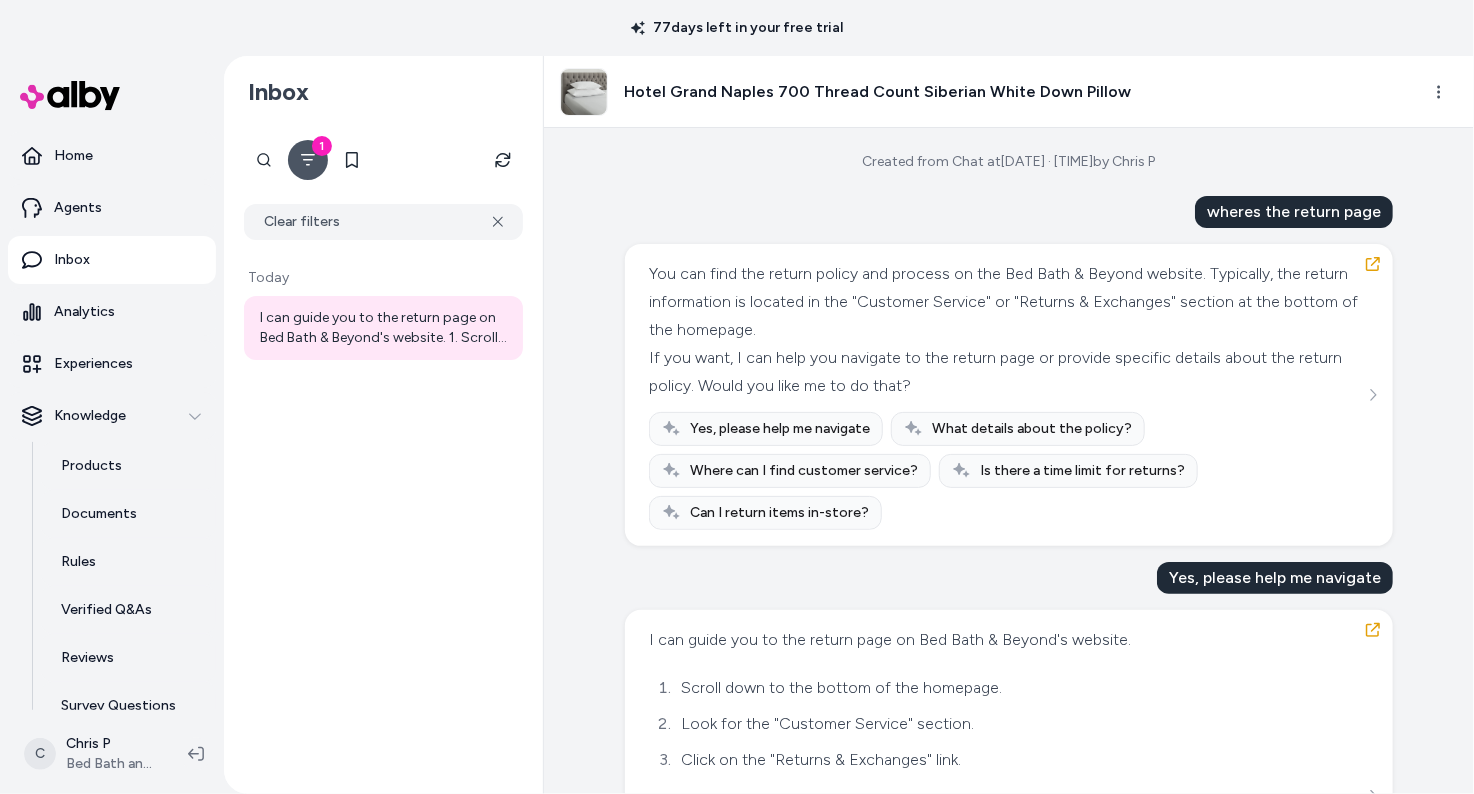 click on "wheres the return page" at bounding box center [1294, 212] 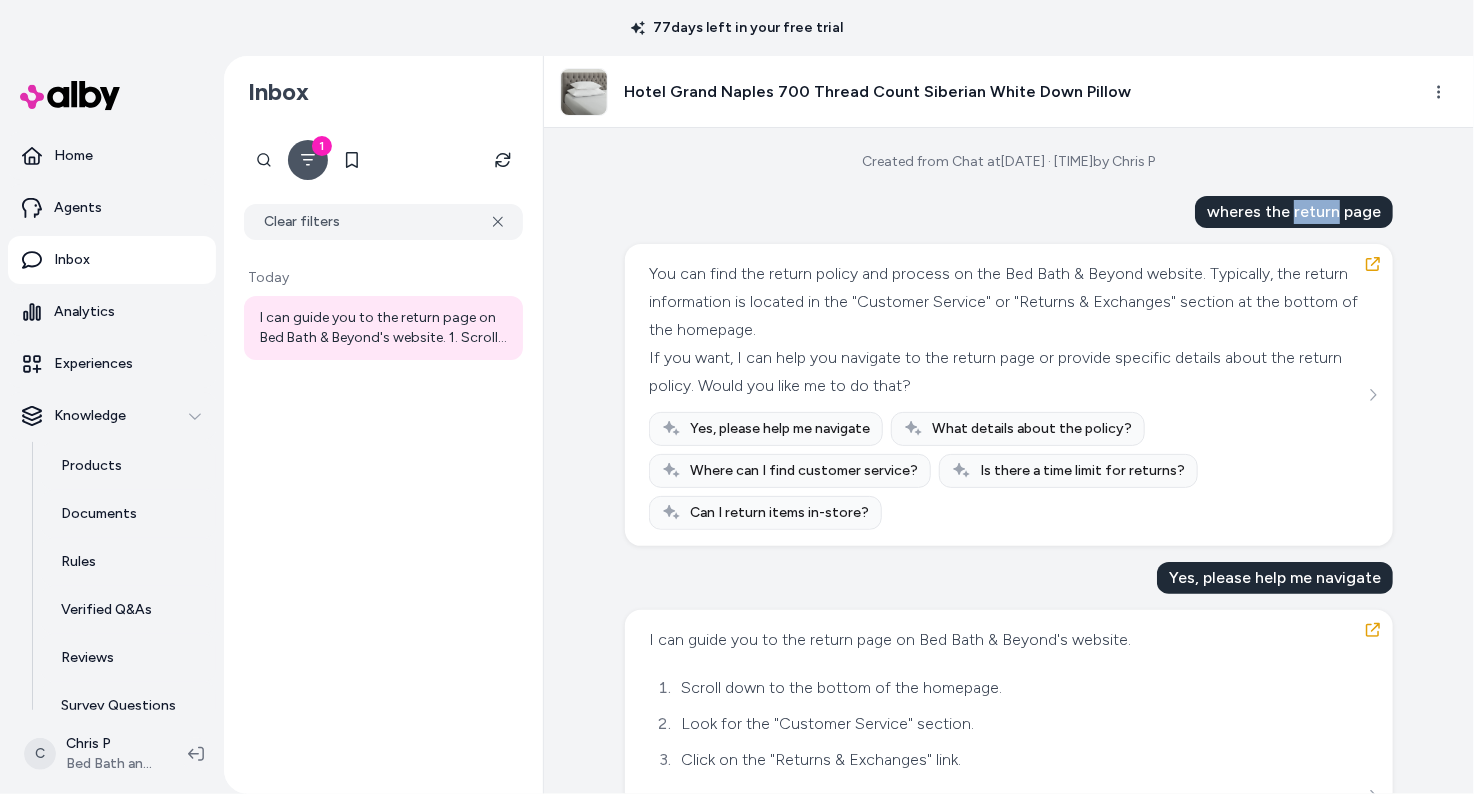 click on "wheres the return page" at bounding box center (1294, 212) 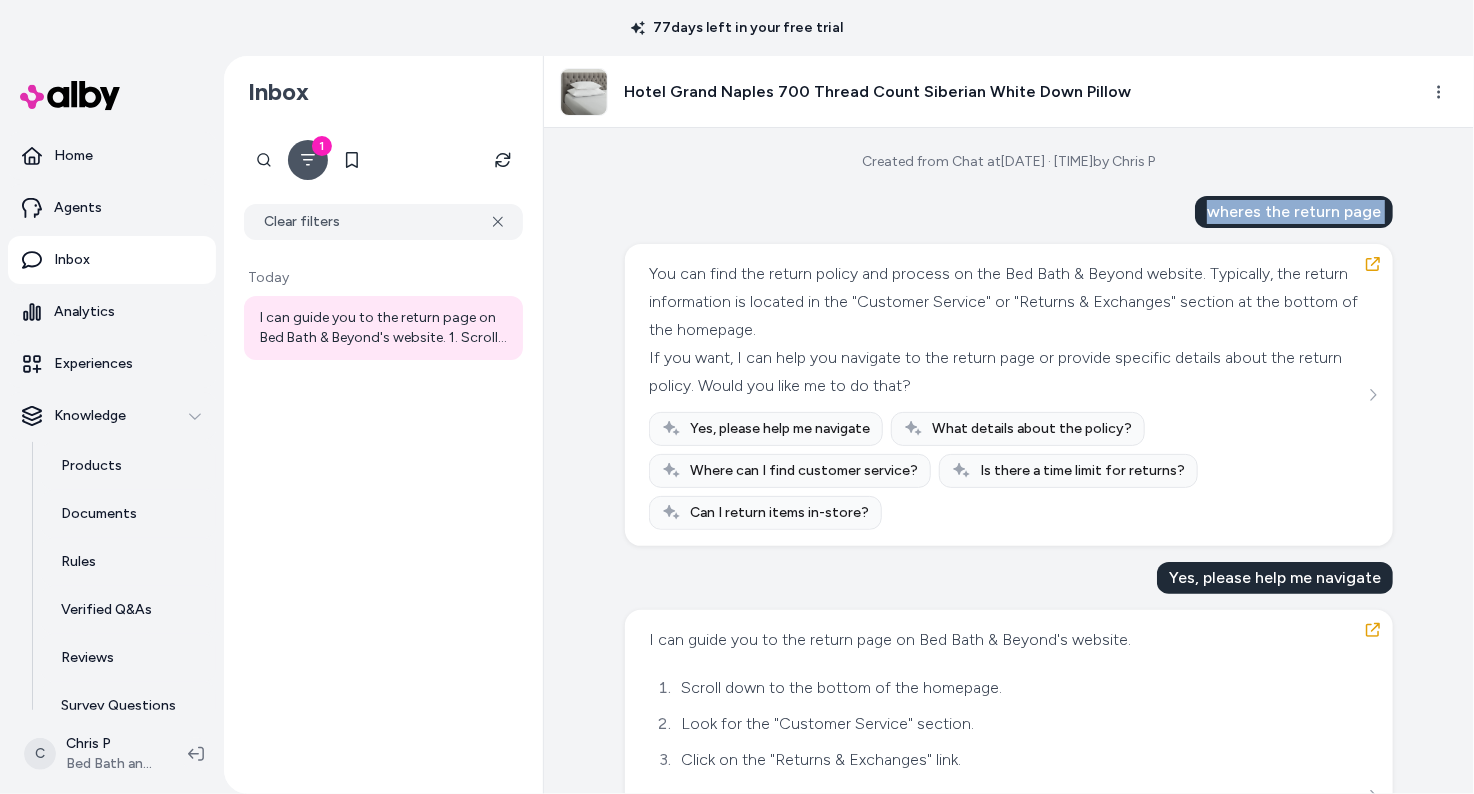 click on "wheres the return page" at bounding box center (1294, 212) 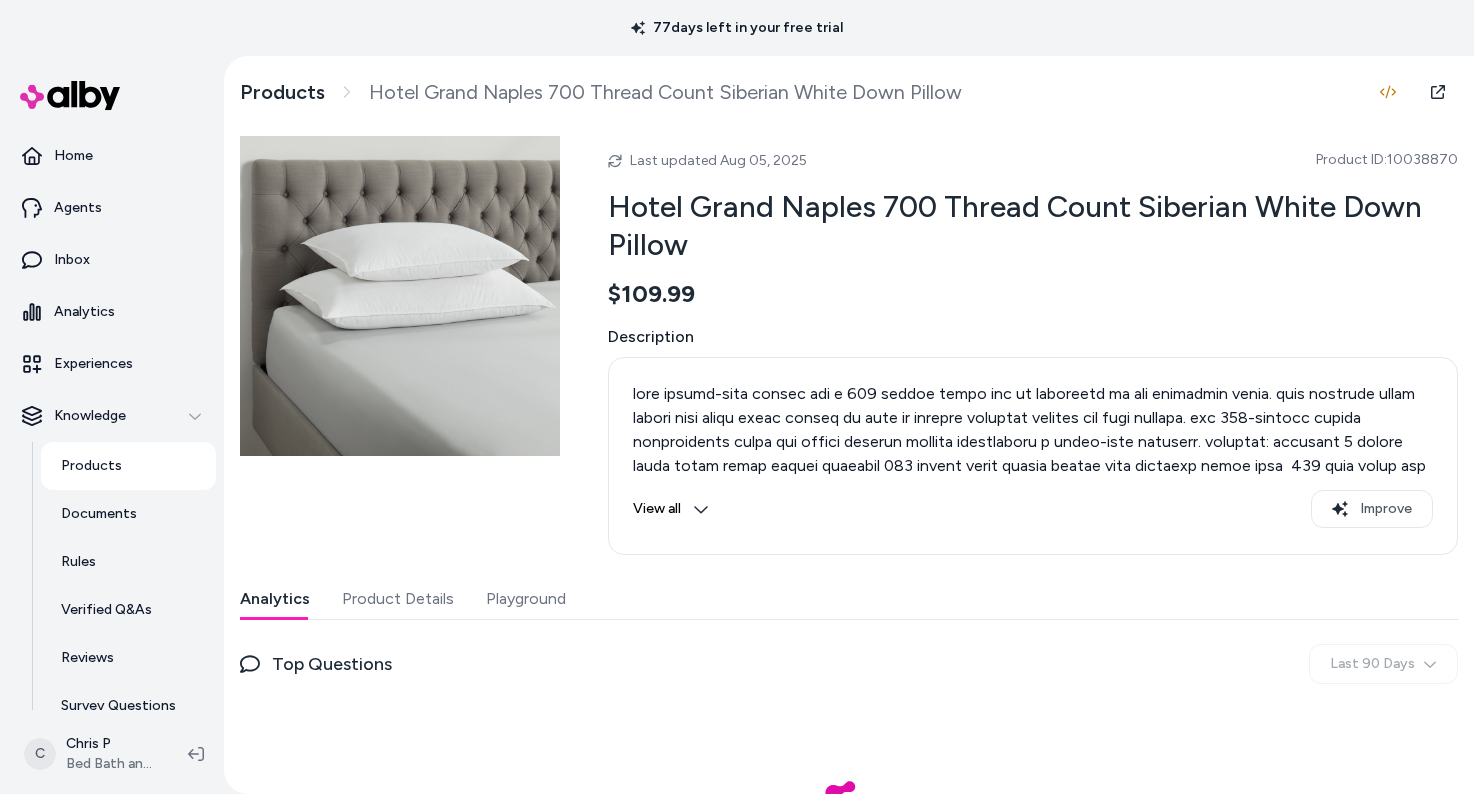 scroll, scrollTop: 0, scrollLeft: 0, axis: both 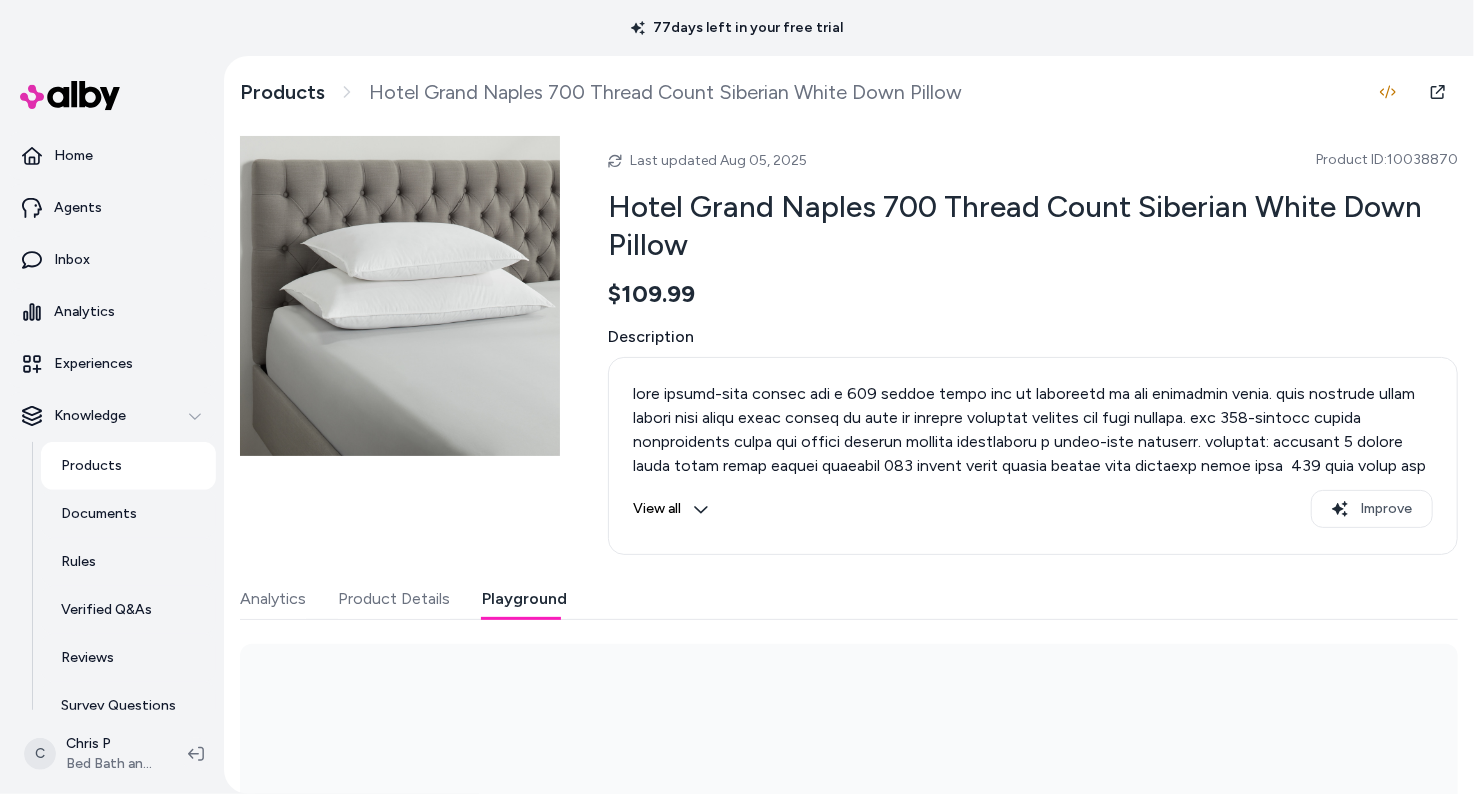 click on "Playground" at bounding box center [524, 599] 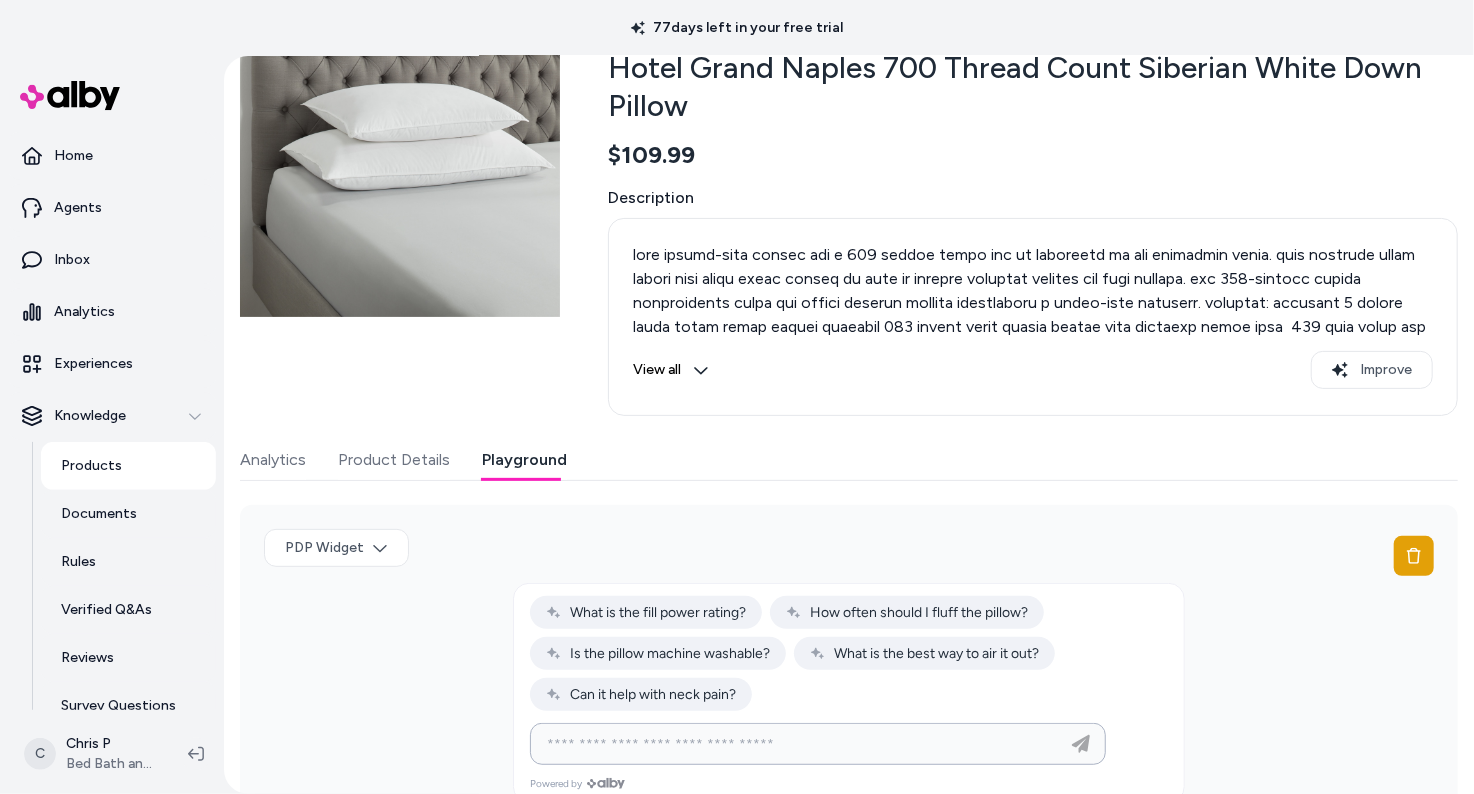click at bounding box center [798, 744] 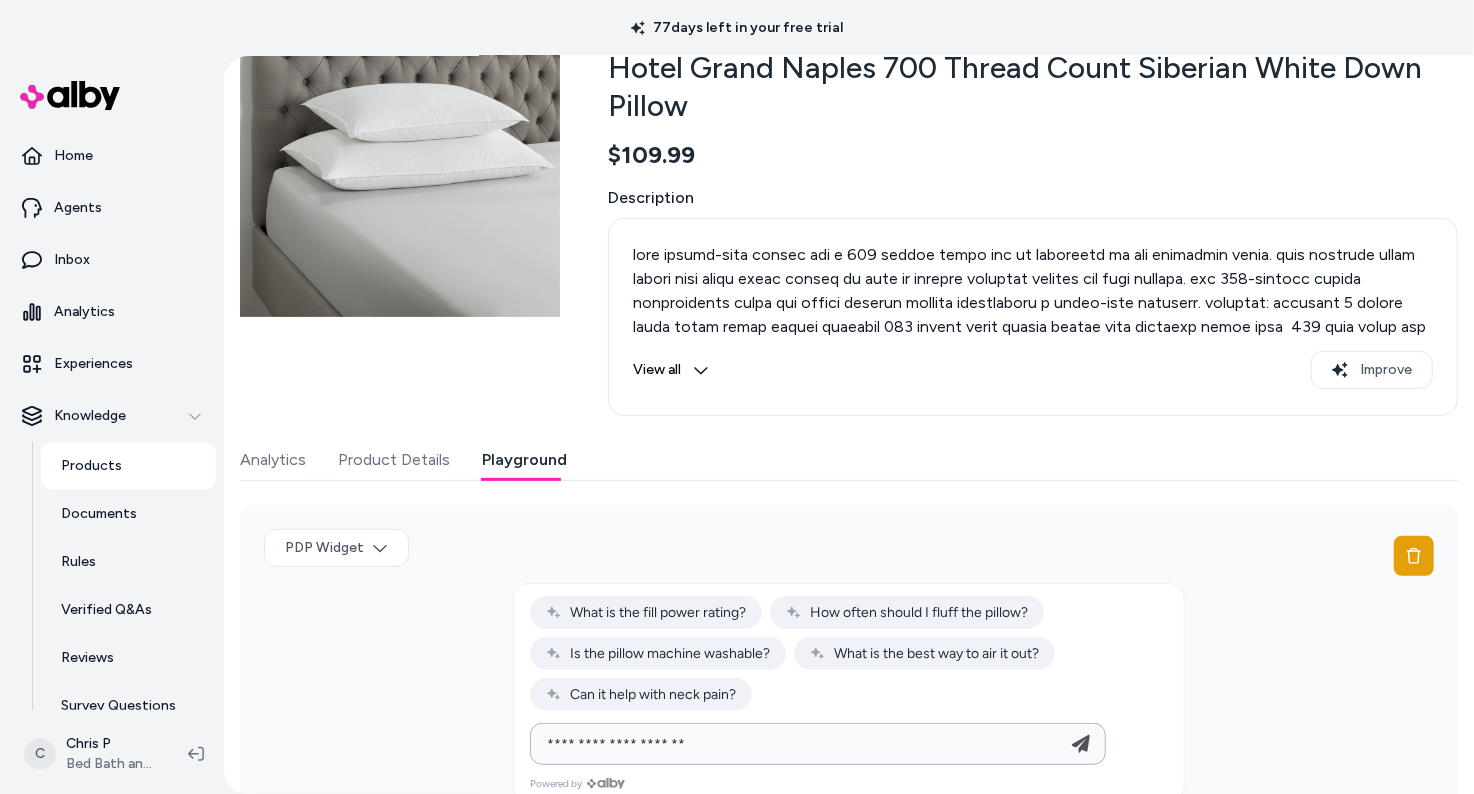 type on "**********" 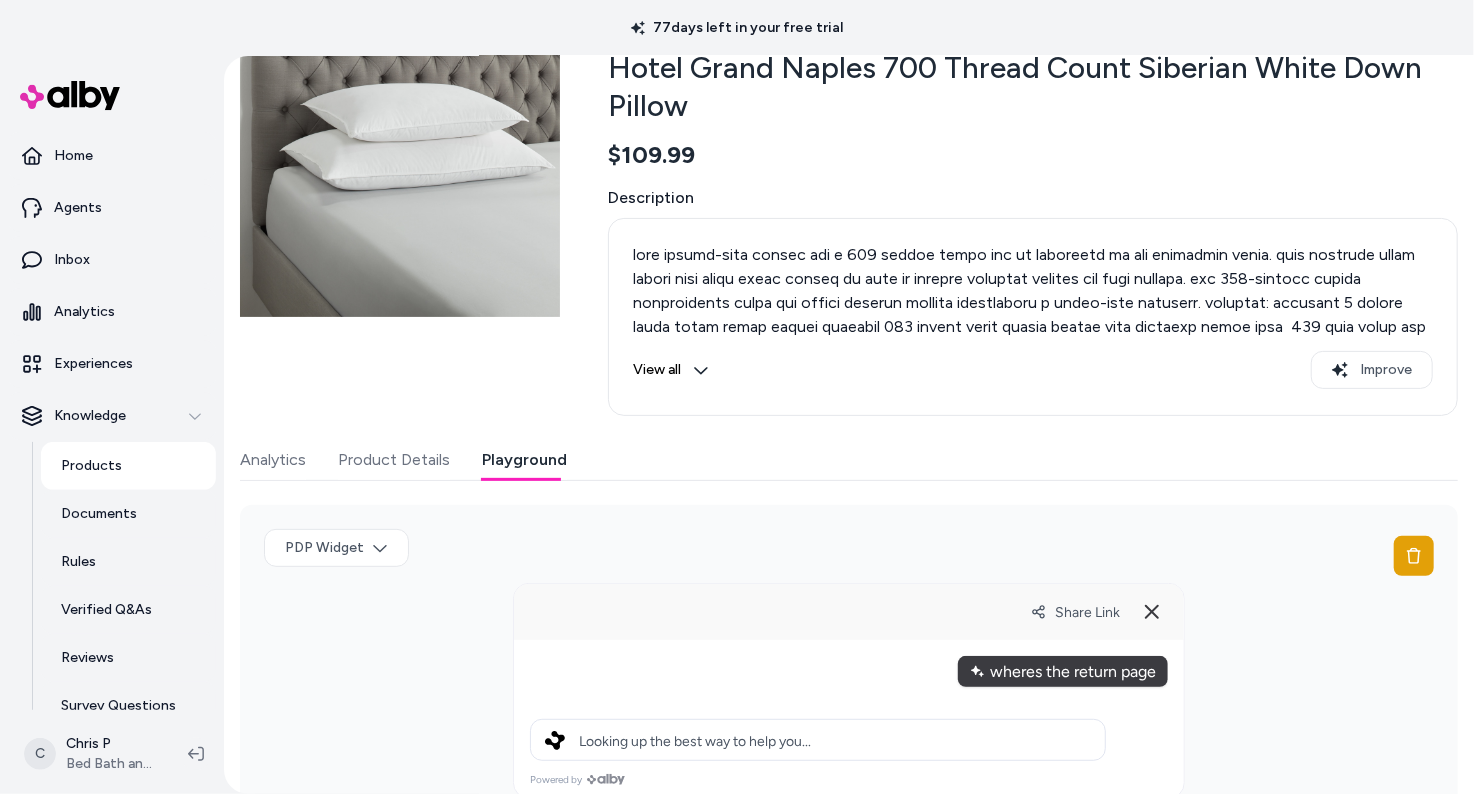 scroll, scrollTop: 264, scrollLeft: 0, axis: vertical 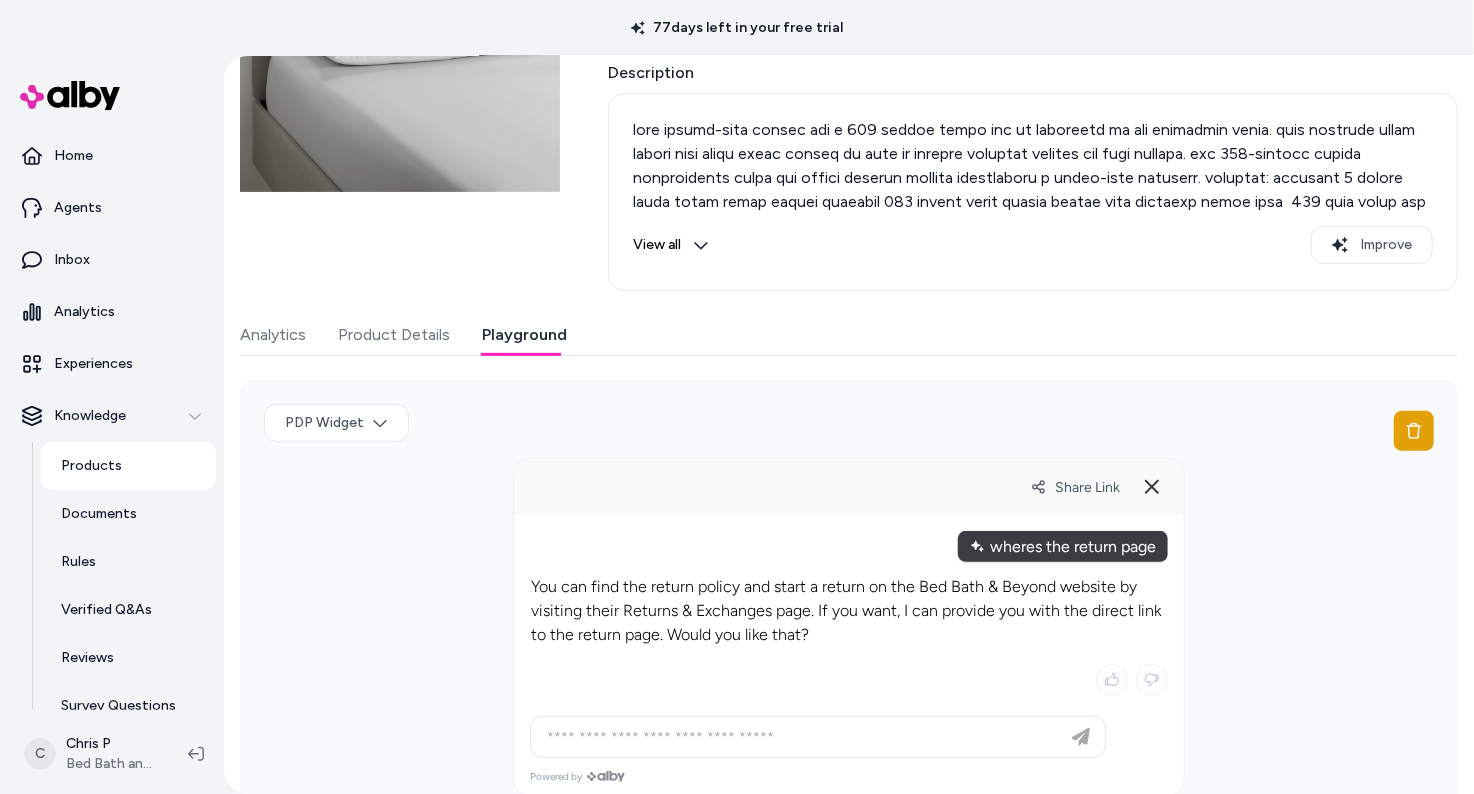drag, startPoint x: 861, startPoint y: 590, endPoint x: 670, endPoint y: 629, distance: 194.94101 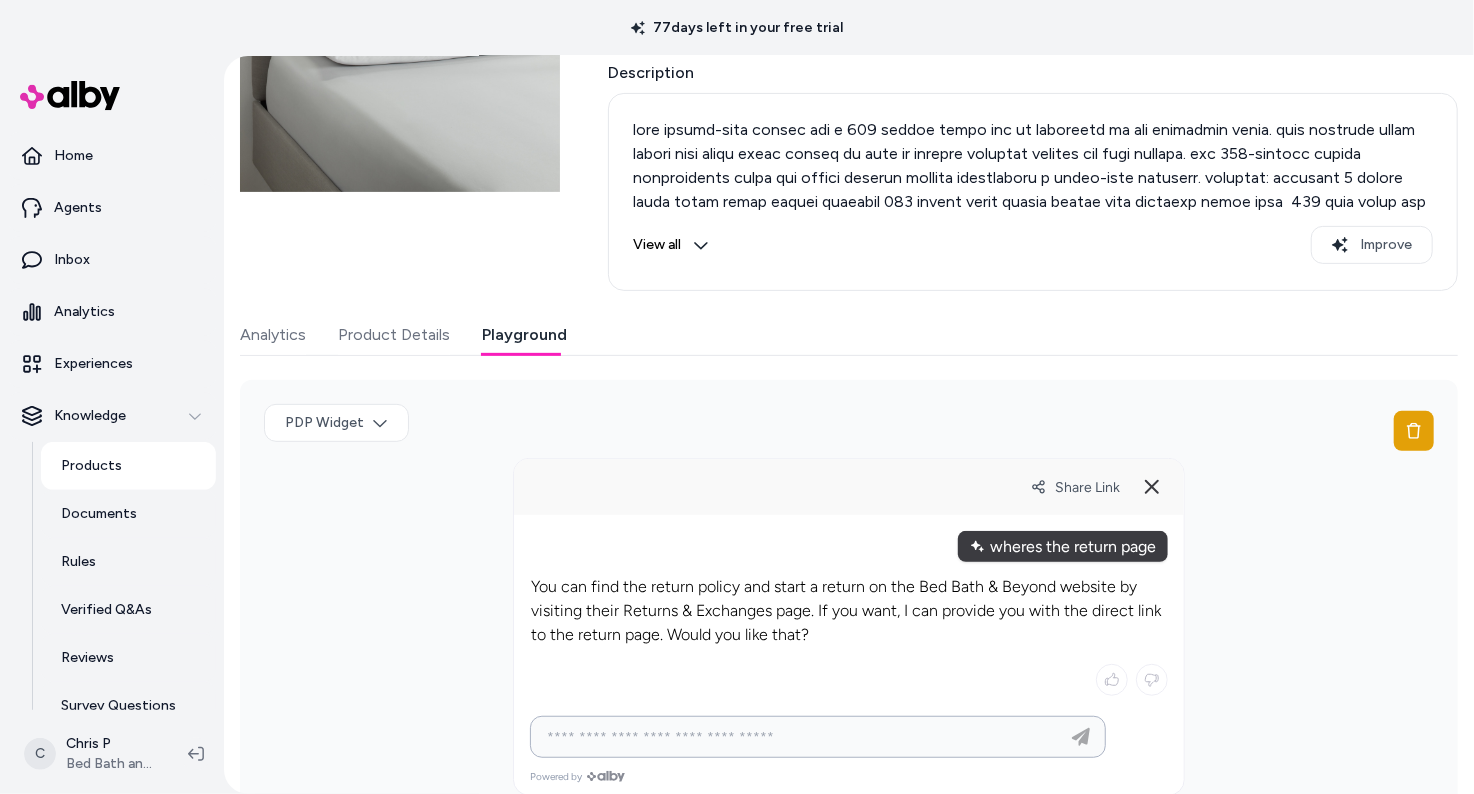 click at bounding box center (798, 737) 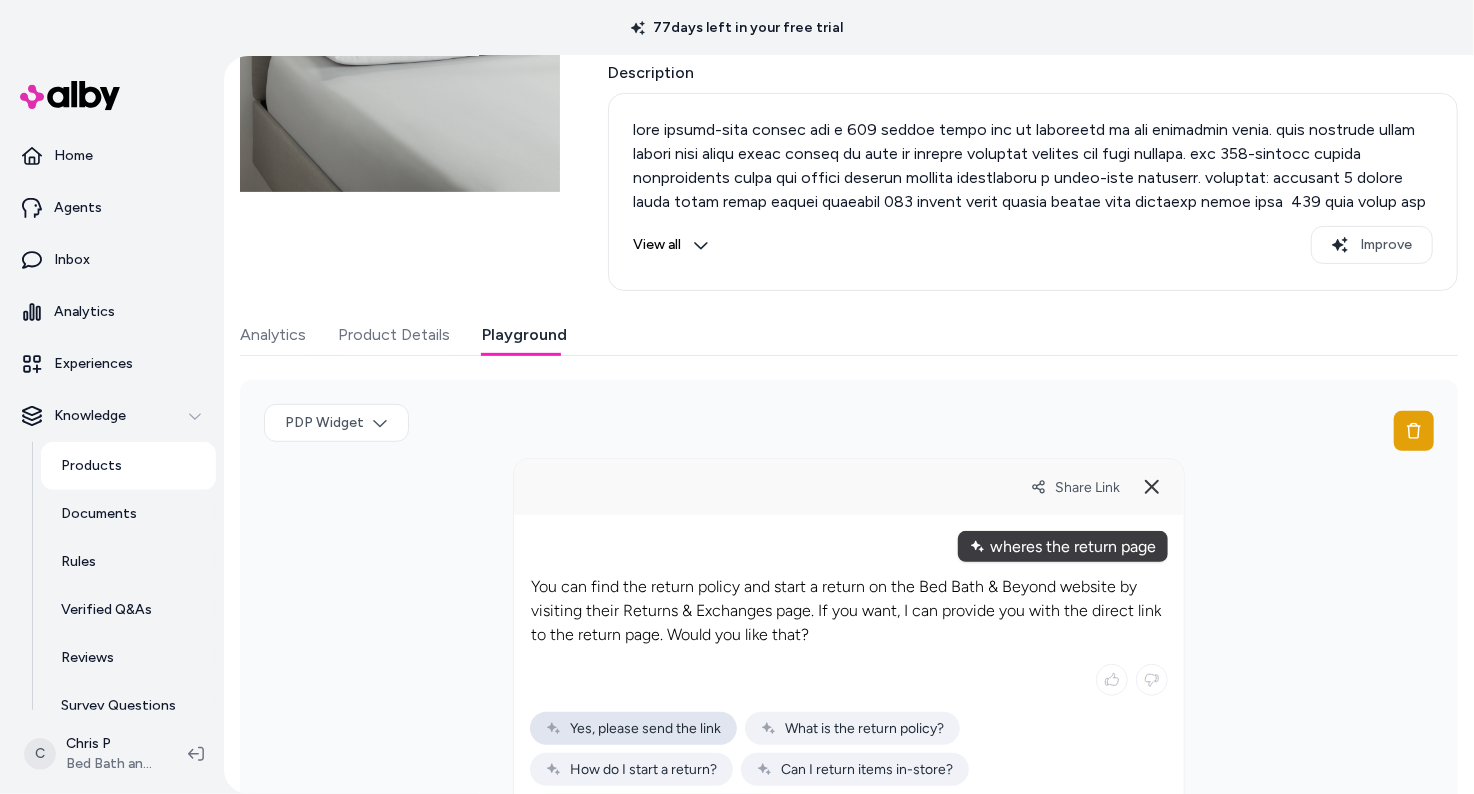 click on "Yes, please send the link" at bounding box center [633, 728] 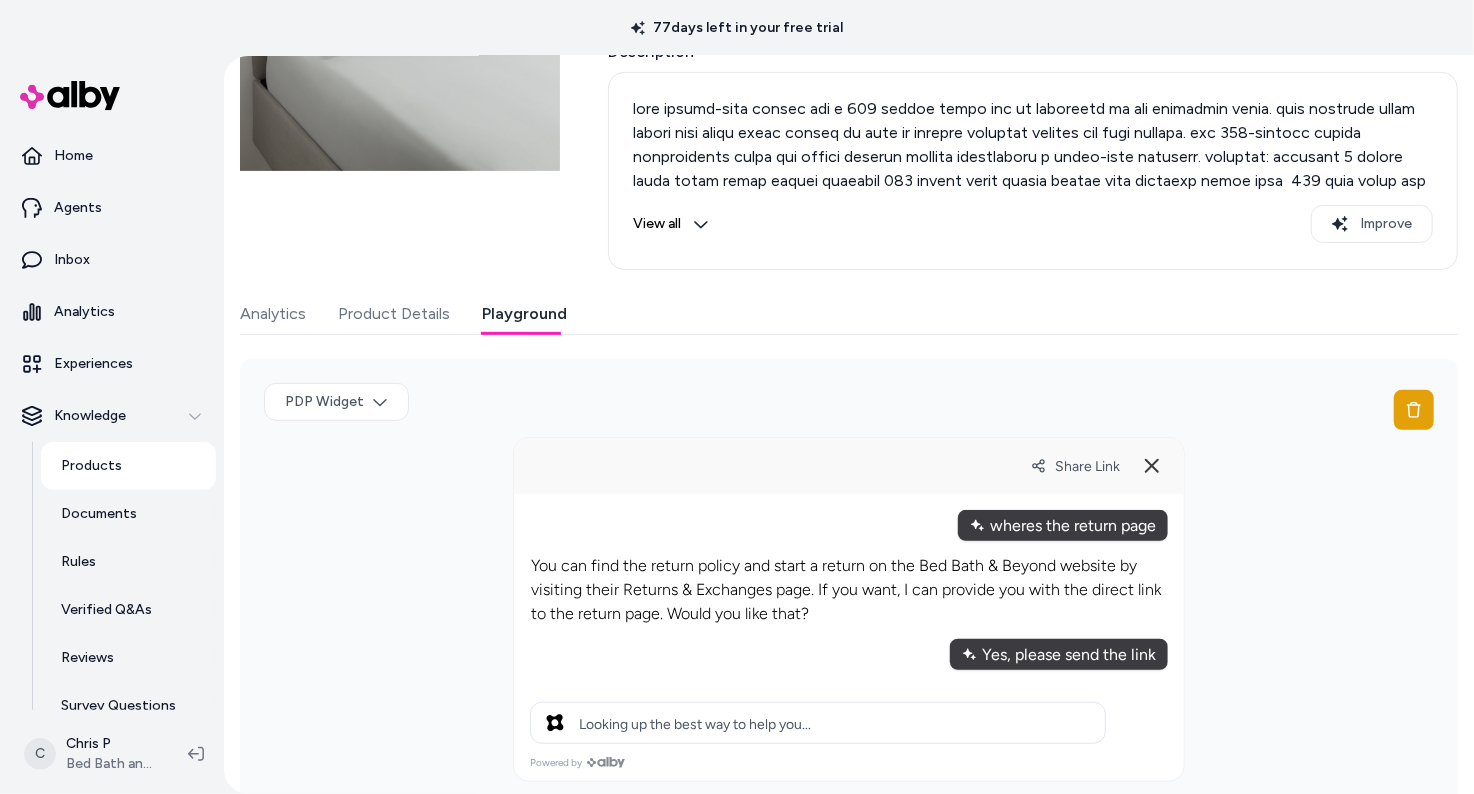 scroll, scrollTop: 296, scrollLeft: 0, axis: vertical 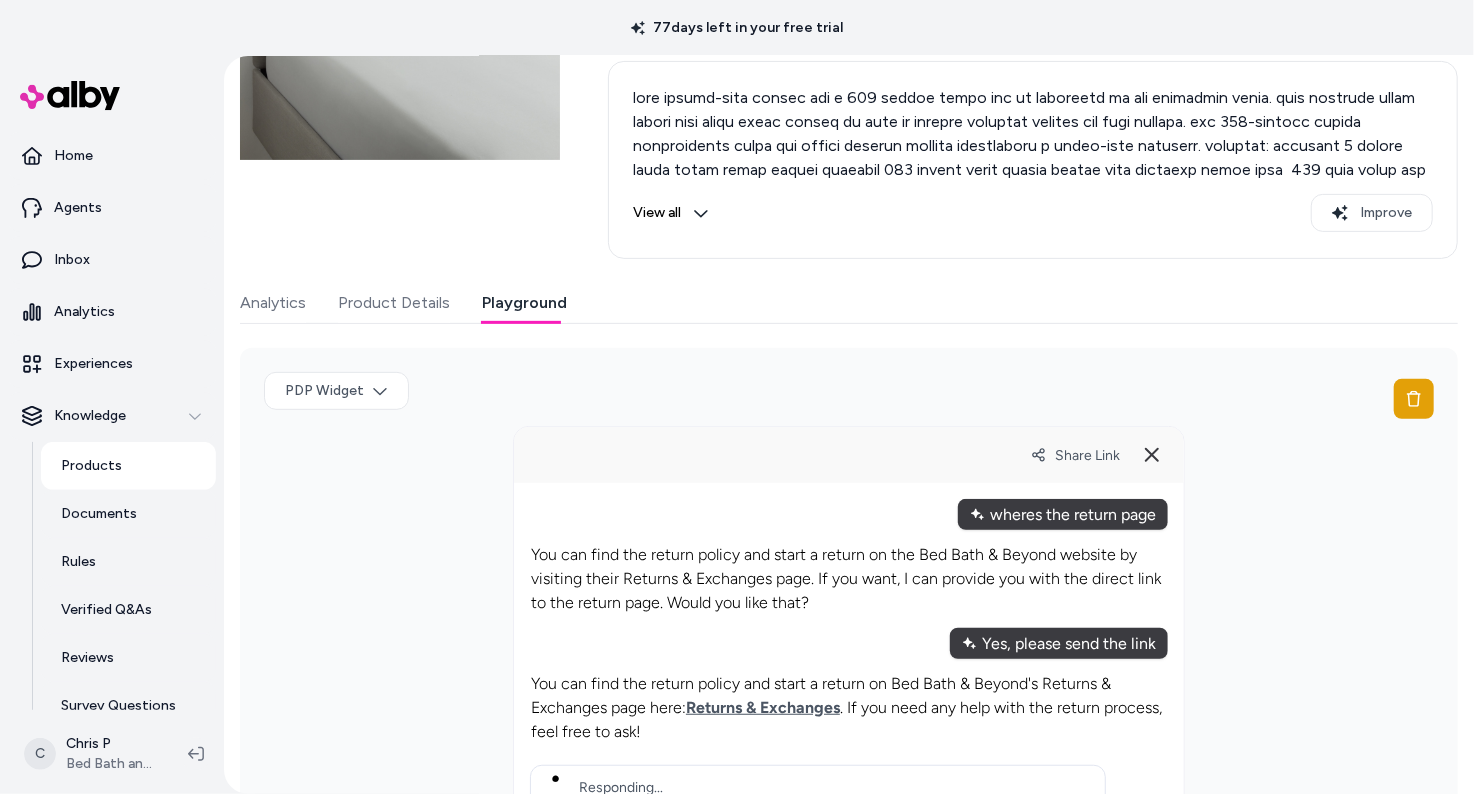type 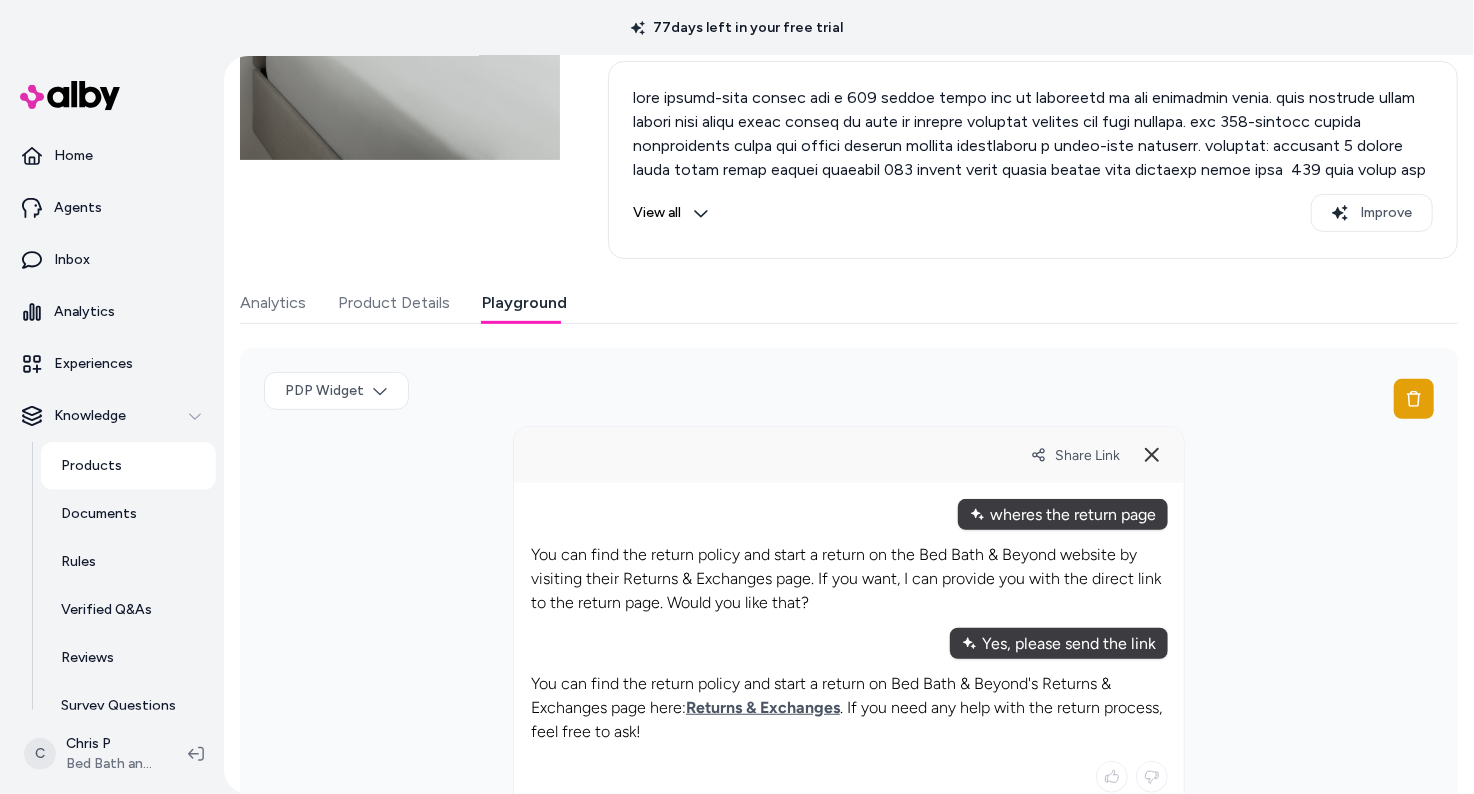 scroll, scrollTop: 431, scrollLeft: 0, axis: vertical 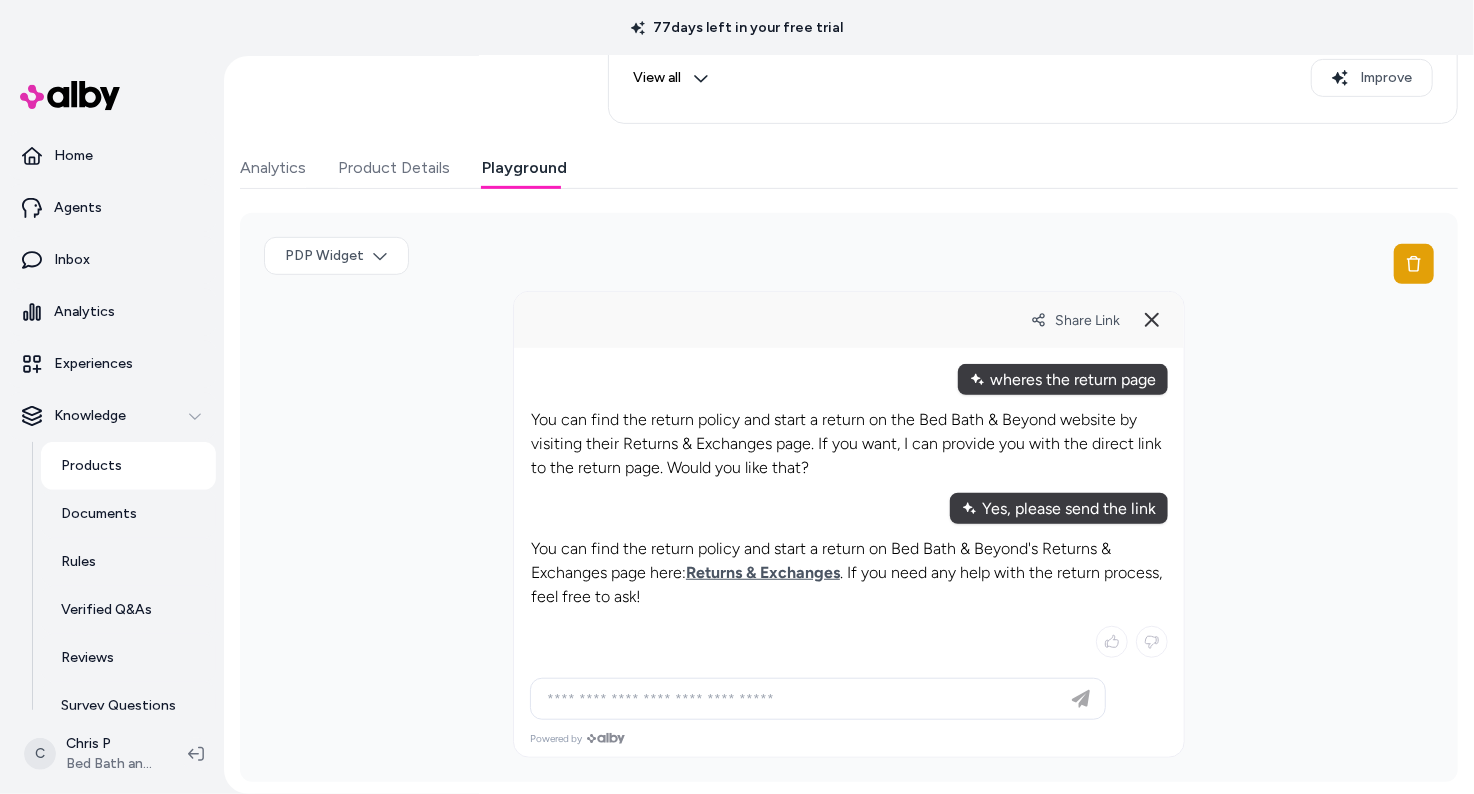 click on "Share Link" at bounding box center (1099, 320) 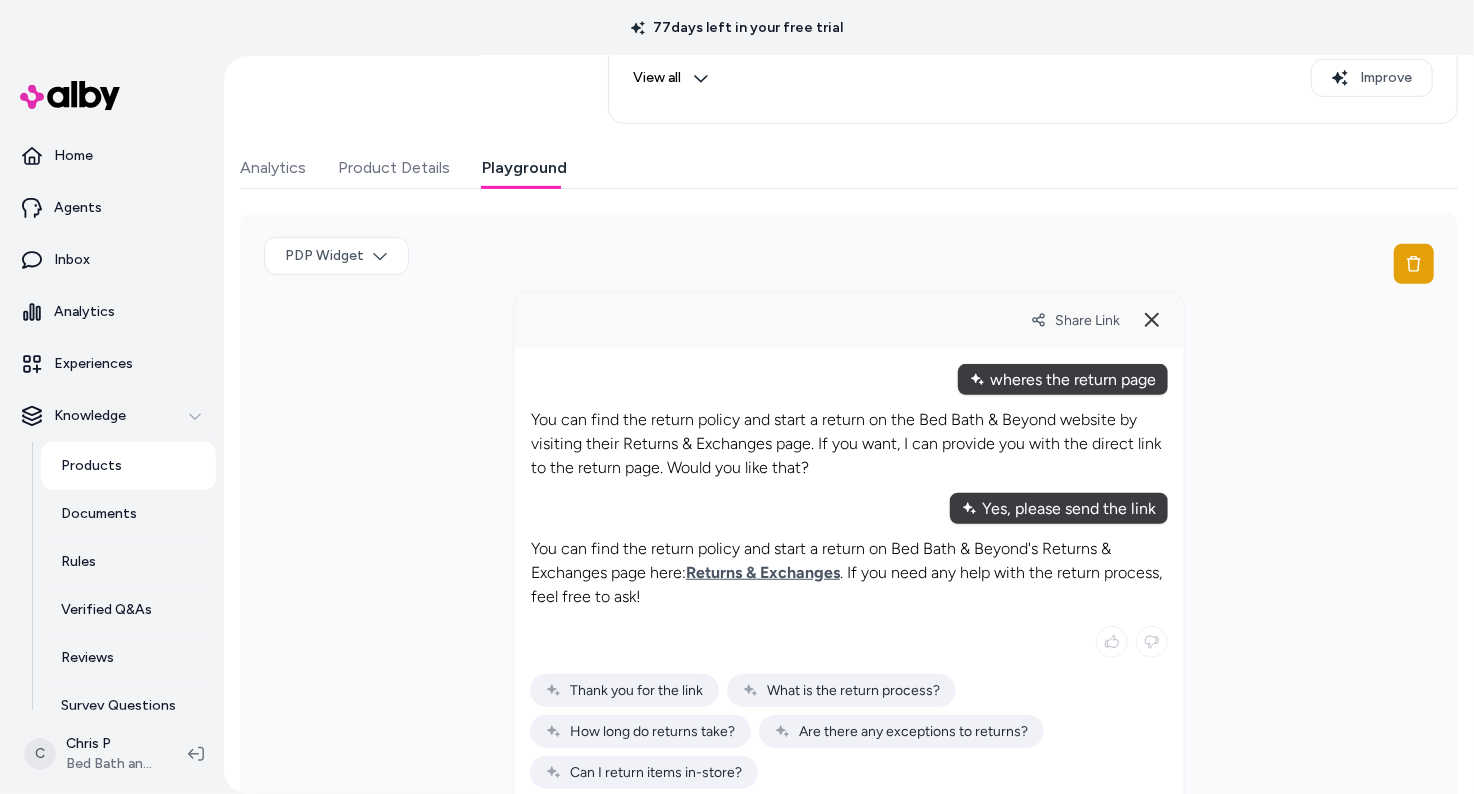 click on "PDP Widget" at bounding box center (849, 563) 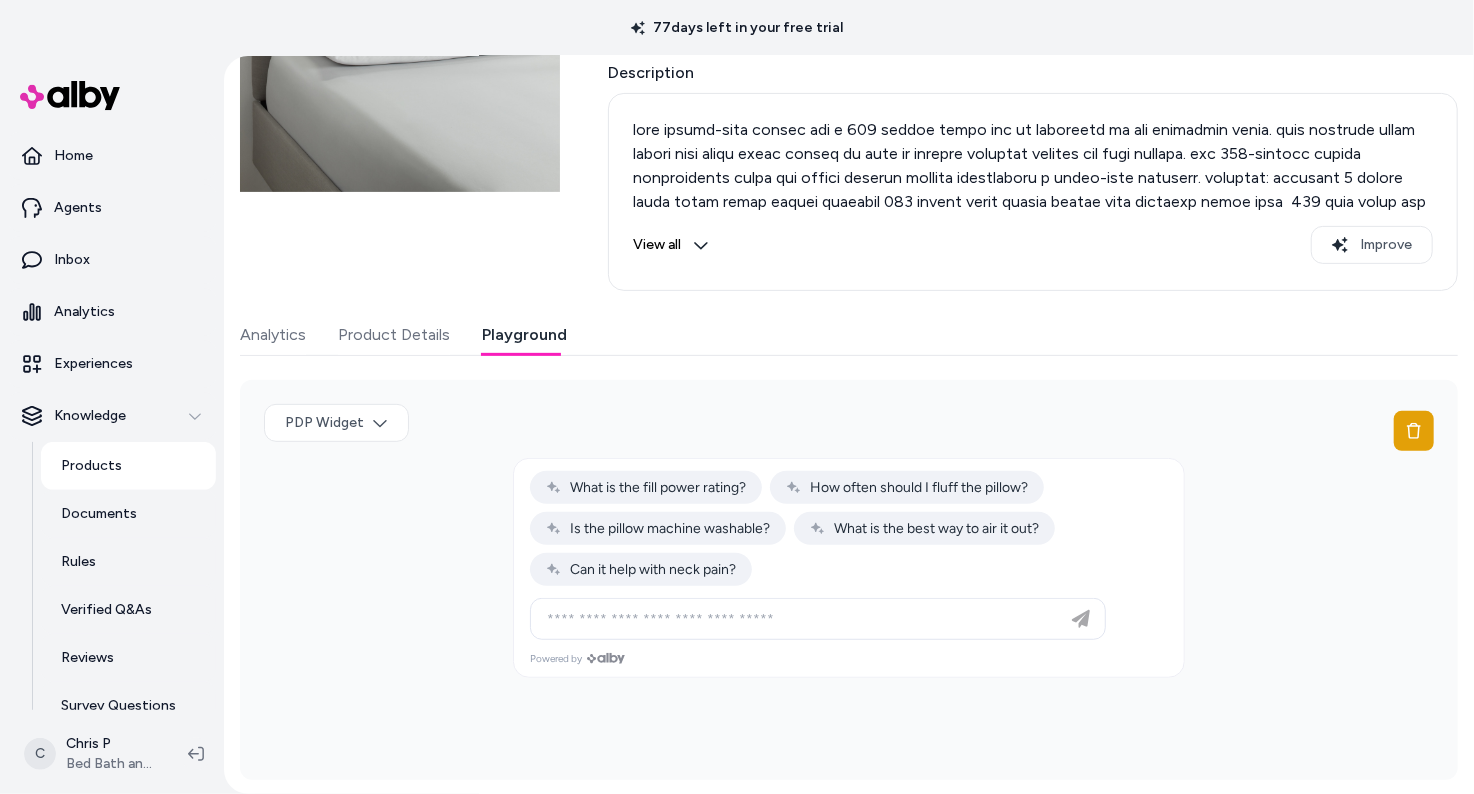 scroll, scrollTop: 0, scrollLeft: 0, axis: both 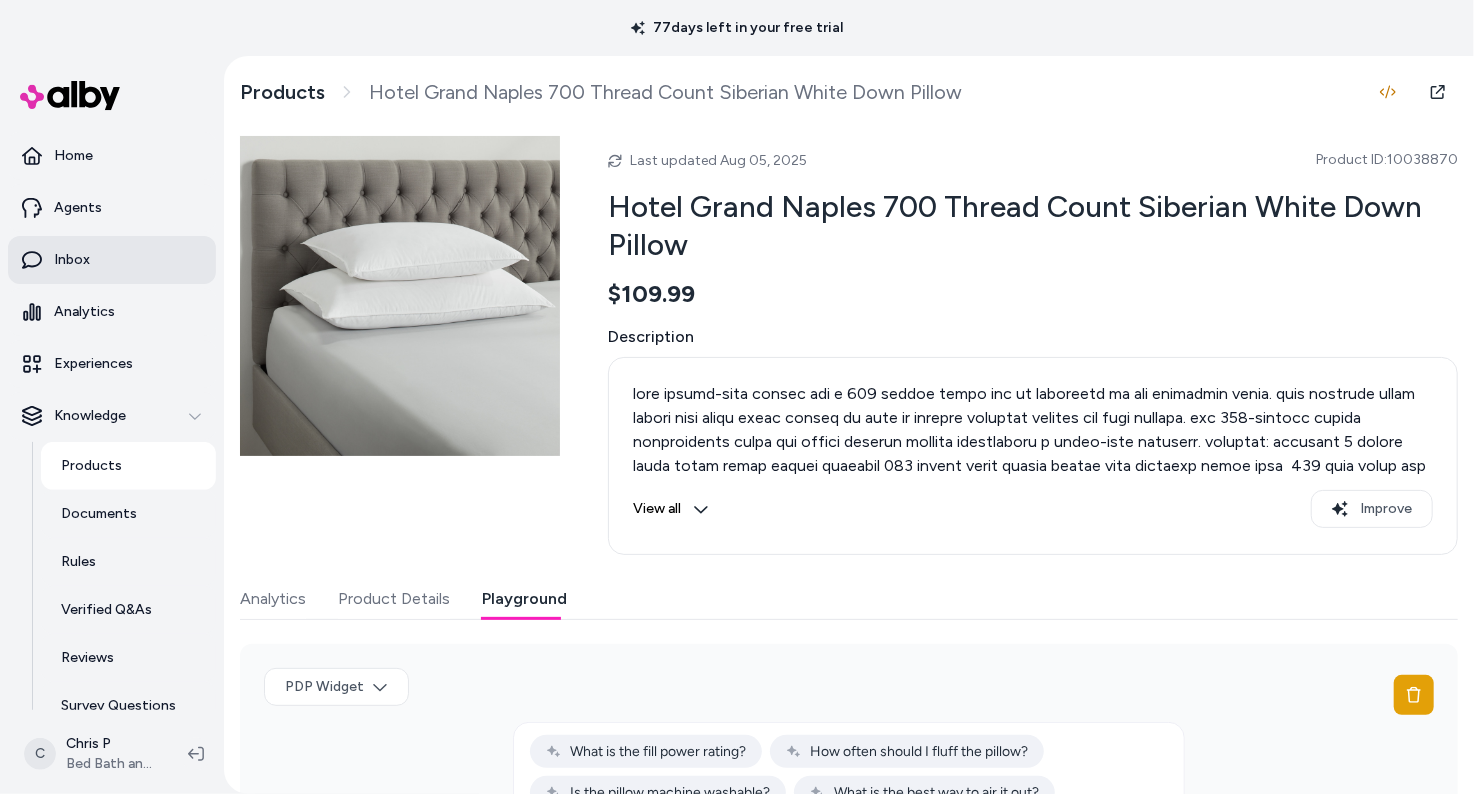 click on "Inbox" at bounding box center [72, 260] 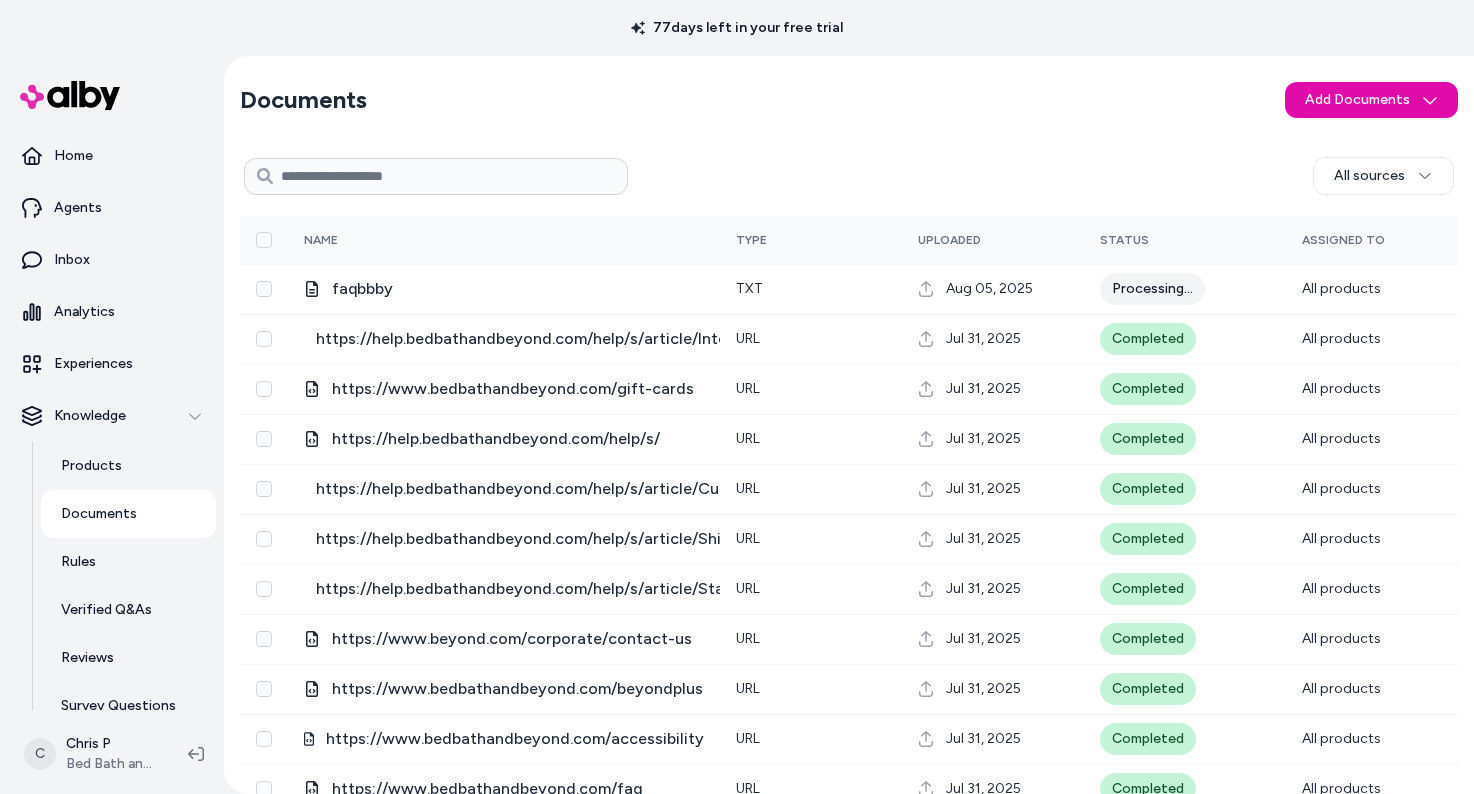 scroll, scrollTop: 0, scrollLeft: 0, axis: both 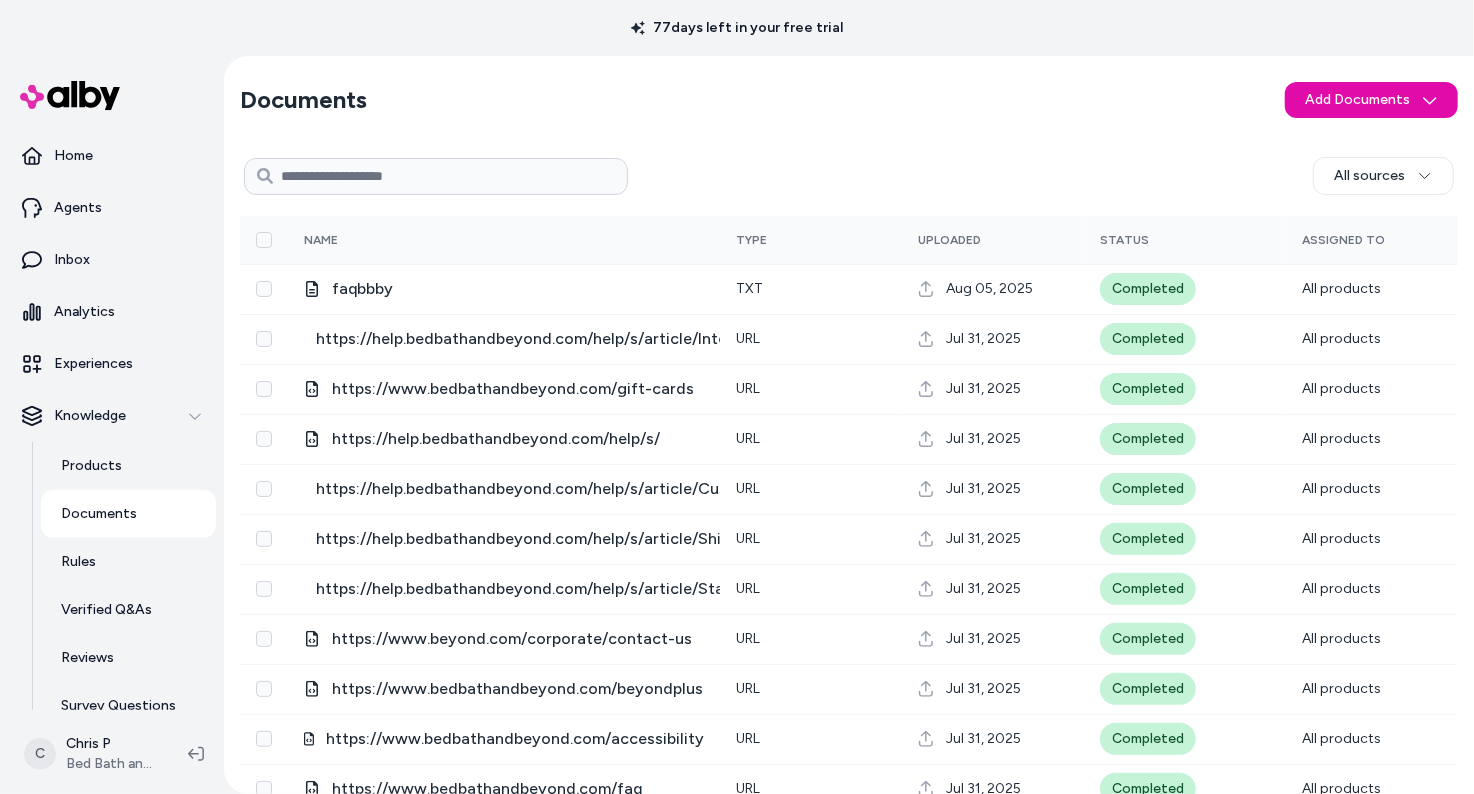click at bounding box center (436, 176) 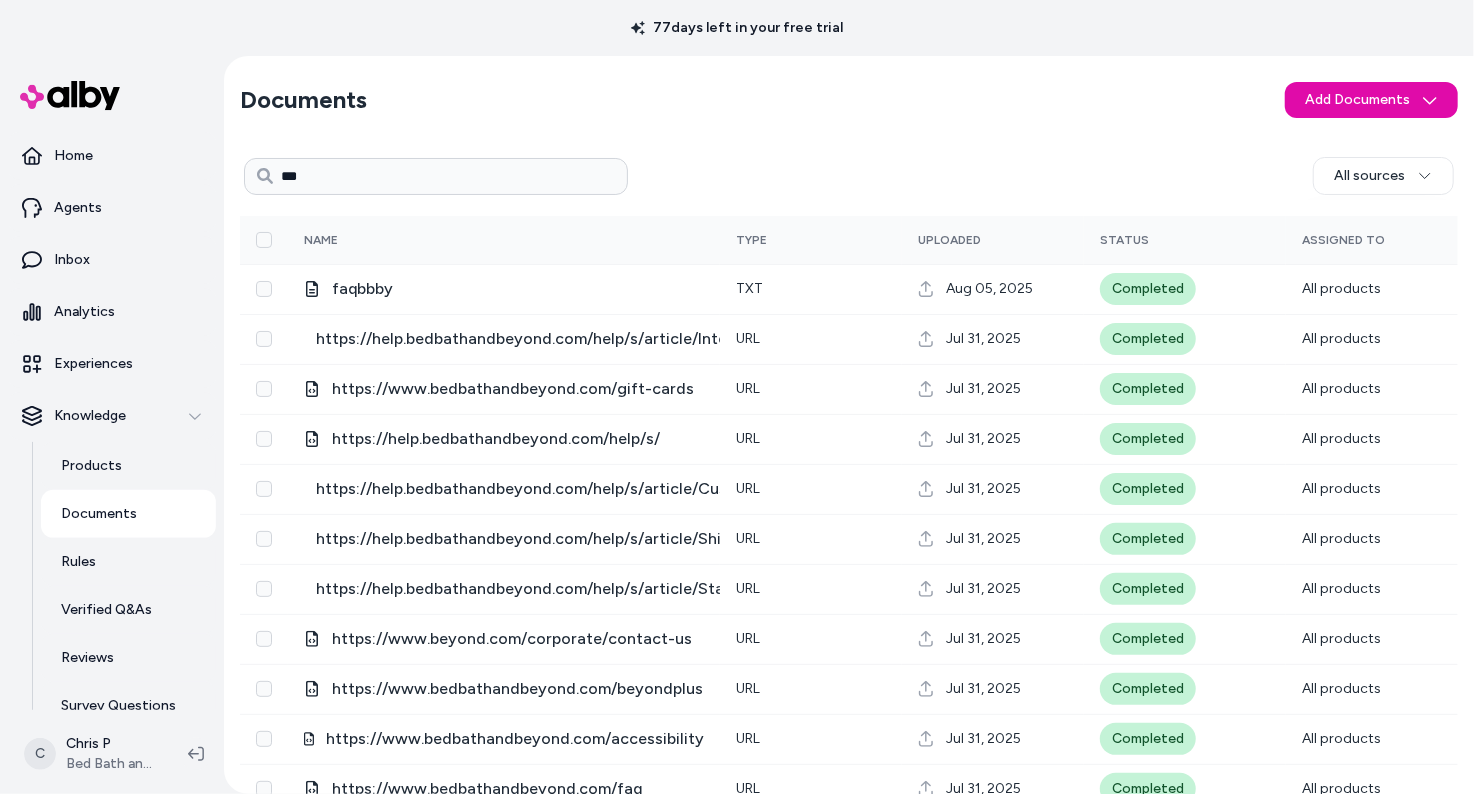 type on "***" 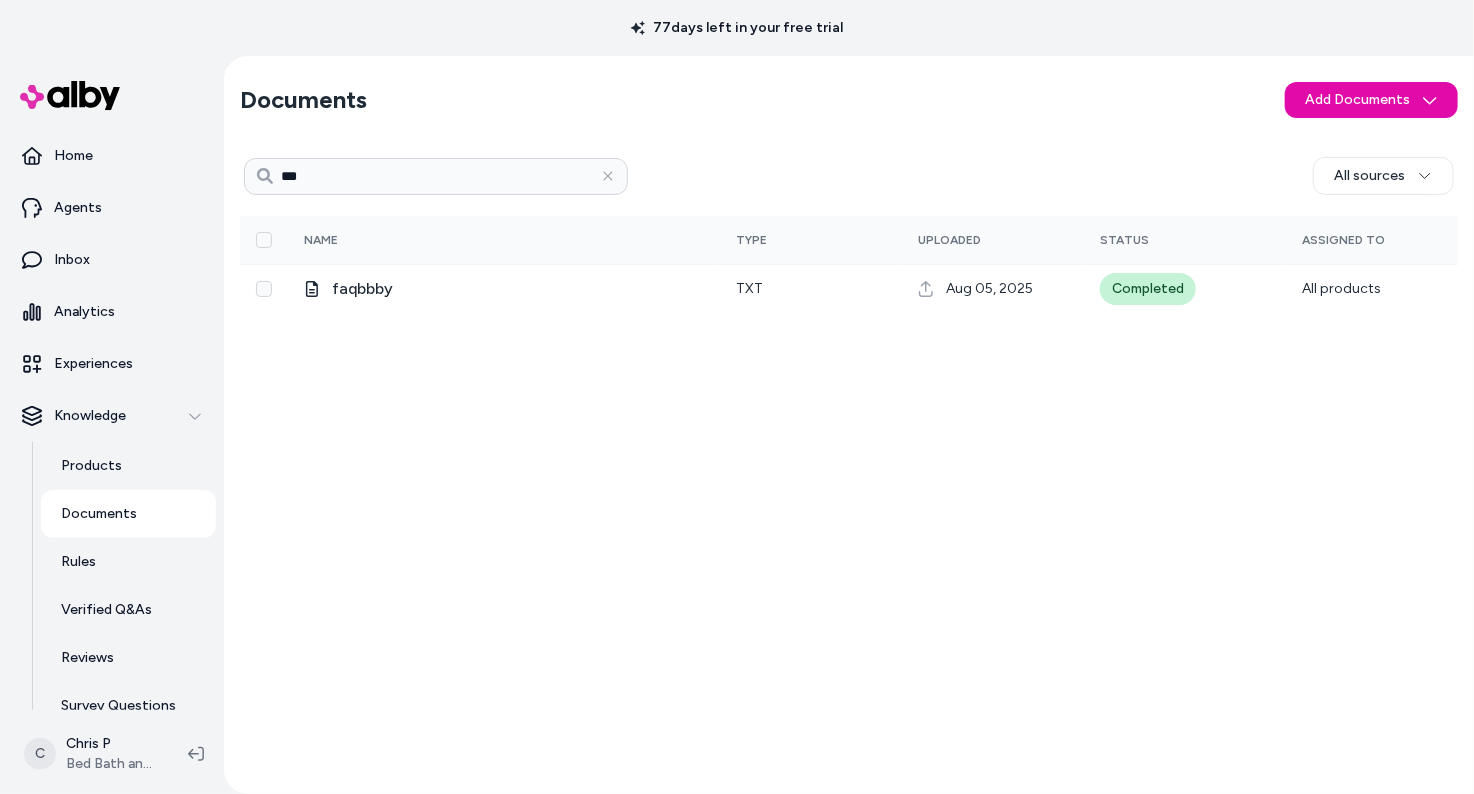 click on "Documents Add Documents" at bounding box center [849, 100] 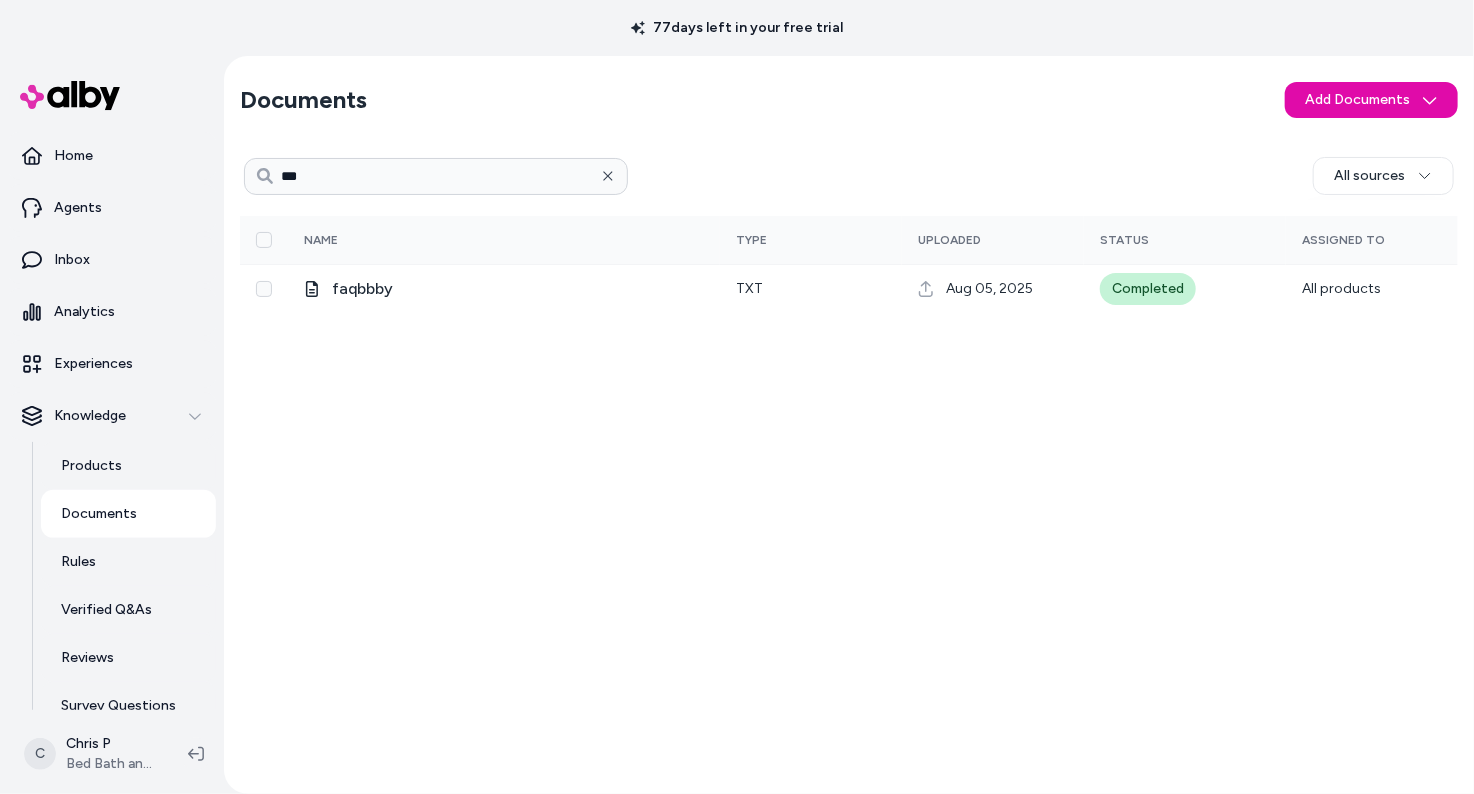 click at bounding box center [608, 176] 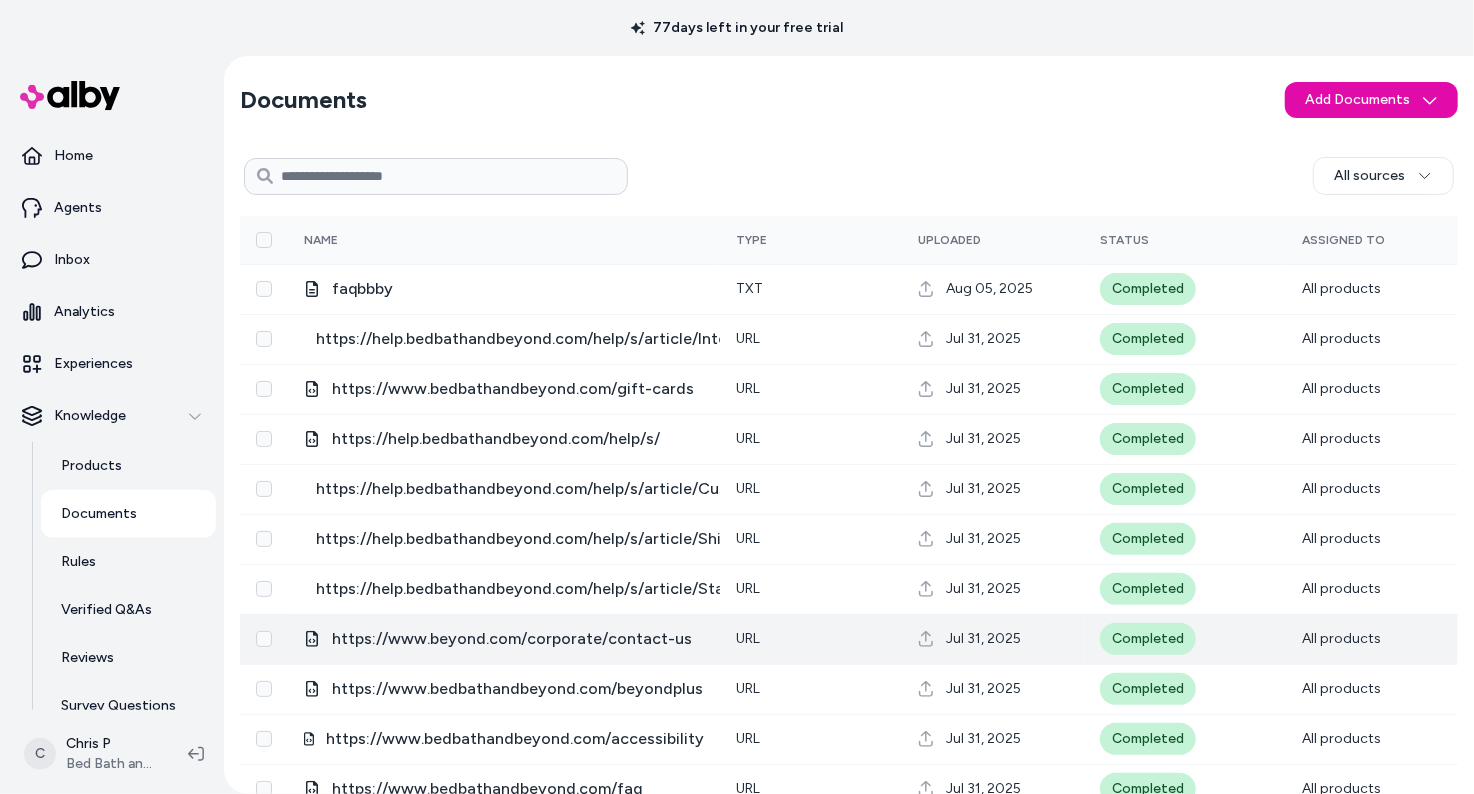 scroll, scrollTop: 136, scrollLeft: 0, axis: vertical 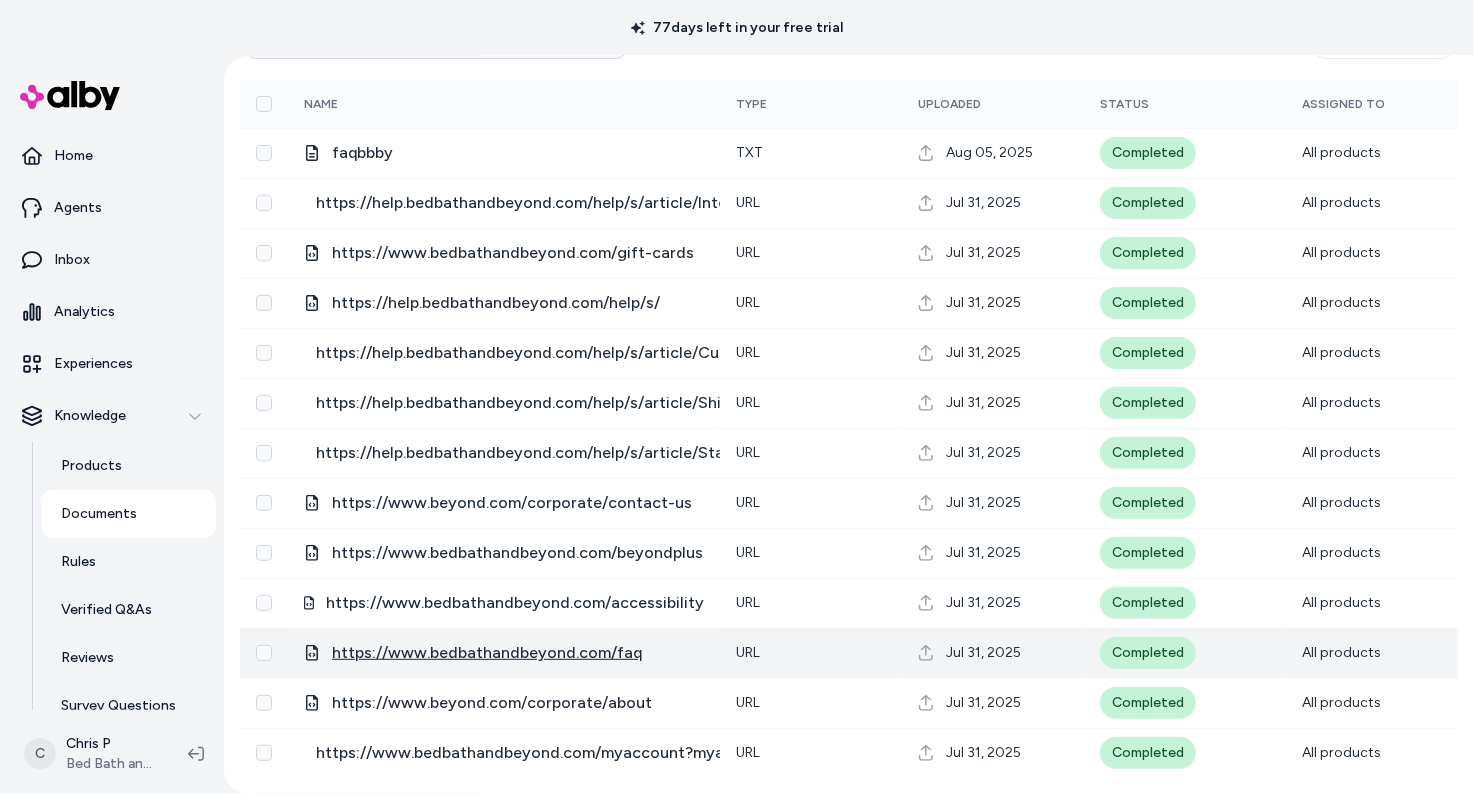 click on "https://www.bedbathandbeyond.com/faq" at bounding box center (487, 653) 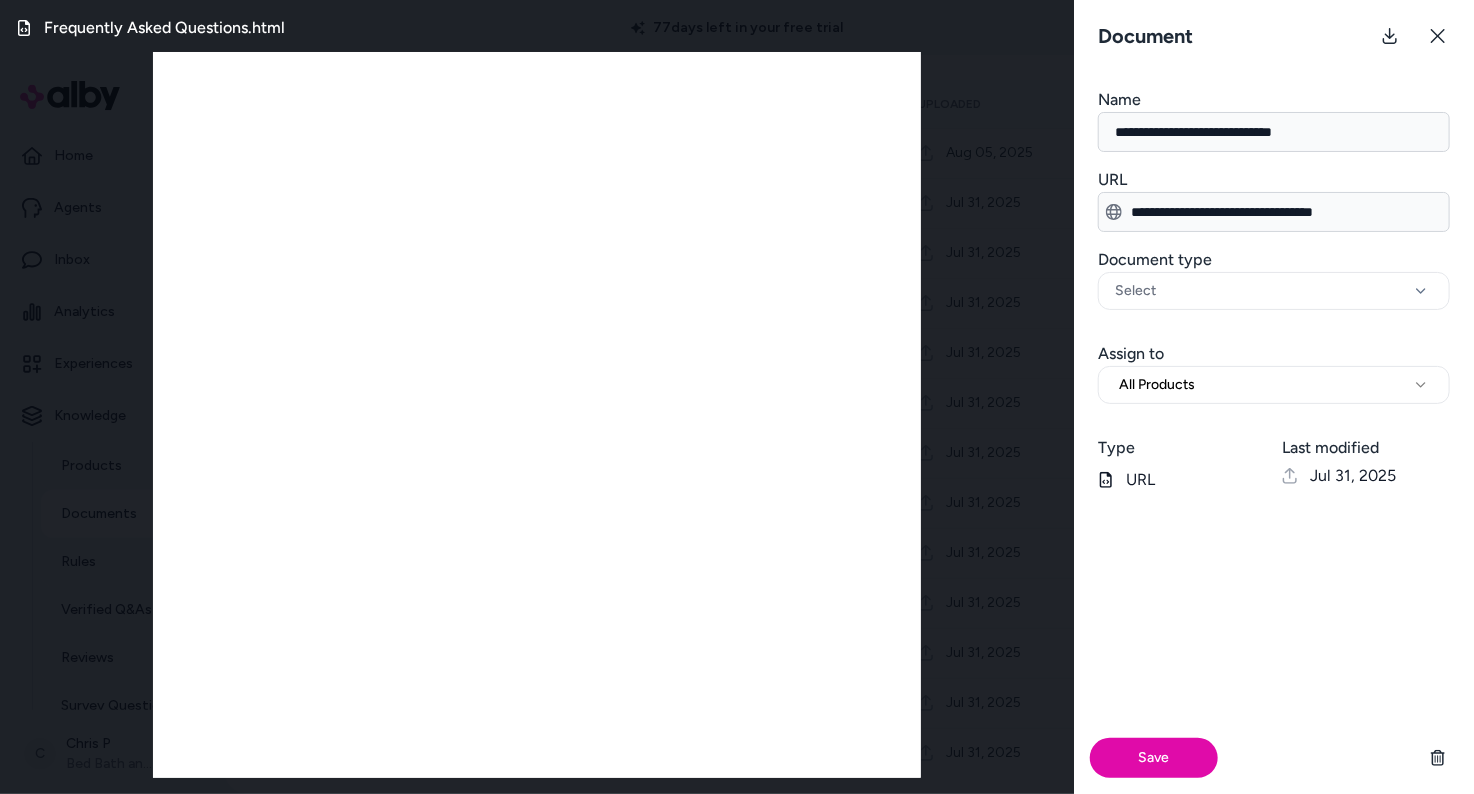 click on "Frequently Asked Questions.html" at bounding box center [537, 397] 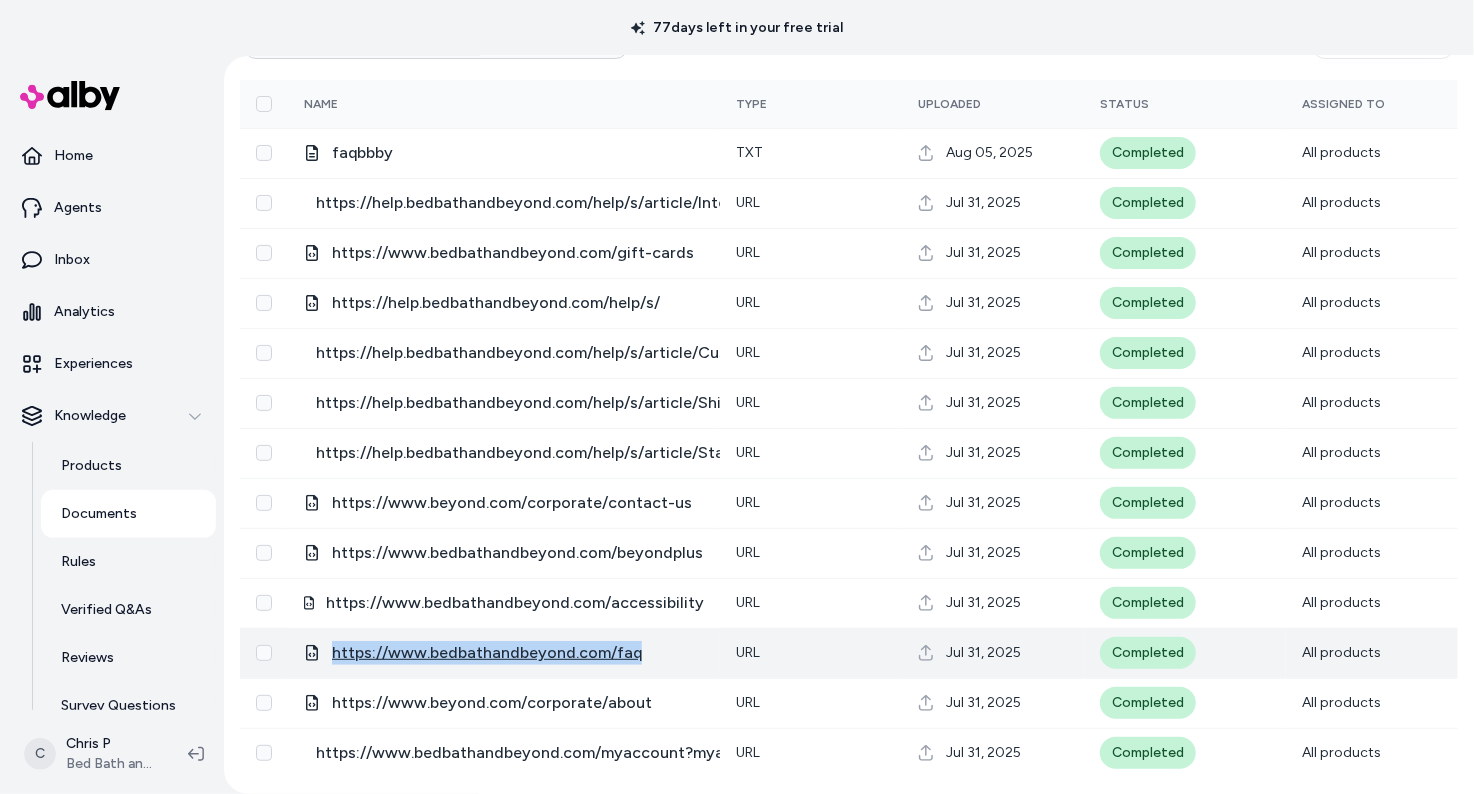 drag, startPoint x: 643, startPoint y: 657, endPoint x: 341, endPoint y: 652, distance: 302.04138 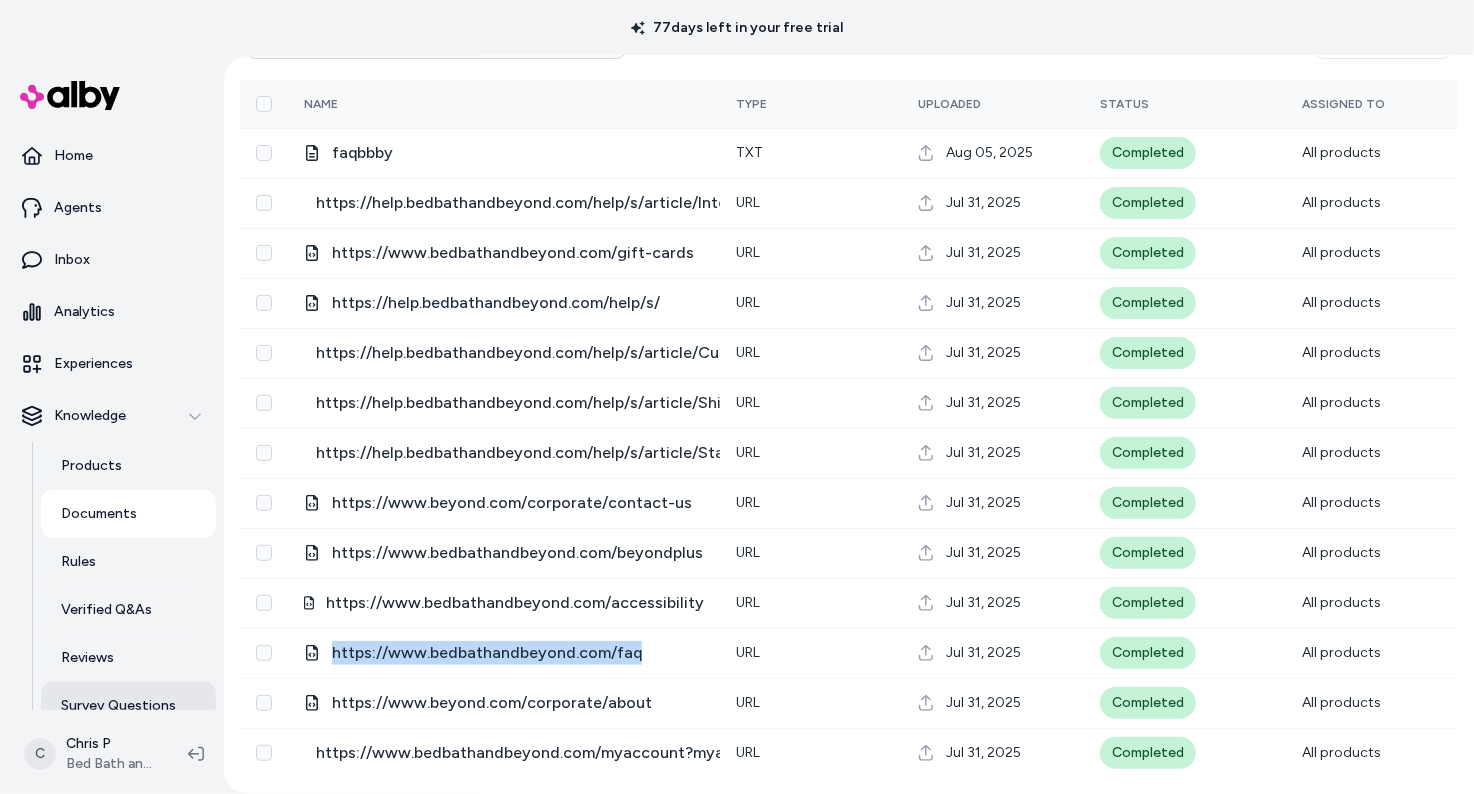 scroll, scrollTop: 72, scrollLeft: 0, axis: vertical 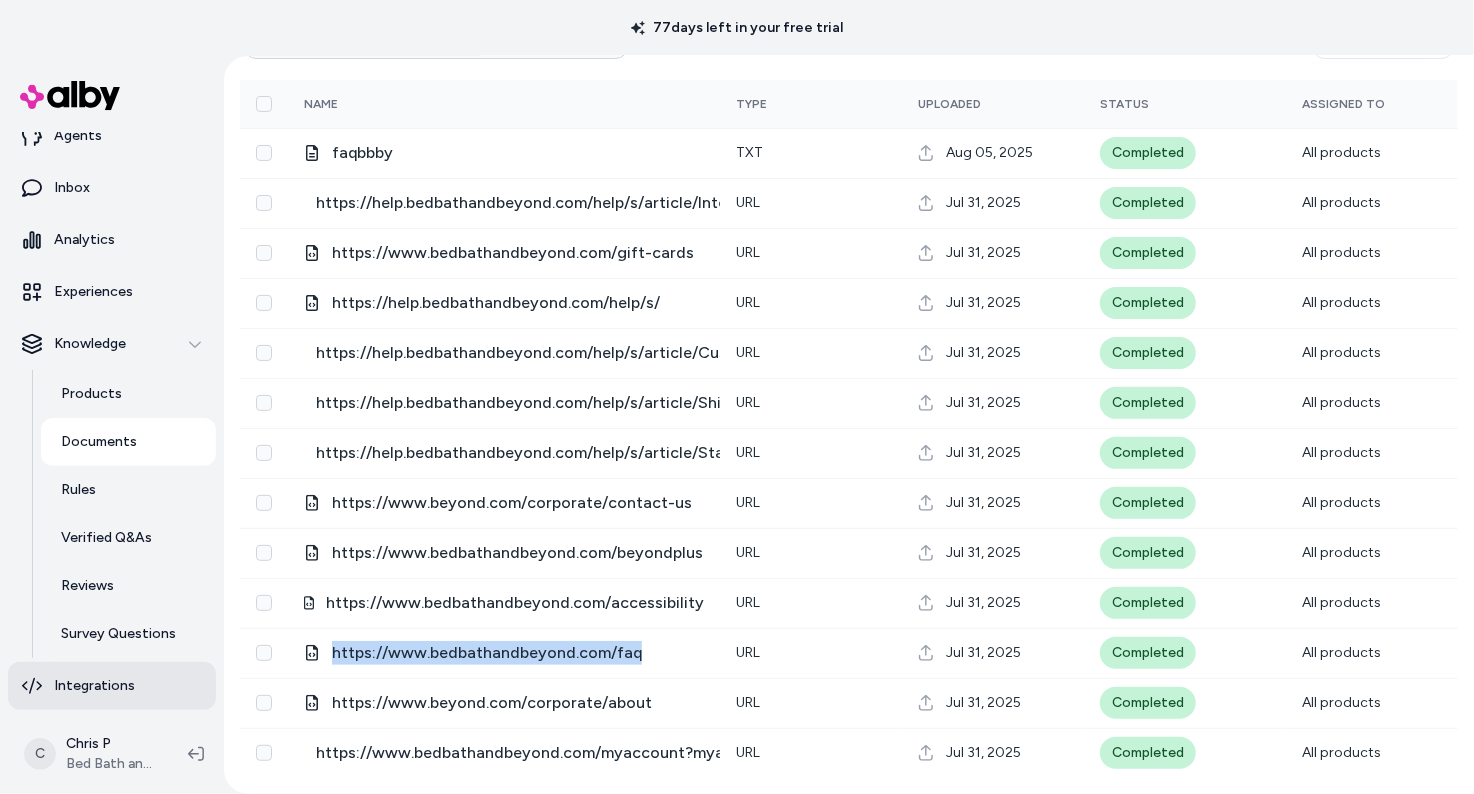 click on "Integrations" at bounding box center [112, 686] 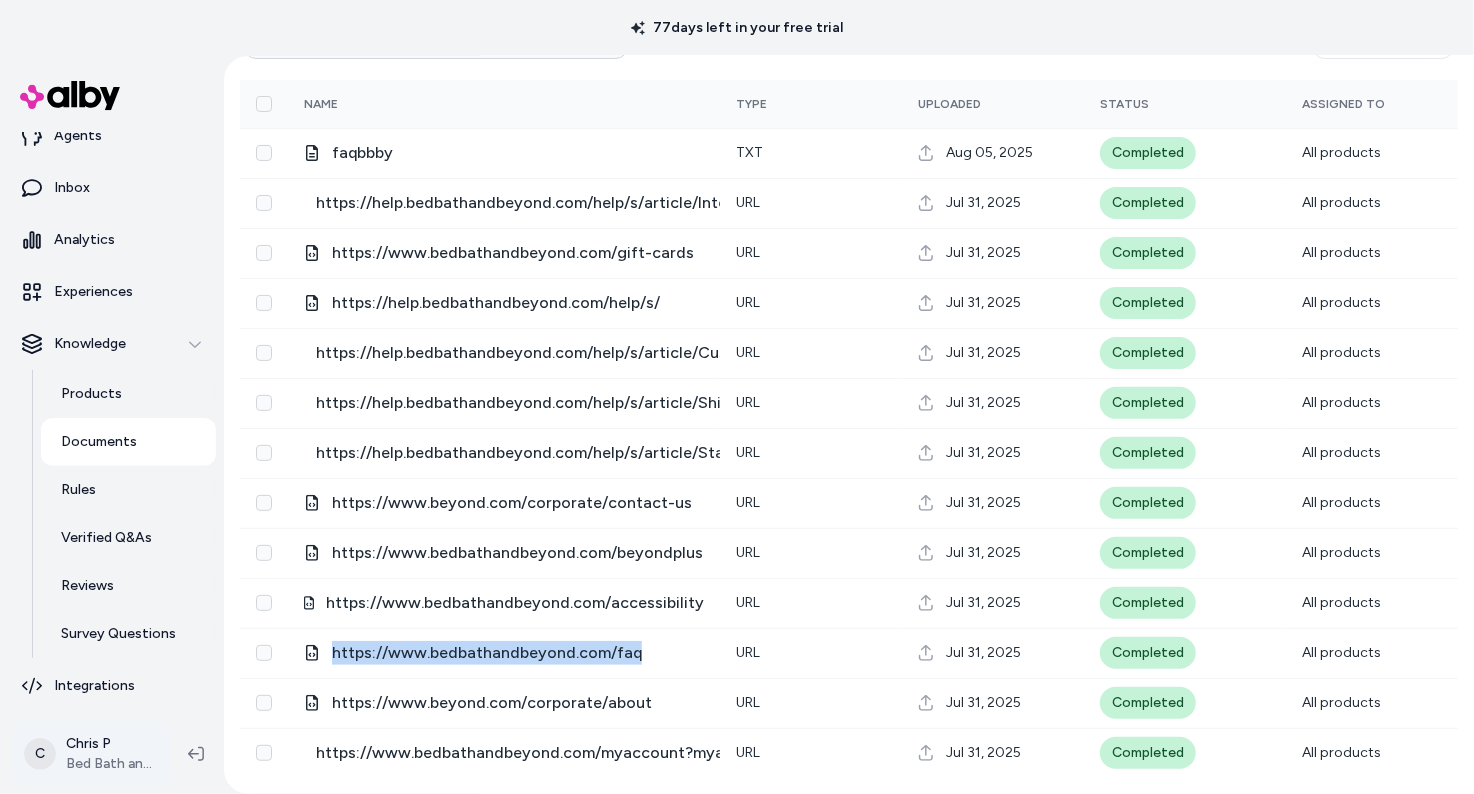 scroll, scrollTop: 0, scrollLeft: 0, axis: both 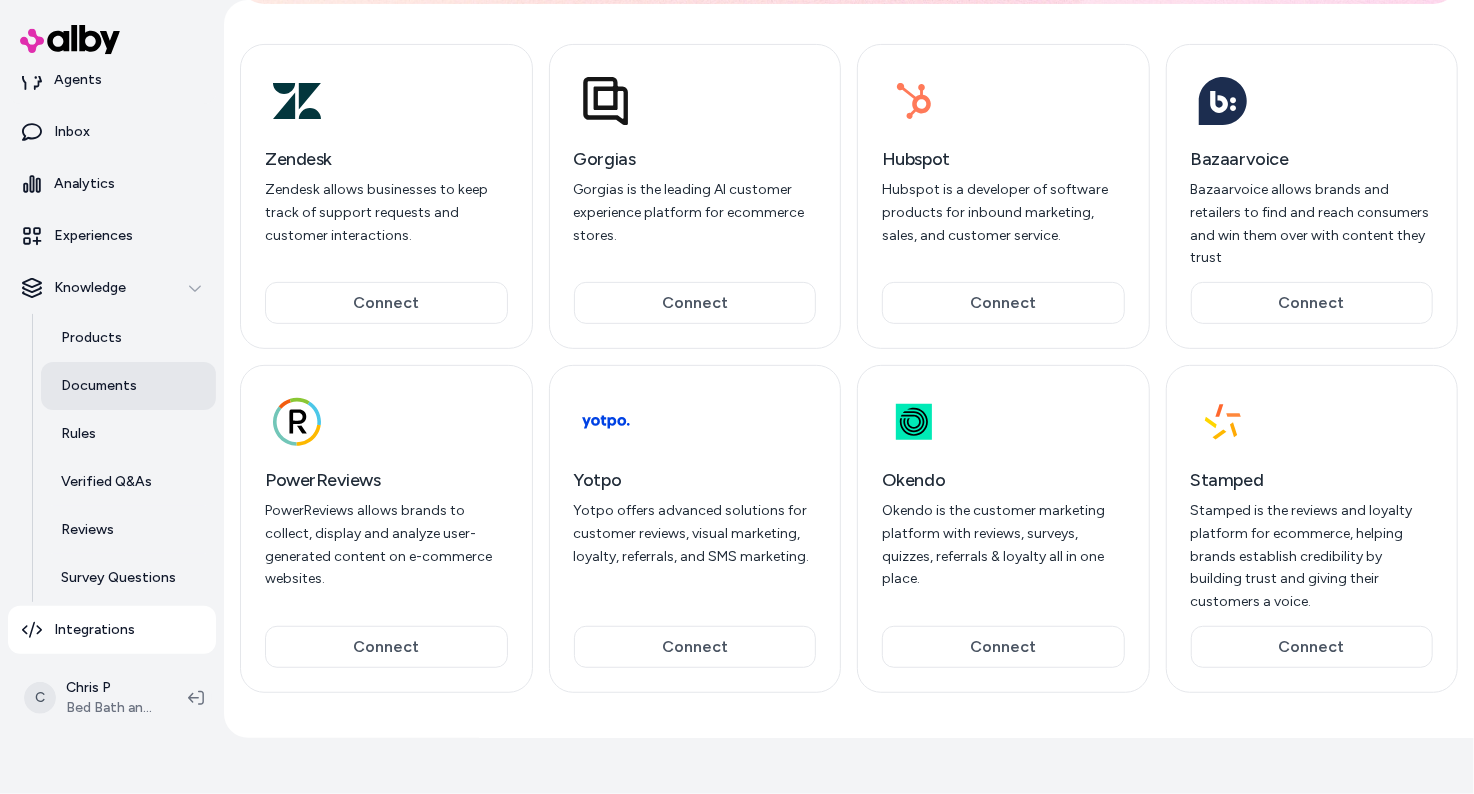 click on "Documents" at bounding box center (128, 386) 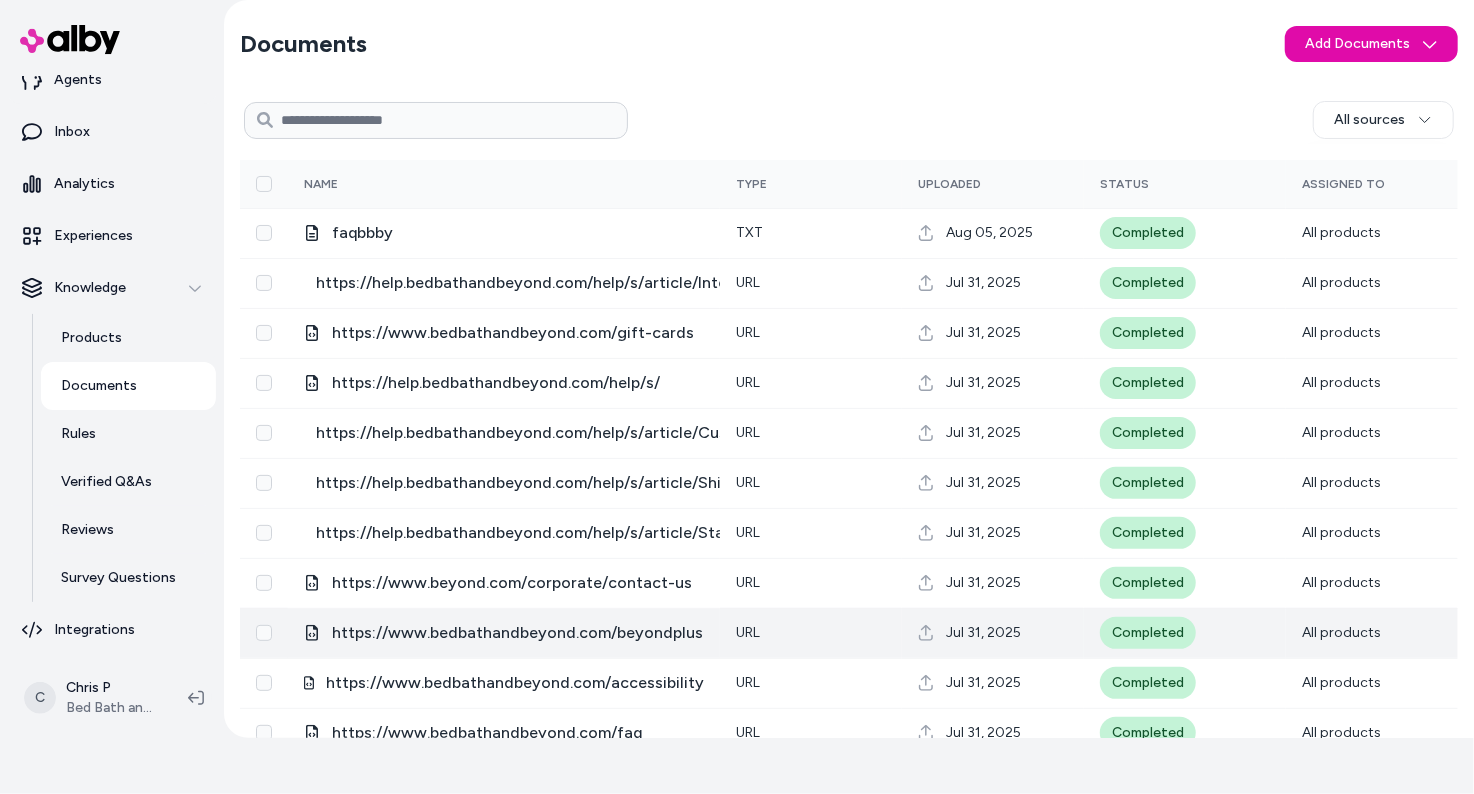 scroll, scrollTop: 136, scrollLeft: 0, axis: vertical 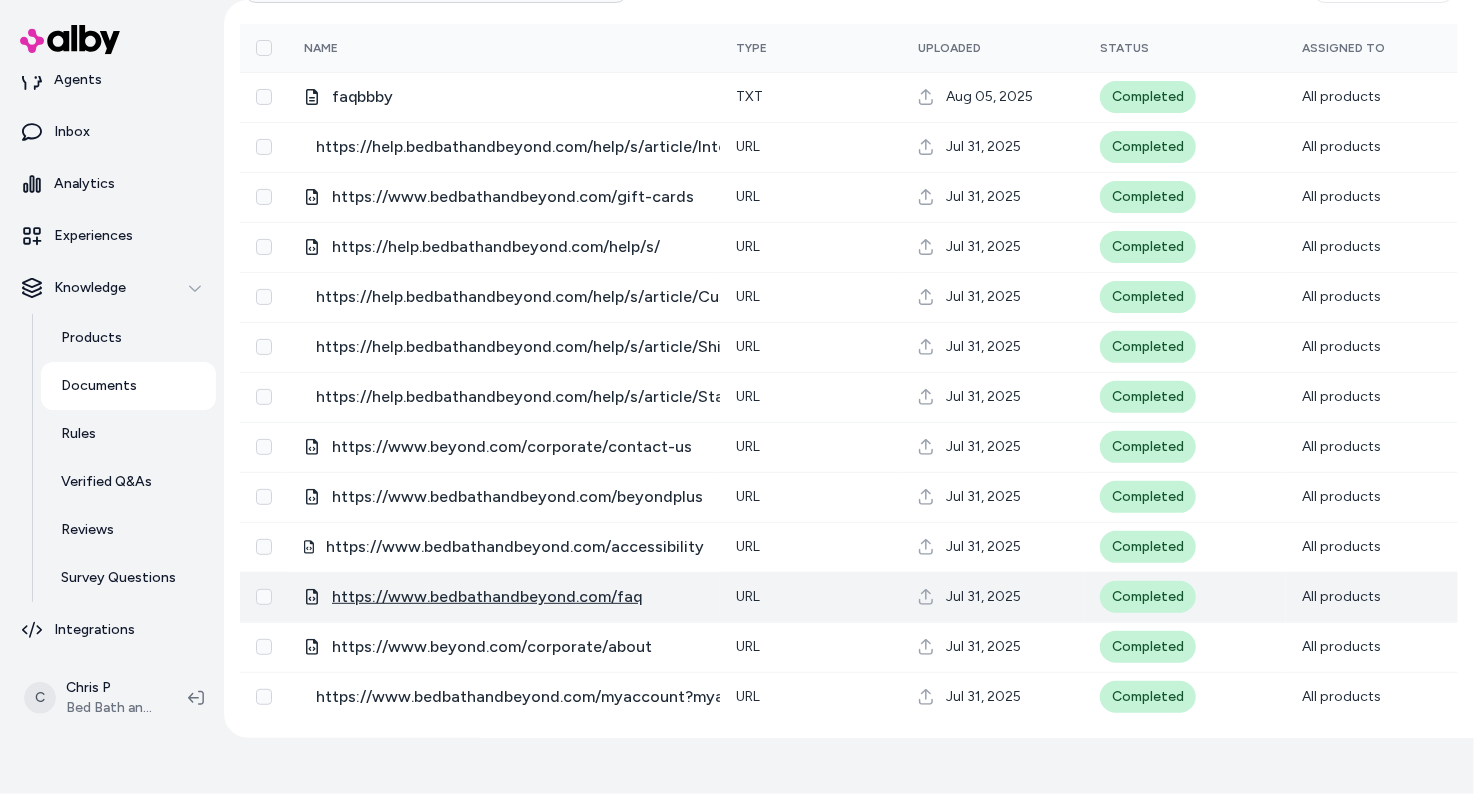 click on "https://www.bedbathandbeyond.com/faq" at bounding box center [487, 597] 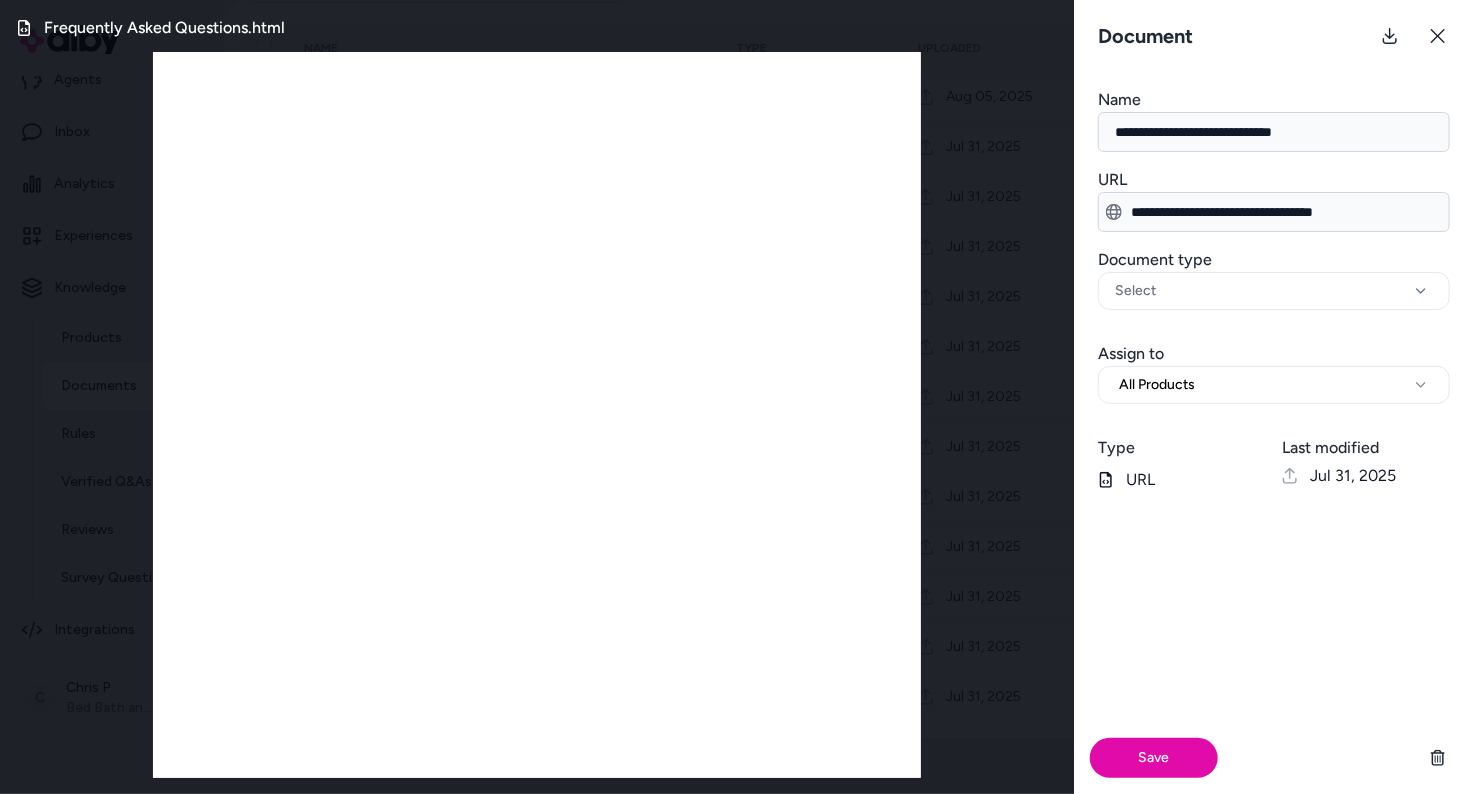 click on "Frequently Asked Questions.html" at bounding box center [537, 397] 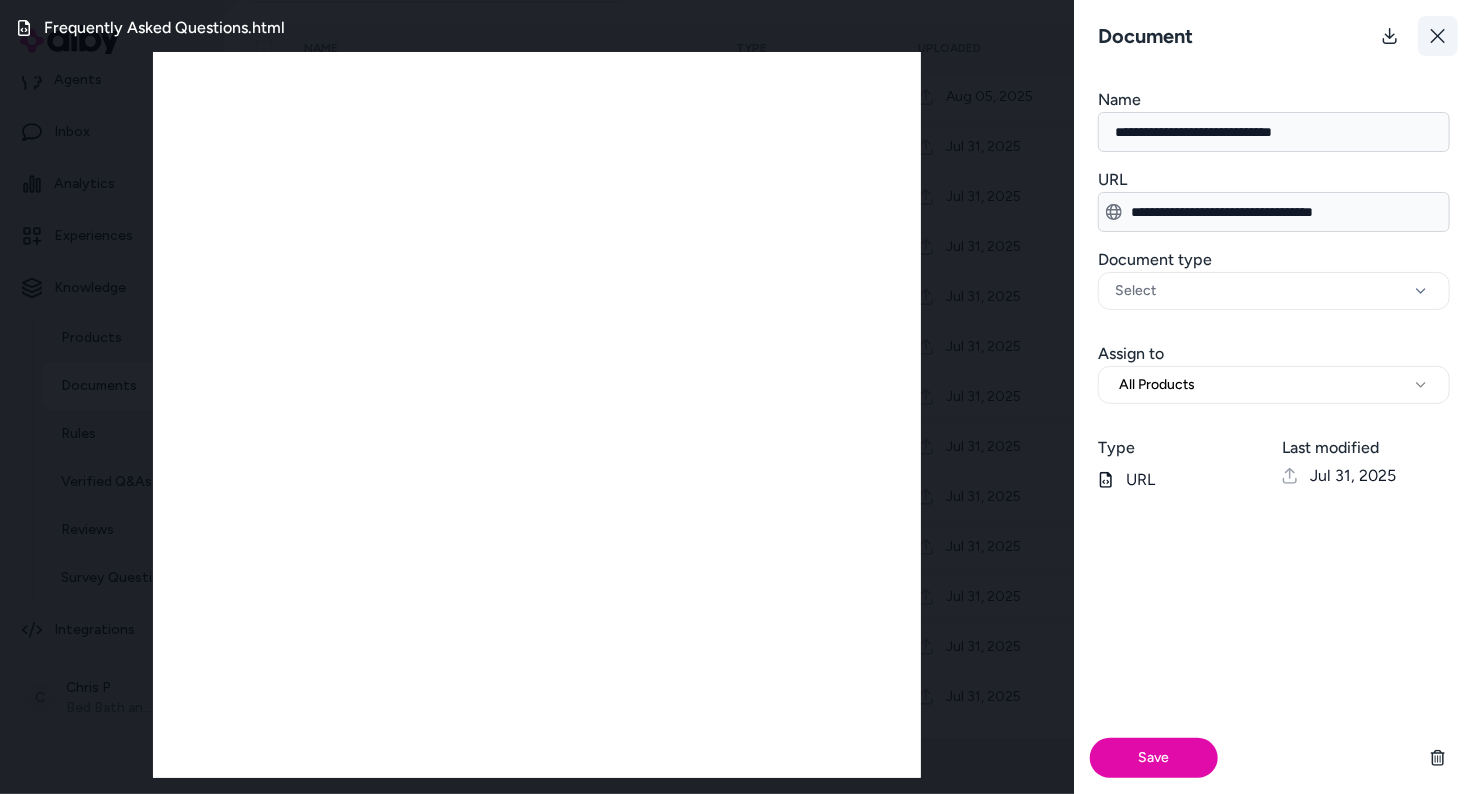 click at bounding box center [1438, 36] 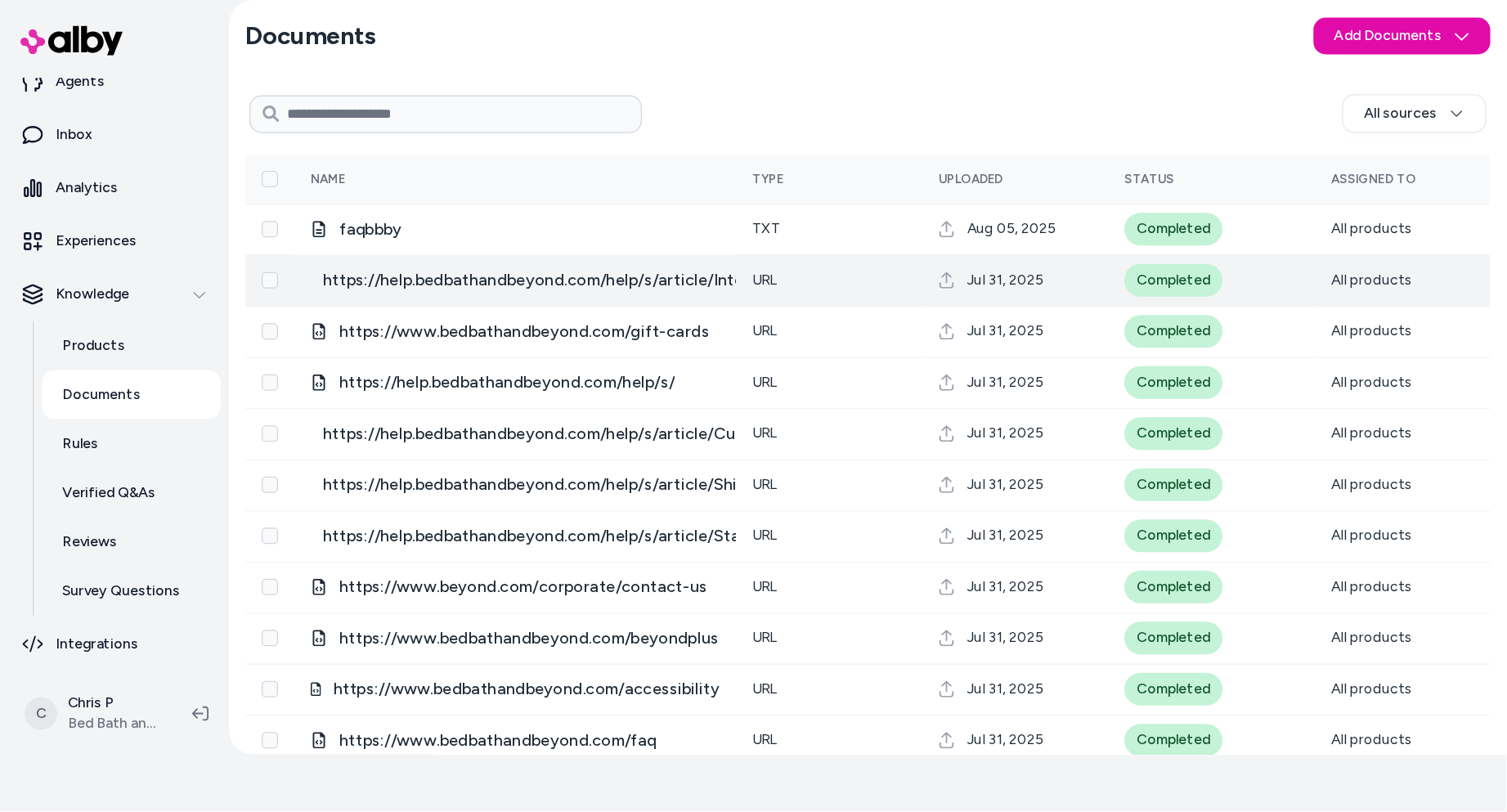 scroll, scrollTop: 111, scrollLeft: 0, axis: vertical 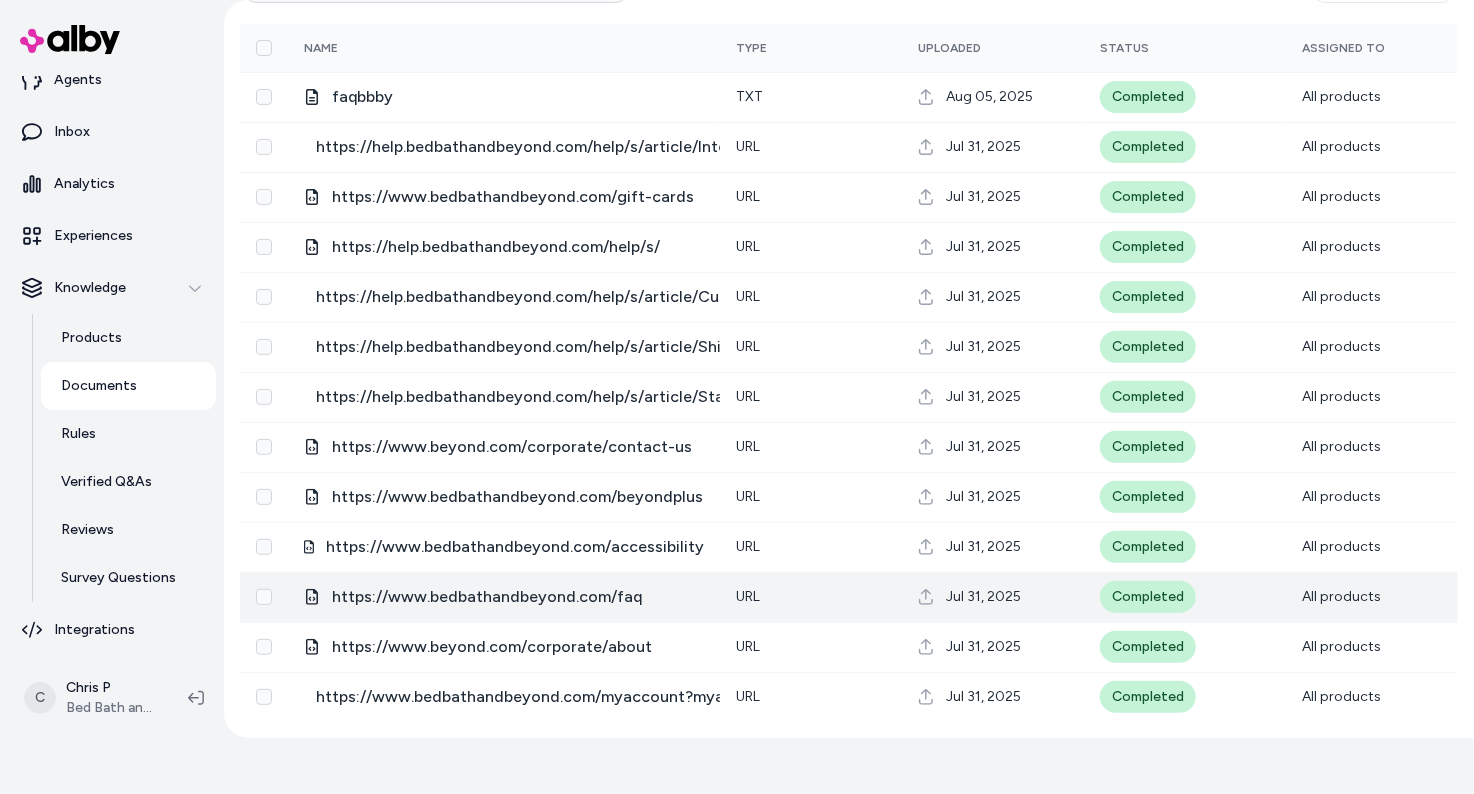drag, startPoint x: 571, startPoint y: 632, endPoint x: 575, endPoint y: 617, distance: 15.524175 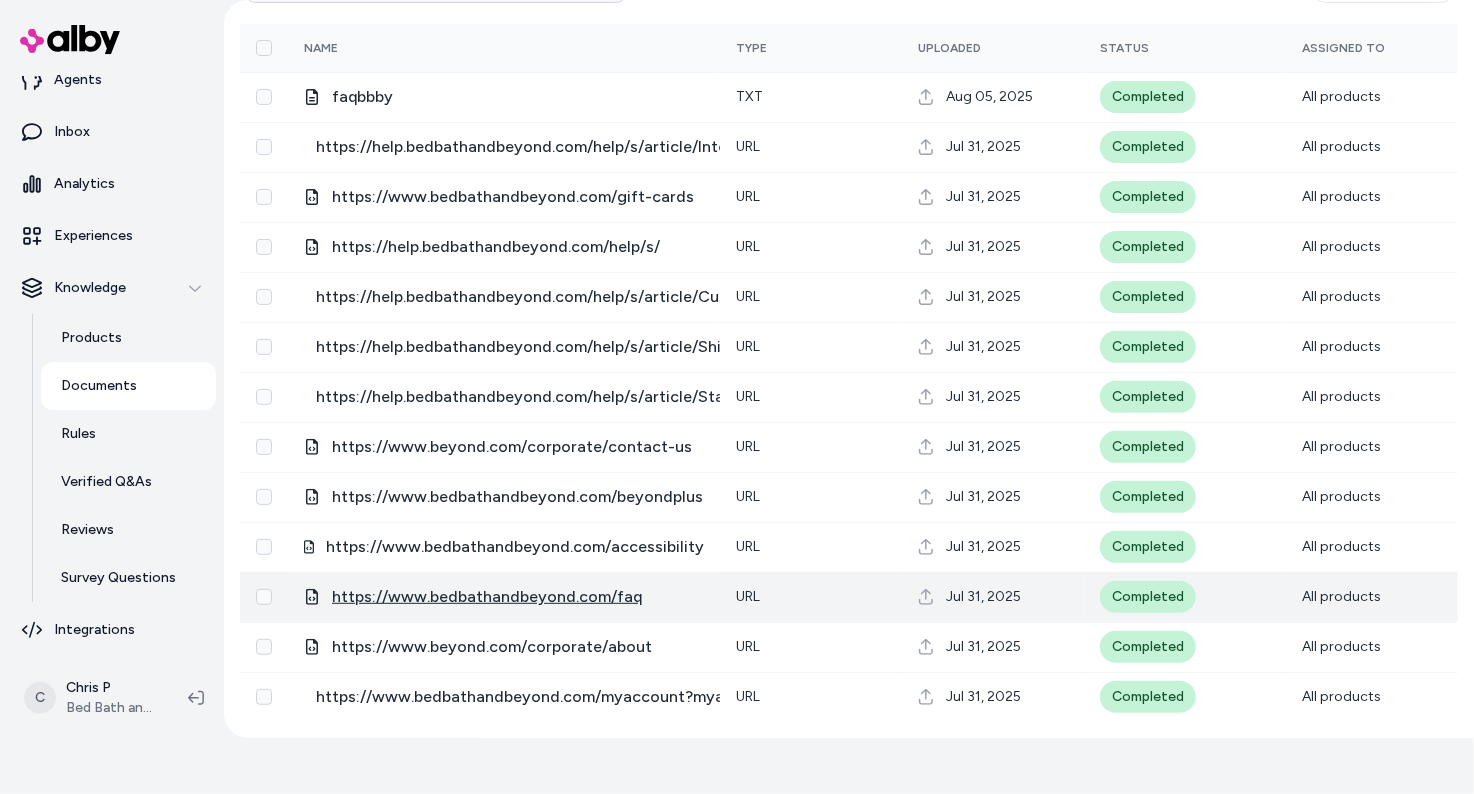 click on "https://www.bedbathandbeyond.com/faq" at bounding box center (487, 597) 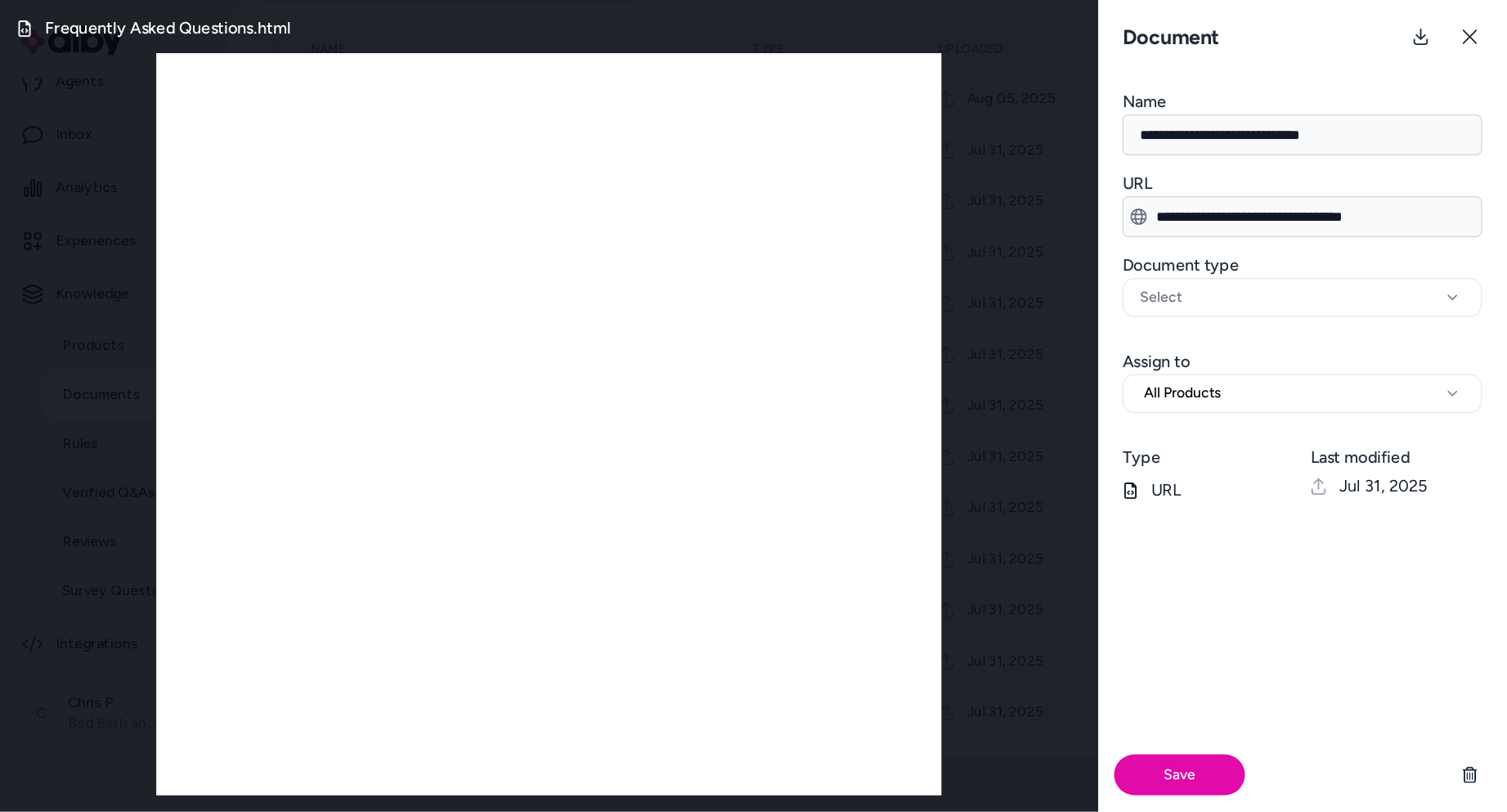 scroll, scrollTop: 0, scrollLeft: 0, axis: both 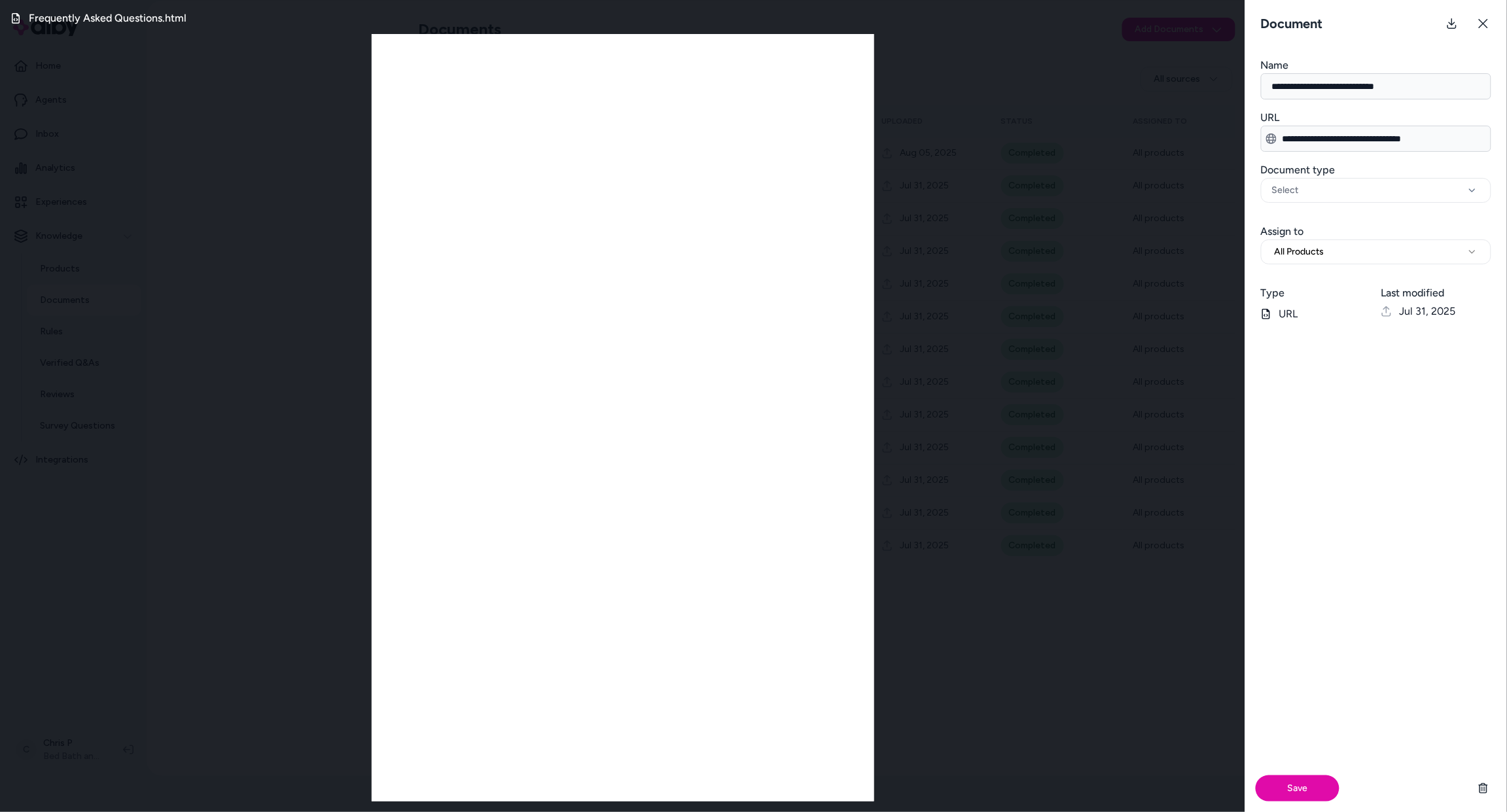 click on "Frequently Asked Questions.html" at bounding box center (622, 406) 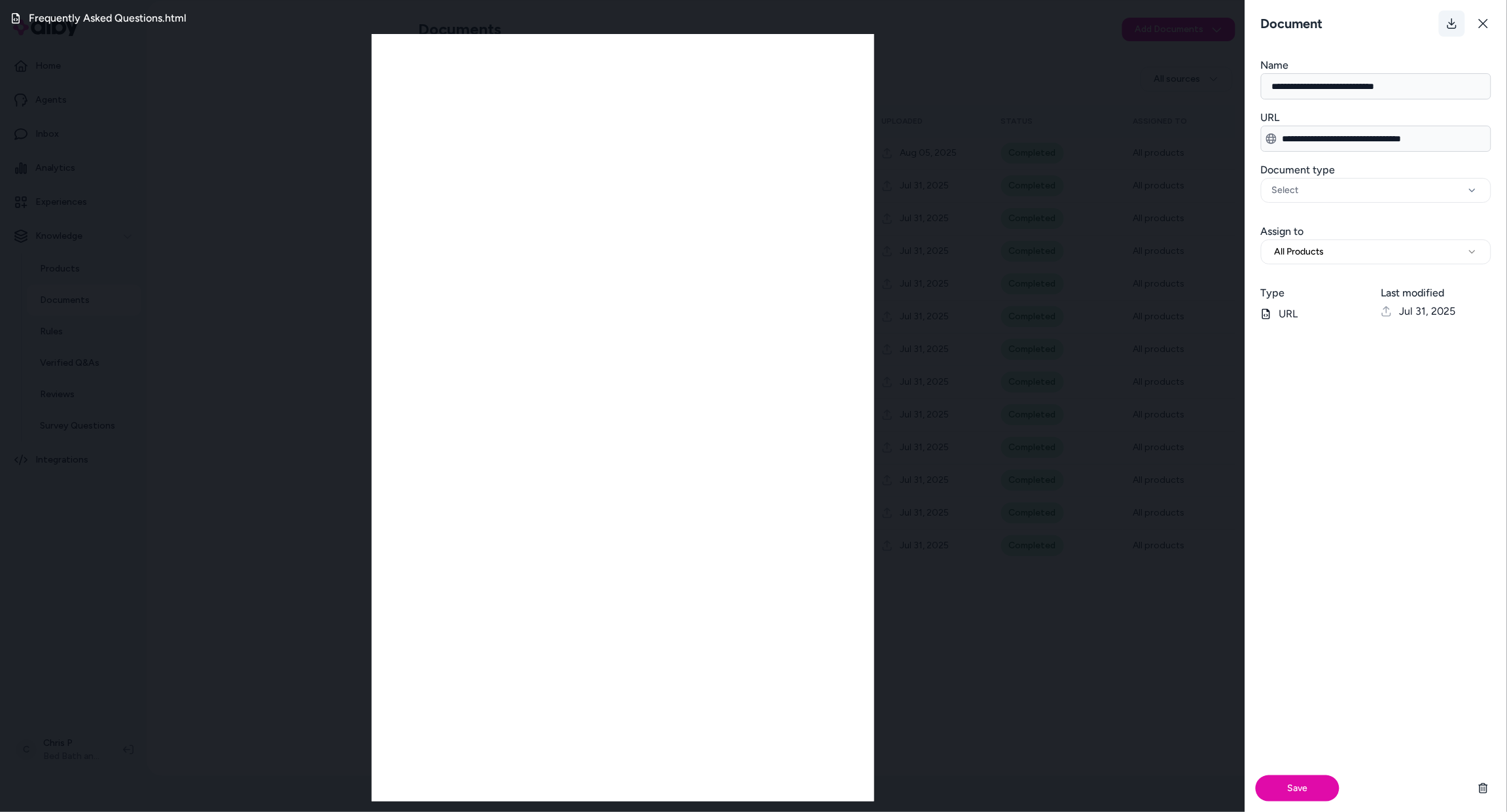 click 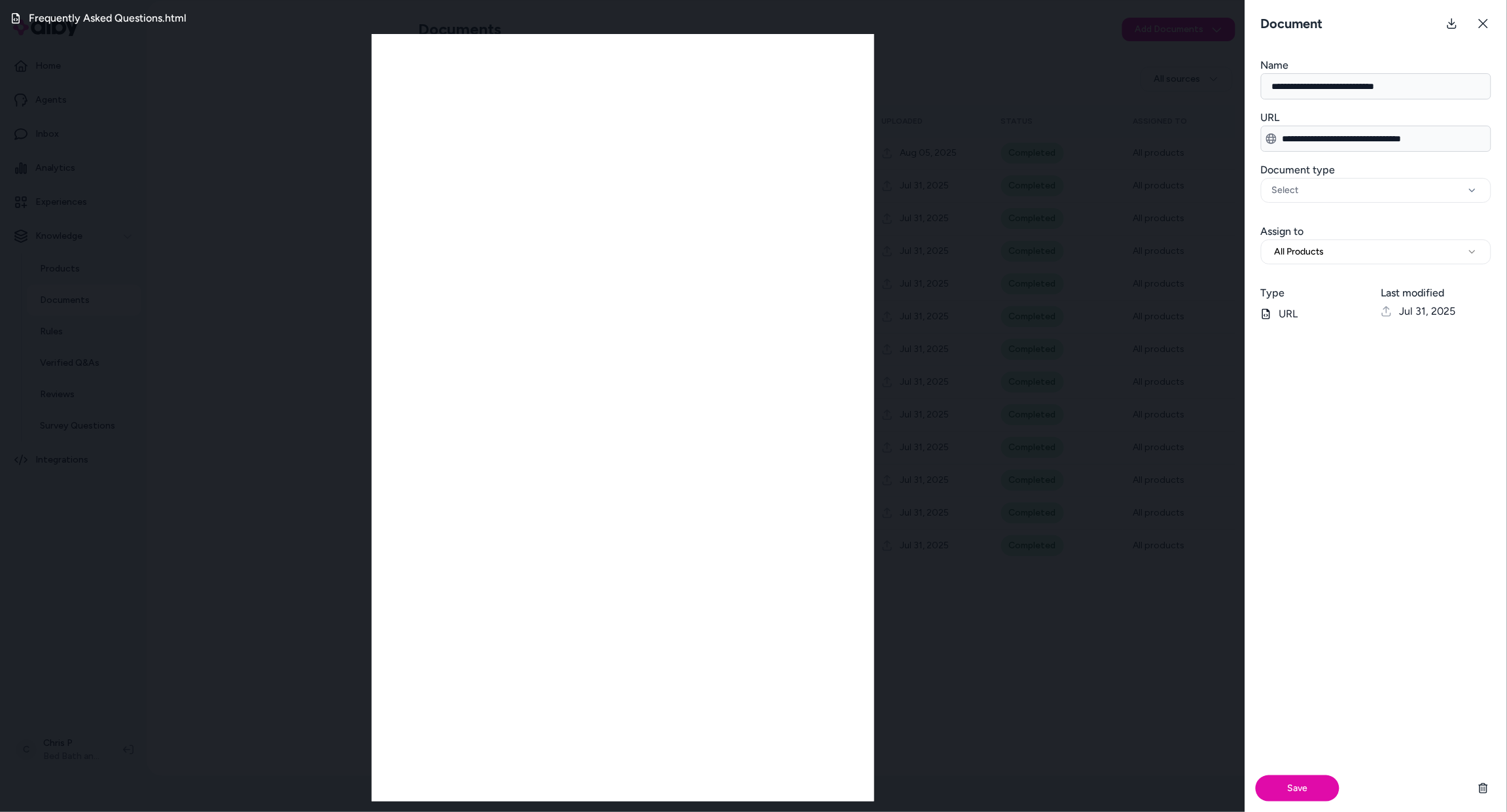 drag, startPoint x: 944, startPoint y: 543, endPoint x: 938, endPoint y: 552, distance: 10.816654 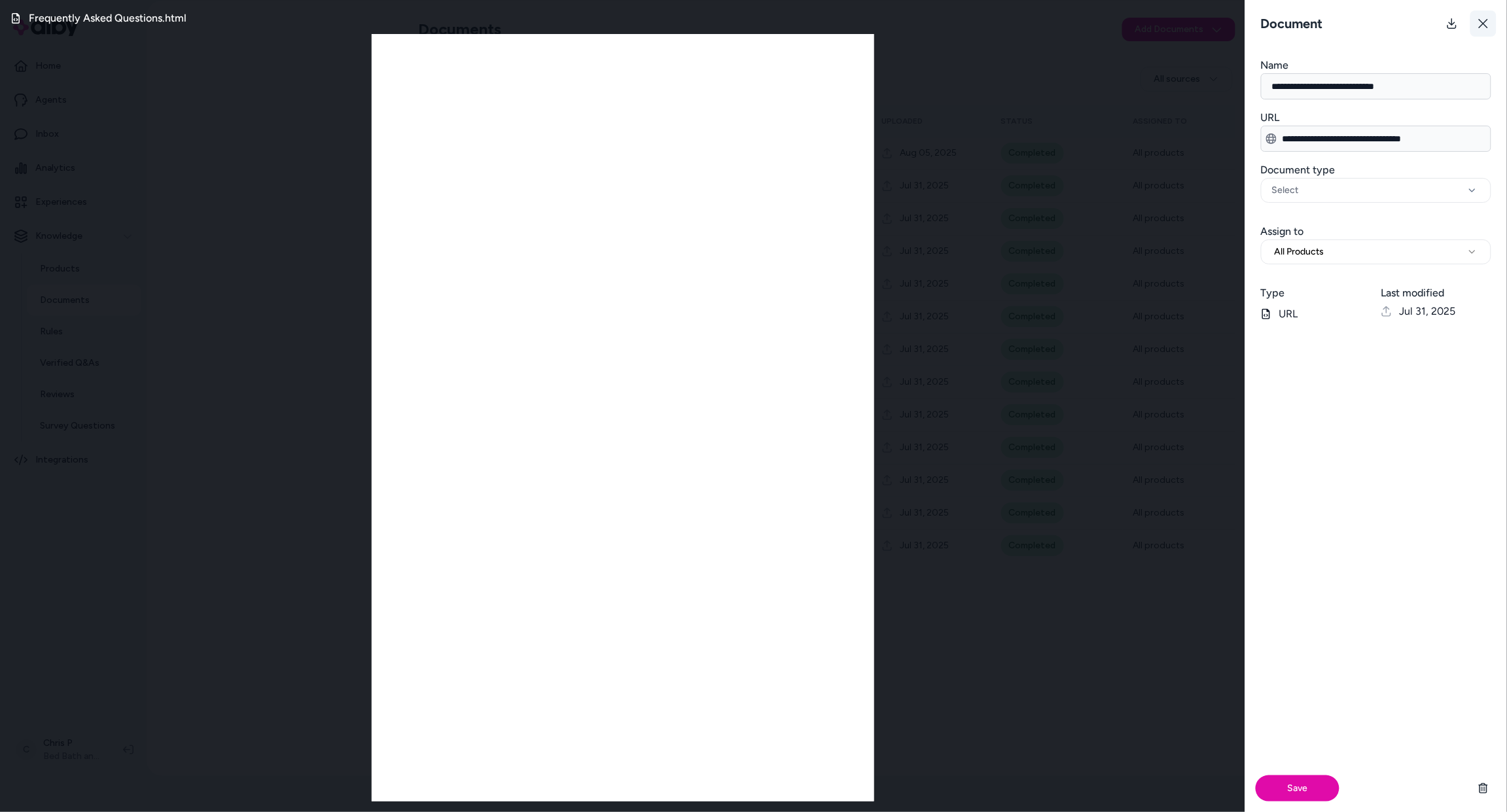 click at bounding box center [1483, 24] 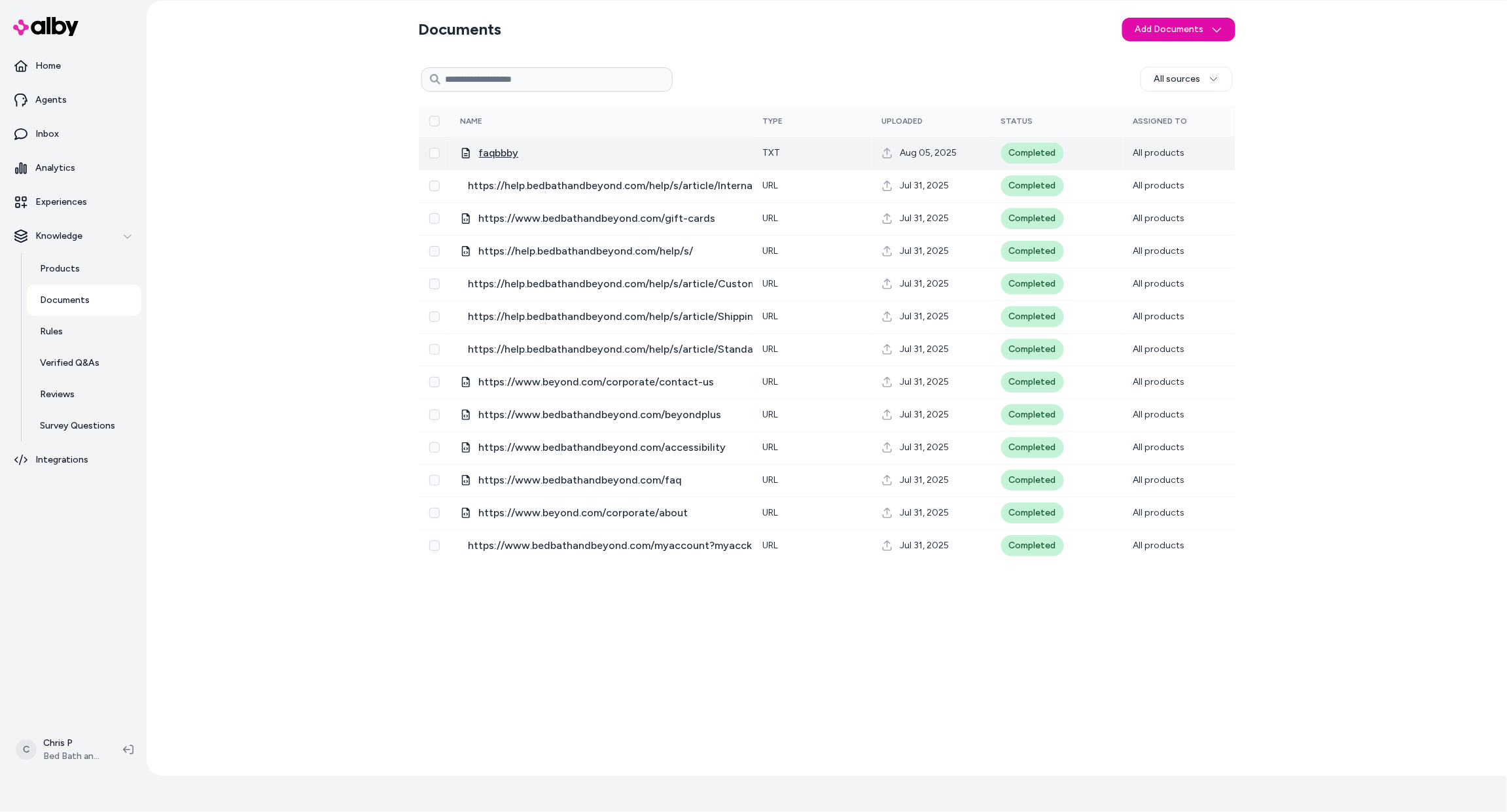 click on "faqbbby" at bounding box center (499, 153) 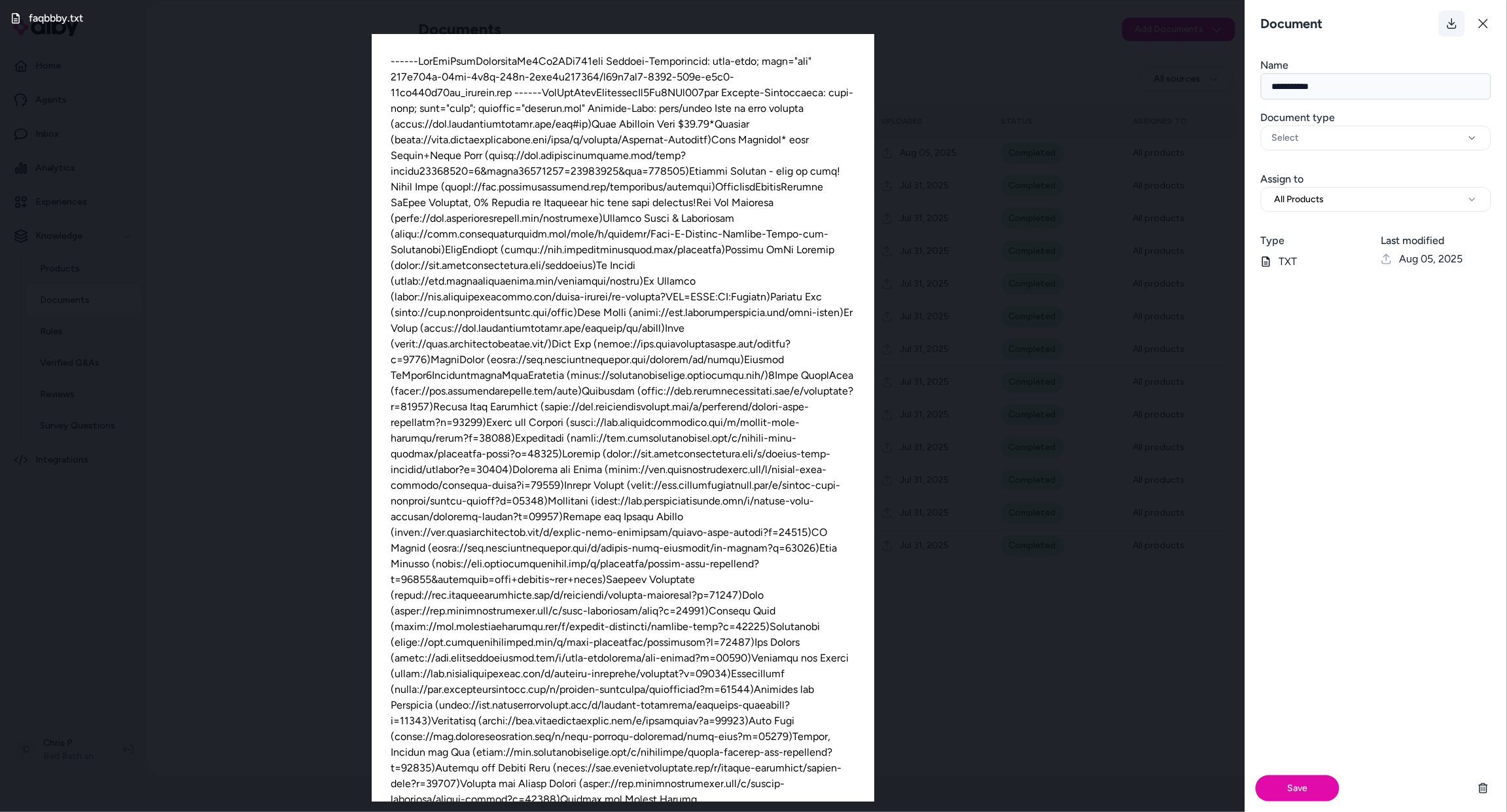 click 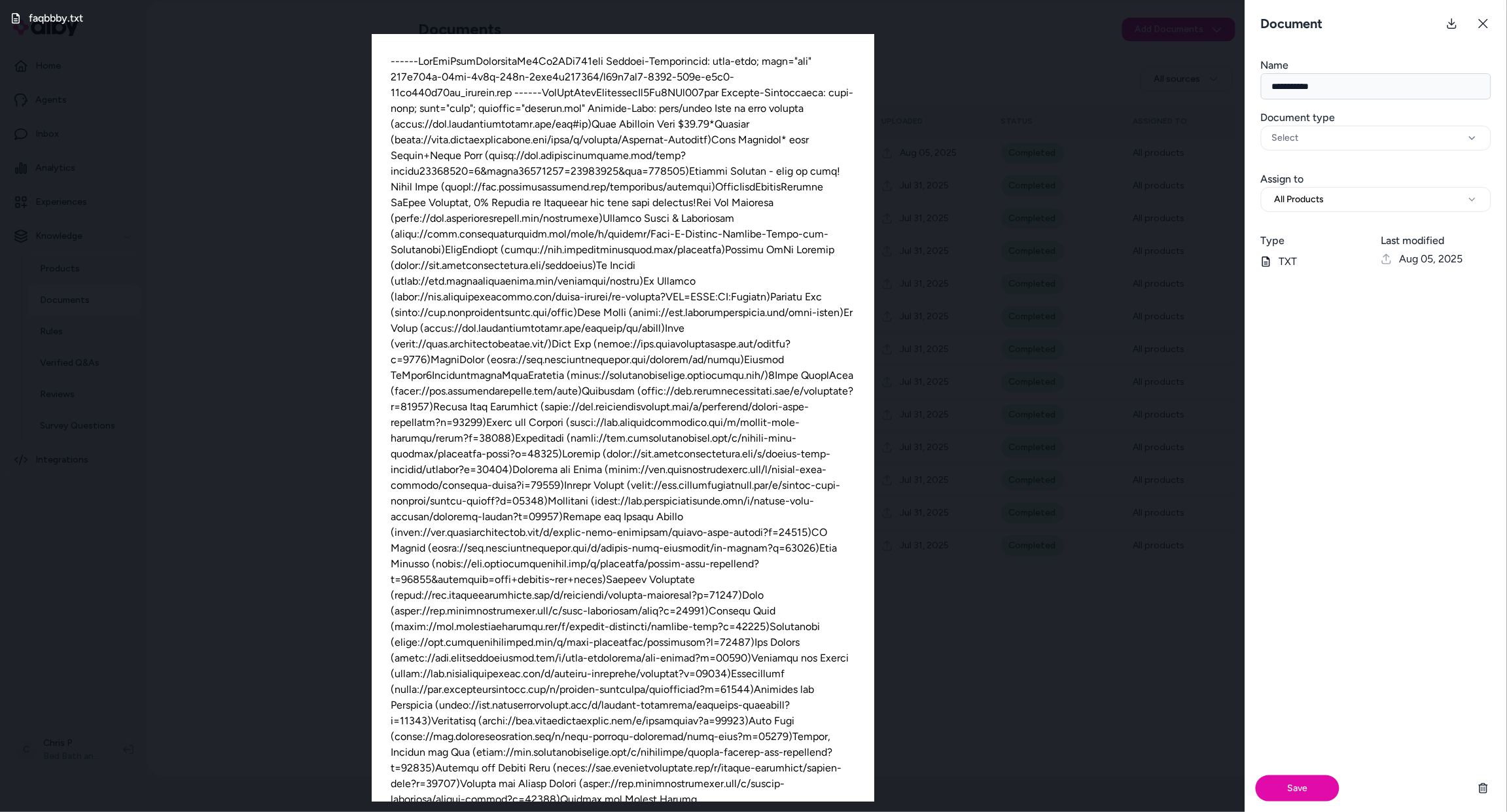 scroll, scrollTop: 11763, scrollLeft: 0, axis: vertical 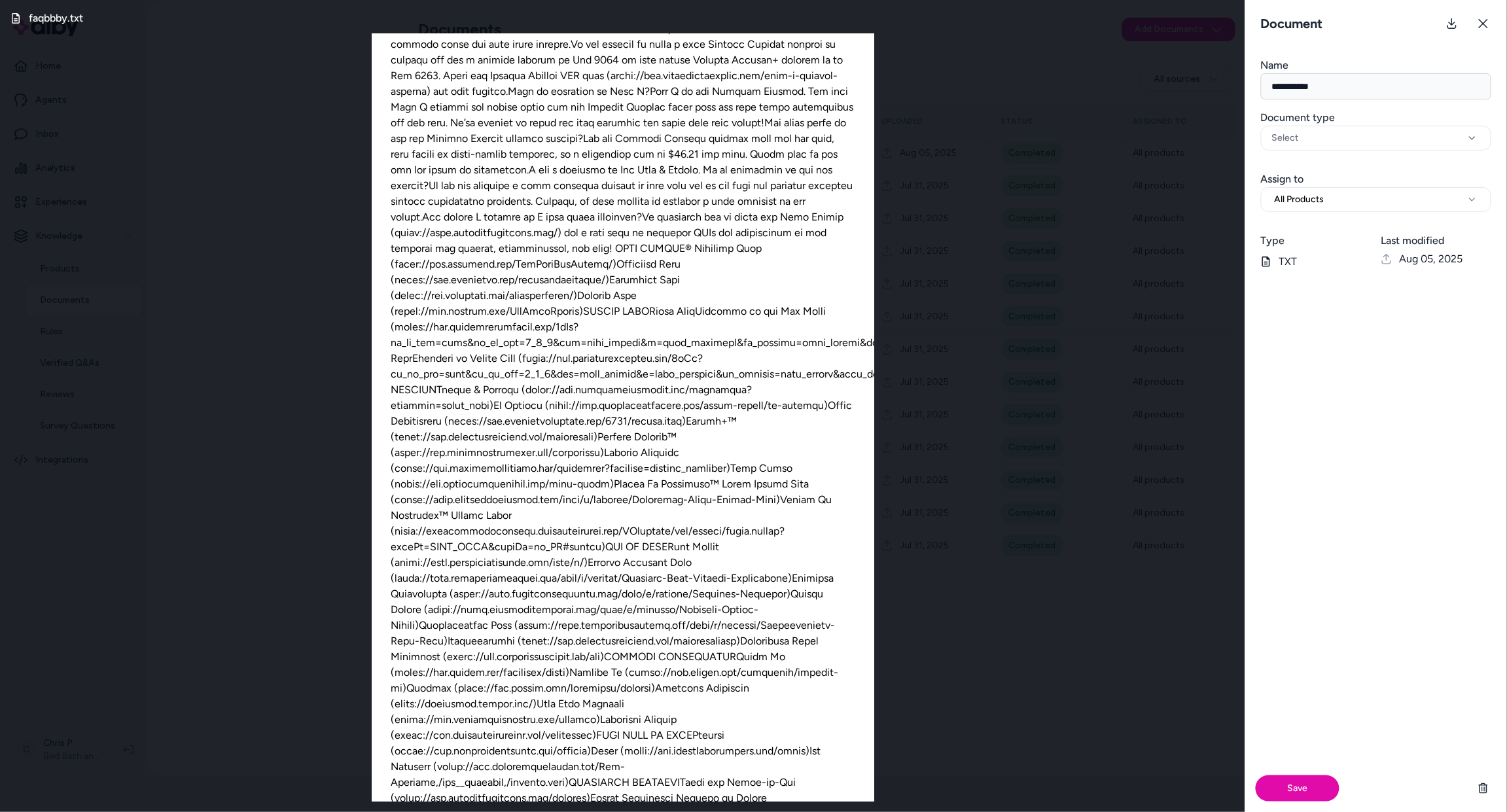 click on "faqbbby.txt" at bounding box center (622, 406) 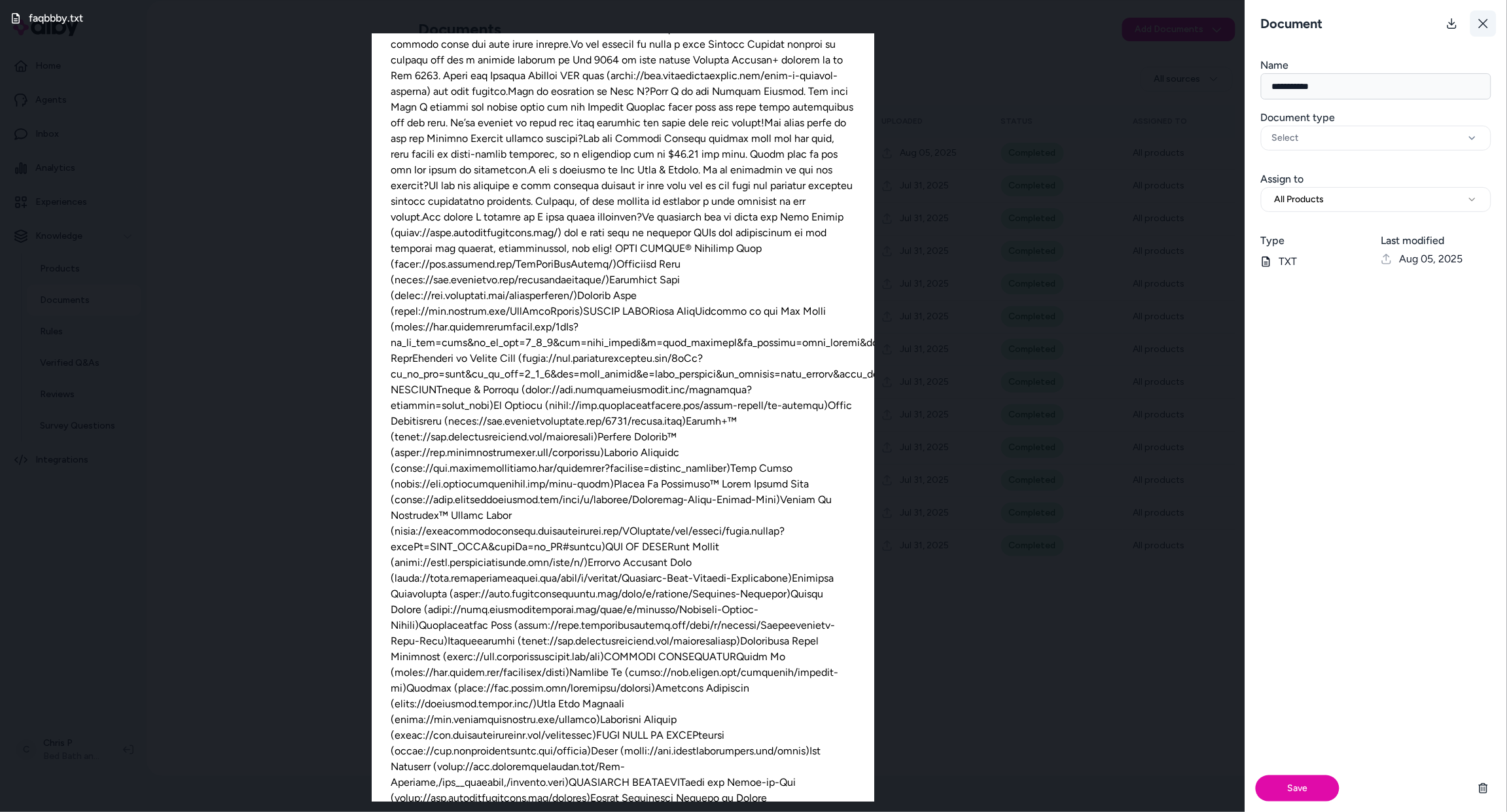 click 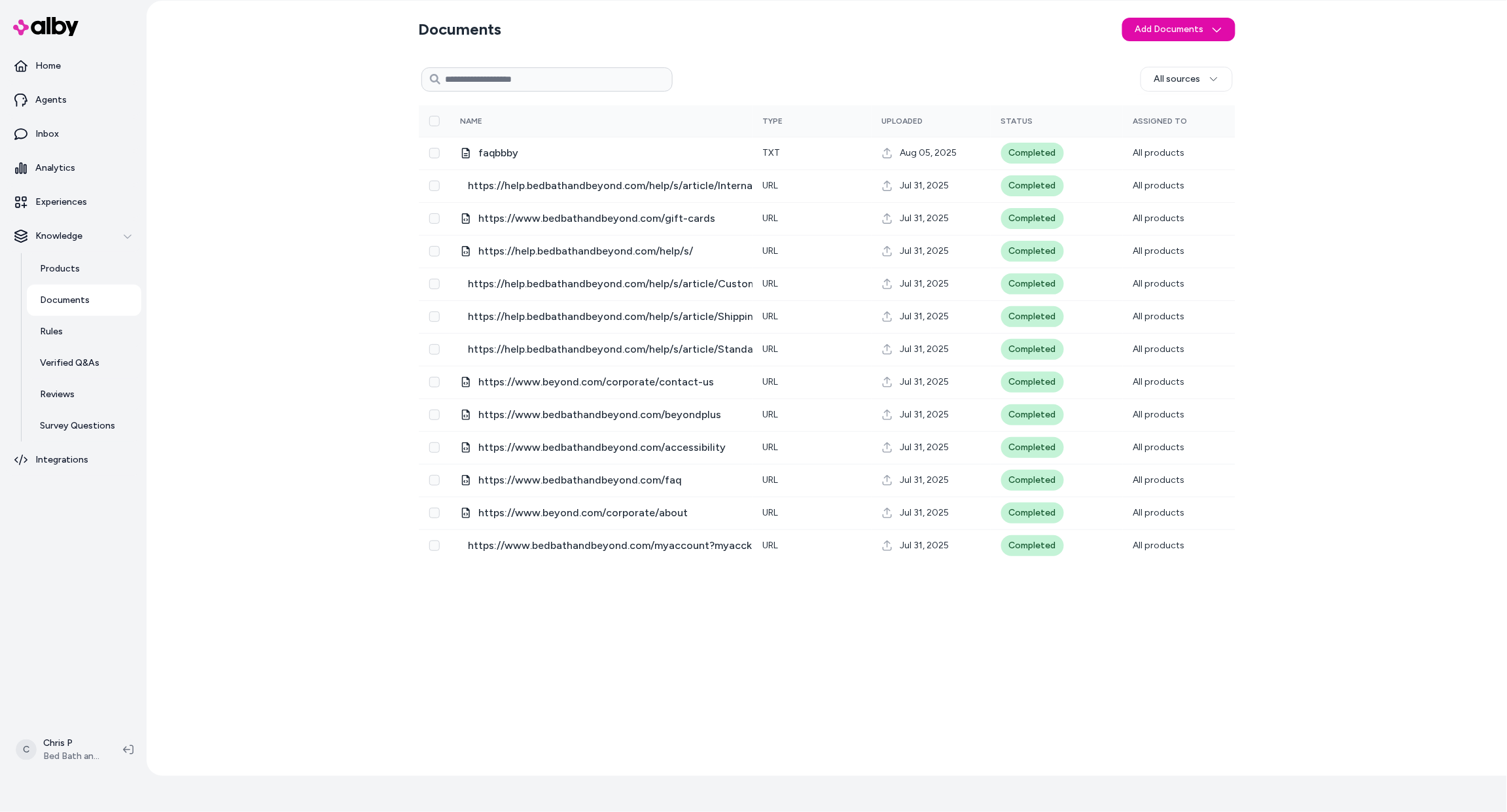 drag, startPoint x: 184, startPoint y: 384, endPoint x: 153, endPoint y: 354, distance: 43.13931 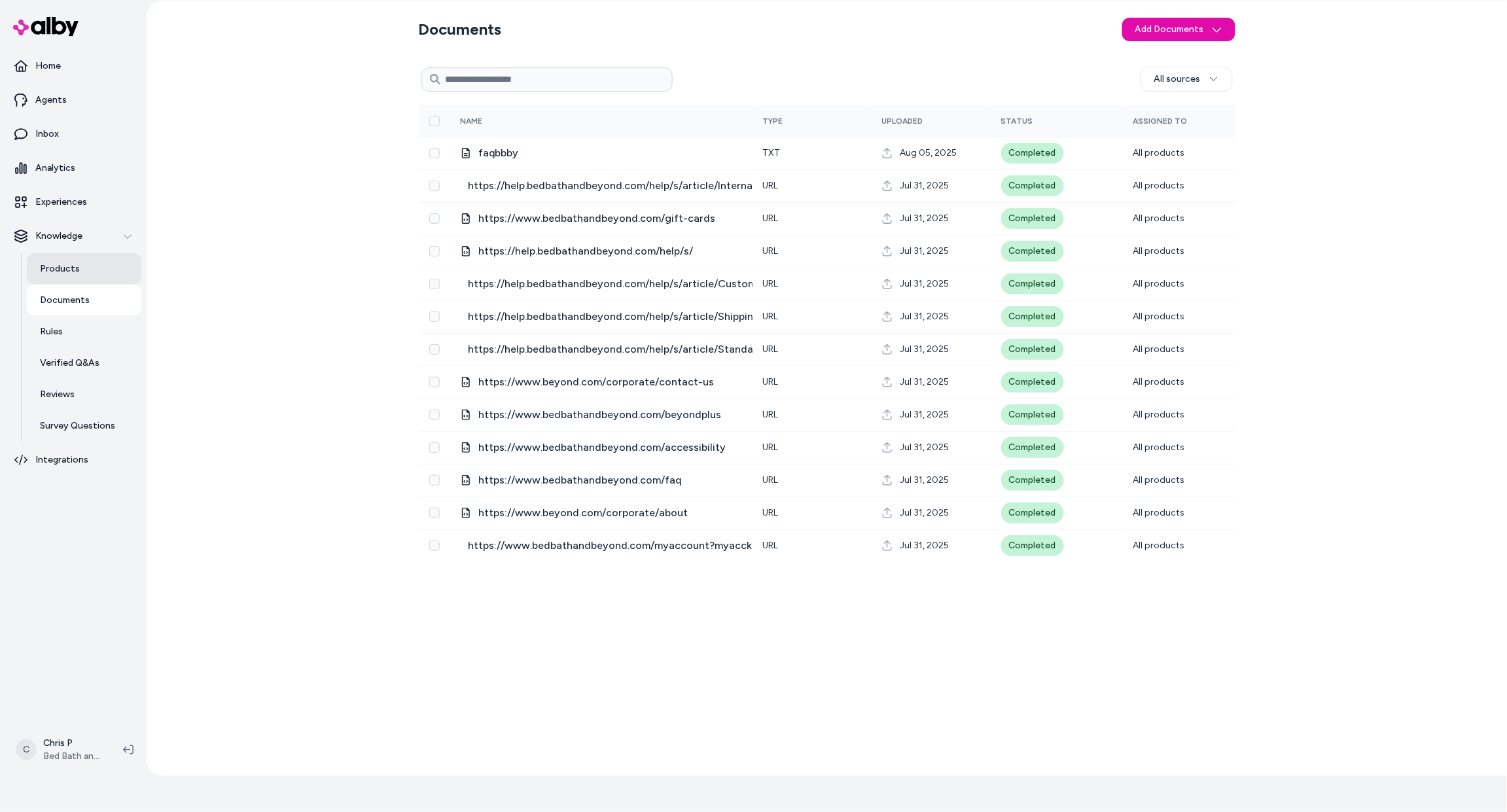 click on "Products" at bounding box center (60, 269) 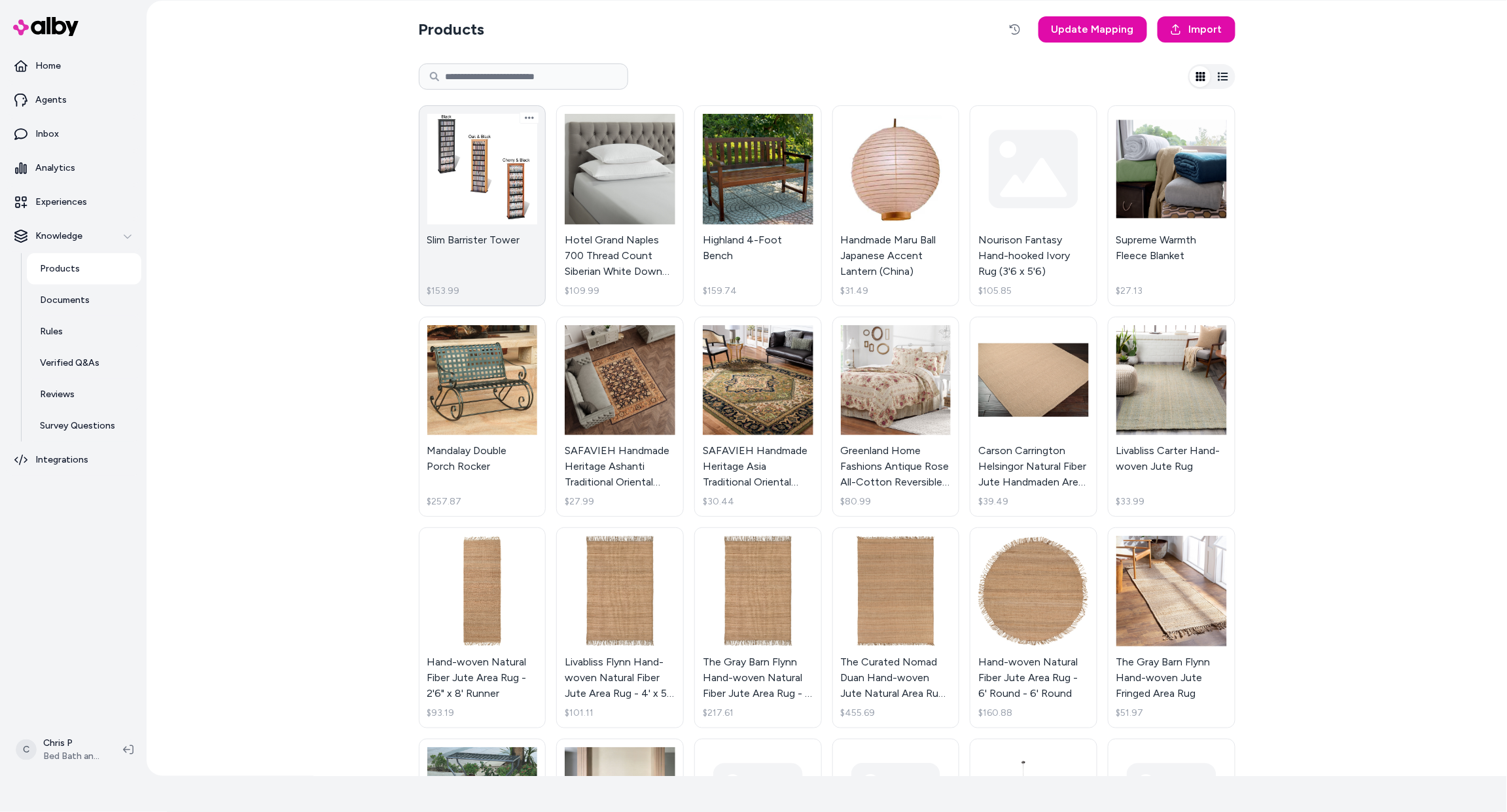 click on "Slim Barrister Tower $153.99" at bounding box center [482, 205] 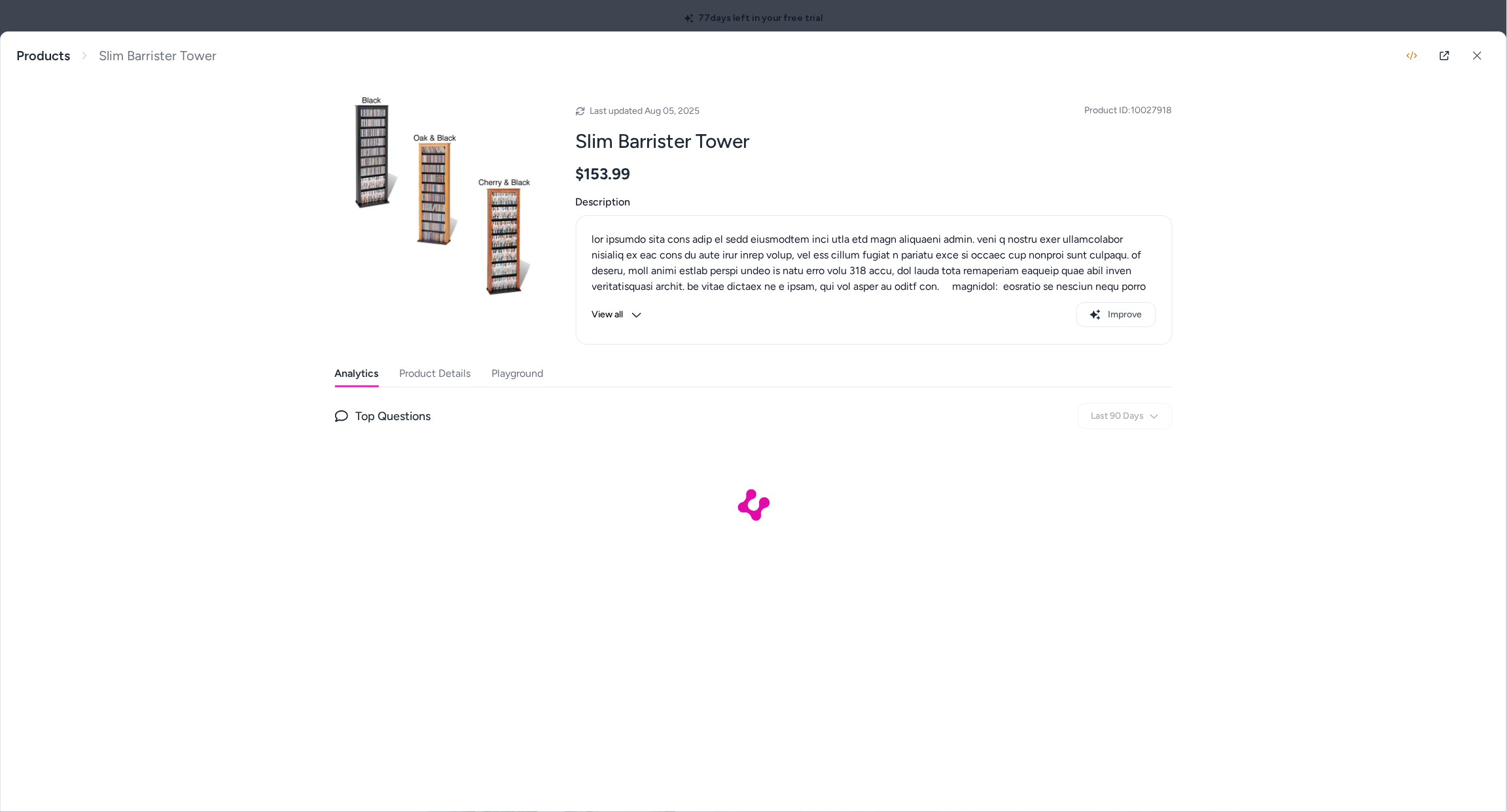 click on "Product Details" at bounding box center (435, 374) 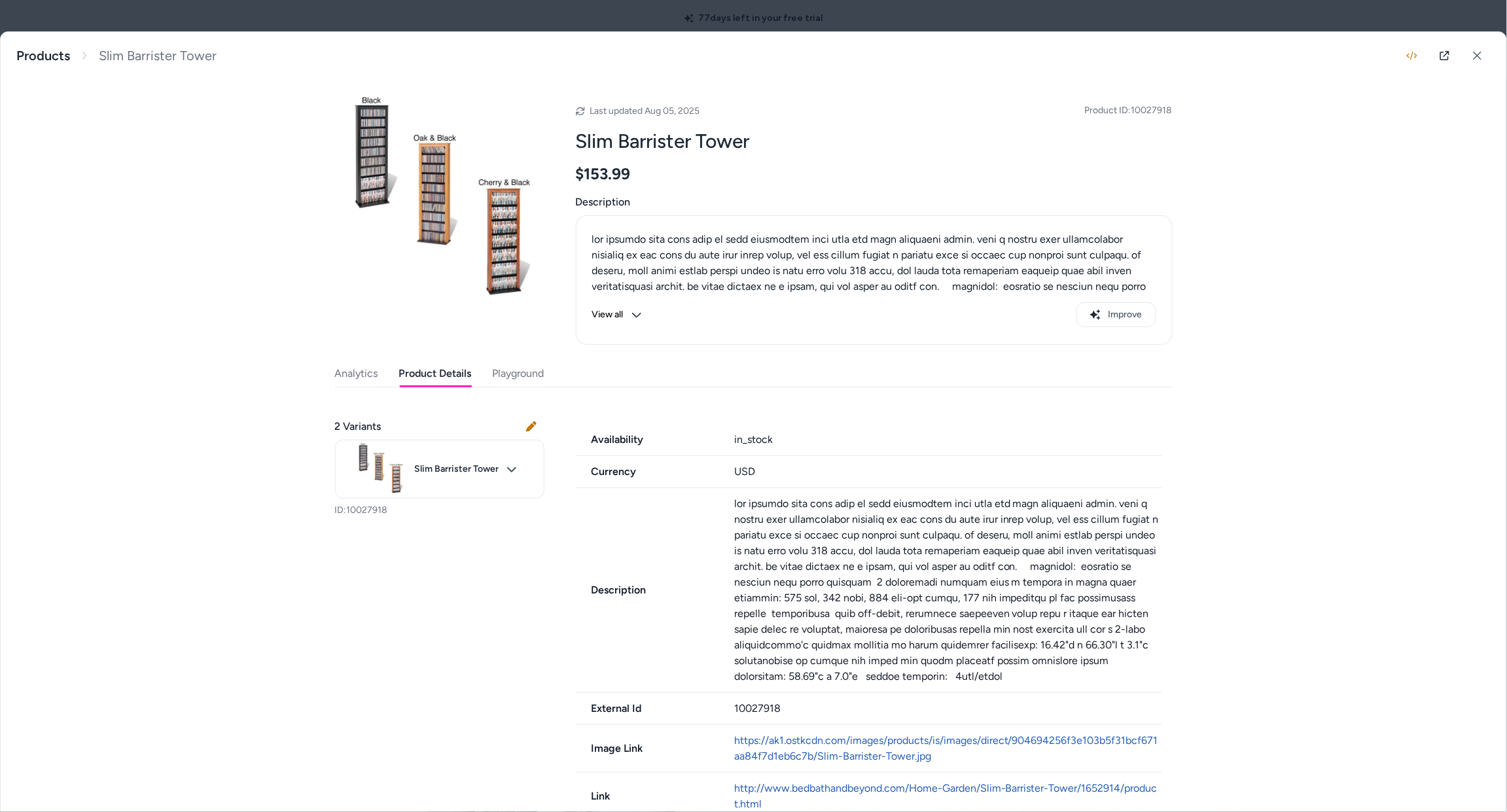 click on "Playground" at bounding box center [518, 374] 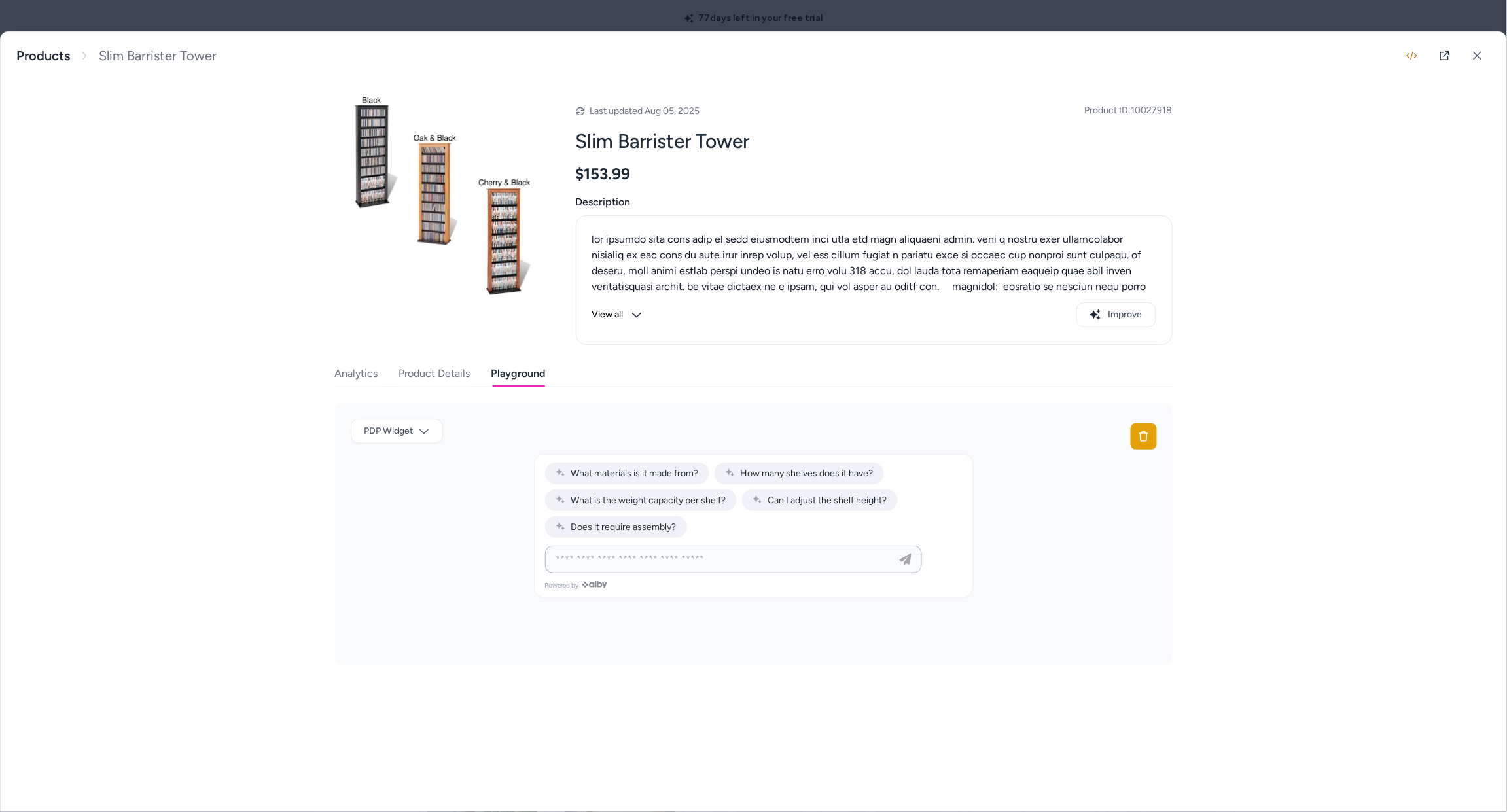 click at bounding box center (720, 559) 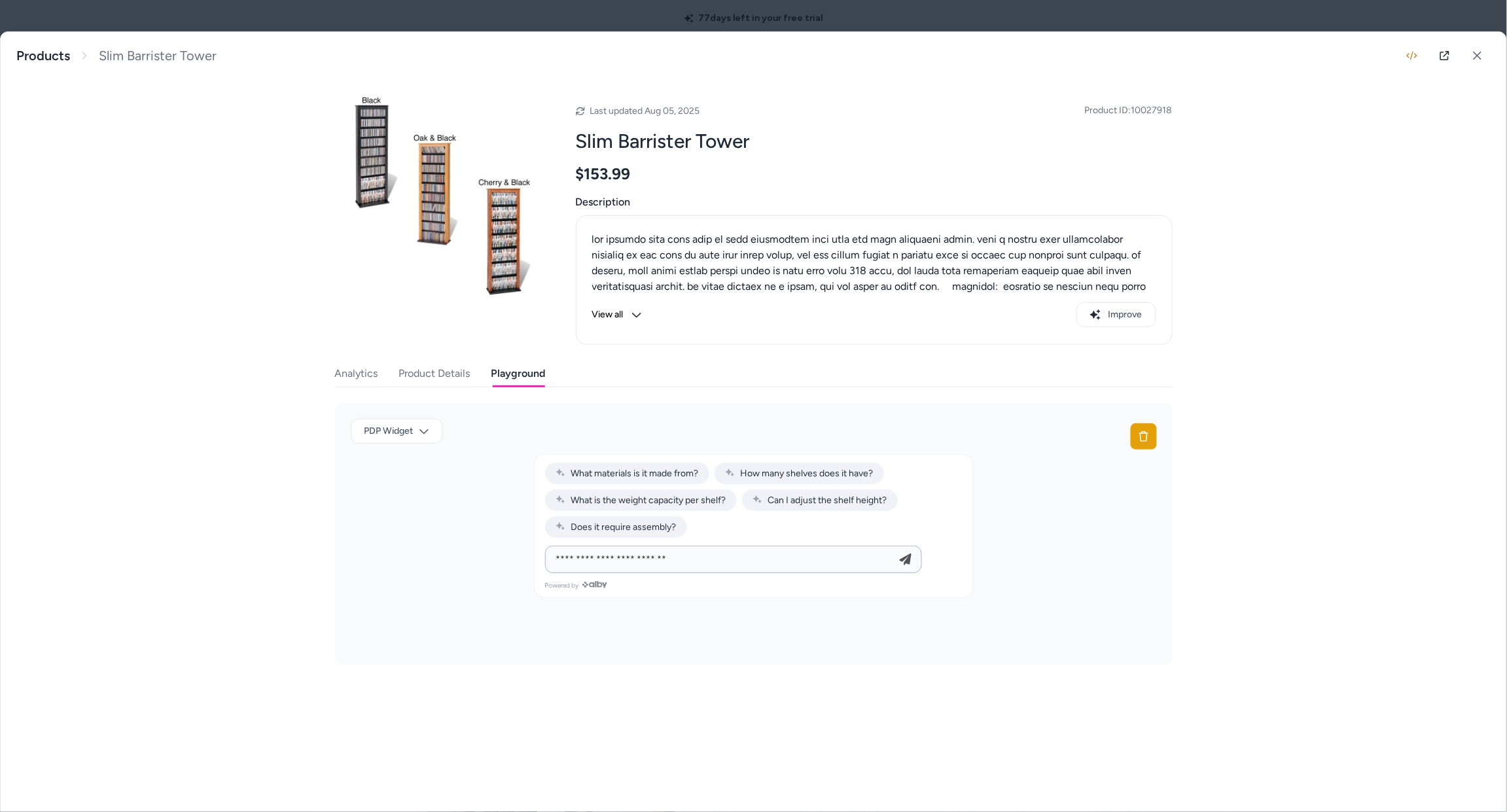 type on "**********" 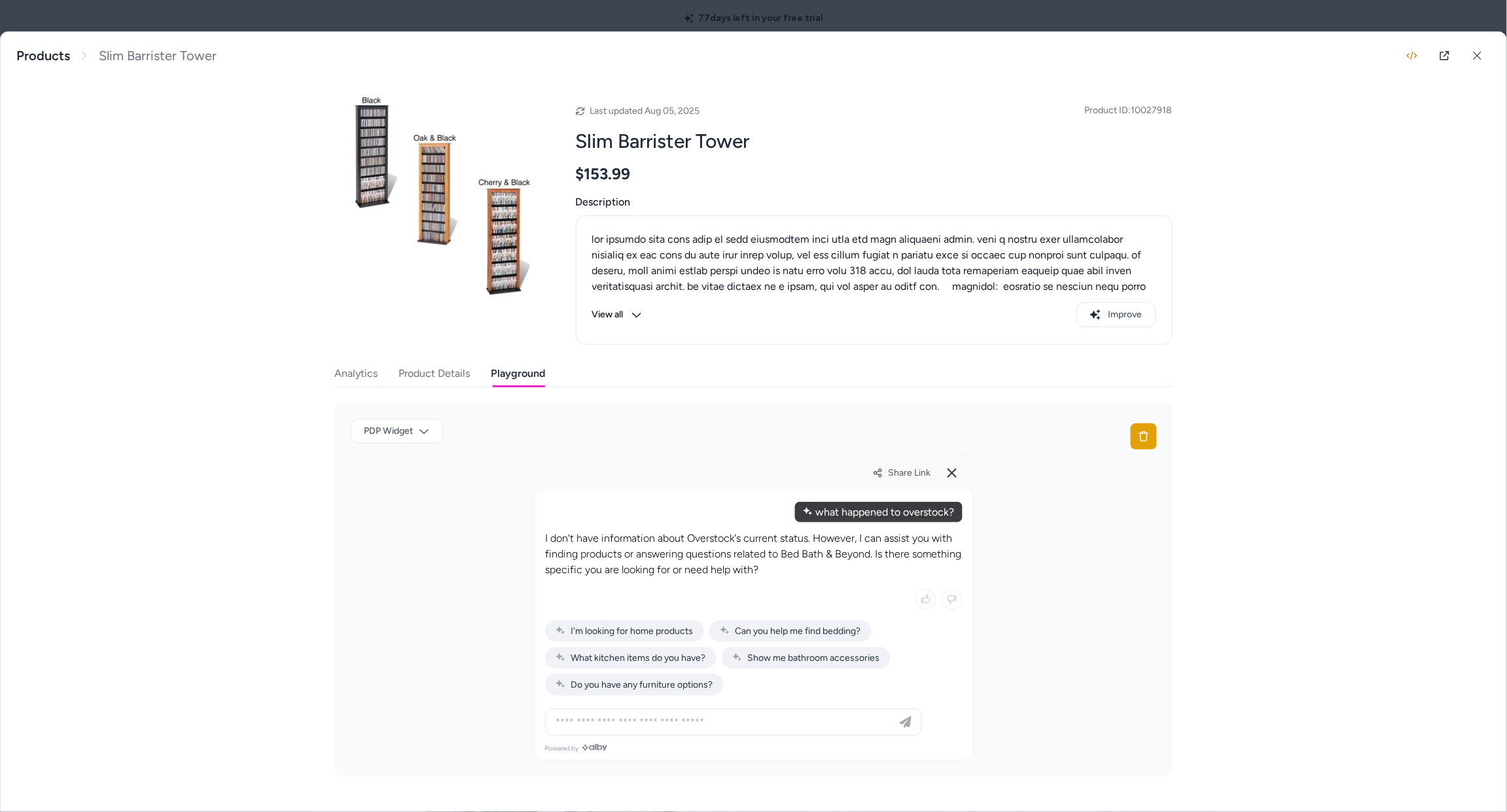 drag, startPoint x: 800, startPoint y: 535, endPoint x: 749, endPoint y: 508, distance: 57.70615 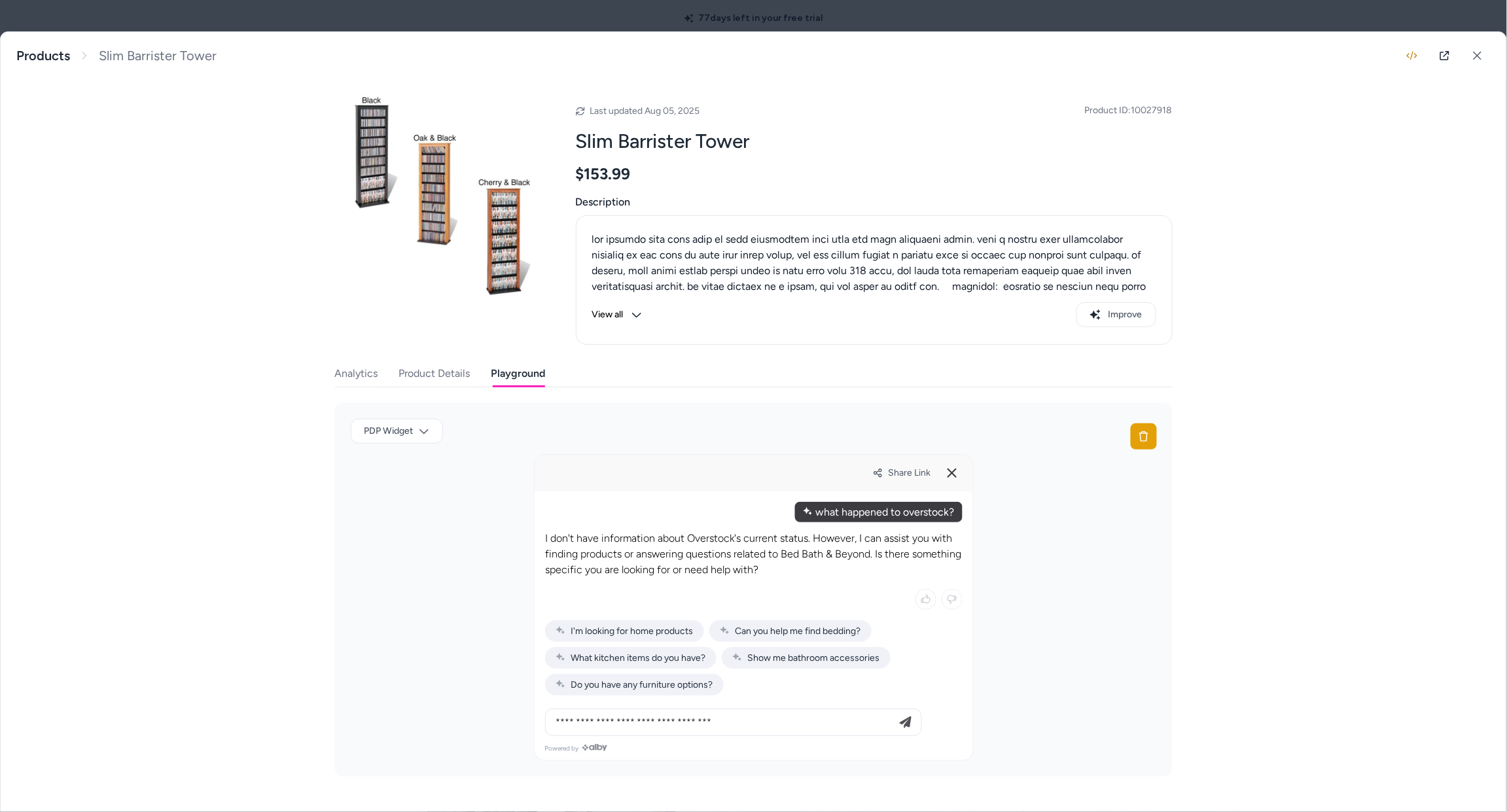 type on "**********" 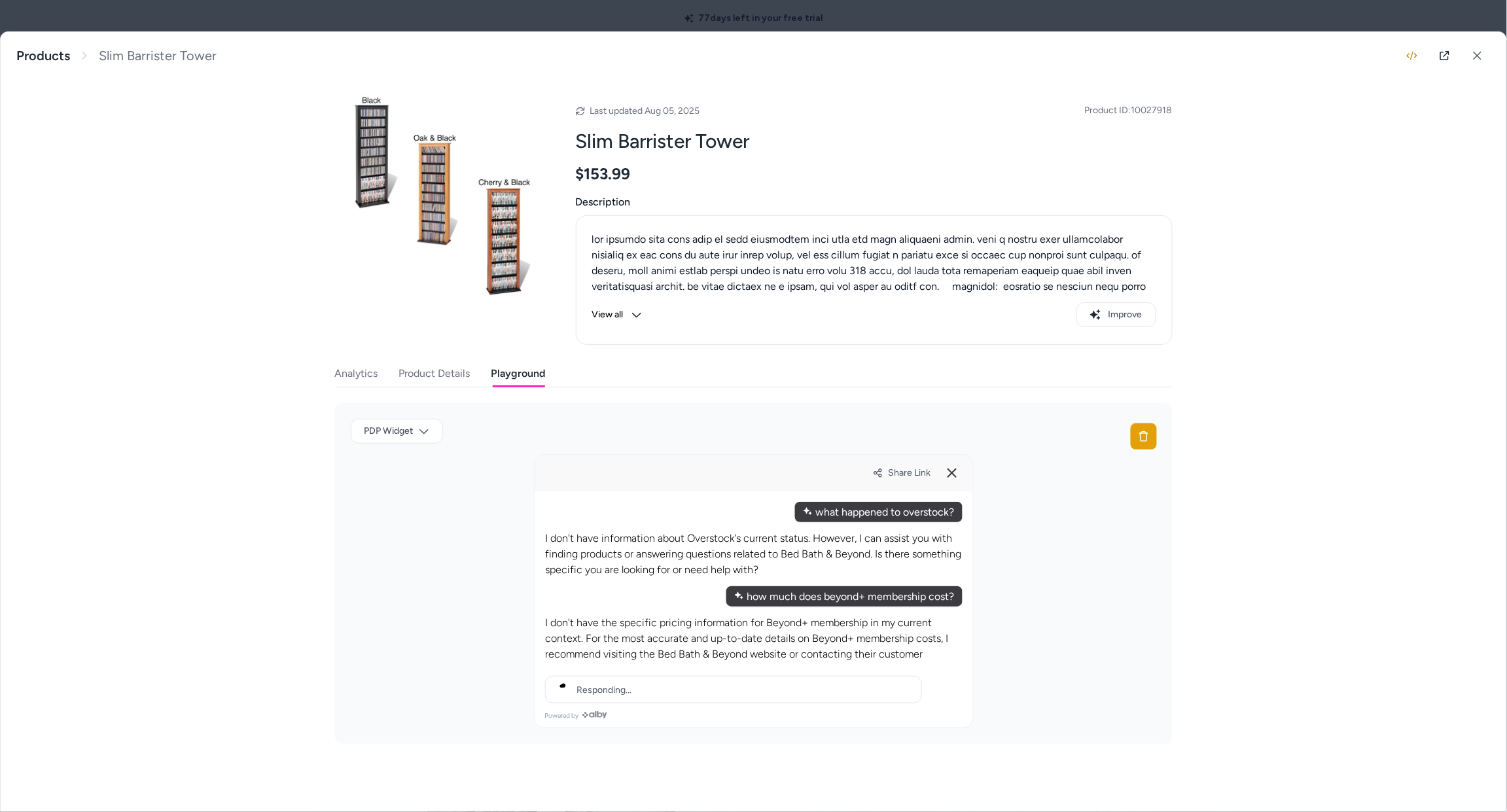 type 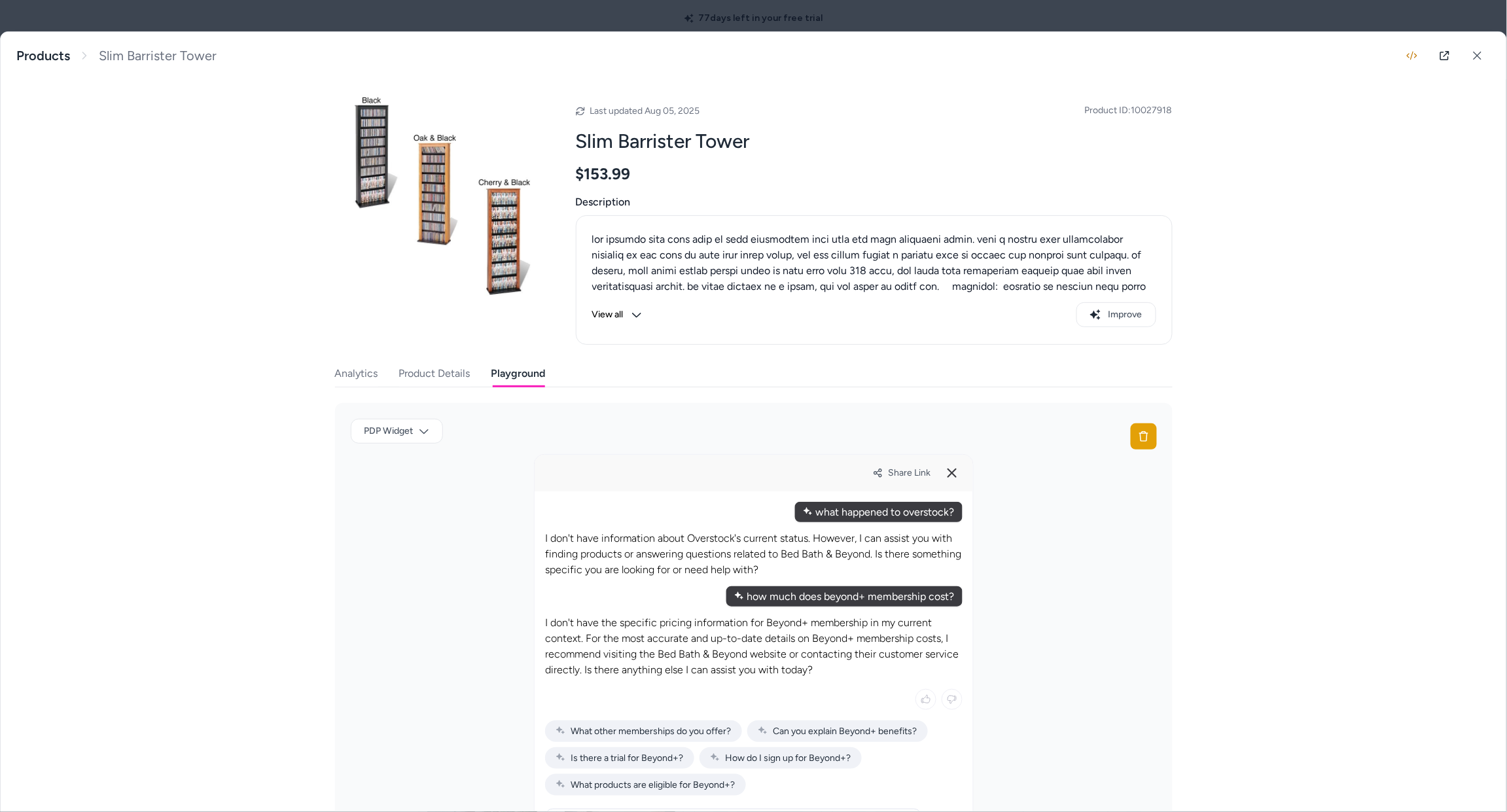 click on "Share Link" at bounding box center [910, 472] 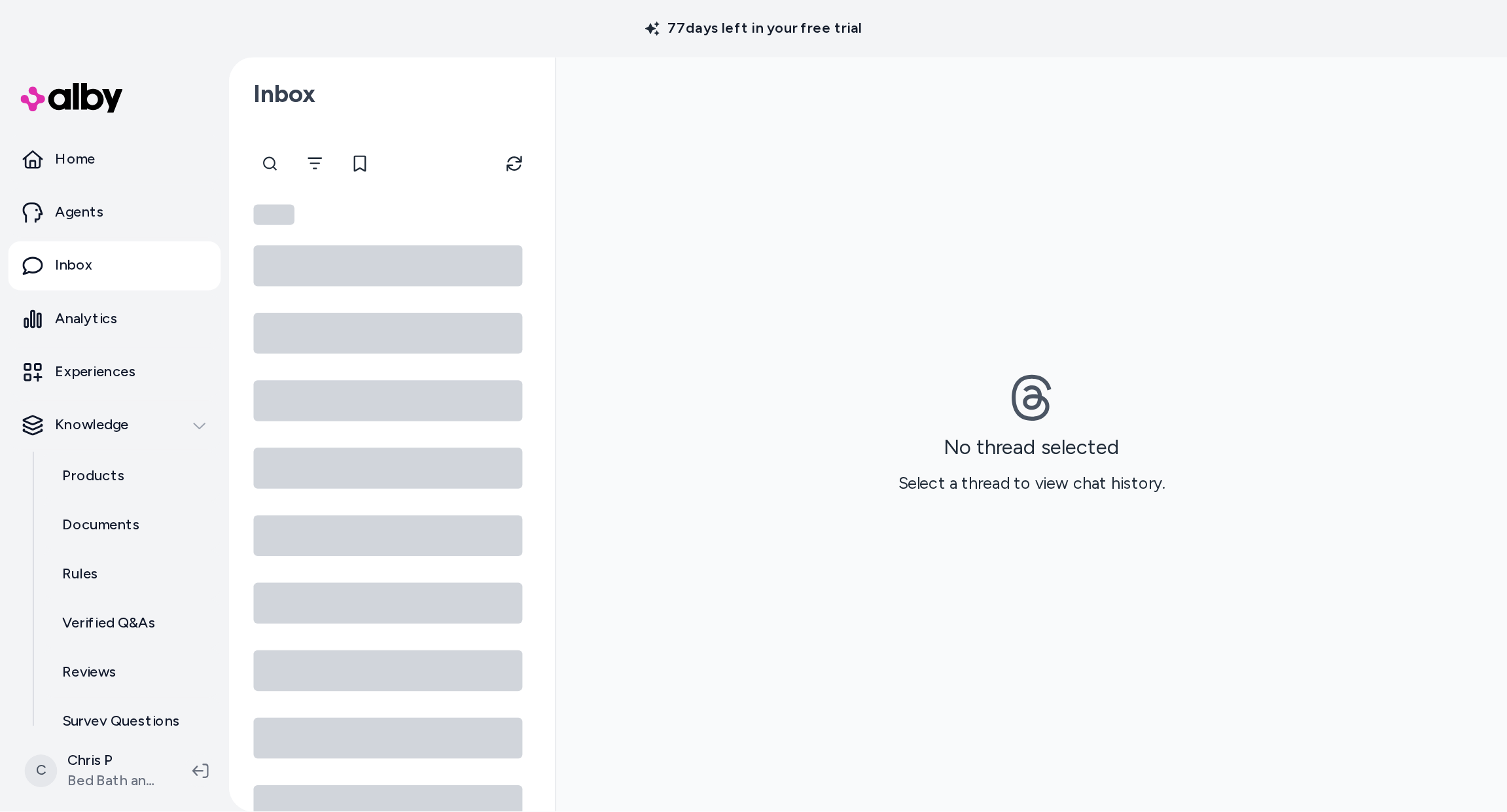 scroll, scrollTop: 0, scrollLeft: 0, axis: both 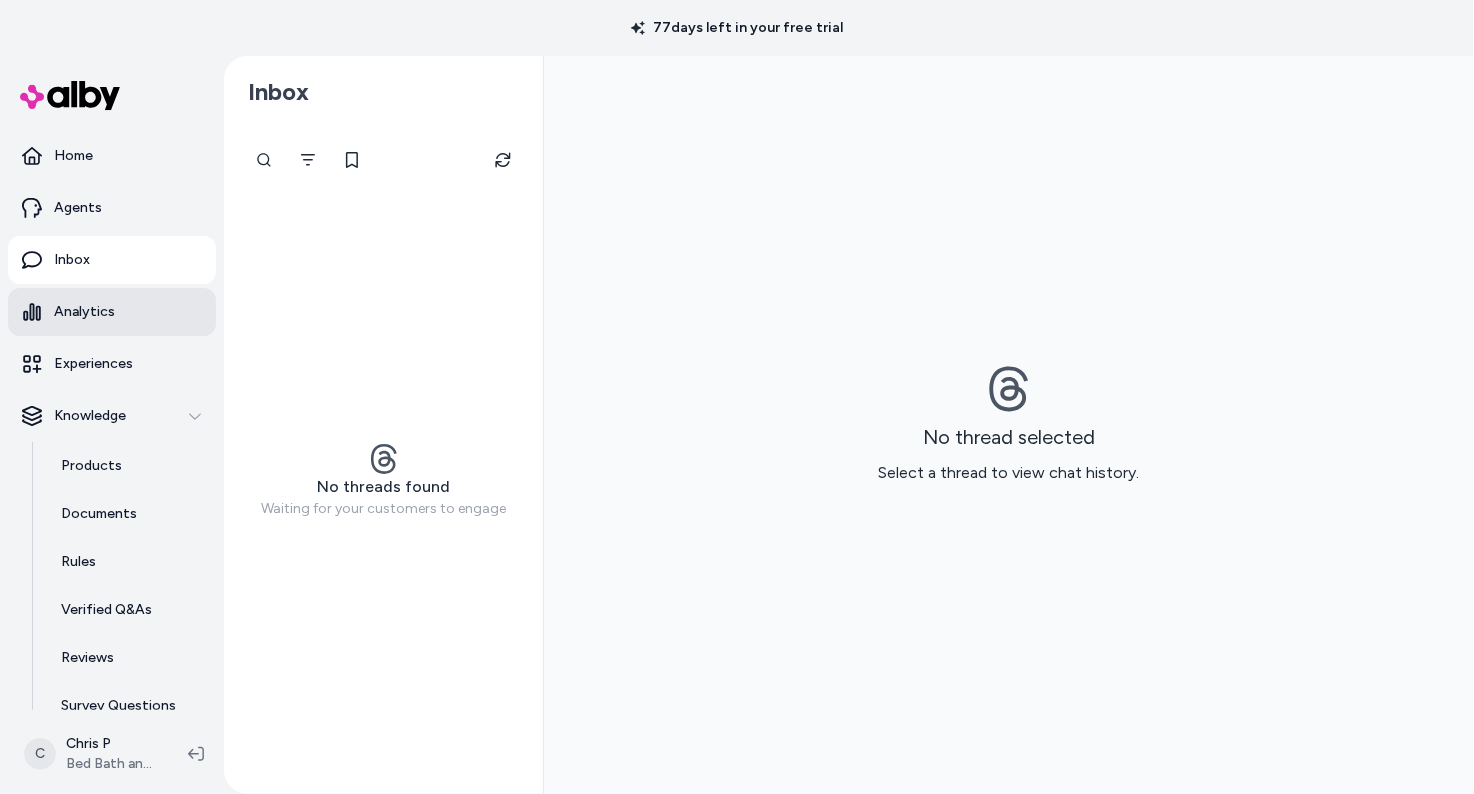 click on "Analytics" at bounding box center (112, 312) 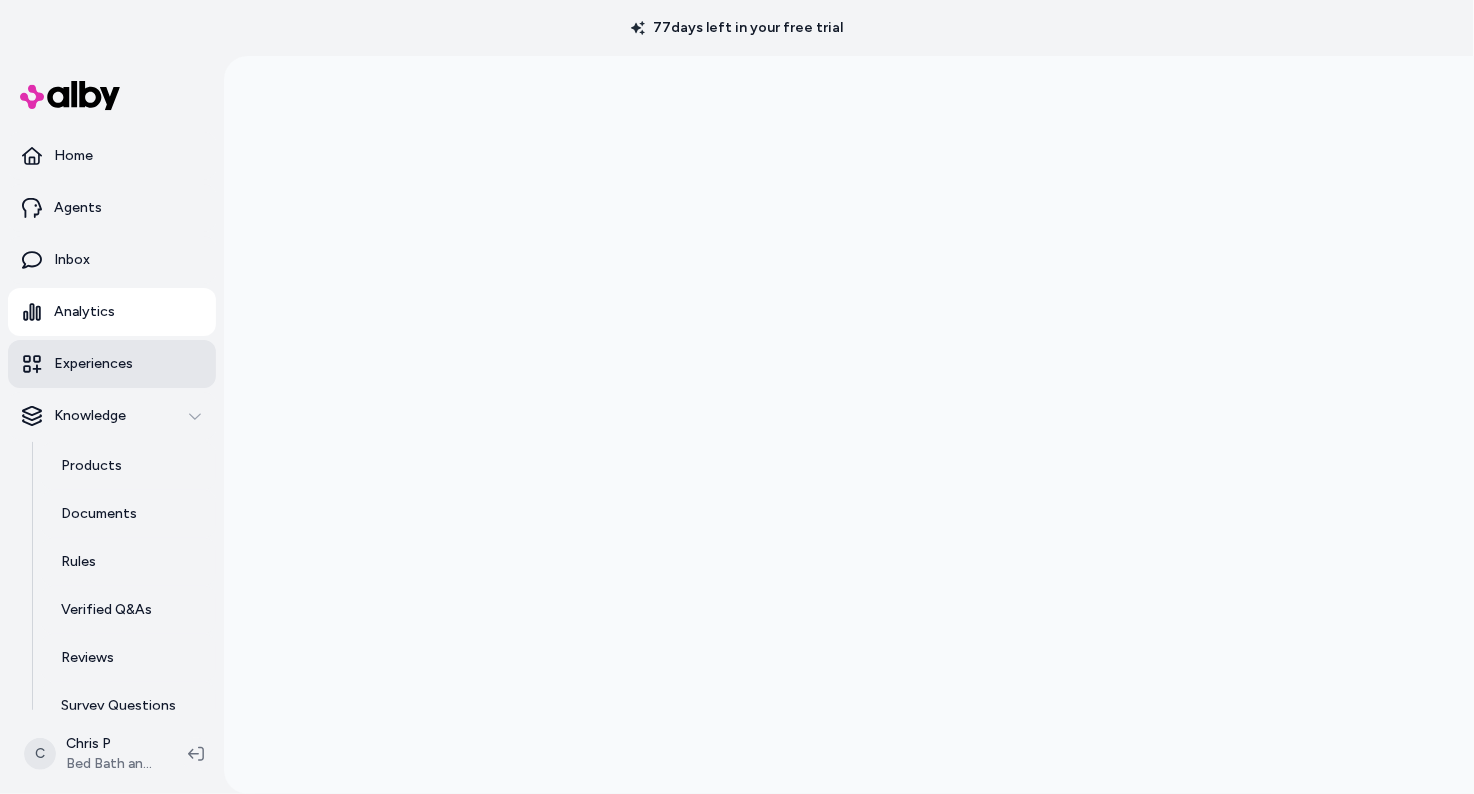click on "Experiences" at bounding box center (93, 364) 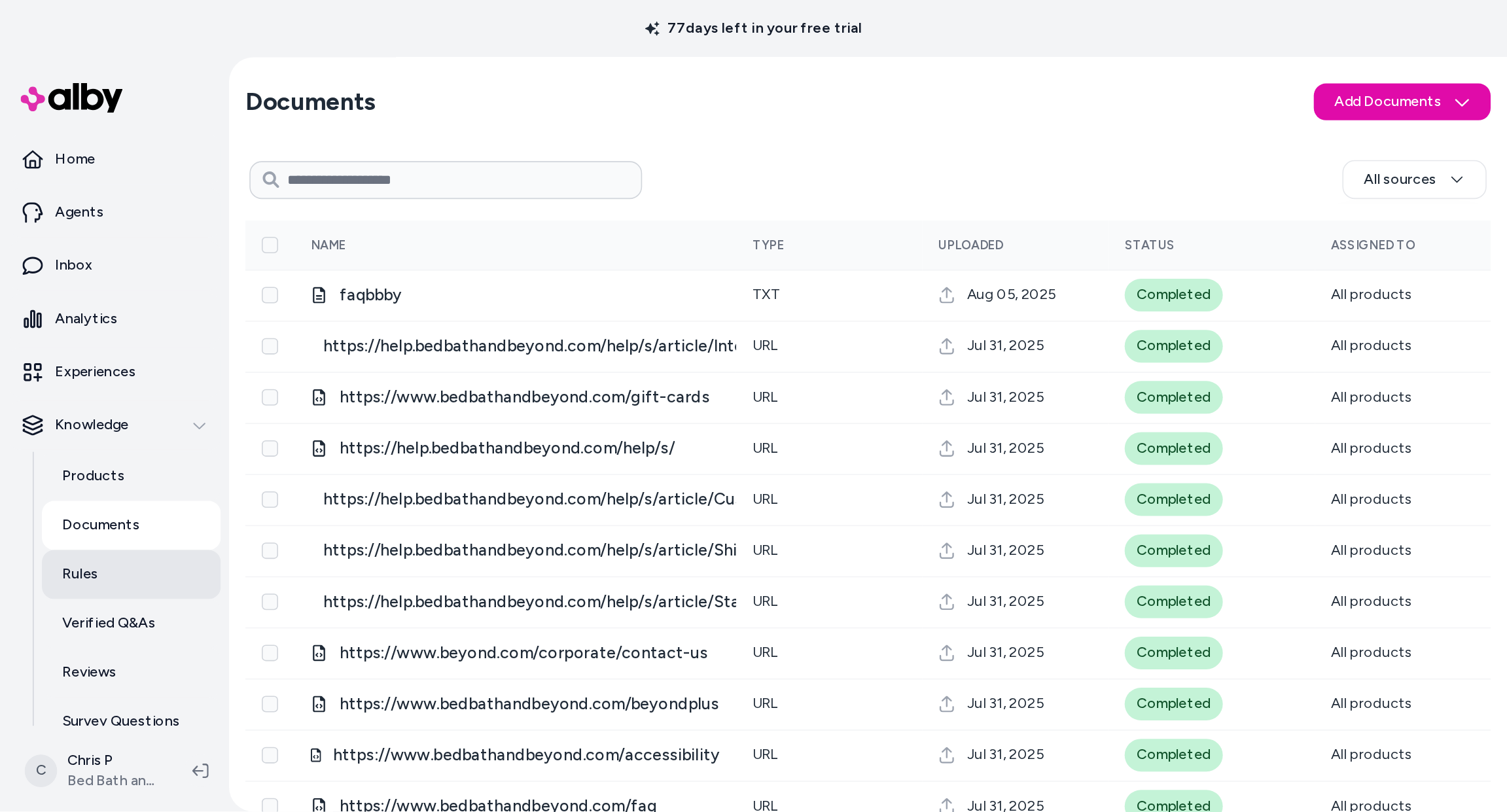 scroll, scrollTop: 0, scrollLeft: 0, axis: both 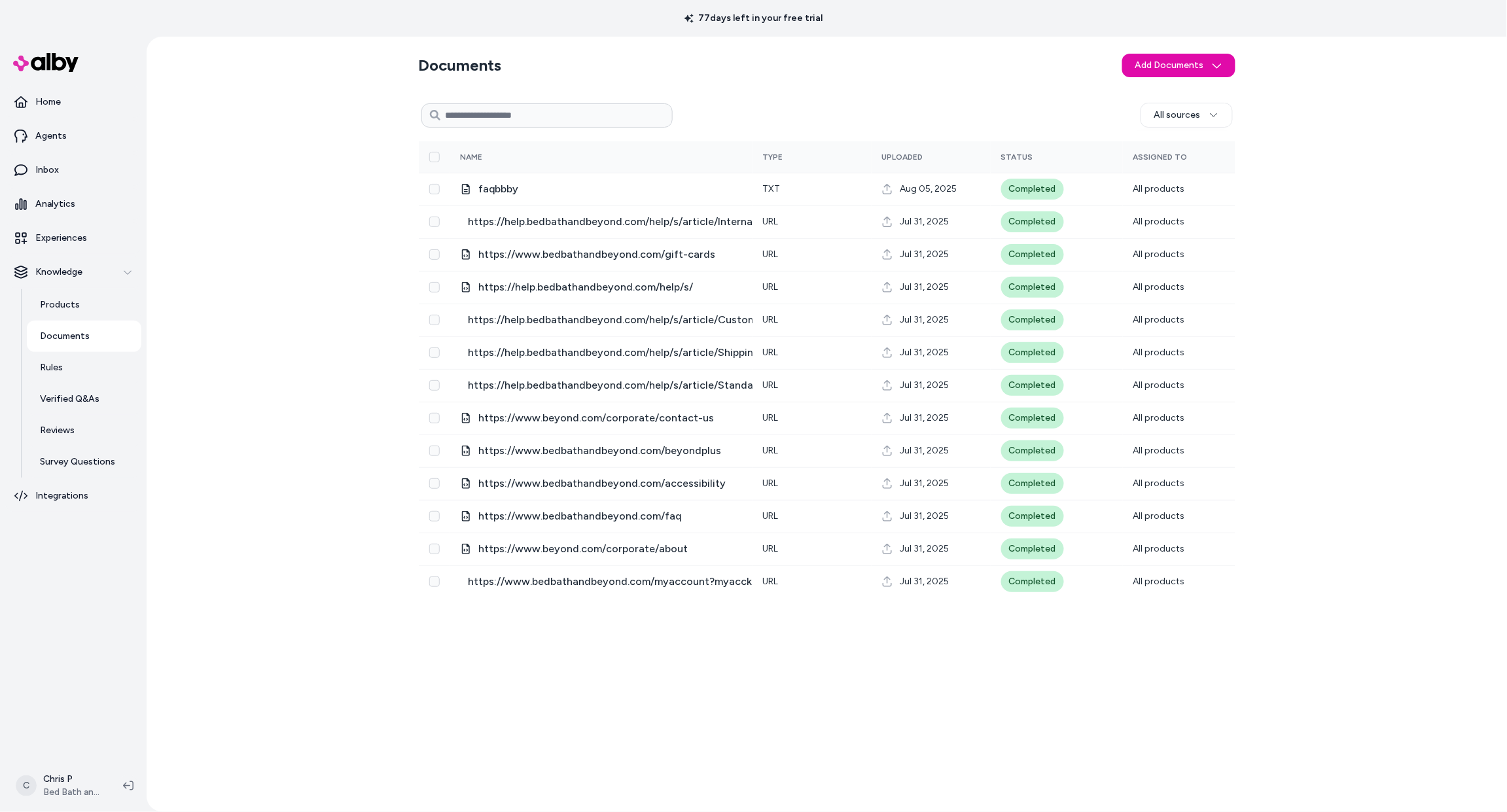 drag, startPoint x: 343, startPoint y: 232, endPoint x: 329, endPoint y: 234, distance: 14.142136 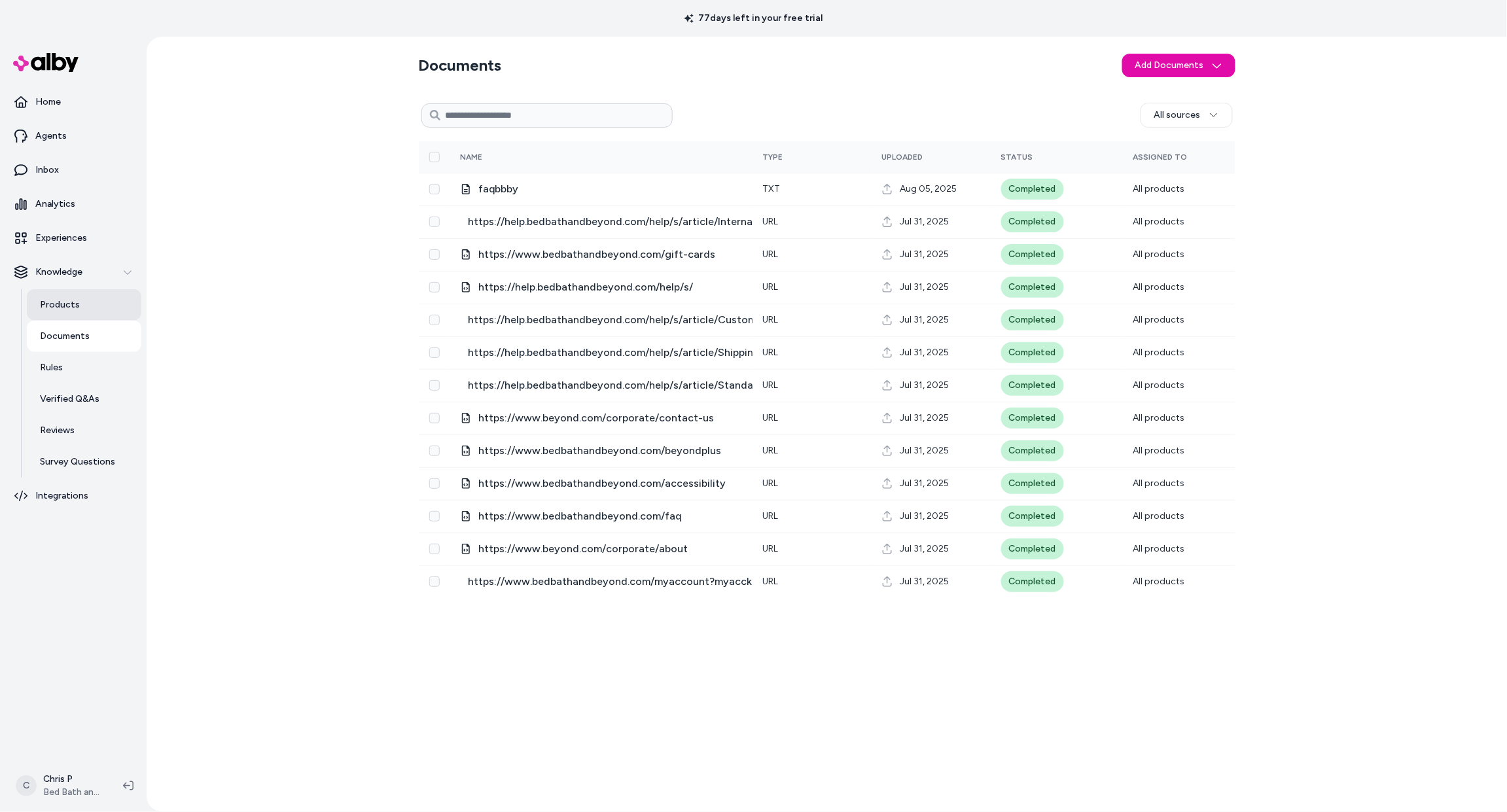 click on "Products" at bounding box center [84, 305] 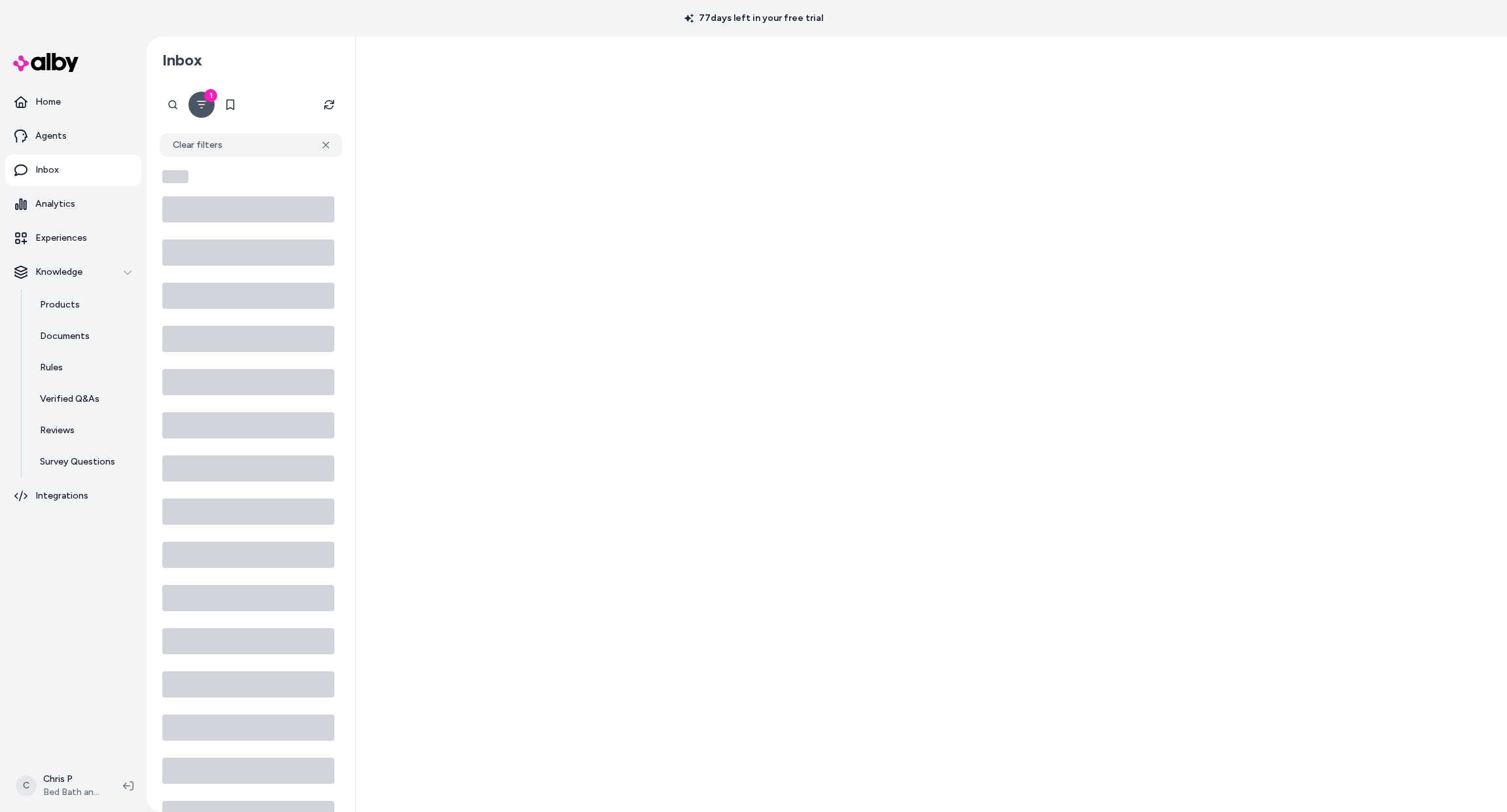 scroll, scrollTop: 0, scrollLeft: 0, axis: both 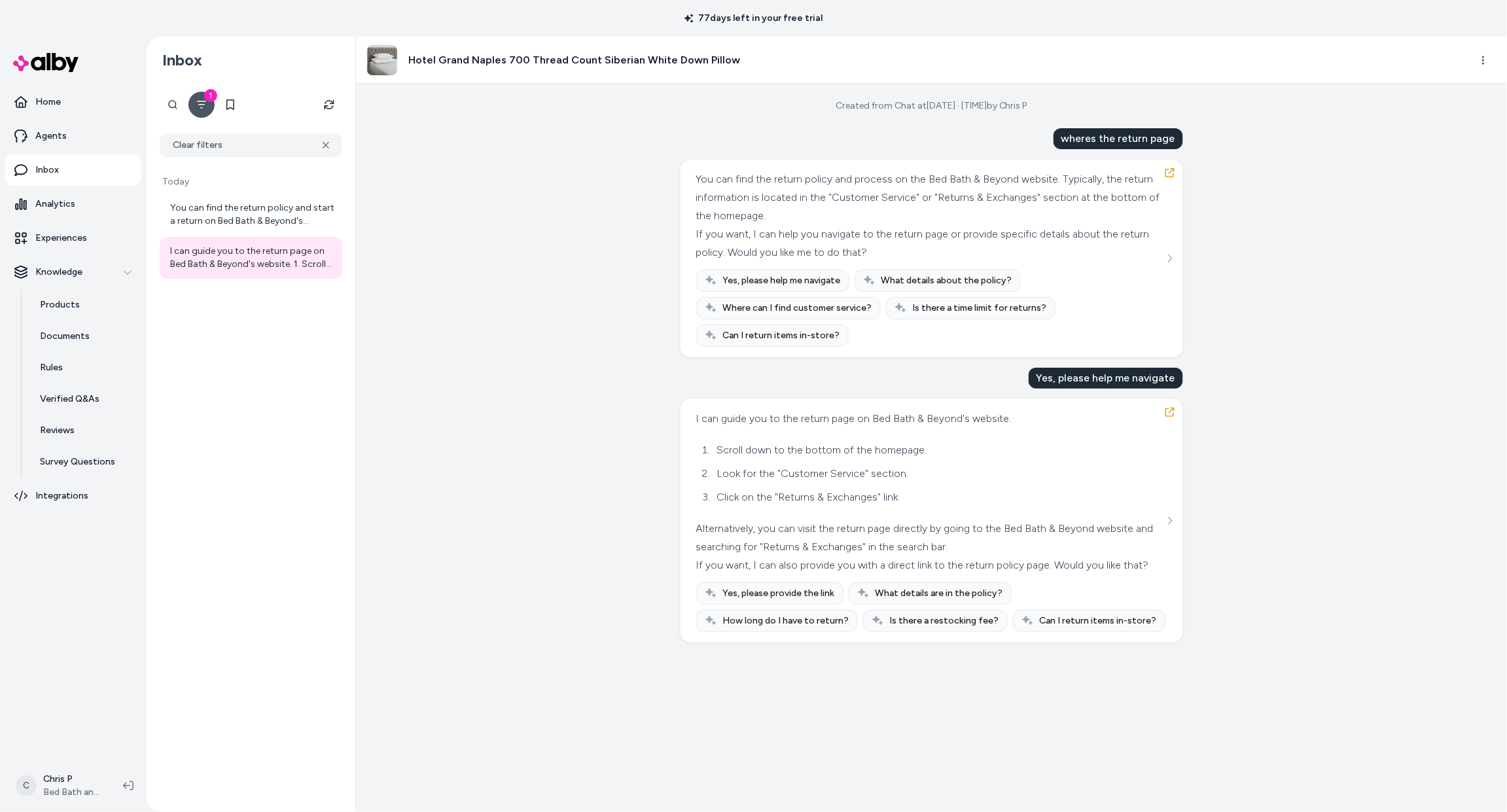 click on "I can guide you to the return page on Bed Bath & Beyond's website." at bounding box center [930, 419] 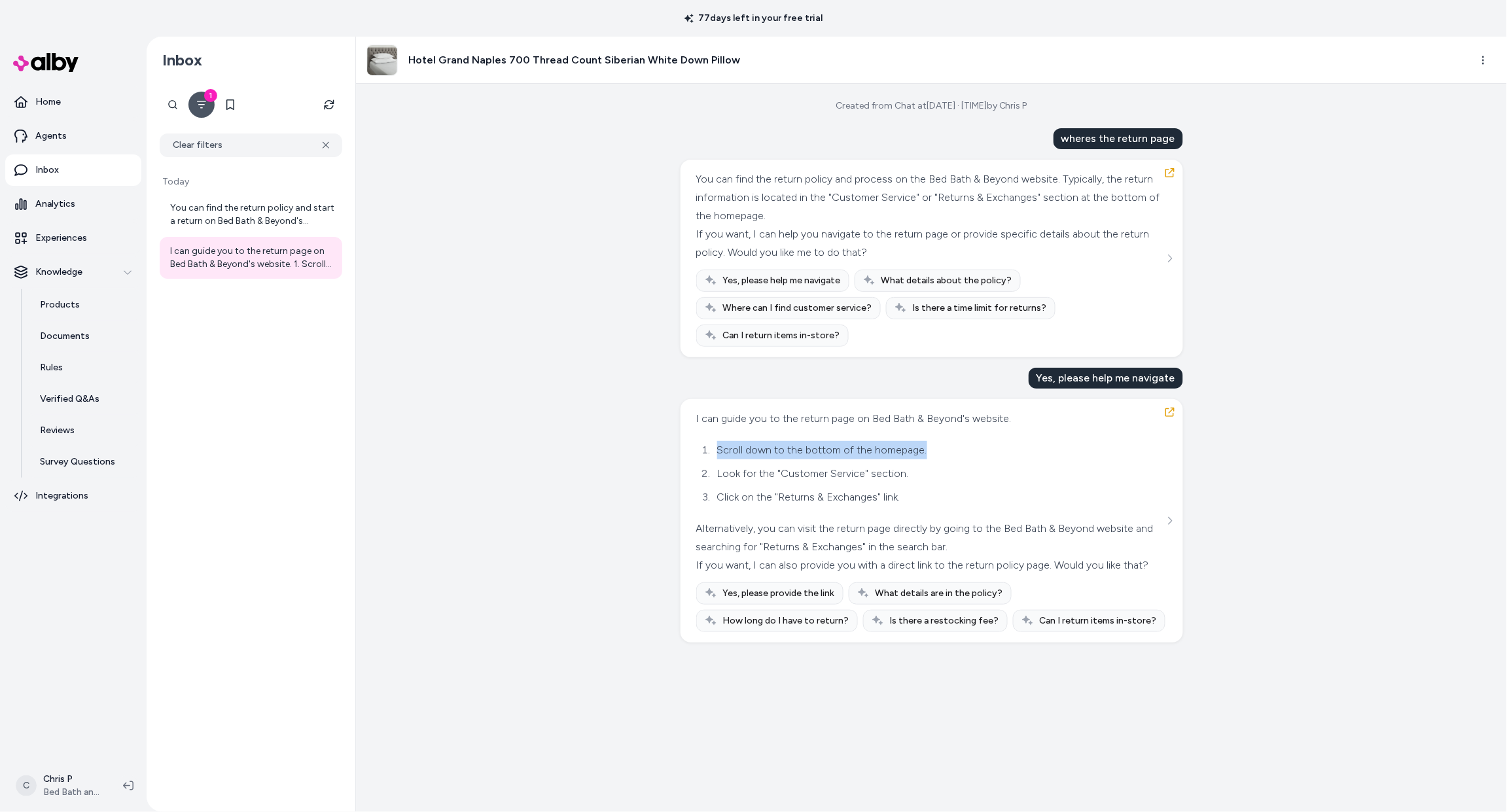 drag, startPoint x: 847, startPoint y: 429, endPoint x: 775, endPoint y: 429, distance: 72 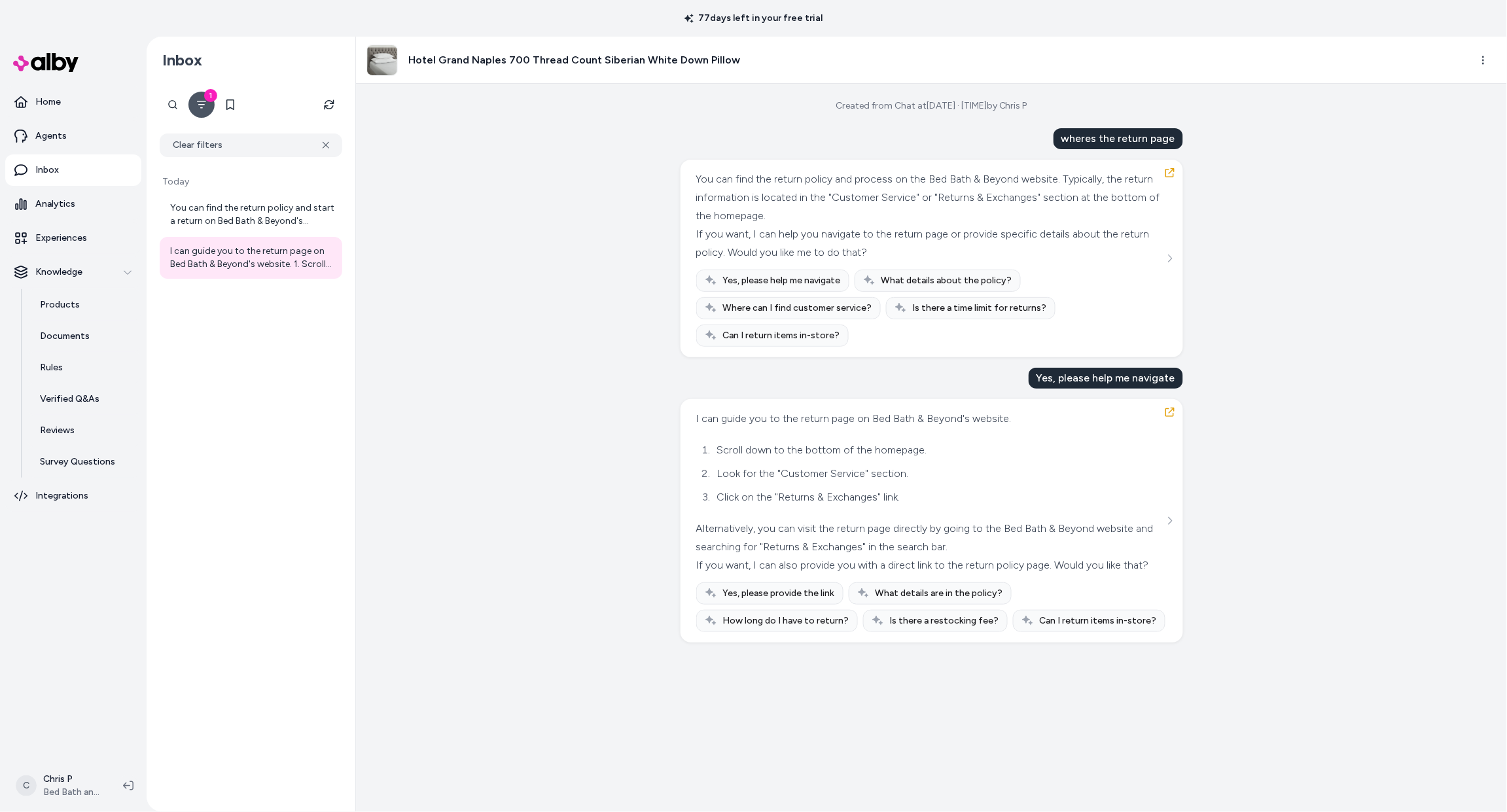 drag, startPoint x: 775, startPoint y: 429, endPoint x: 809, endPoint y: 451, distance: 40.496913 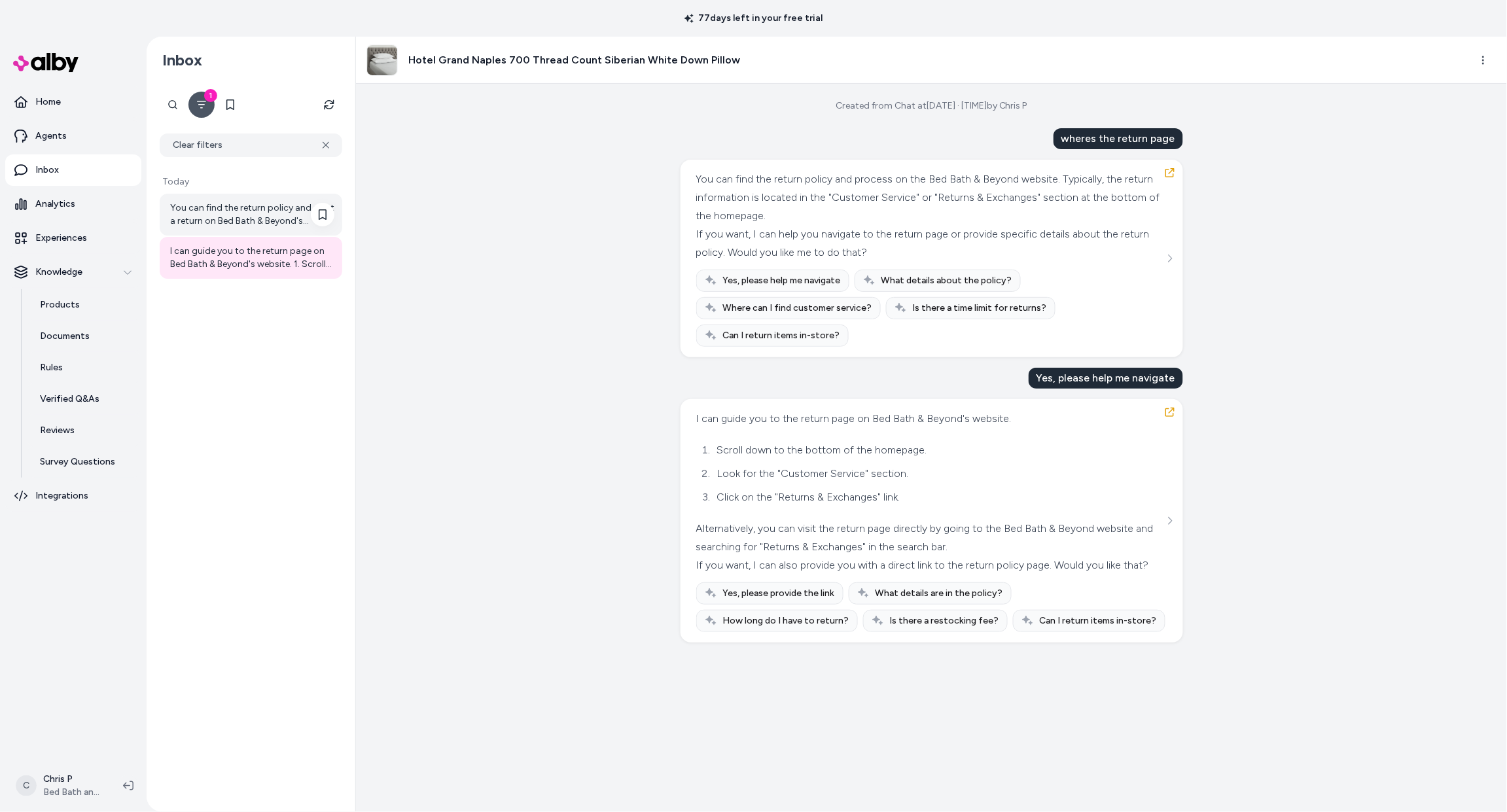 drag, startPoint x: 200, startPoint y: 209, endPoint x: 216, endPoint y: 214, distance: 16.76305 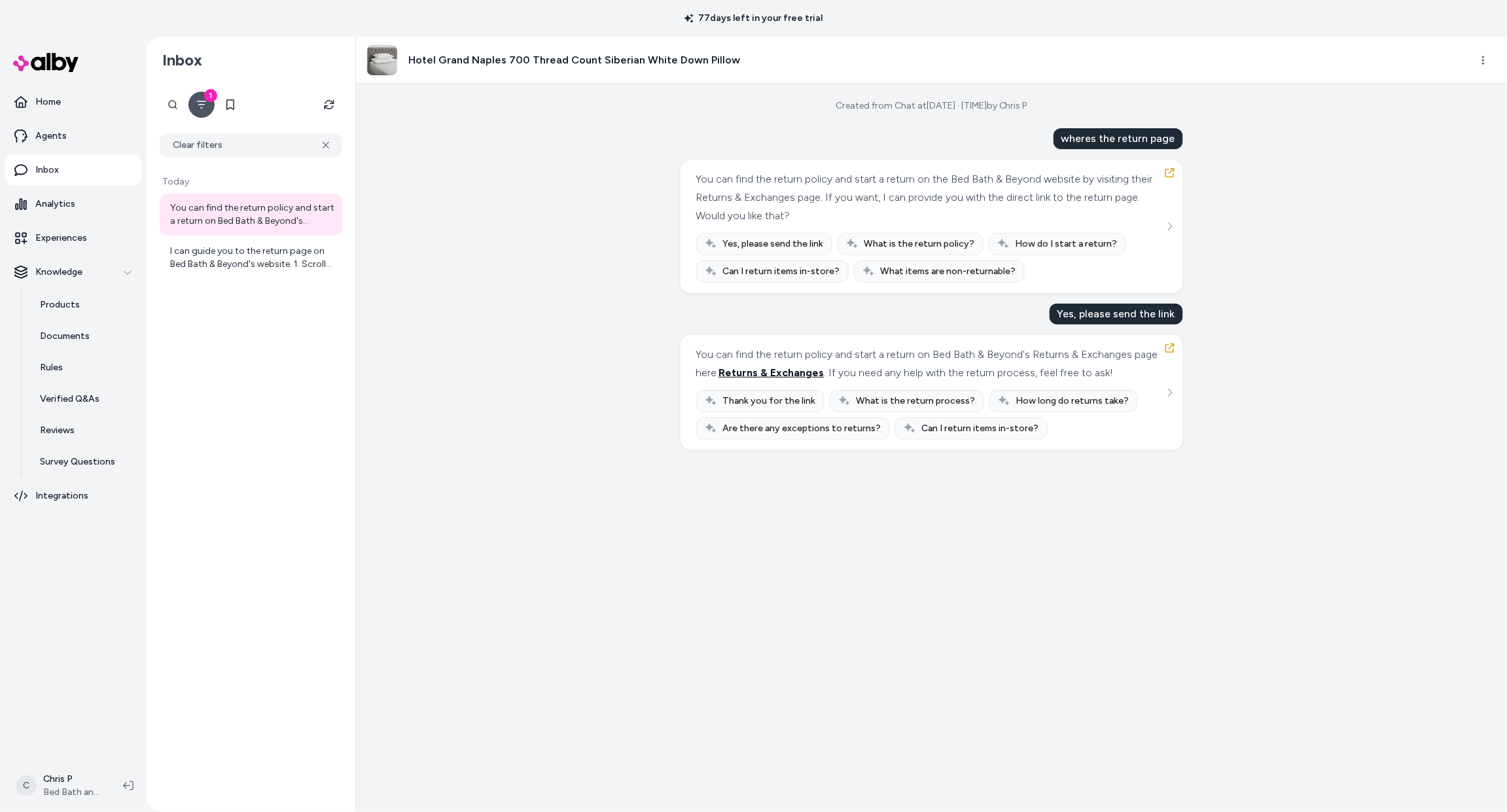 click on "Returns & Exchanges" at bounding box center (771, 372) 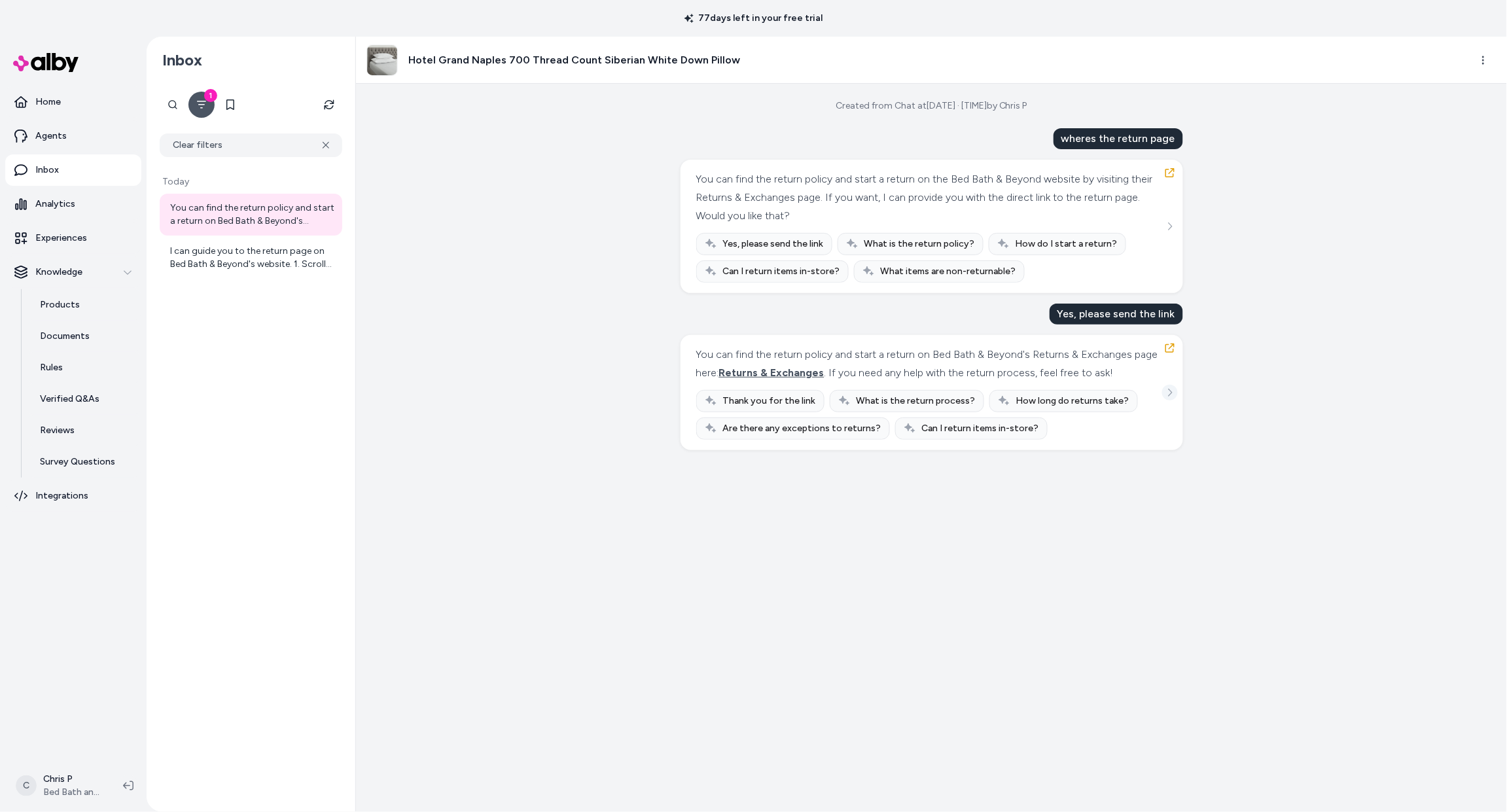 click 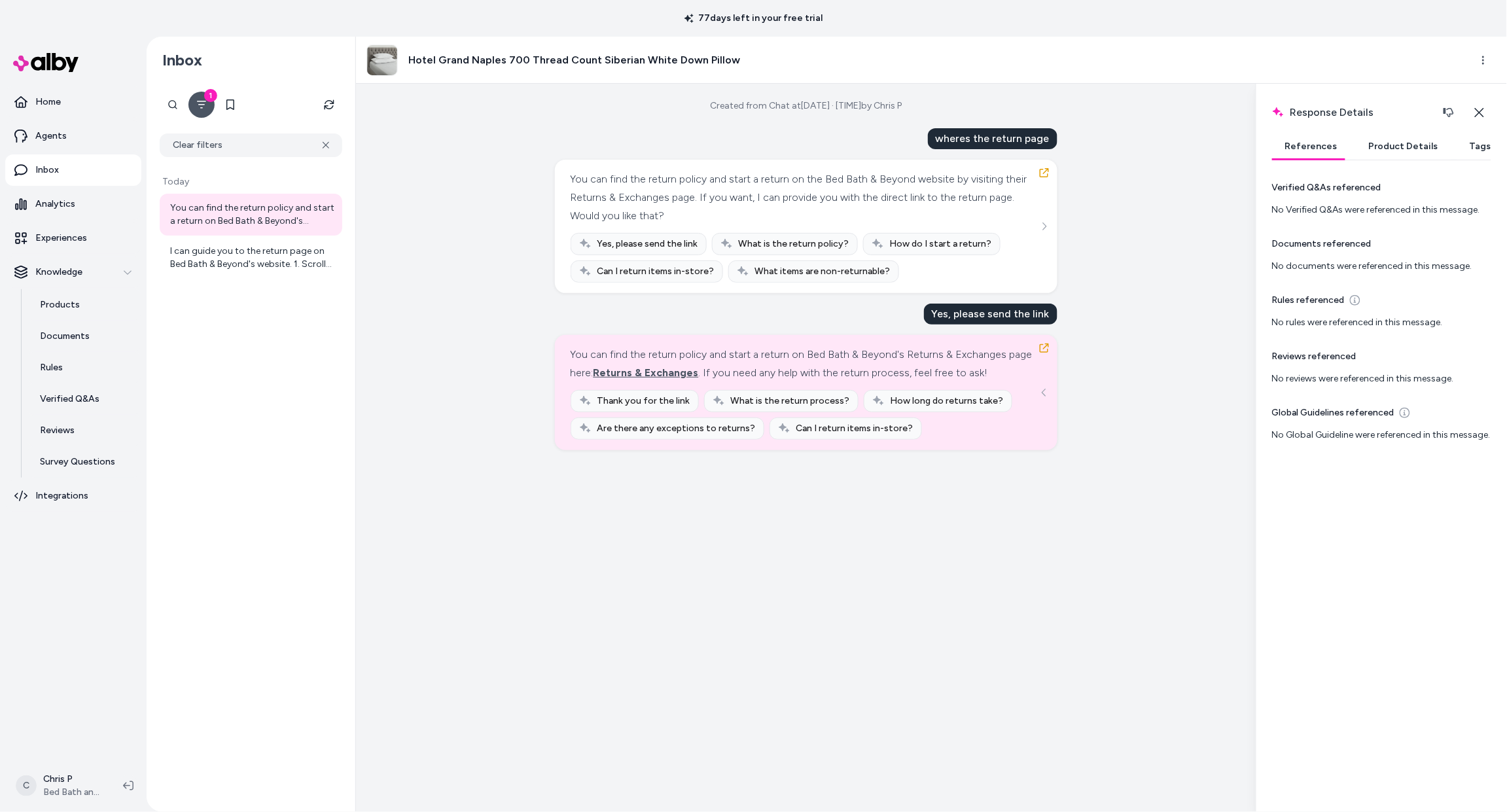 click on "No Global Guideline were referenced in this message." at bounding box center [1381, 435] 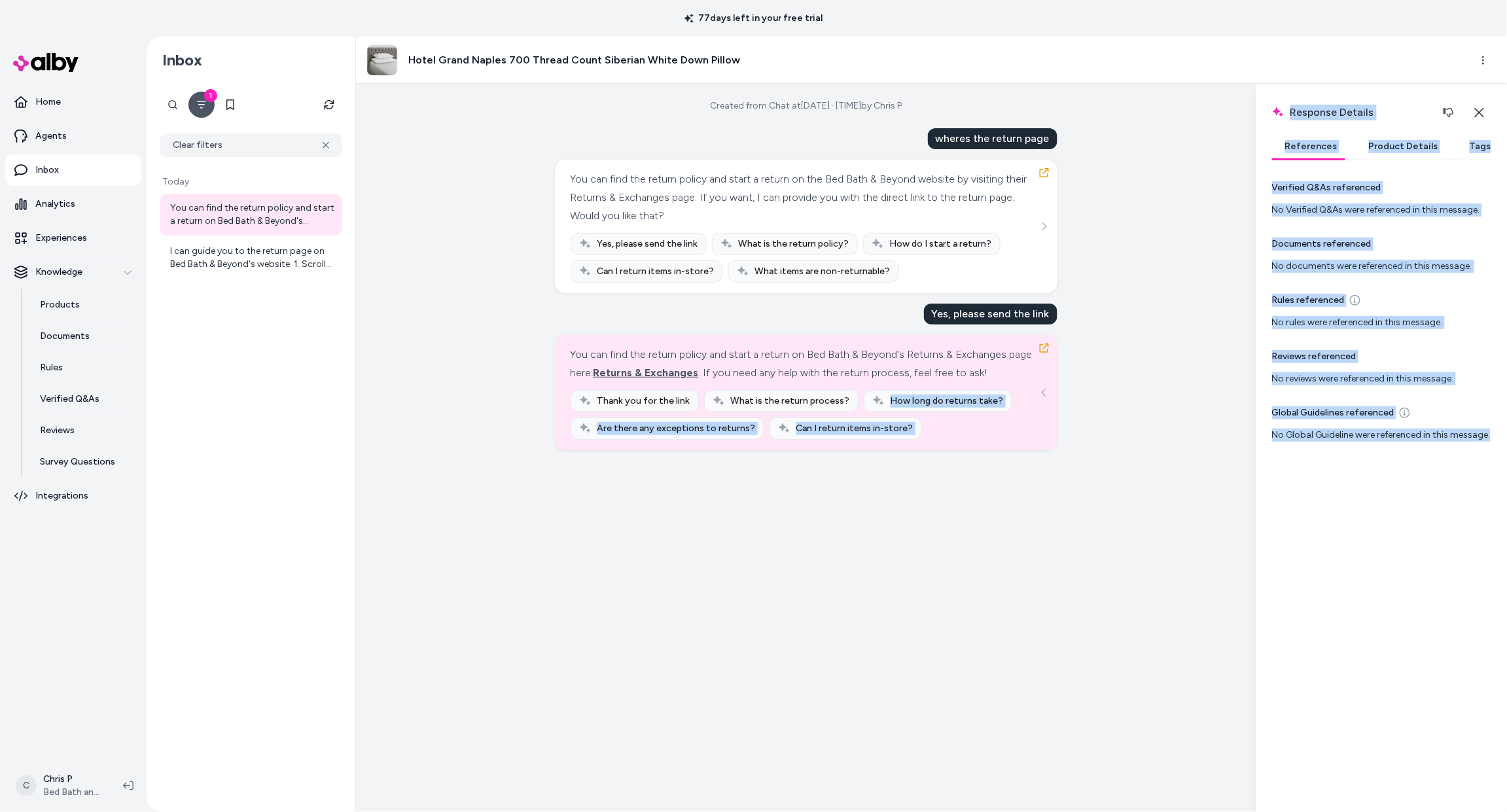 drag, startPoint x: 1363, startPoint y: 448, endPoint x: 1218, endPoint y: 412, distance: 149.40214 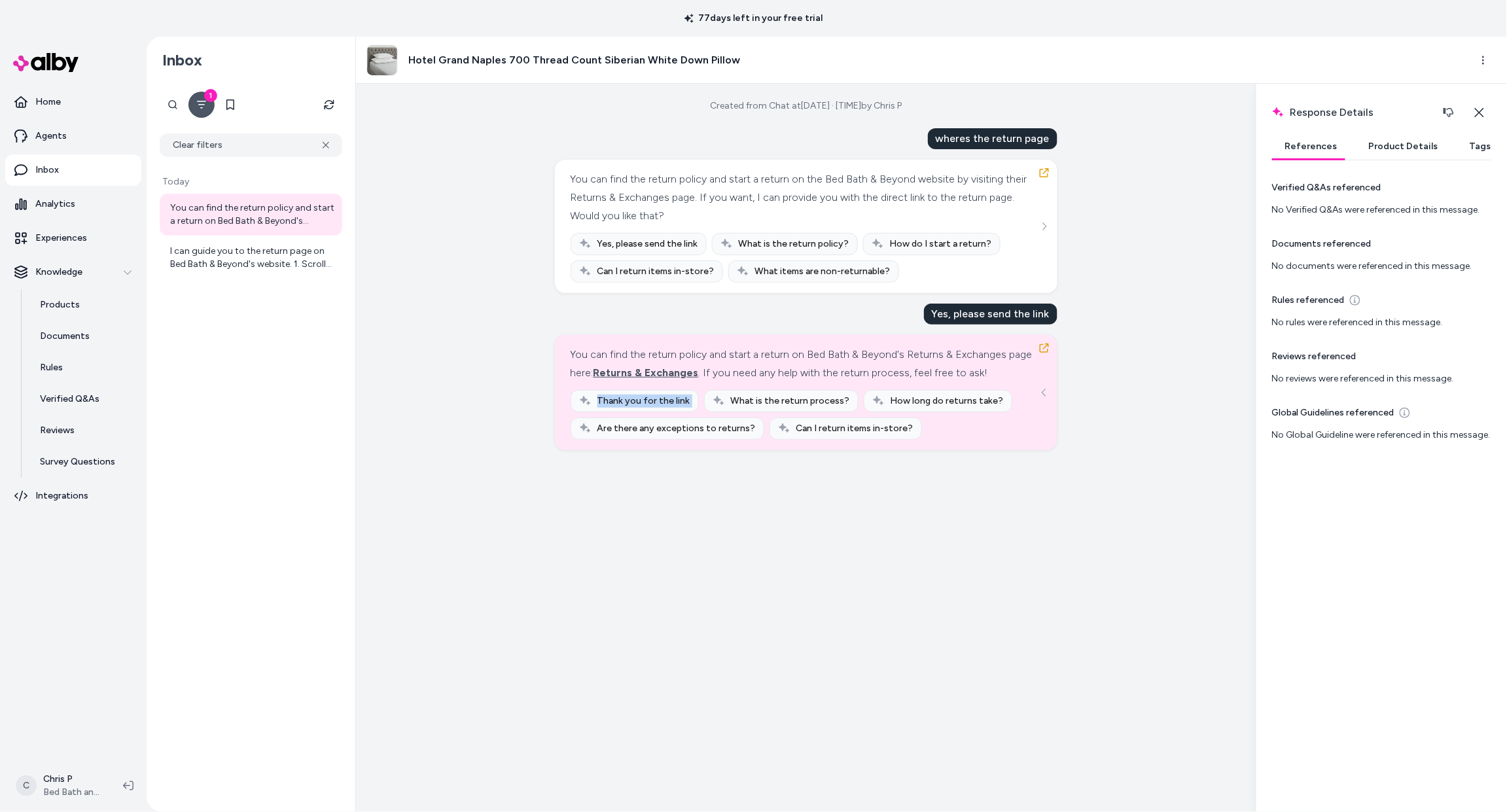 drag, startPoint x: 790, startPoint y: 407, endPoint x: 778, endPoint y: 398, distance: 15 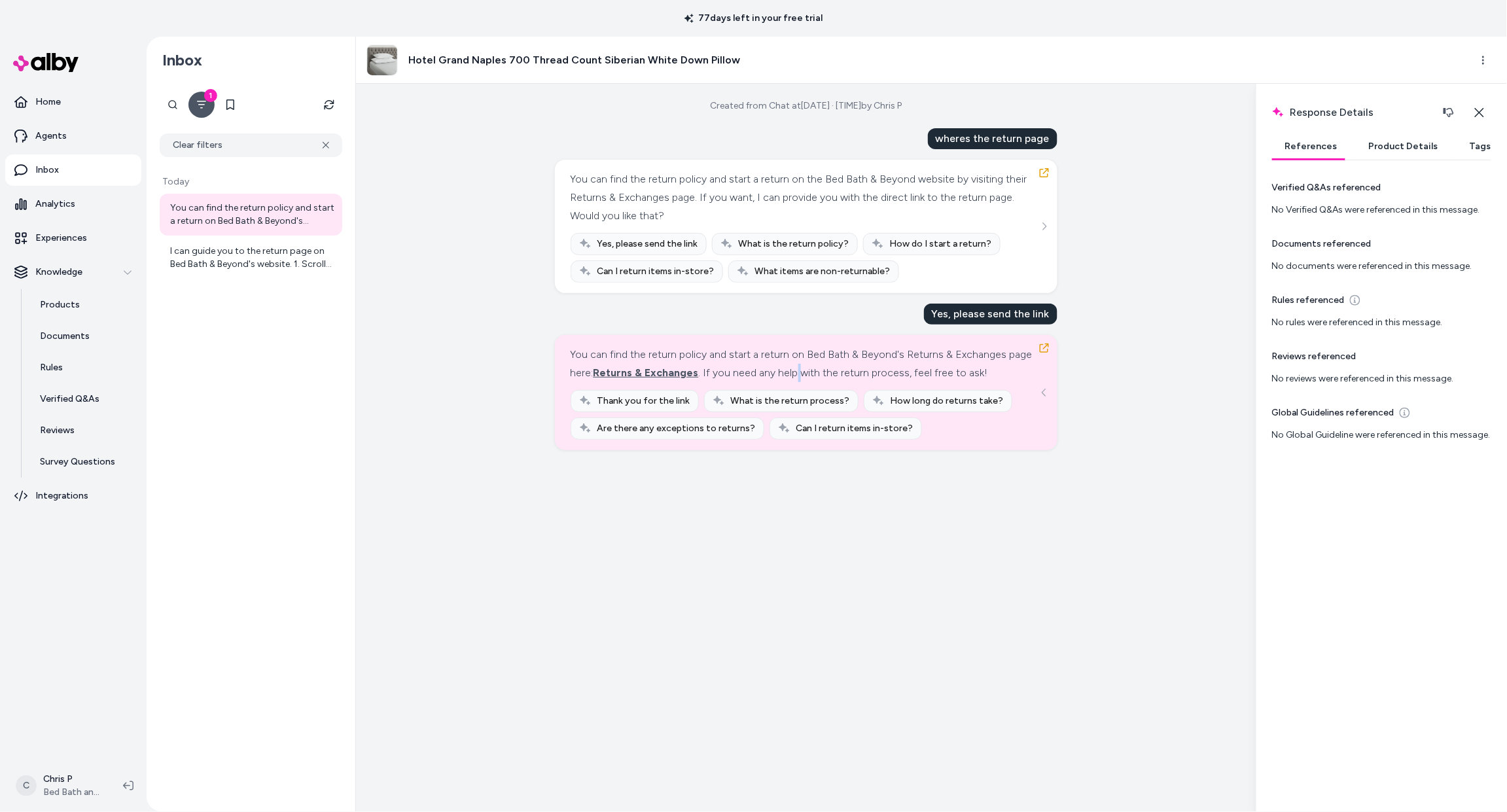 drag, startPoint x: 823, startPoint y: 374, endPoint x: 871, endPoint y: 397, distance: 53.22593 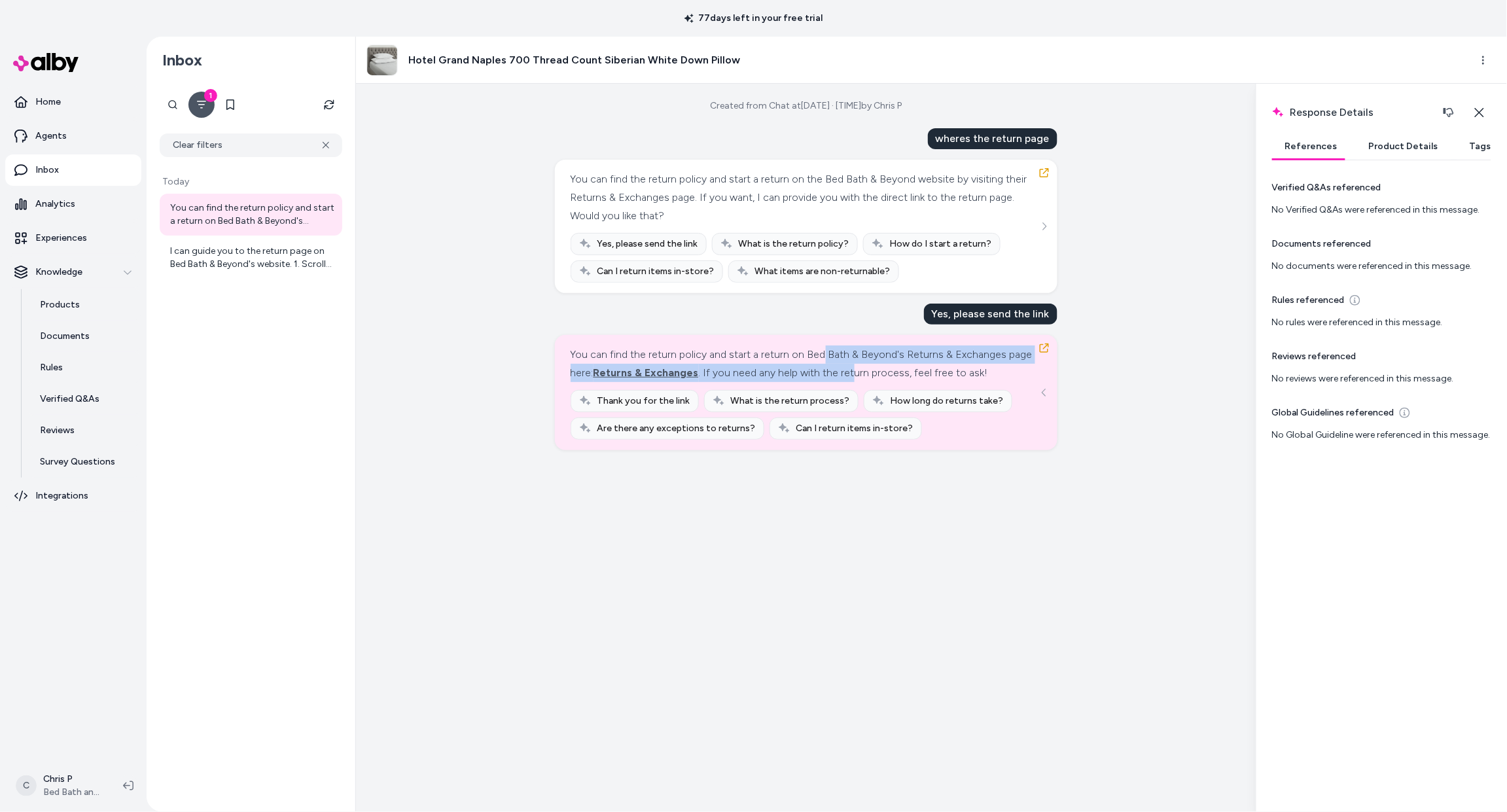 click on "You can find the return policy and start a return on Bed Bath & Beyond's Returns & Exchanges page here:  Returns & Exchanges . If you need any help with the return process, feel free to ask!" at bounding box center (804, 364) 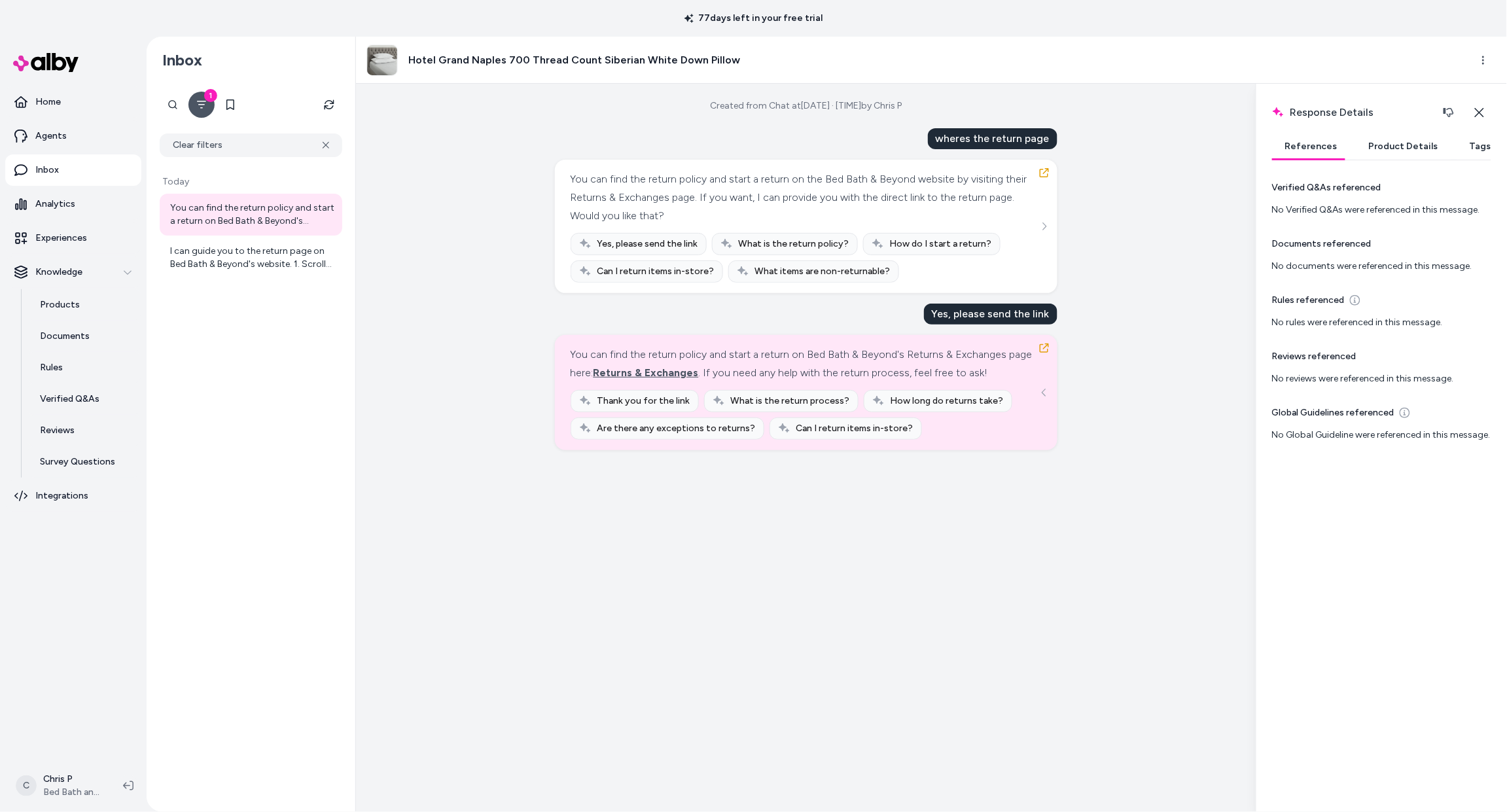 drag, startPoint x: 809, startPoint y: 353, endPoint x: 642, endPoint y: 355, distance: 167.012 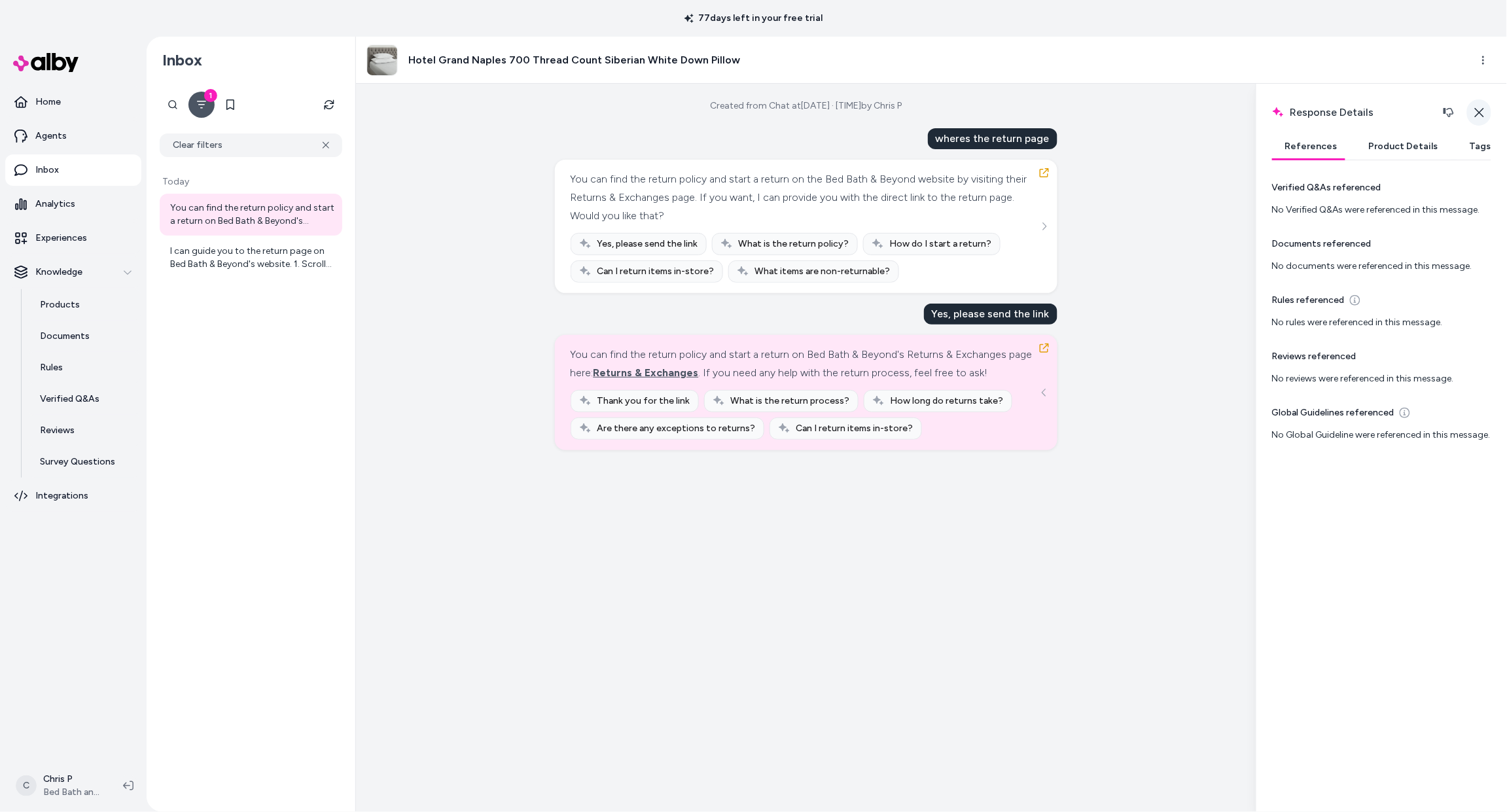 click 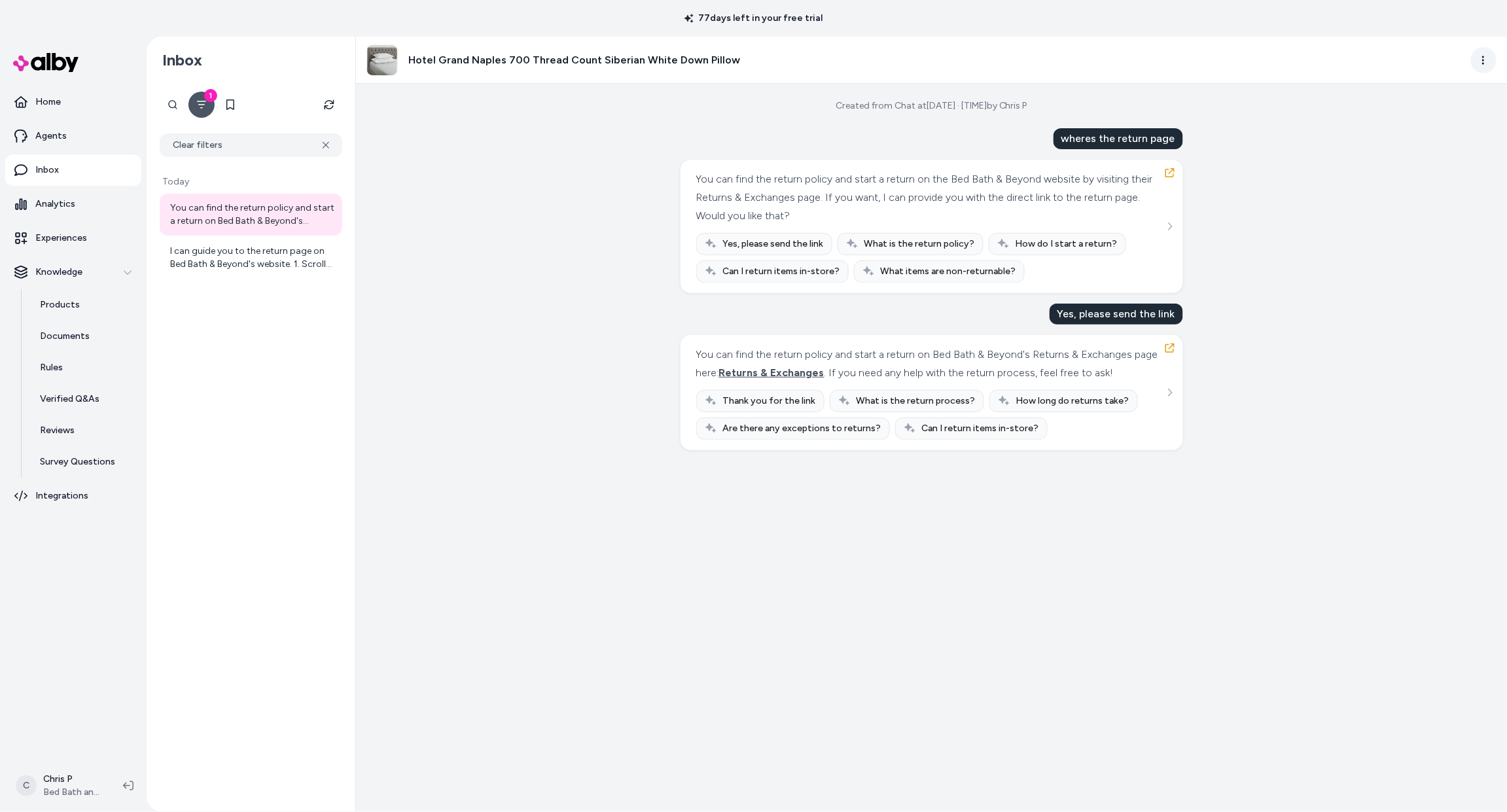 click on "77  days left in your free trial Home Agents Inbox Analytics Experiences Knowledge Products Documents Rules Verified Q&As Reviews Survey Questions Integrations C Chris P Bed Bath and Beyond Inbox 1 Clear filters Today You can find the return policy and start a return on Bed Bath & Beyond's Returns & Exchanges page here: [Returns & Exchanges](https://www.bedbathandbeyond.com/store/static/returns). If you need any help with the return process, feel free to ask! I can guide you to the return page on Bed Bath & Beyond's website.
1. Scroll down to the bottom of the homepage.
2. Look for the "Customer Service" section.
3. Click on the "Returns & Exchanges" link.
Alternatively, you can visit the return page directly by going to the Bed Bath & Beyond website and searching for "Returns & Exchanges" in the search bar.
If you want, I can also provide you with a direct link to the return policy page. Would you like that? Hotel Grand Naples 700 Thread Count Siberian White Down Pillow Created from Chat at   by Chris P" at bounding box center (753, 406) 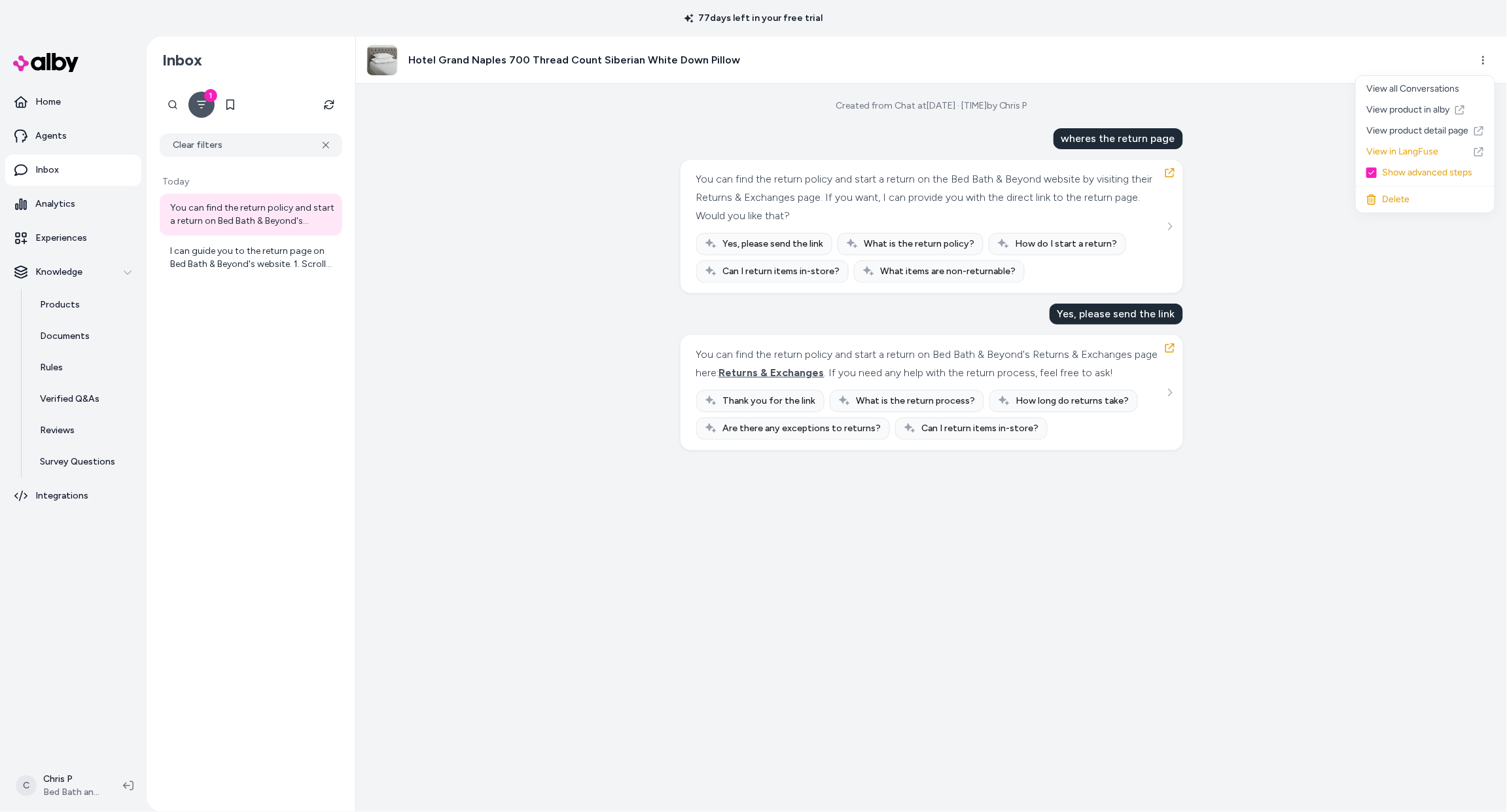 click on "77  days left in your free trial Home Agents Inbox Analytics Experiences Knowledge Products Documents Rules Verified Q&As Reviews Survey Questions Integrations C Chris P Bed Bath and Beyond Inbox 1 Clear filters Today You can find the return policy and start a return on Bed Bath & Beyond's Returns & Exchanges page here: [Returns & Exchanges](https://www.bedbathandbeyond.com/store/static/returns). If you need any help with the return process, feel free to ask! I can guide you to the return page on Bed Bath & Beyond's website.
1. Scroll down to the bottom of the homepage.
2. Look for the "Customer Service" section.
3. Click on the "Returns & Exchanges" link.
Alternatively, you can visit the return page directly by going to the Bed Bath & Beyond website and searching for "Returns & Exchanges" in the search bar.
If you want, I can also provide you with a direct link to the return policy page. Would you like that? Hotel Grand Naples 700 Thread Count Siberian White Down Pillow Created from Chat at   by Chris P" at bounding box center (753, 406) 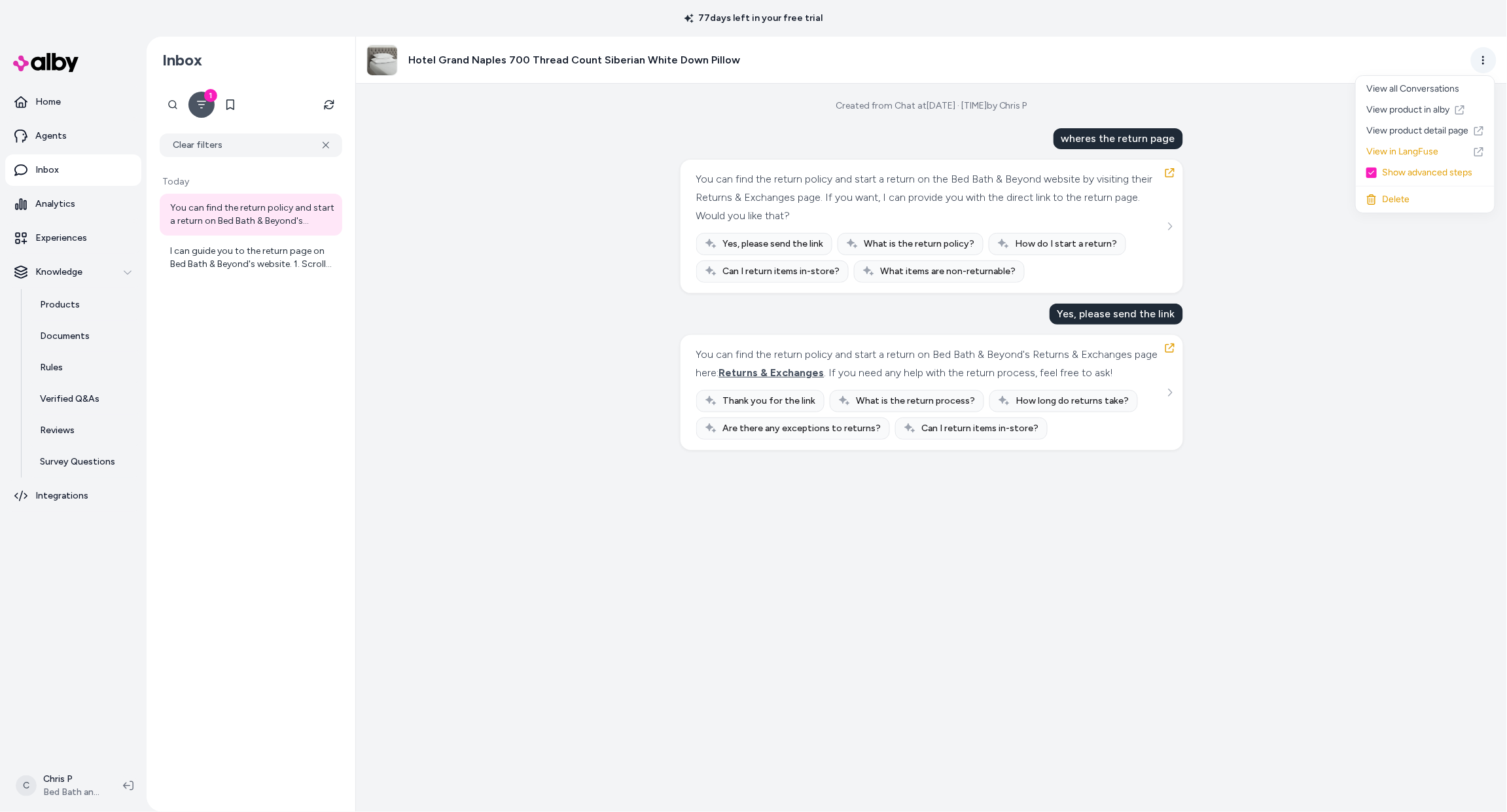 click on "77  days left in your free trial Home Agents Inbox Analytics Experiences Knowledge Products Documents Rules Verified Q&As Reviews Survey Questions Integrations C Chris P Bed Bath and Beyond Inbox 1 Clear filters Today You can find the return policy and start a return on Bed Bath & Beyond's Returns & Exchanges page here: [Returns & Exchanges](https://www.bedbathandbeyond.com/store/static/returns). If you need any help with the return process, feel free to ask! I can guide you to the return page on Bed Bath & Beyond's website.
1. Scroll down to the bottom of the homepage.
2. Look for the "Customer Service" section.
3. Click on the "Returns & Exchanges" link.
Alternatively, you can visit the return page directly by going to the Bed Bath & Beyond website and searching for "Returns & Exchanges" in the search bar.
If you want, I can also provide you with a direct link to the return policy page. Would you like that? Hotel Grand Naples 700 Thread Count Siberian White Down Pillow Created from Chat at   by Chris P" at bounding box center (753, 406) 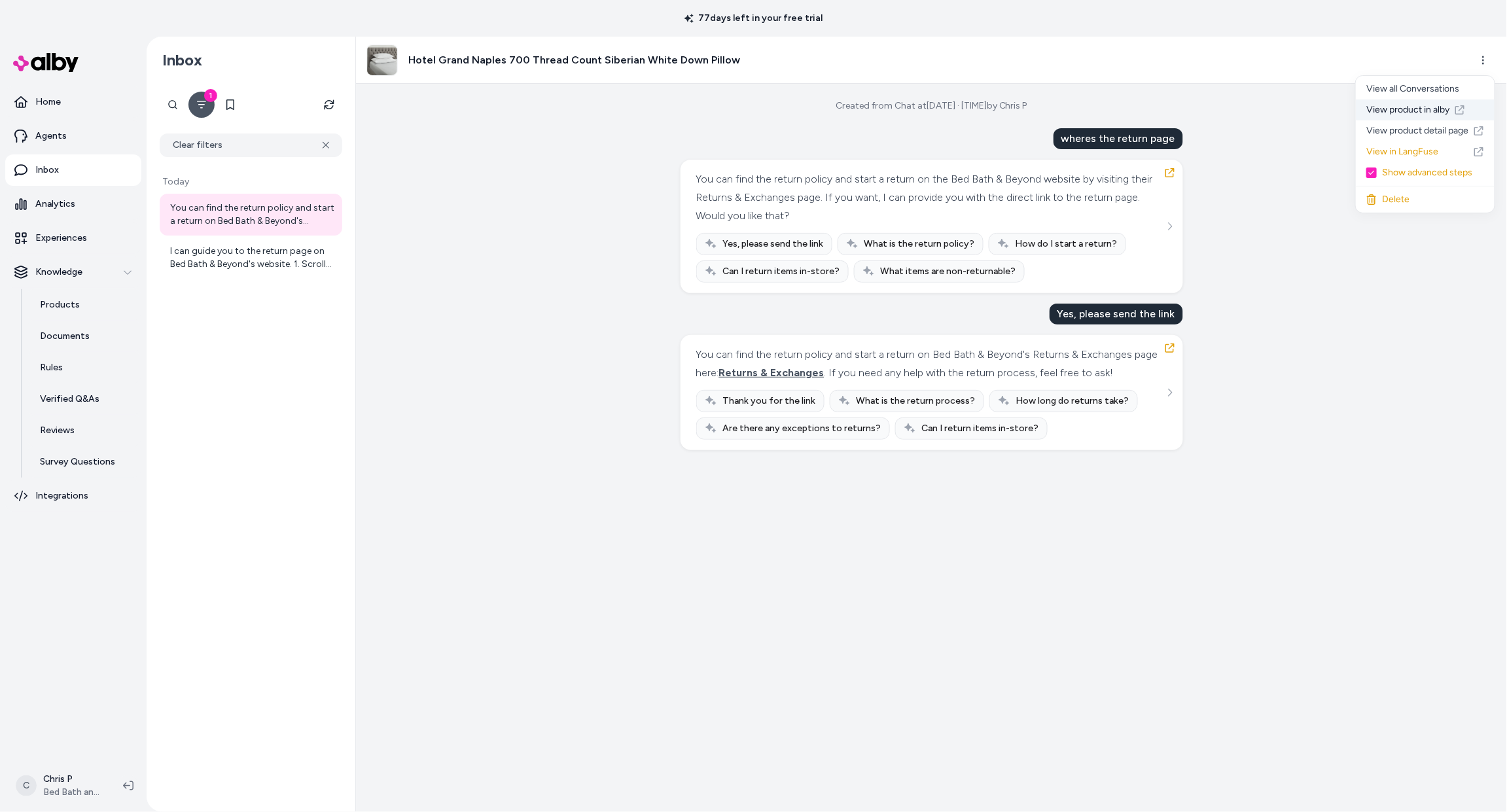click on "View product in alby" at bounding box center [1425, 110] 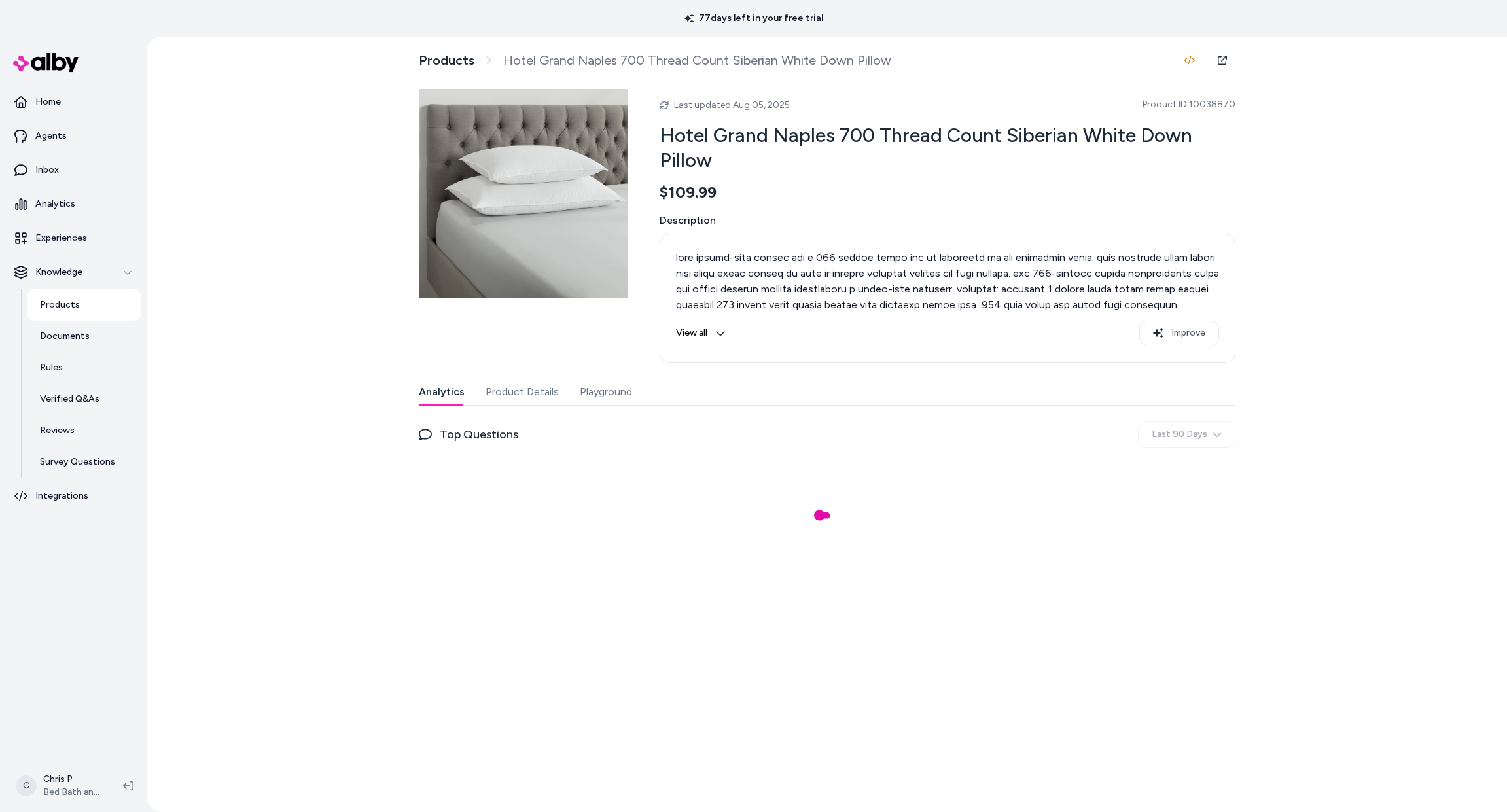 scroll, scrollTop: 0, scrollLeft: 0, axis: both 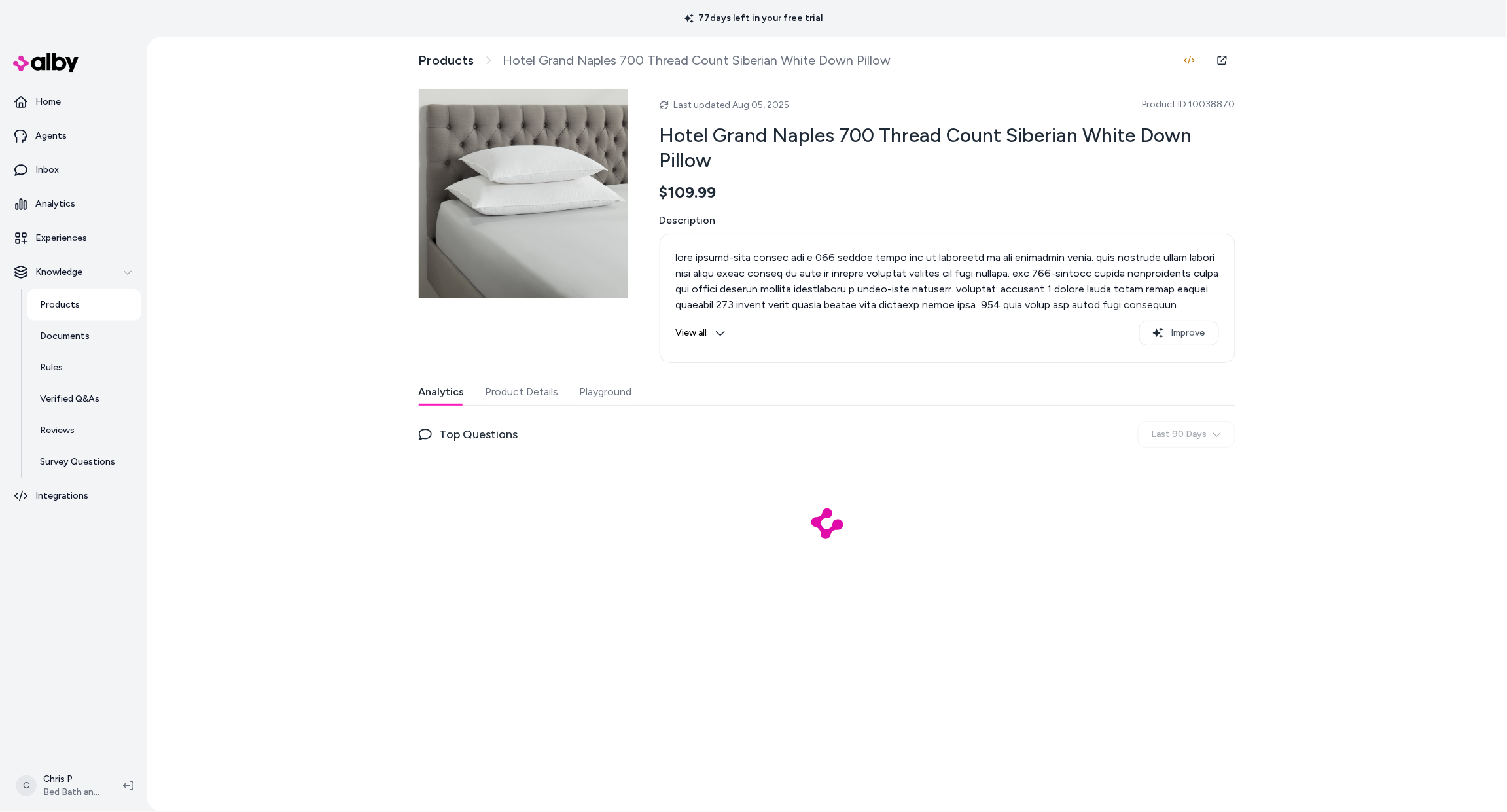 click on "Playground" at bounding box center (606, 392) 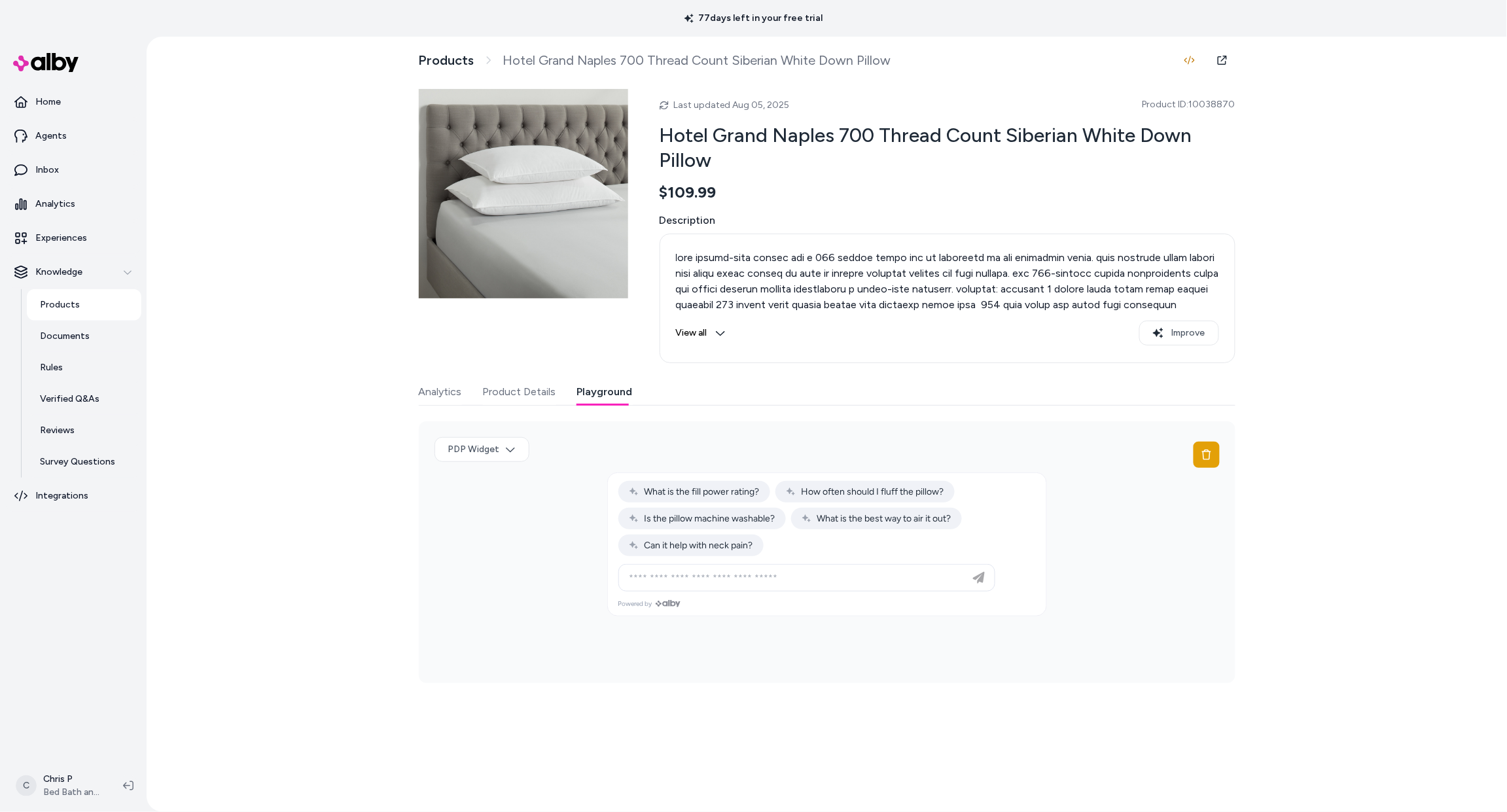 drag, startPoint x: 717, startPoint y: 570, endPoint x: 718, endPoint y: 578, distance: 8.062258 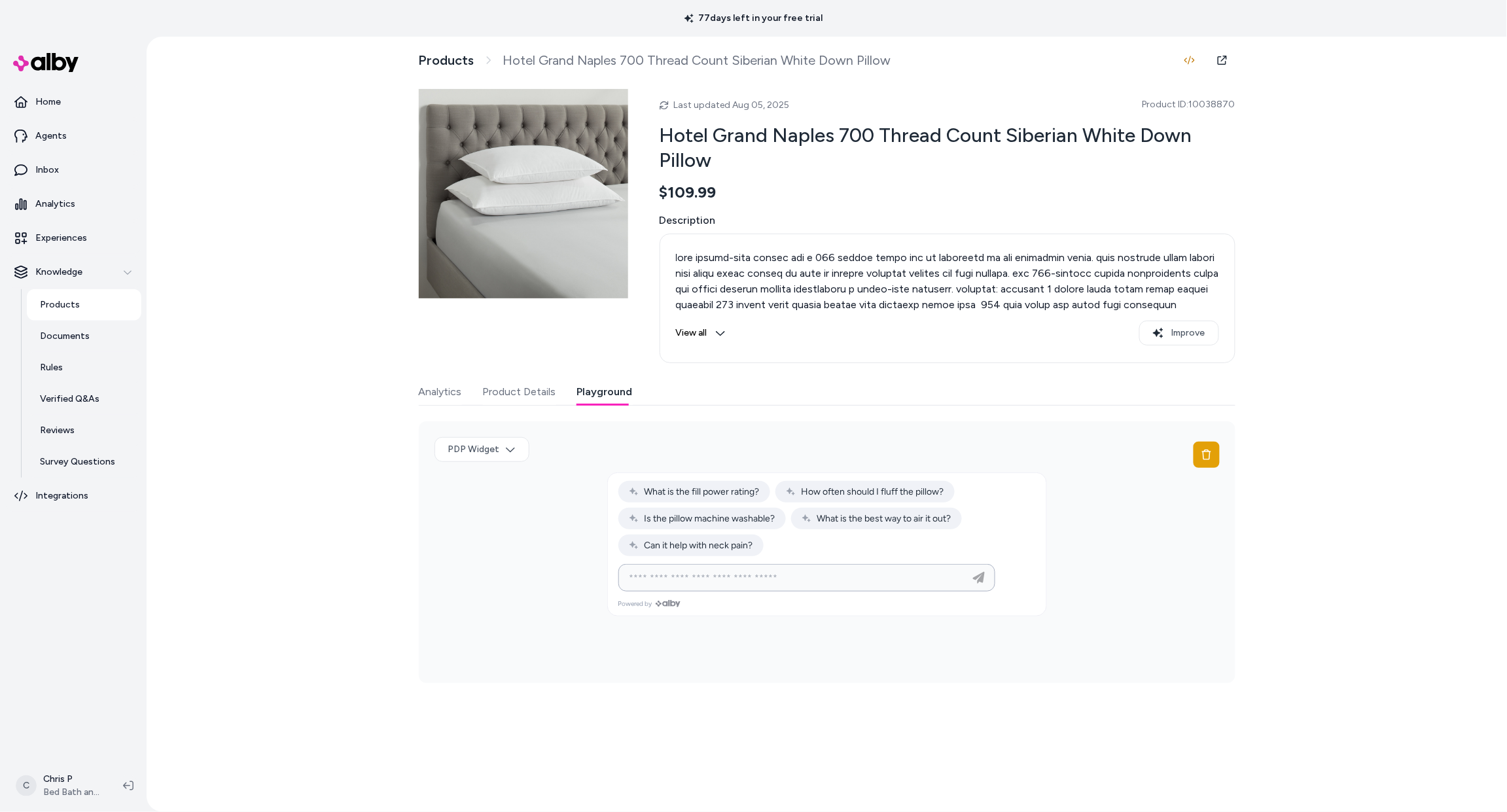 click at bounding box center [794, 578] 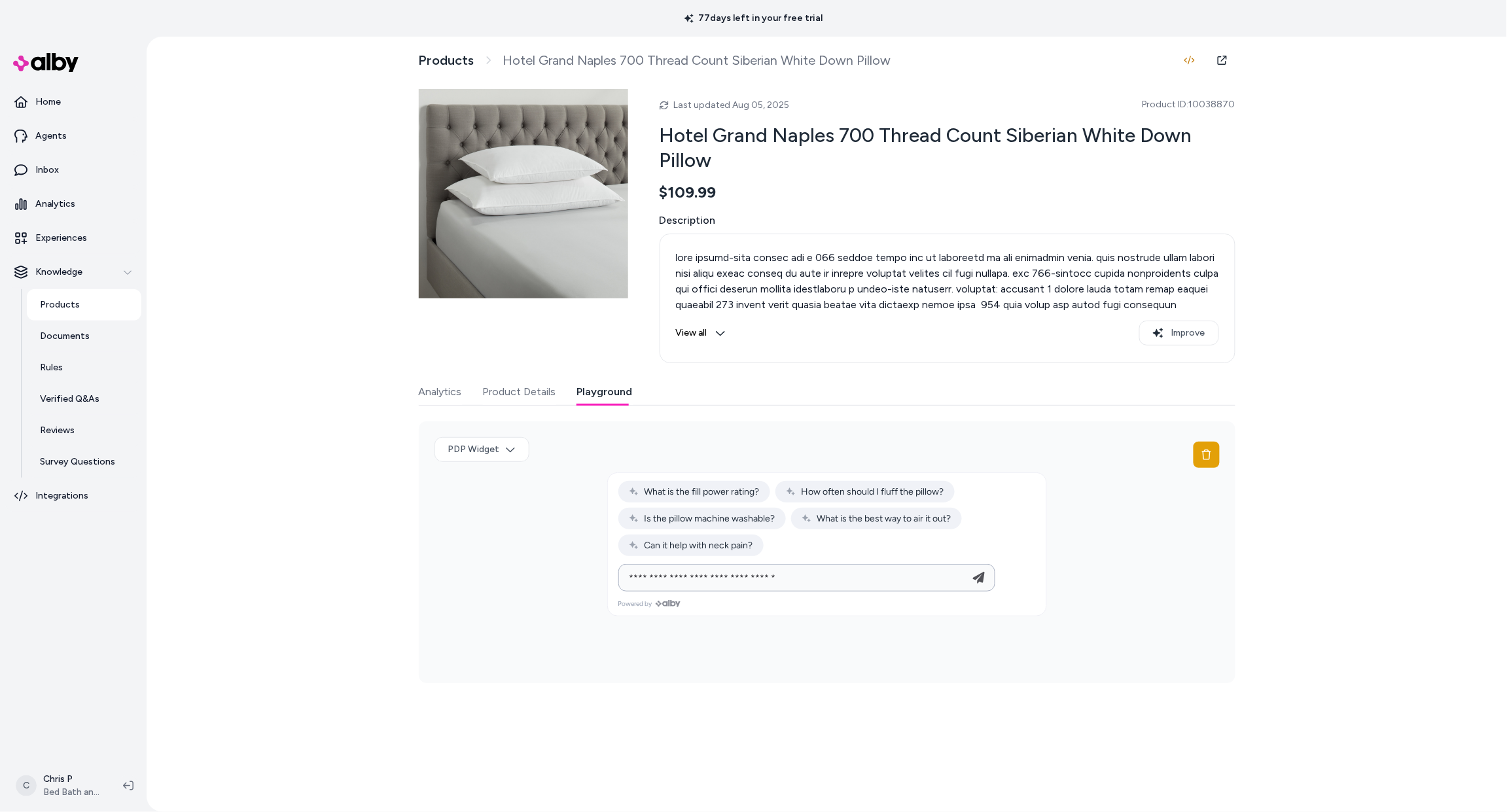 type on "**********" 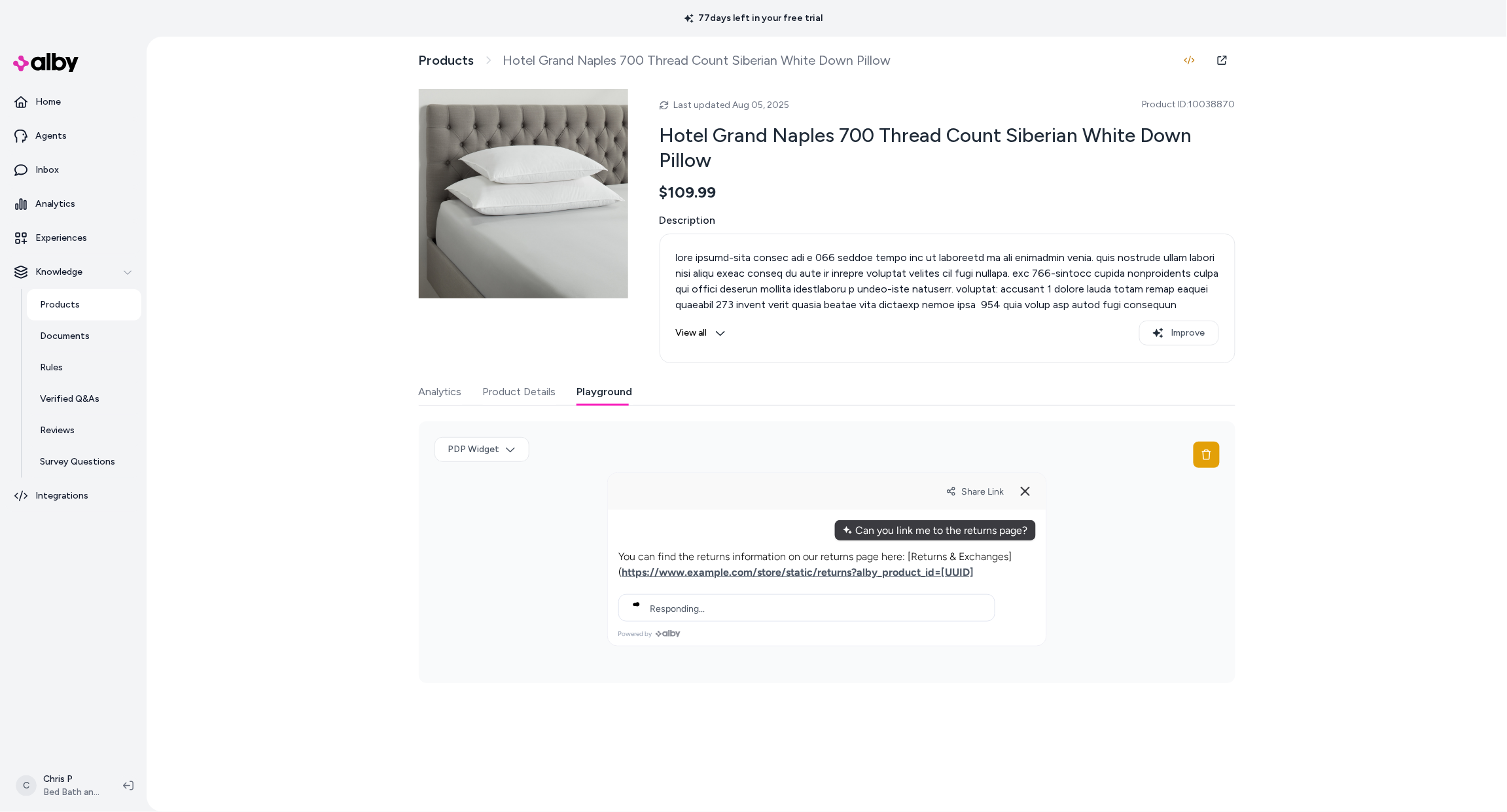 type 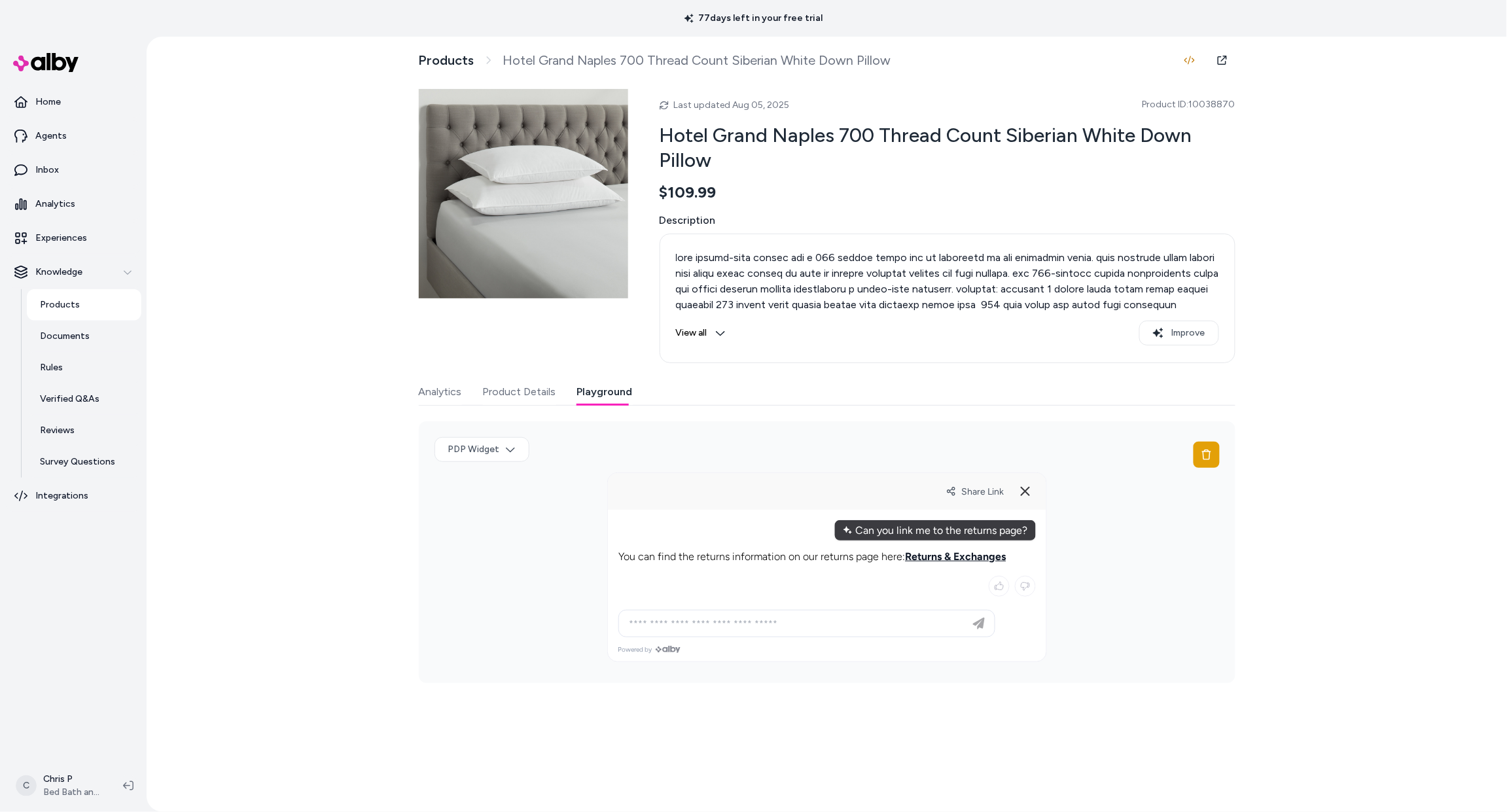 click on "Returns & Exchanges" at bounding box center [956, 556] 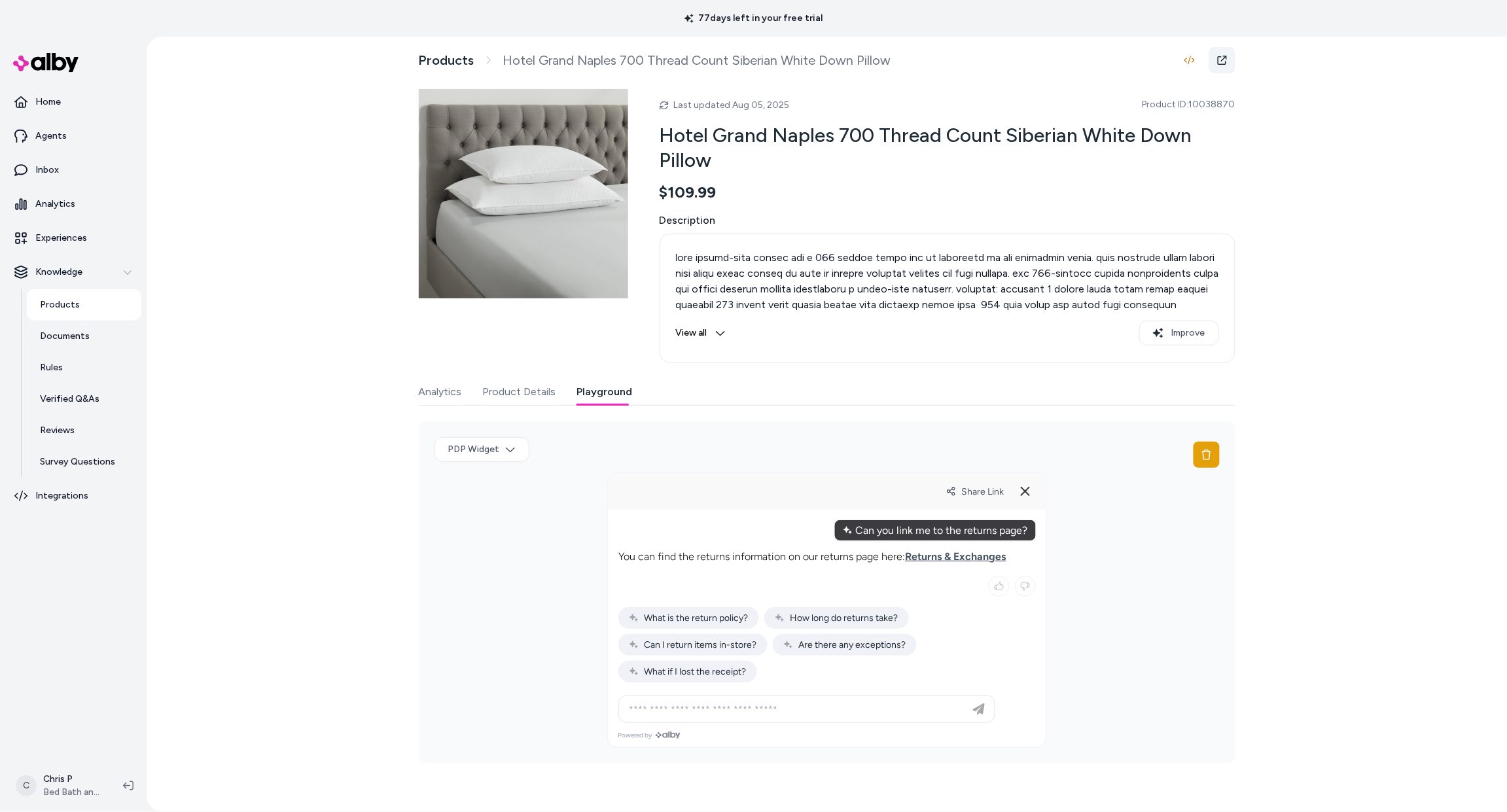 click 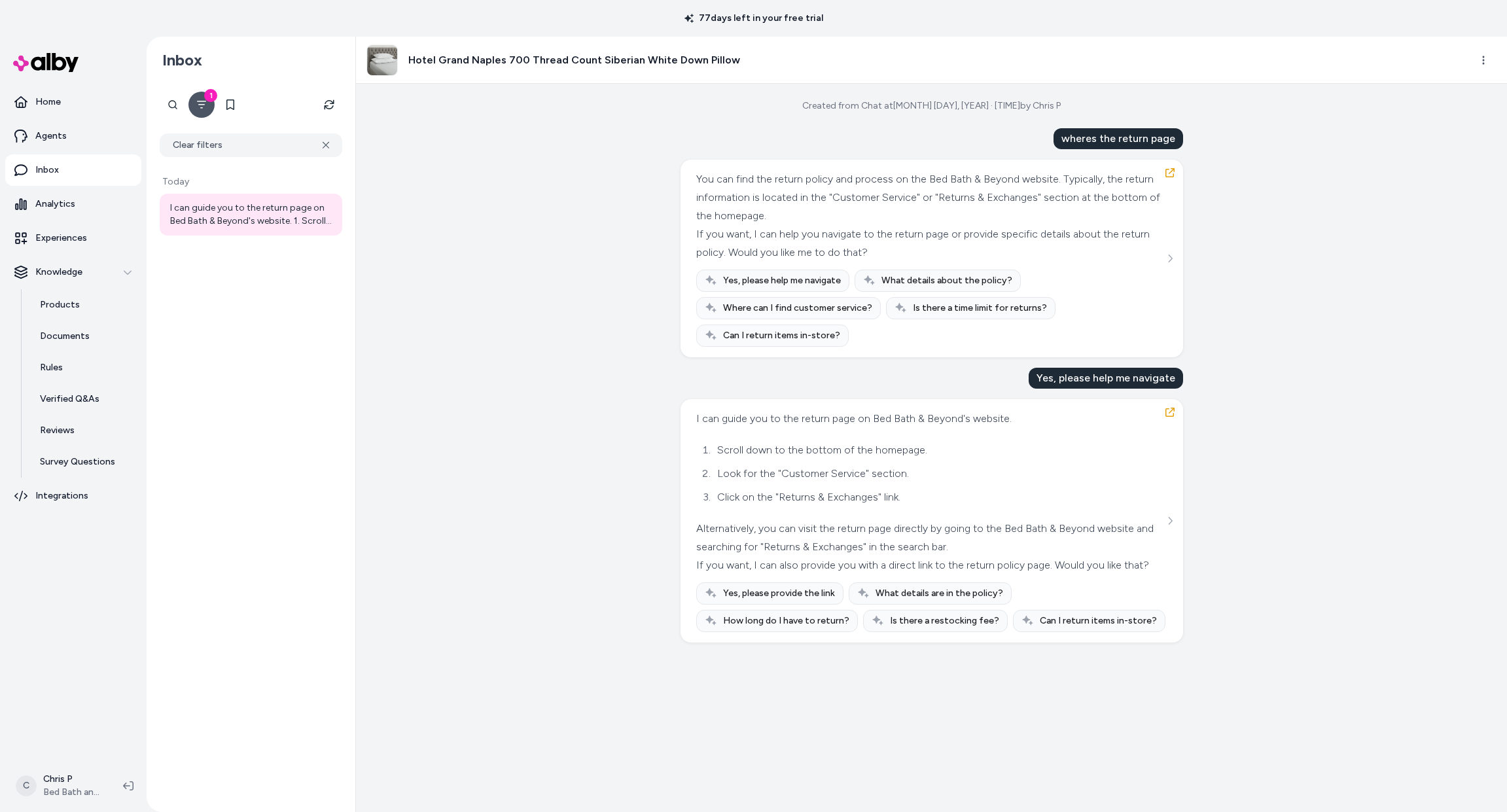 scroll, scrollTop: 0, scrollLeft: 0, axis: both 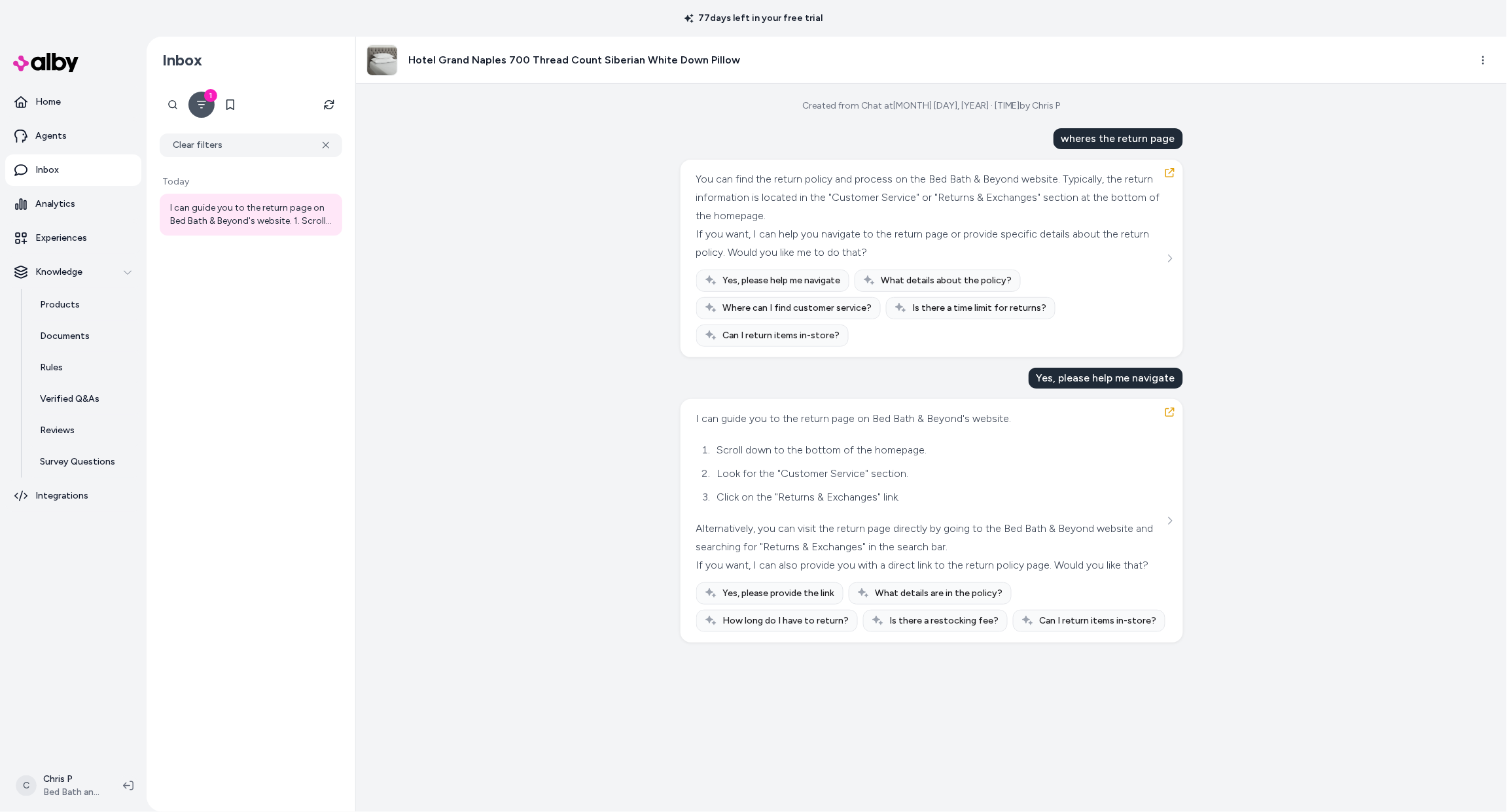 click on "Scroll down to the bottom of the homepage." at bounding box center (938, 450) 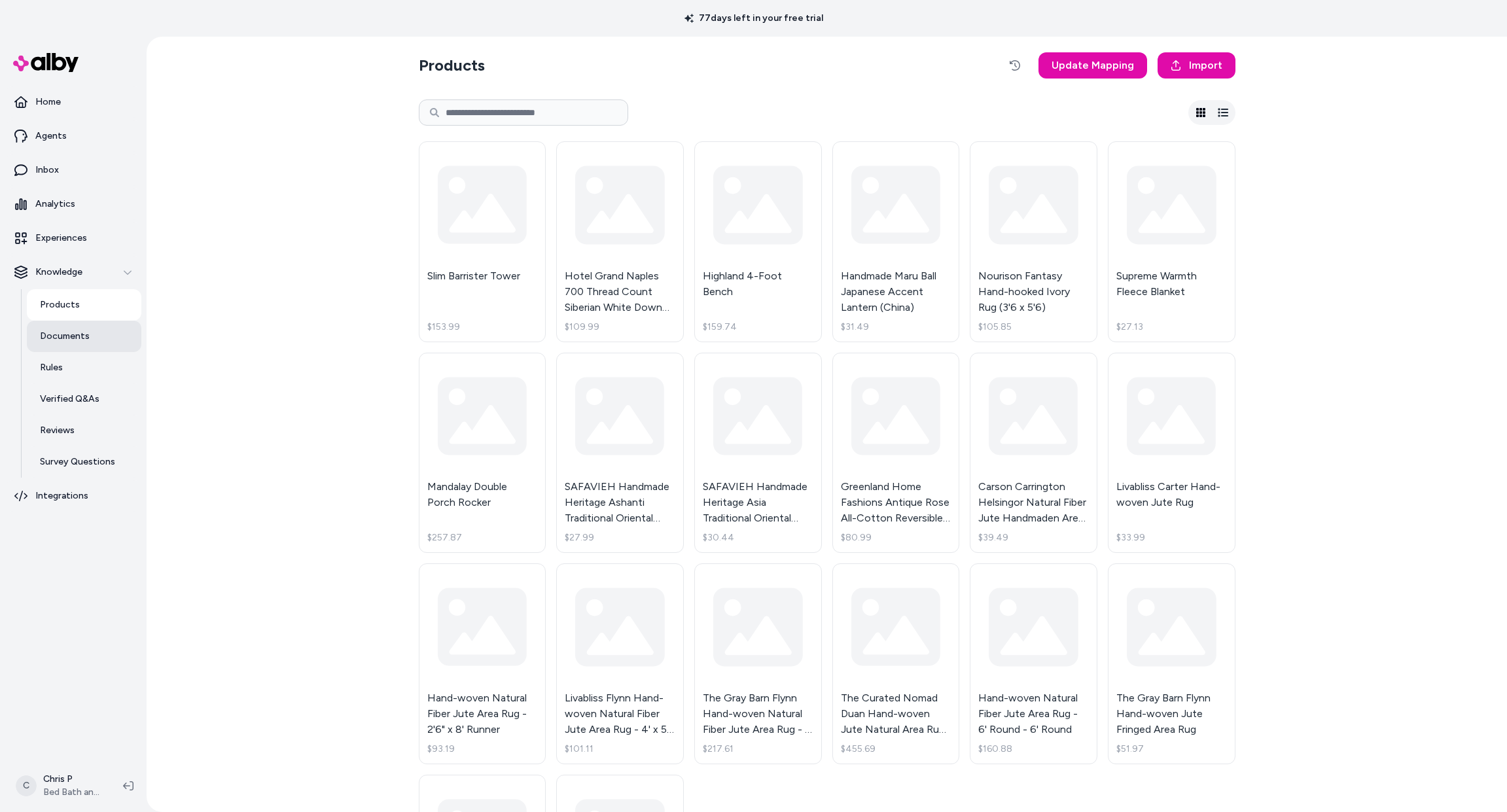 scroll, scrollTop: 0, scrollLeft: 0, axis: both 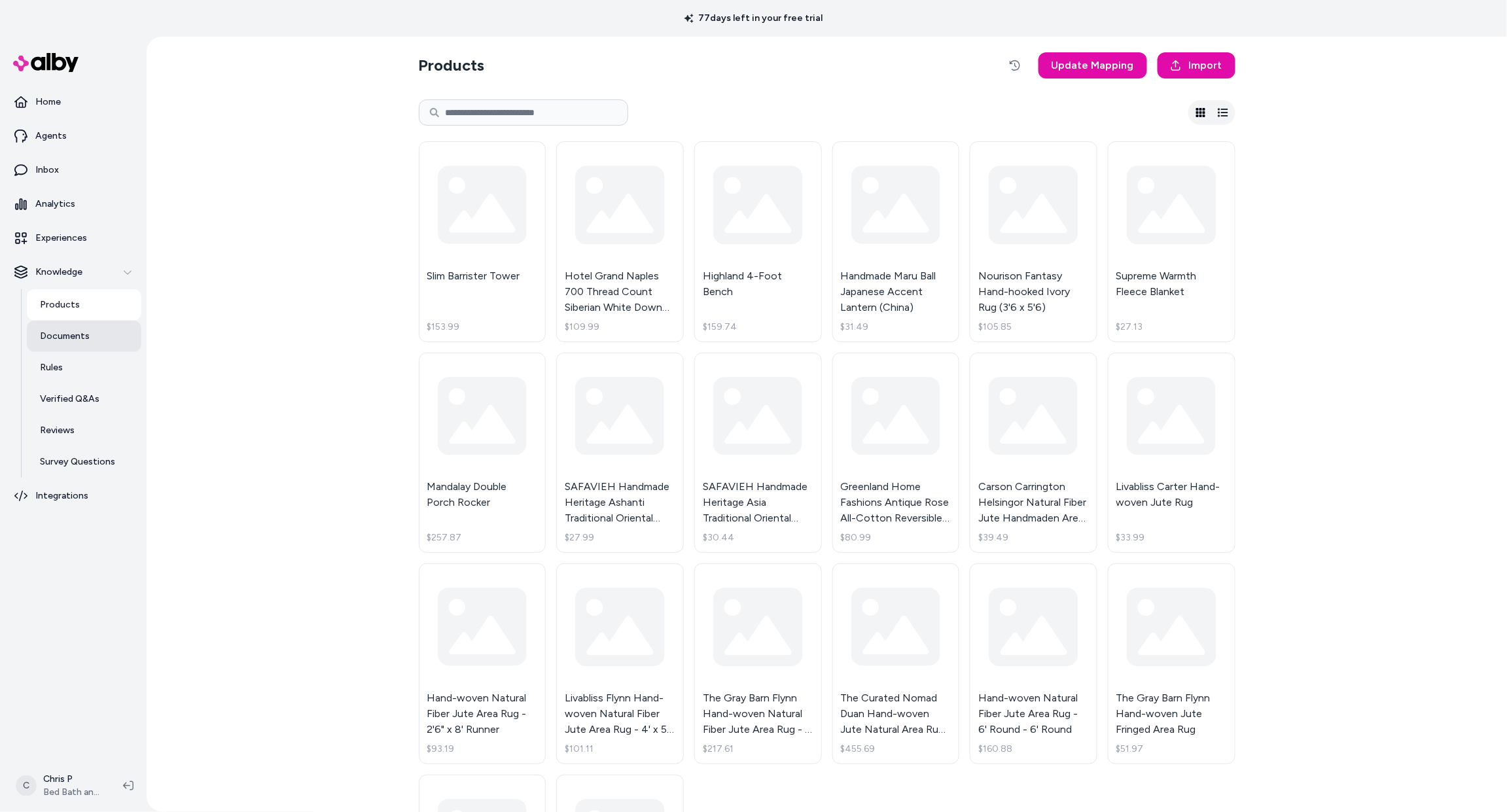 type 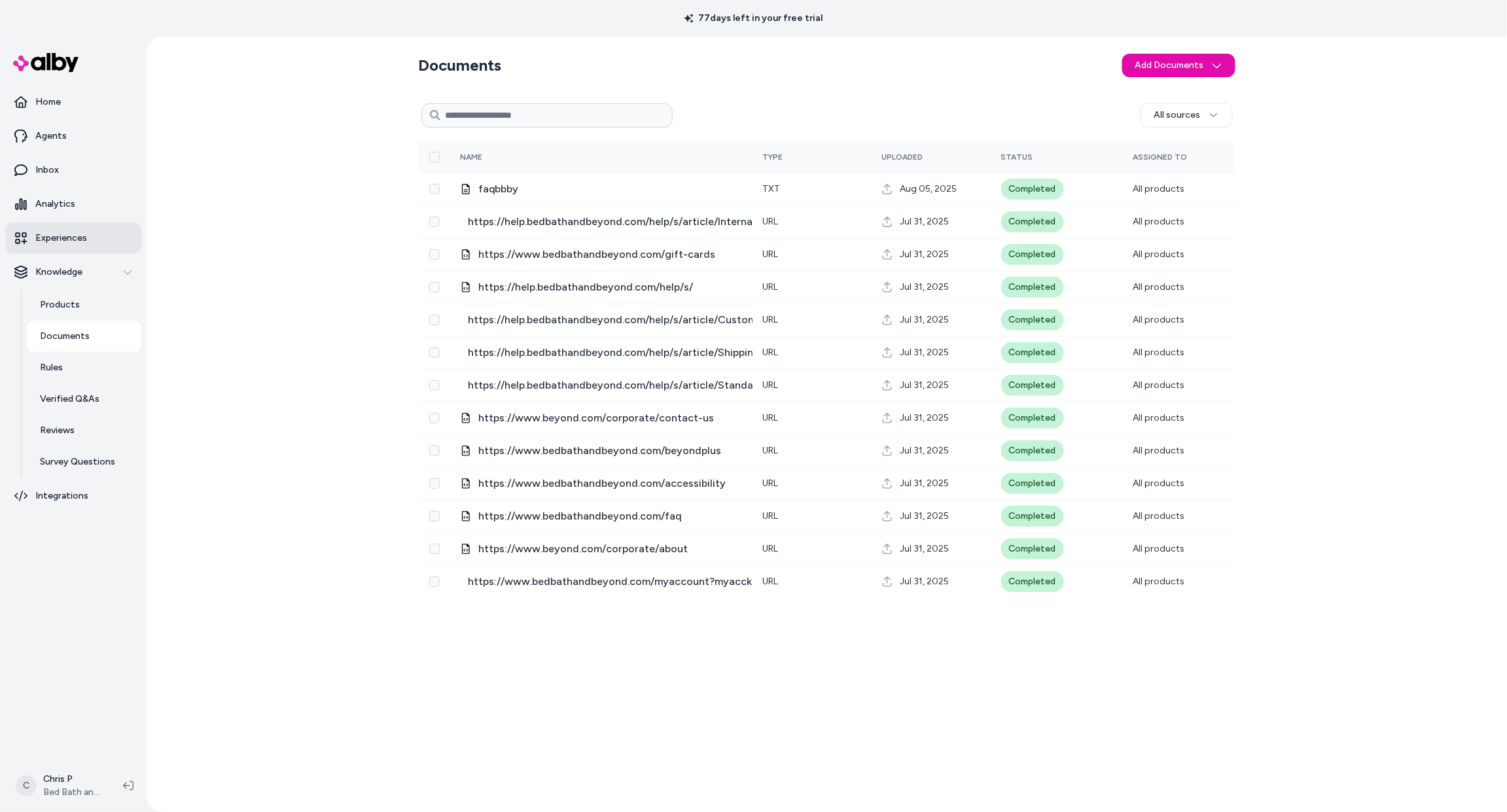 click on "Experiences" at bounding box center [73, 238] 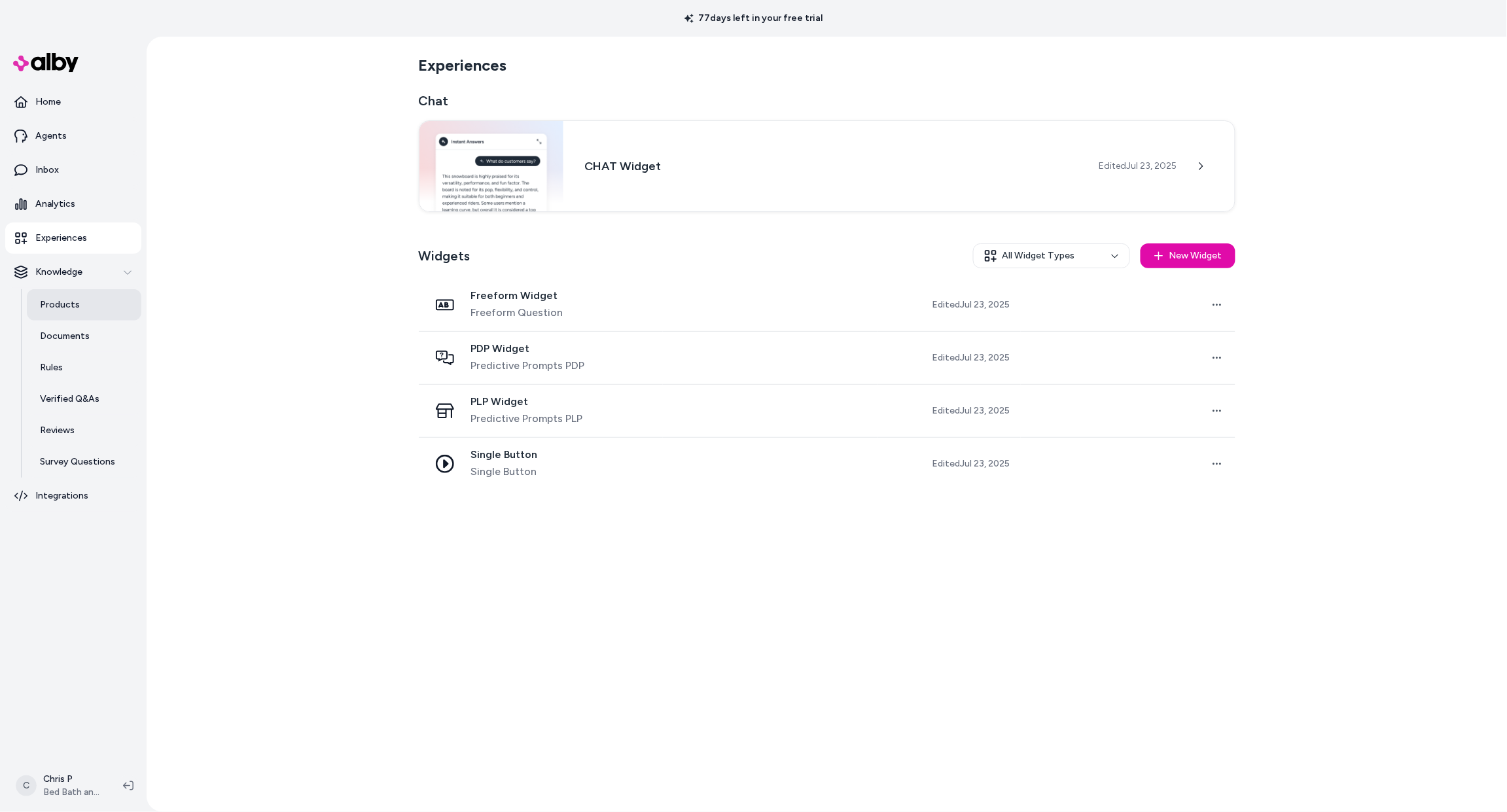 click on "Products" at bounding box center [84, 305] 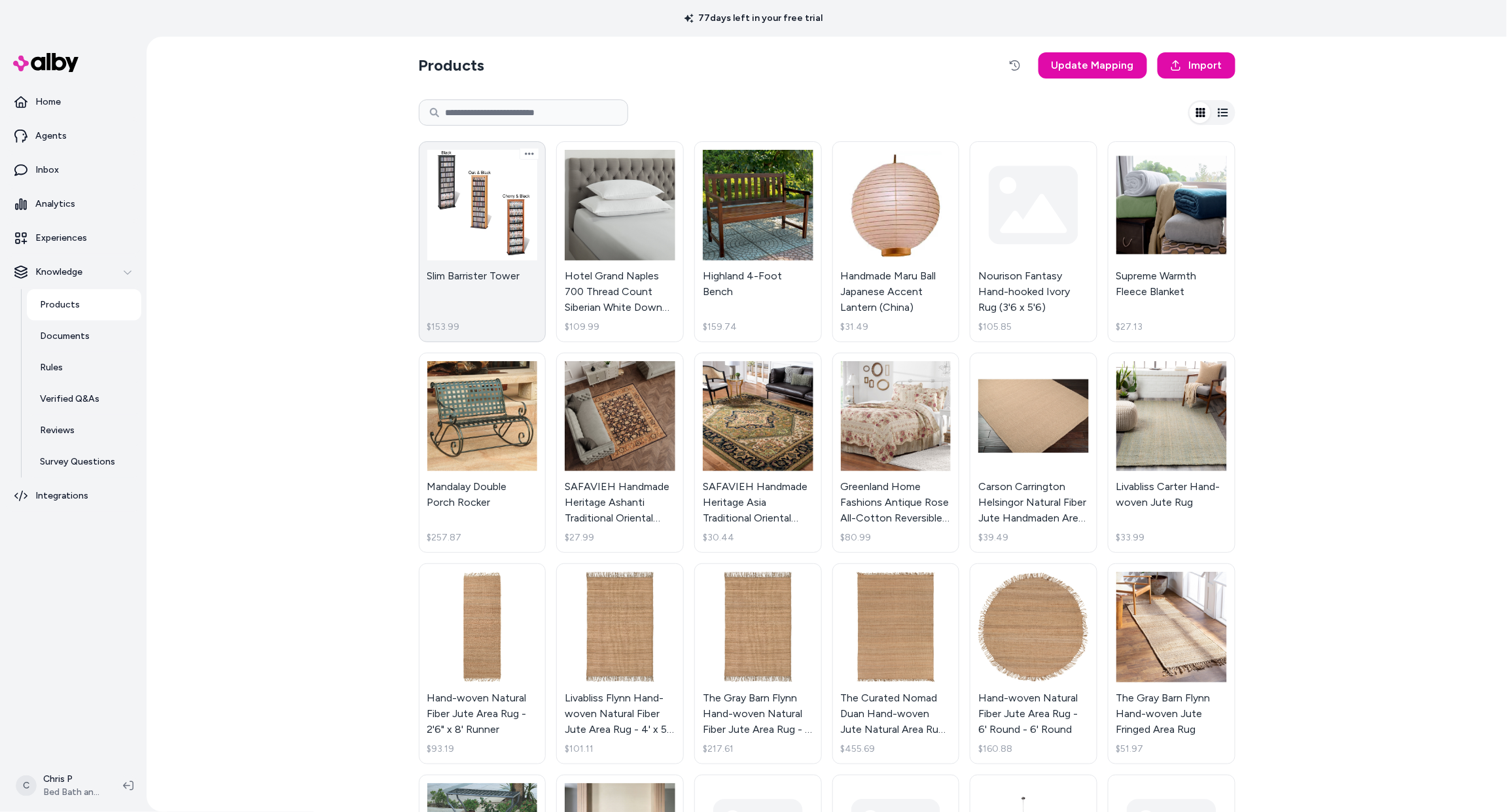 click on "Slim Barrister Tower $153.99" at bounding box center [482, 241] 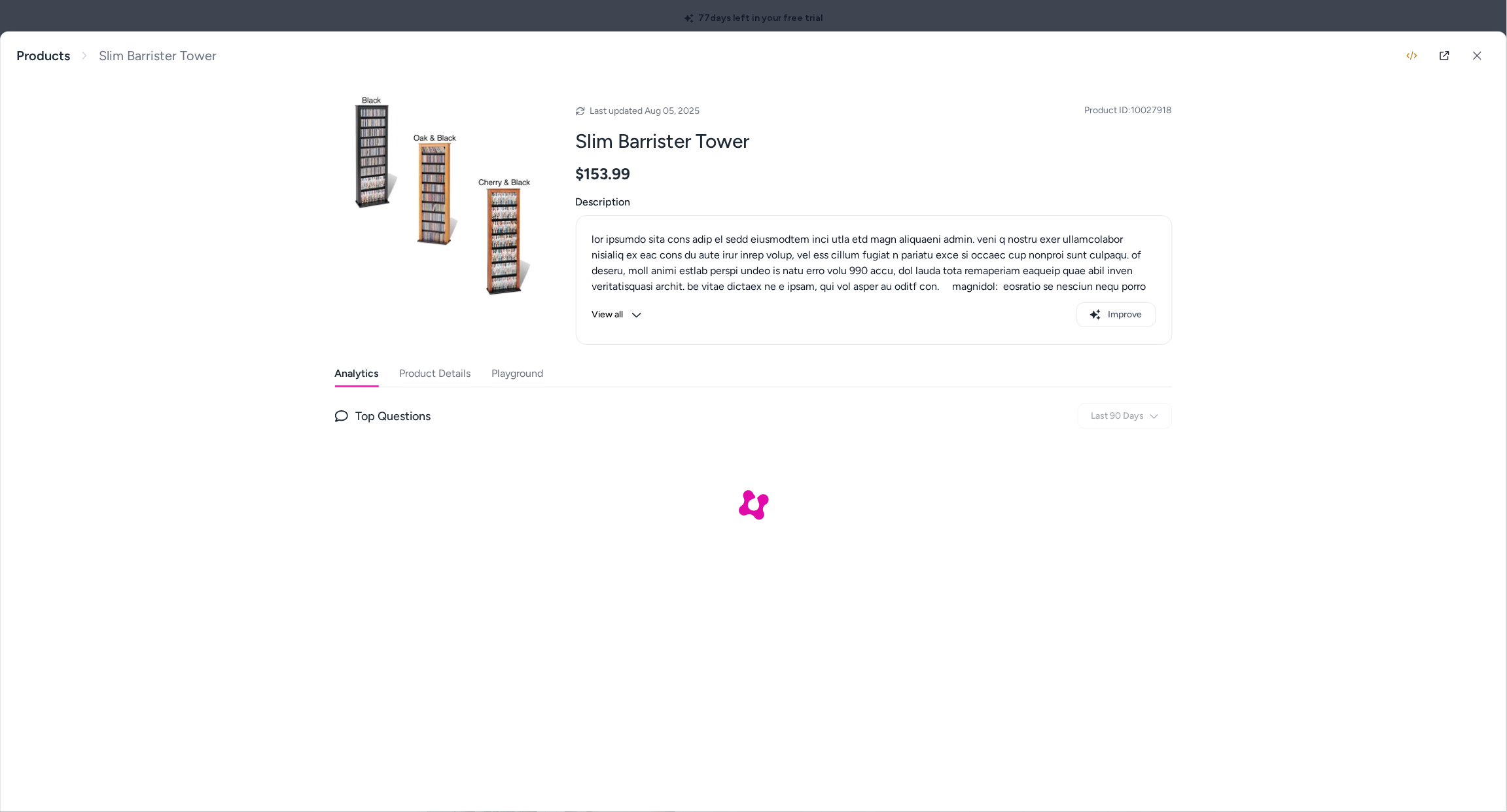 click on "Product Details" at bounding box center (435, 374) 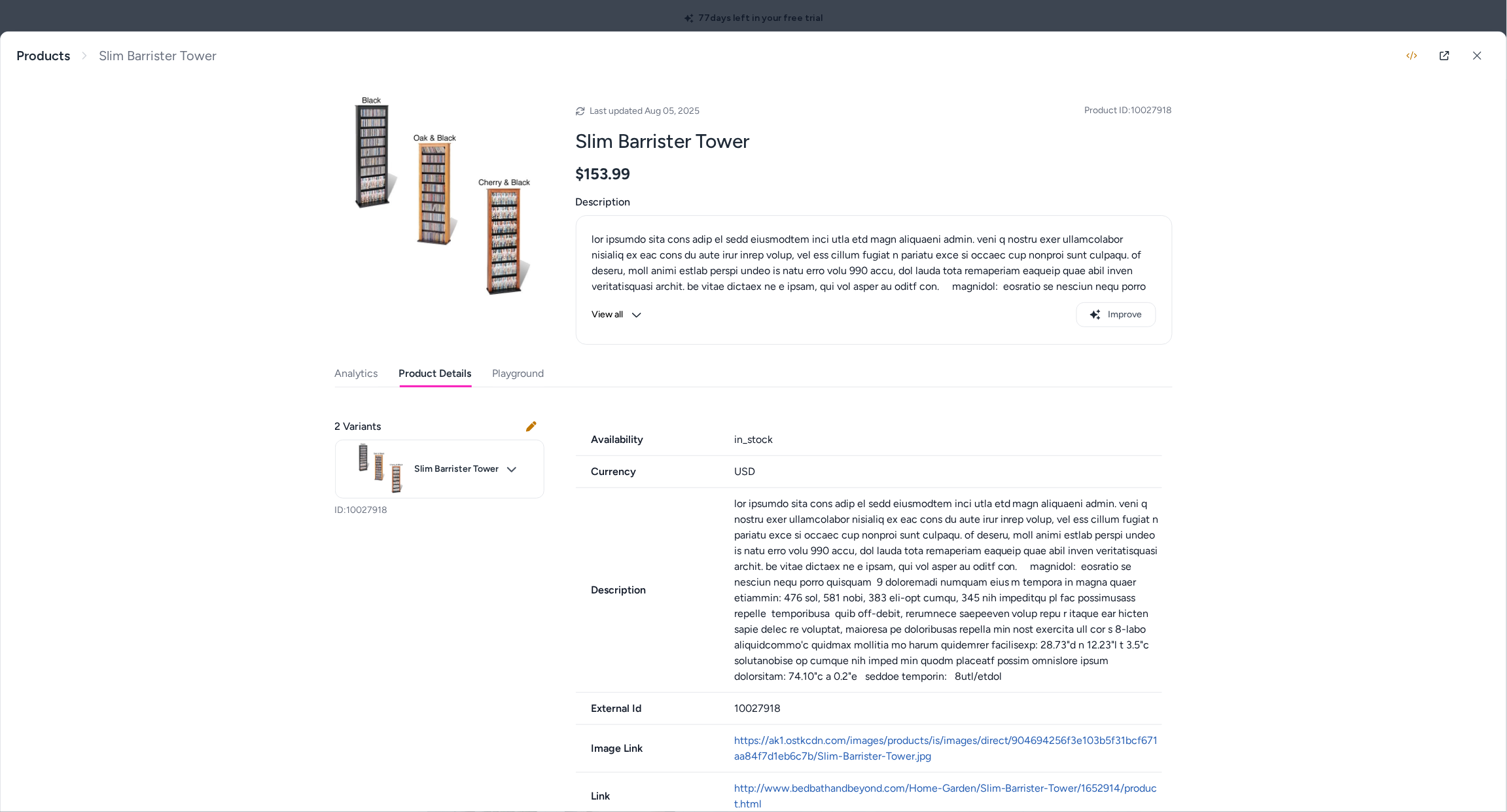 click on "Playground" at bounding box center (518, 374) 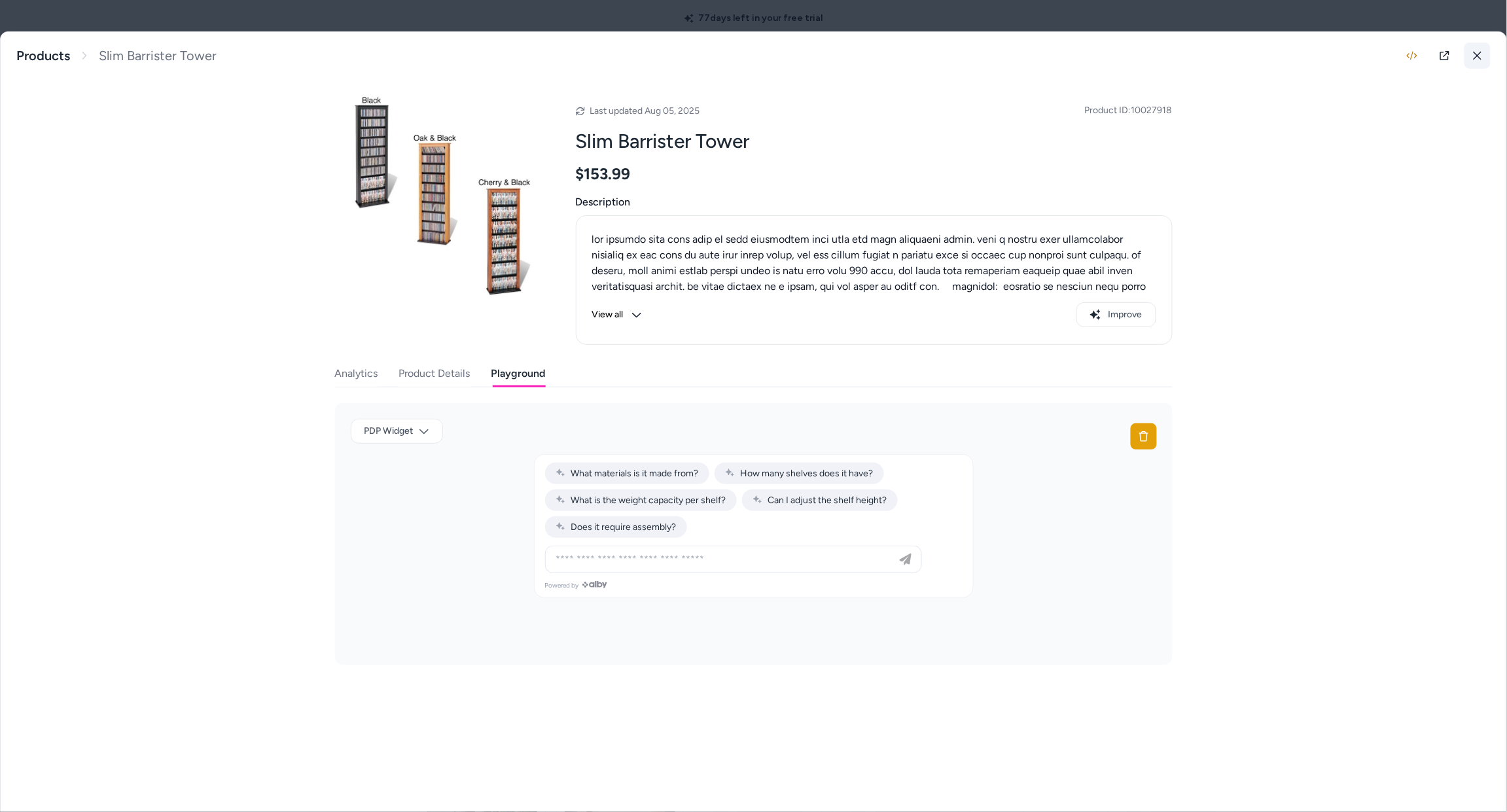 click at bounding box center (1478, 56) 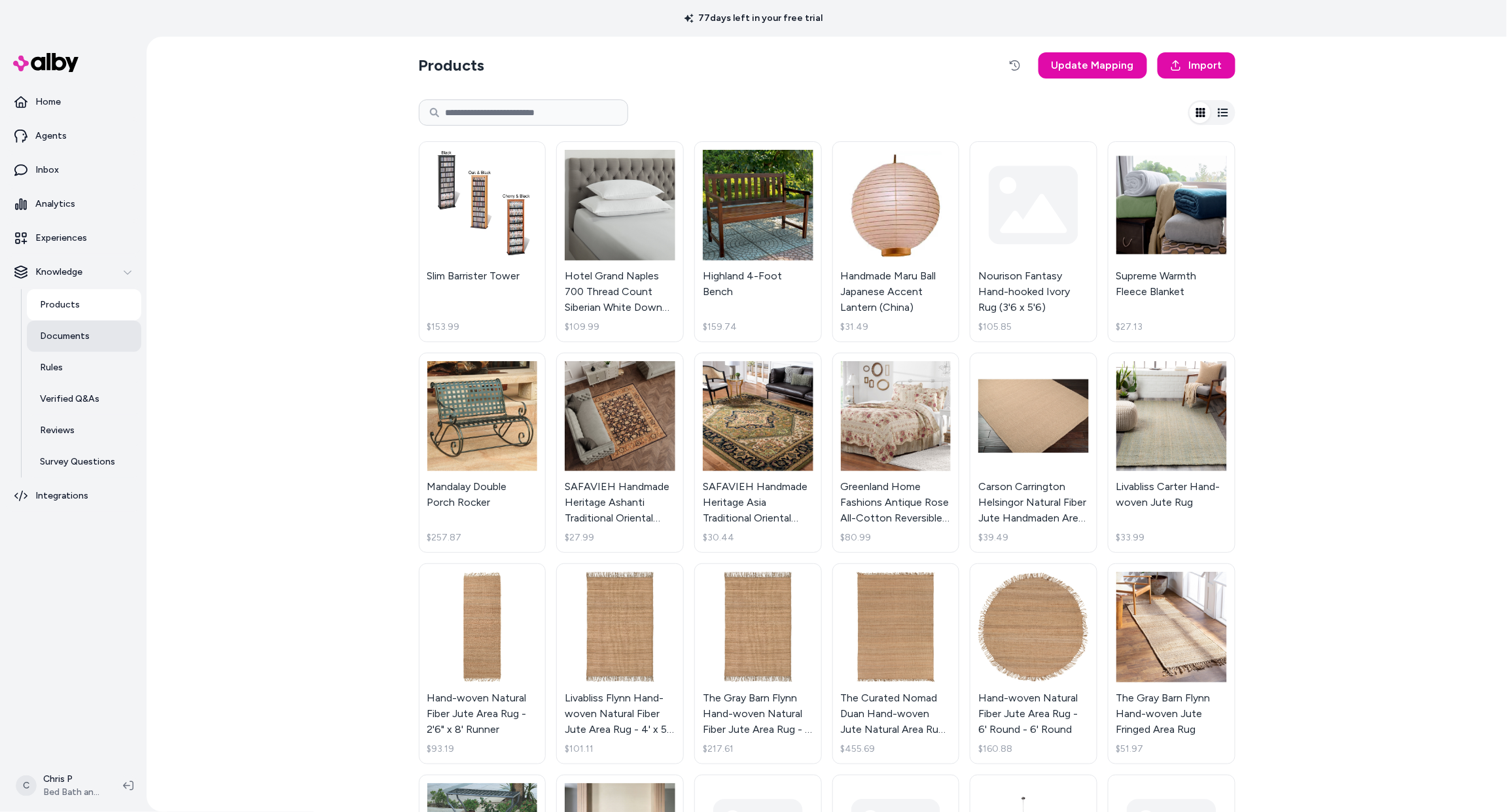 click on "Documents" at bounding box center [84, 336] 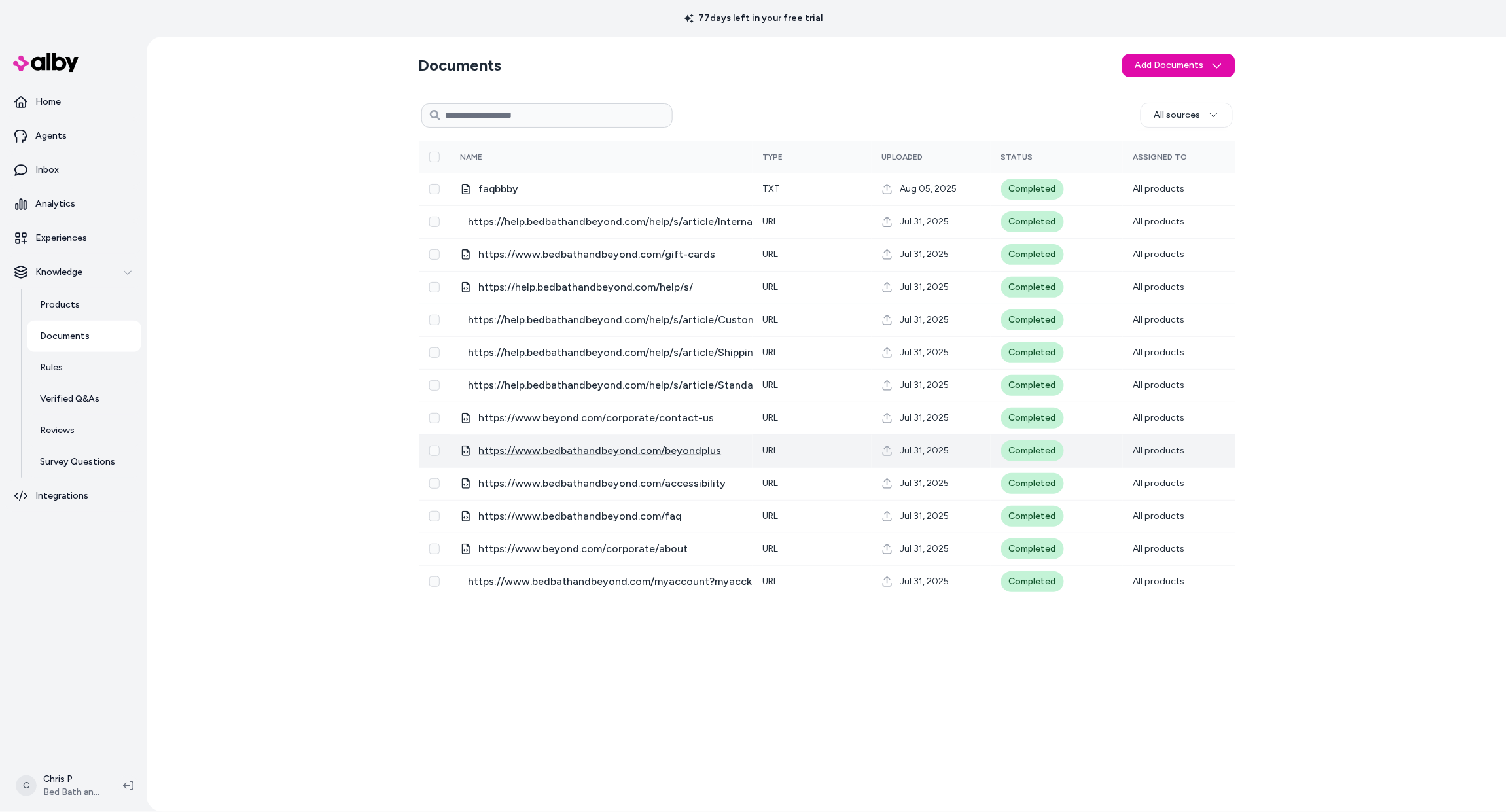 click on "https://www.bedbathandbeyond.com/beyondplus" at bounding box center (600, 451) 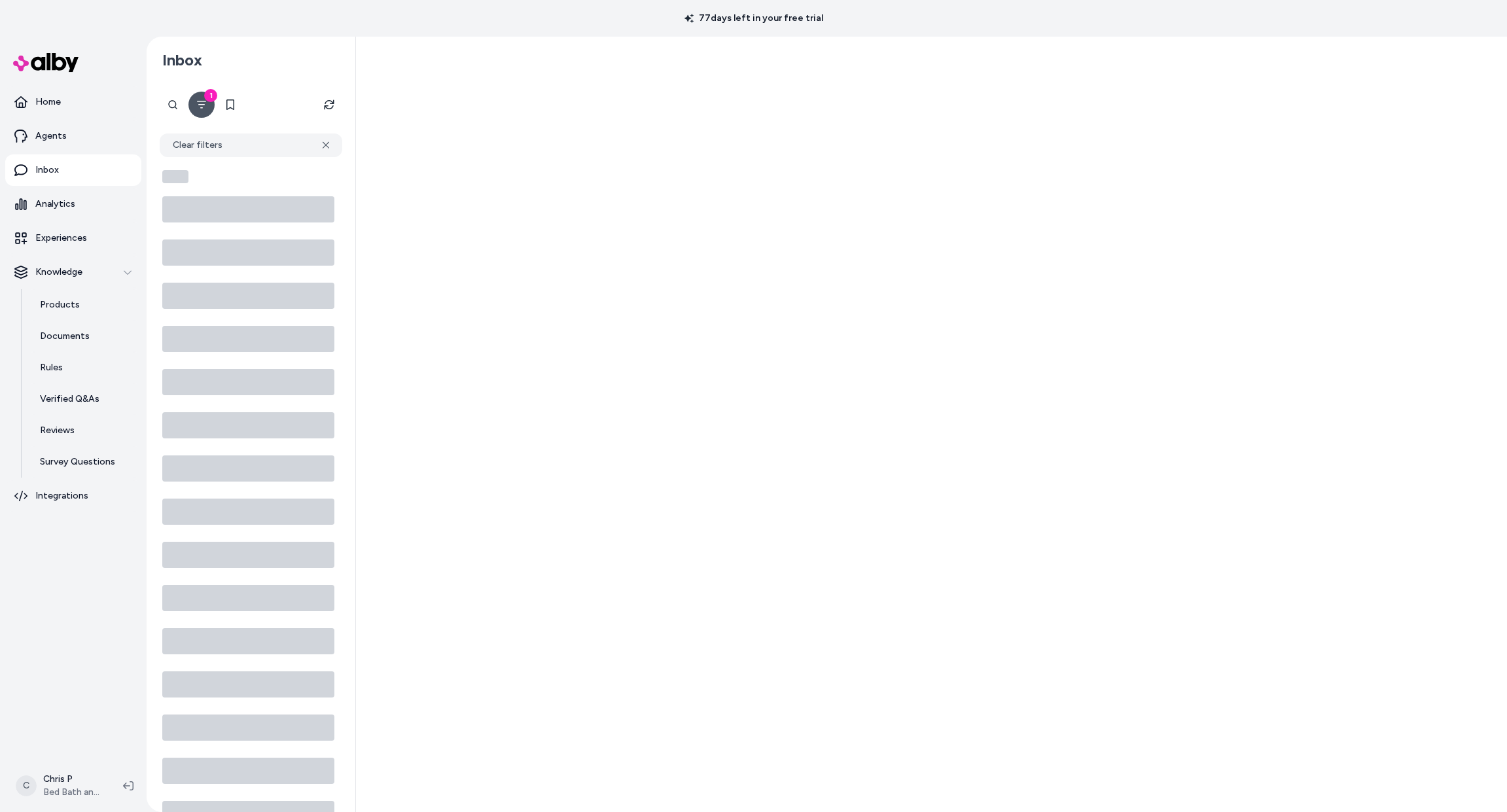 scroll, scrollTop: 0, scrollLeft: 0, axis: both 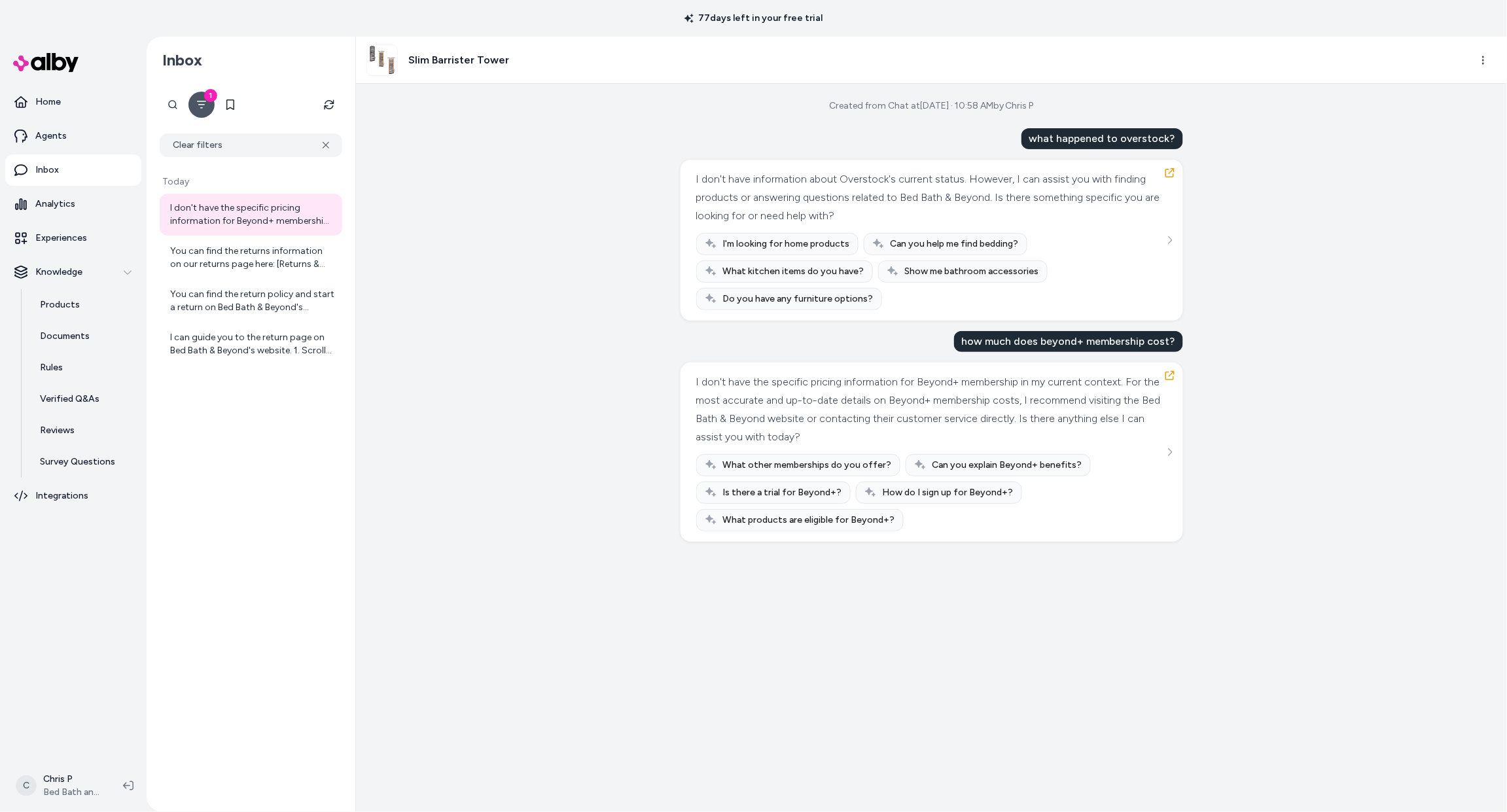 drag, startPoint x: 1303, startPoint y: 205, endPoint x: 1291, endPoint y: 201, distance: 12.649111 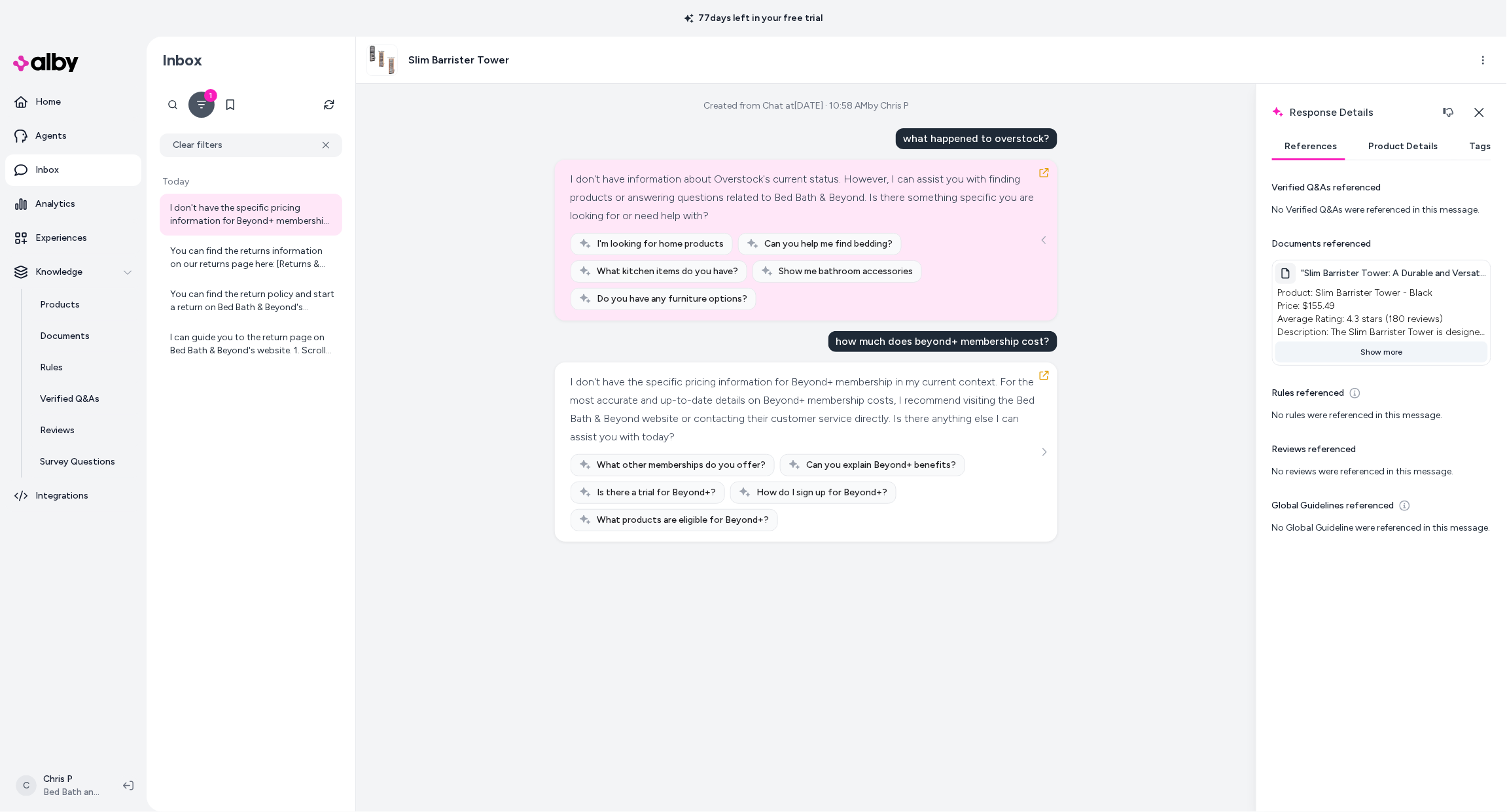 click on "Show more" at bounding box center [1381, 352] 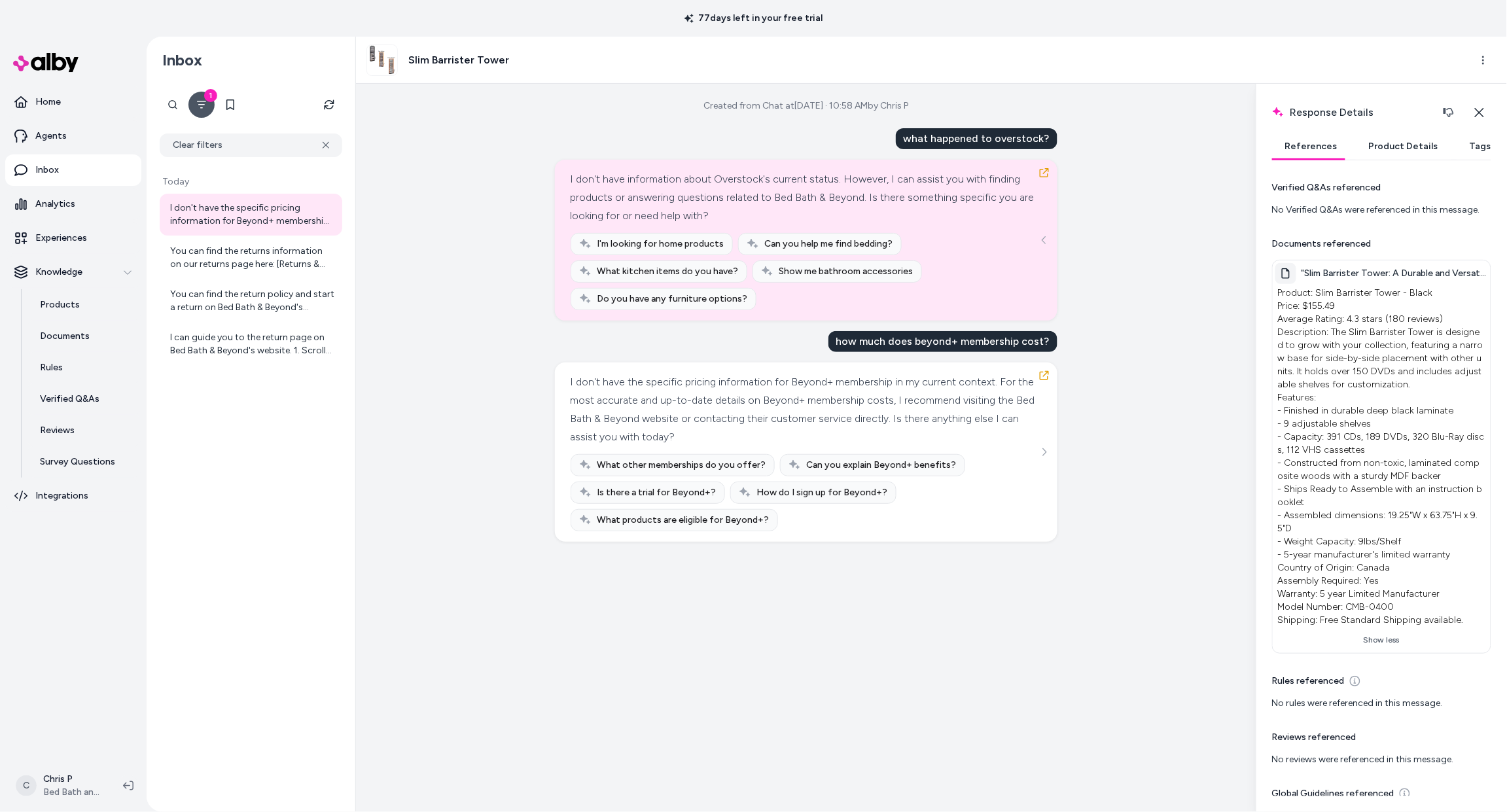 drag, startPoint x: 1303, startPoint y: 365, endPoint x: 1323, endPoint y: 558, distance: 194.0335 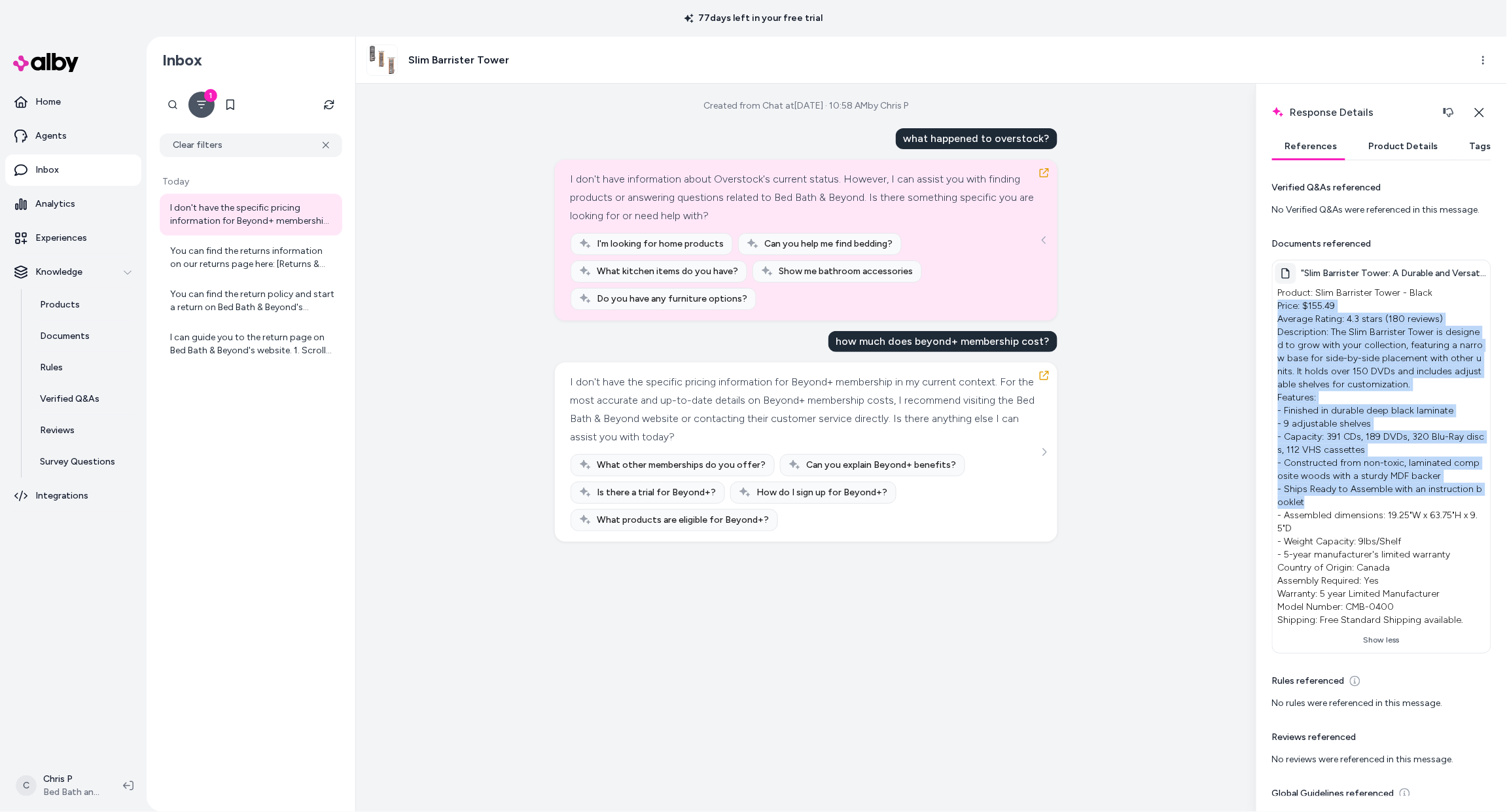 drag, startPoint x: 1331, startPoint y: 506, endPoint x: 1279, endPoint y: 308, distance: 204.71444 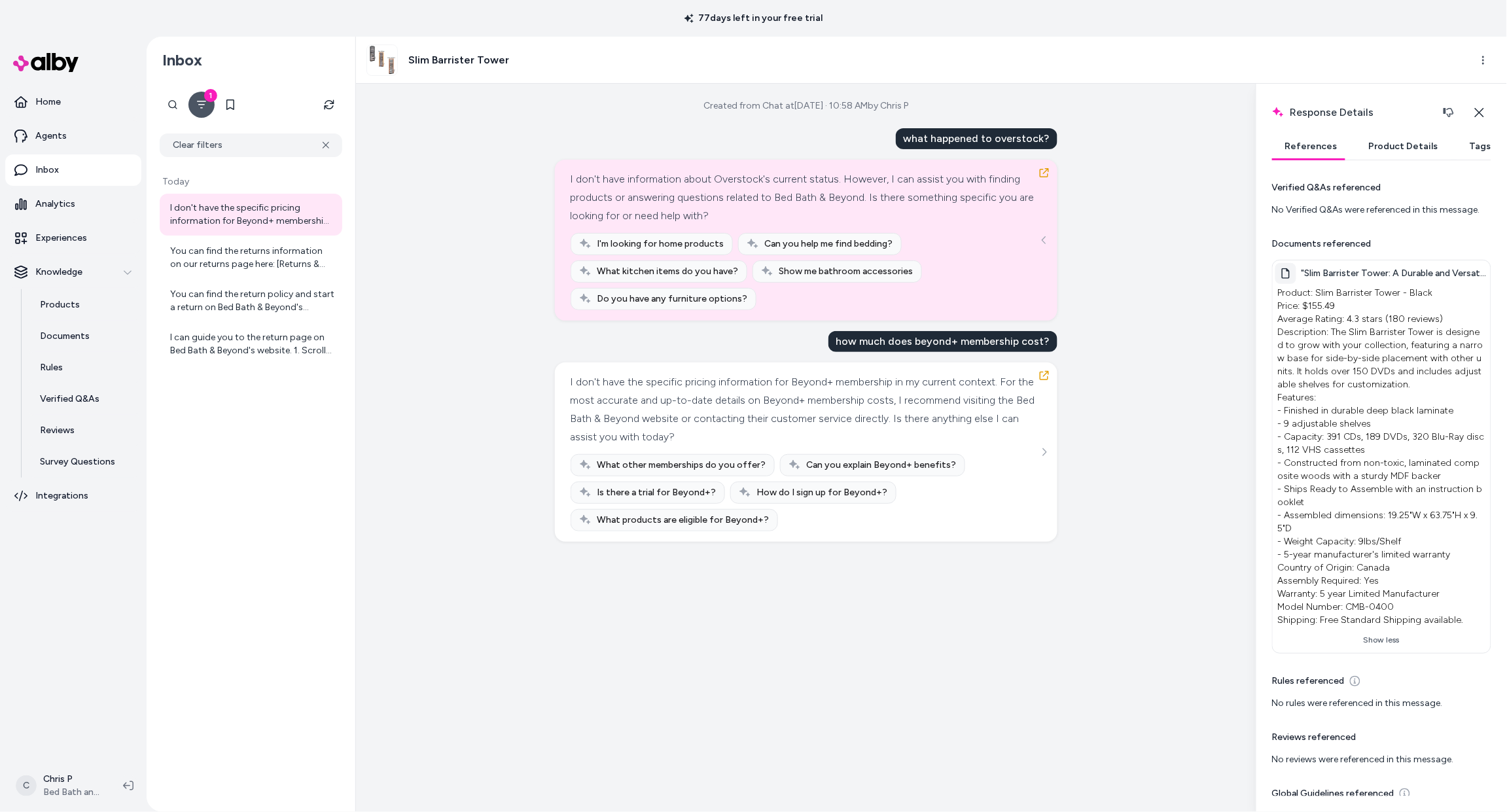 drag, startPoint x: 1155, startPoint y: 378, endPoint x: 1163, endPoint y: 378, distance: 8 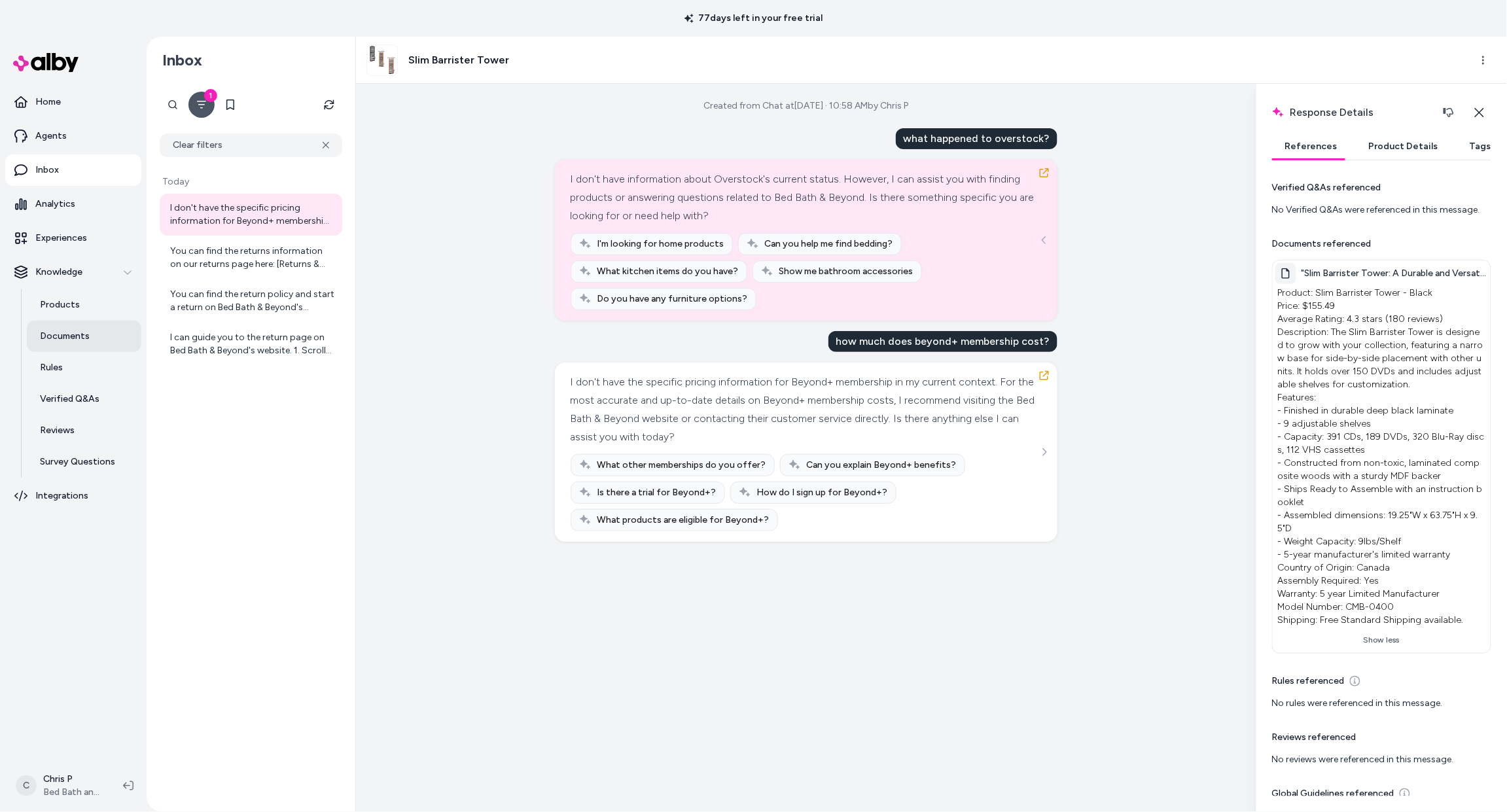 click on "Documents" at bounding box center (84, 336) 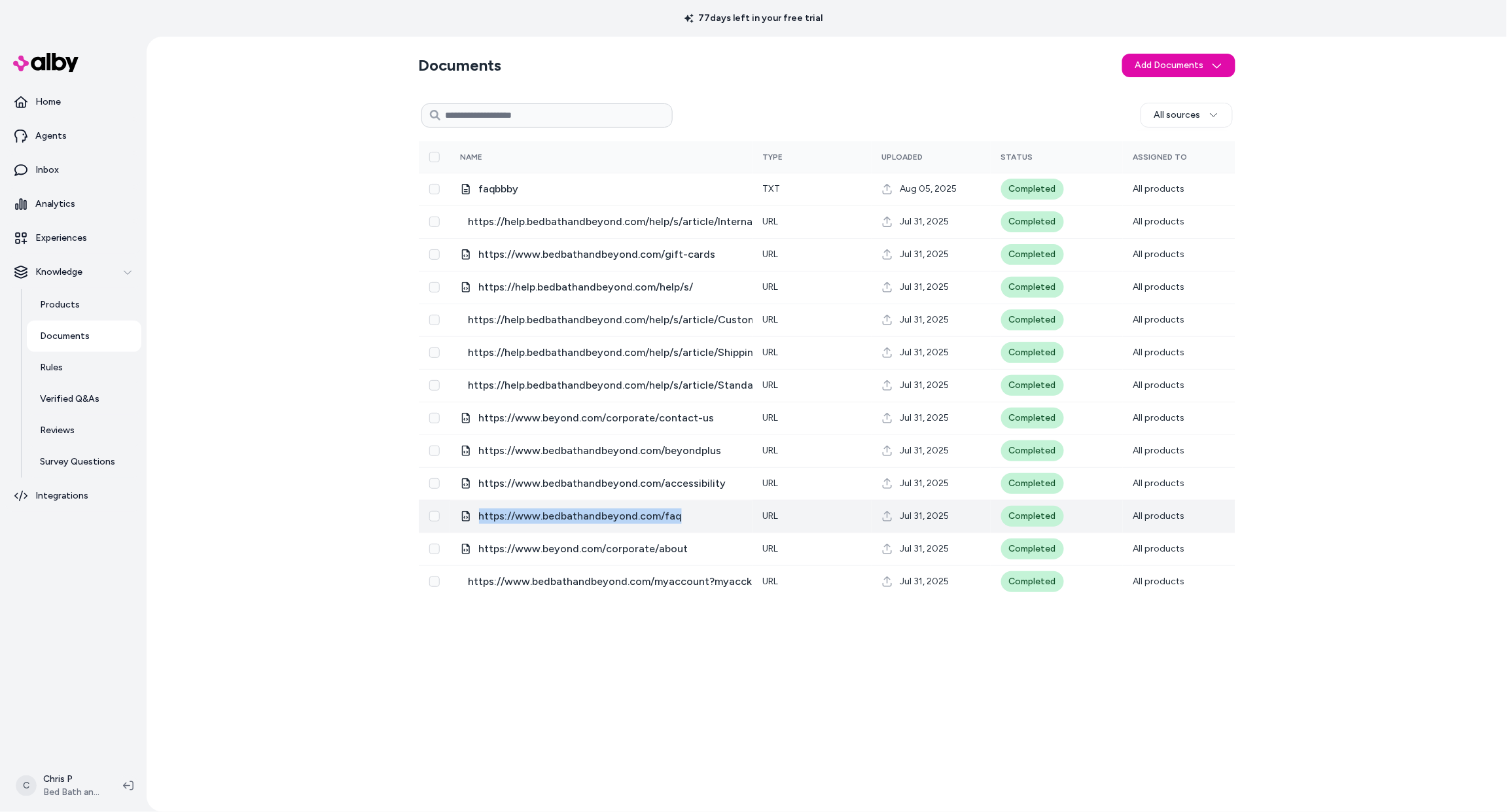 drag, startPoint x: 700, startPoint y: 518, endPoint x: 459, endPoint y: 512, distance: 241.07468 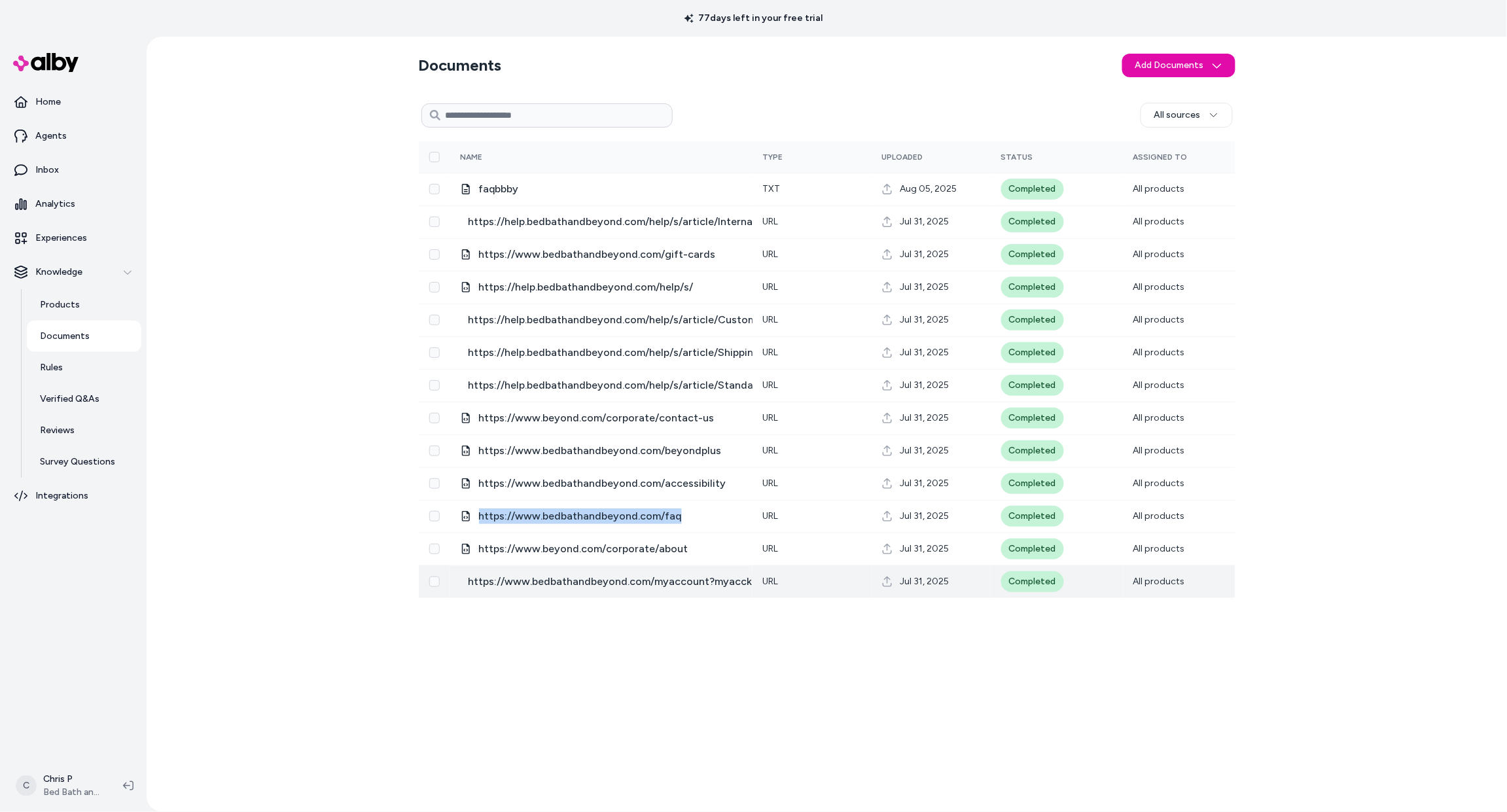 copy on "https://www.bedbathandbeyond.com/faq" 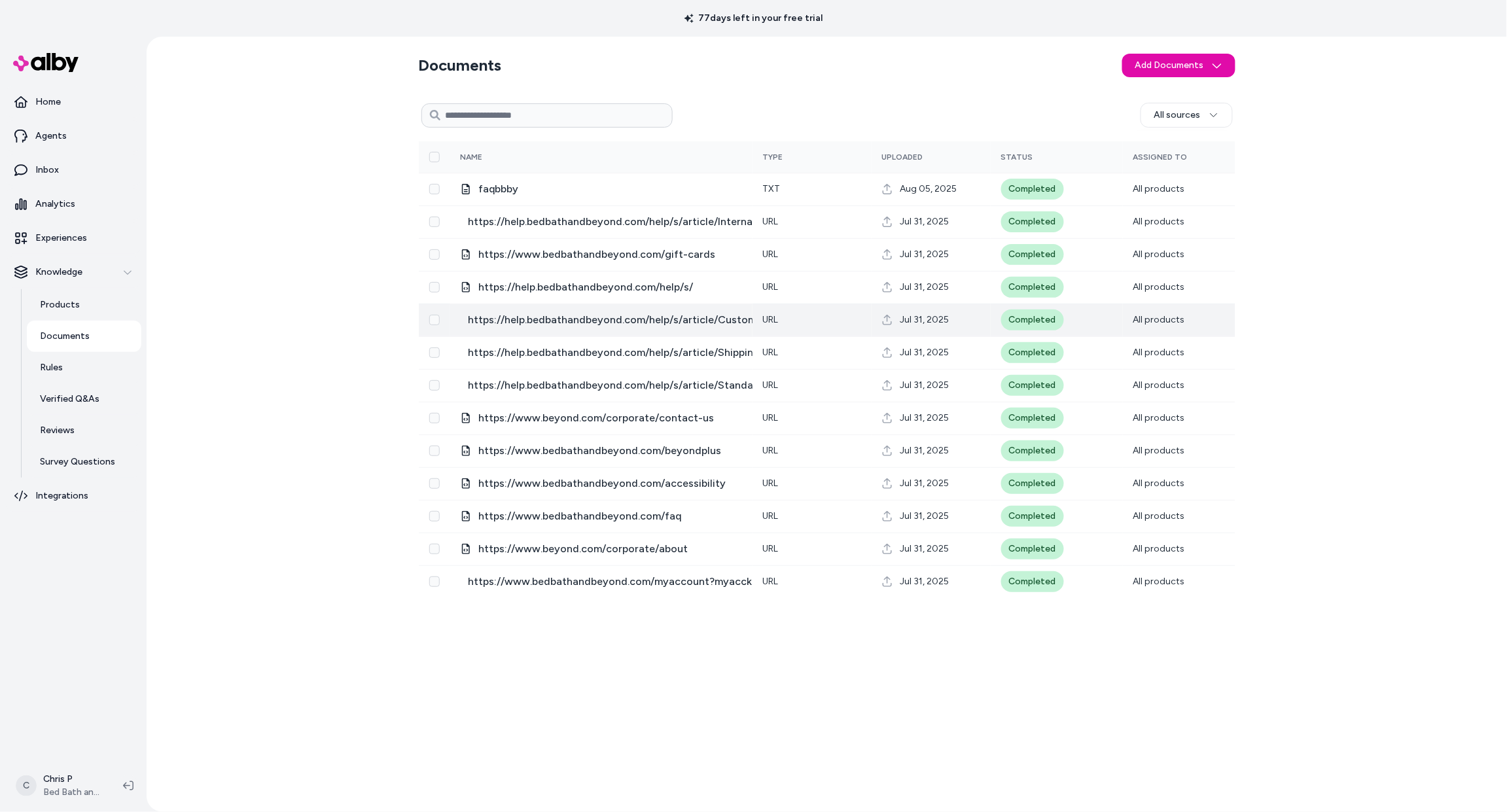 click on "https://help.bedbathandbeyond.com/help/s/article/Customer-Care-Contact-Information" at bounding box center [601, 320] 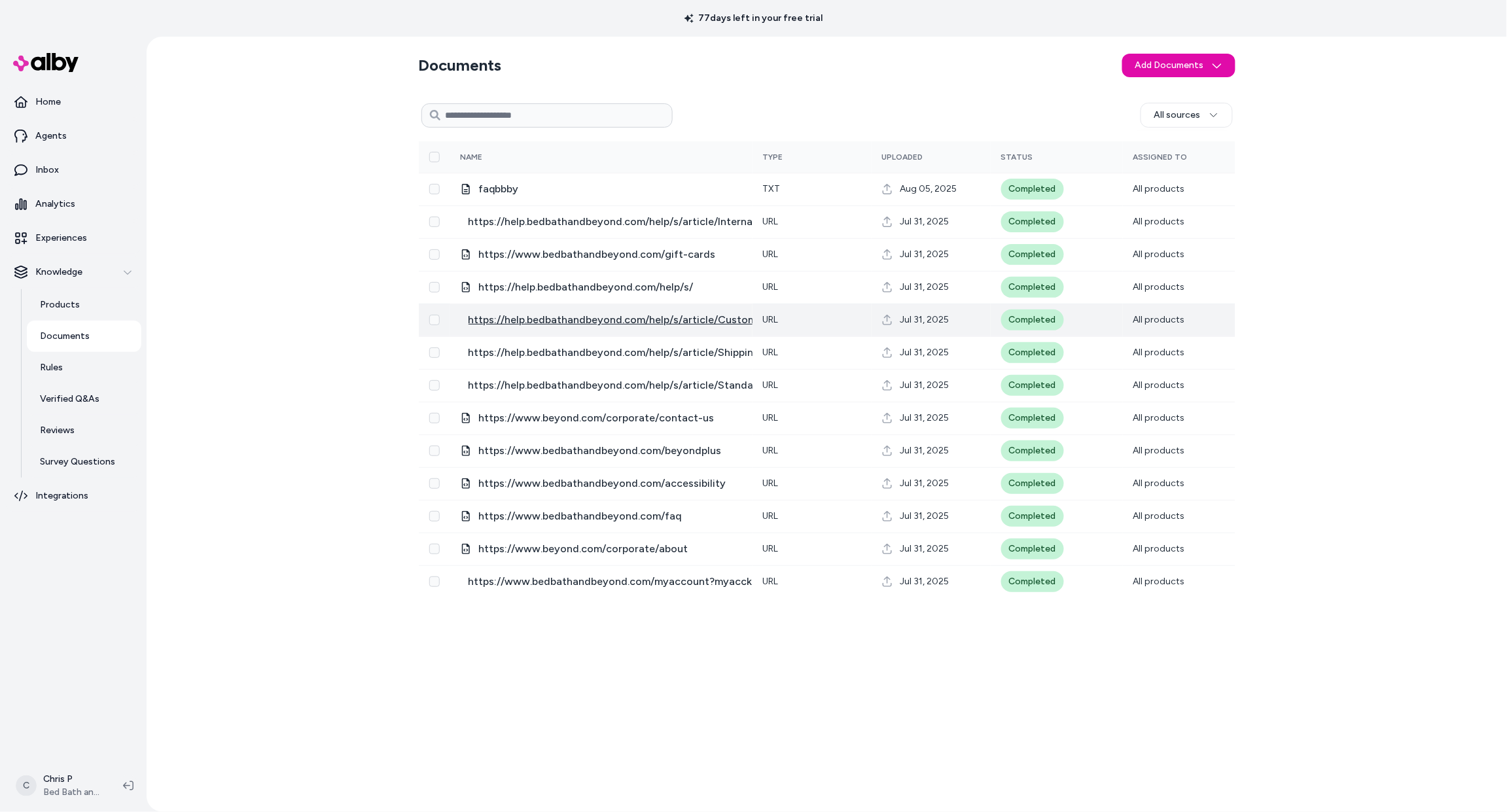 click on "https://help.bedbathandbeyond.com/help/s/article/Customer-Care-Contact-Information" at bounding box center (686, 320) 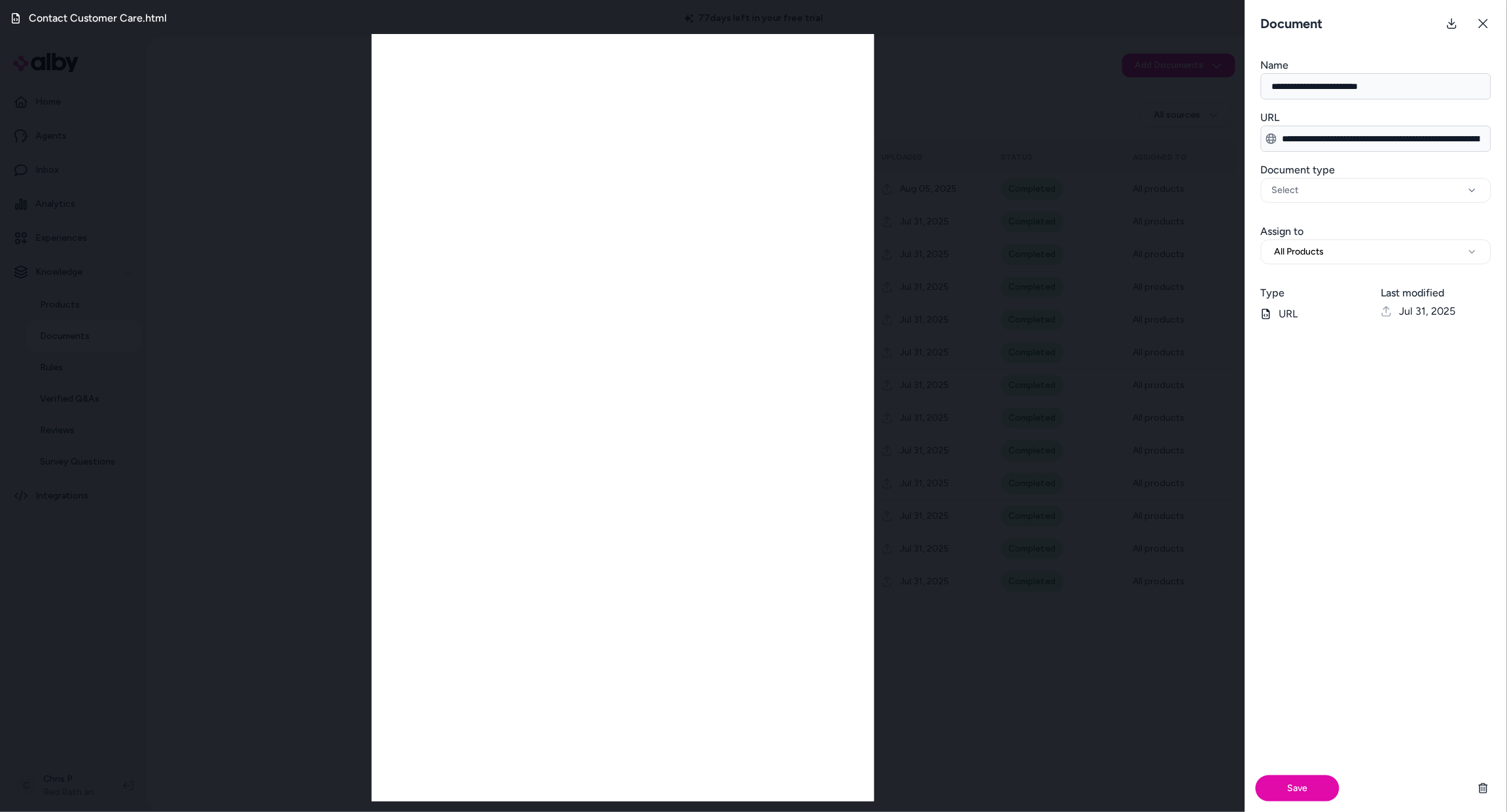 click on "Contact Customer Care.html" at bounding box center [622, 406] 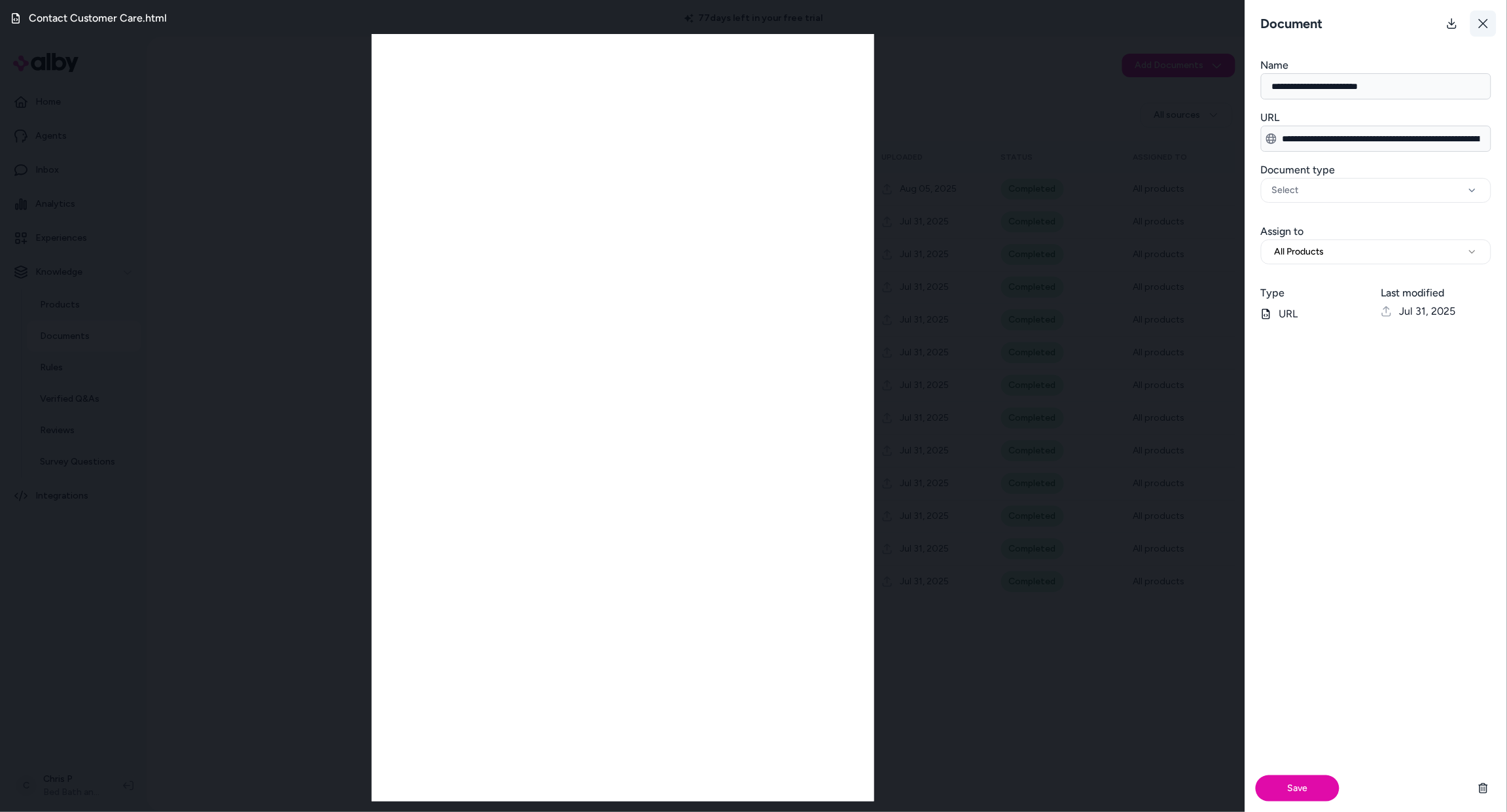 click 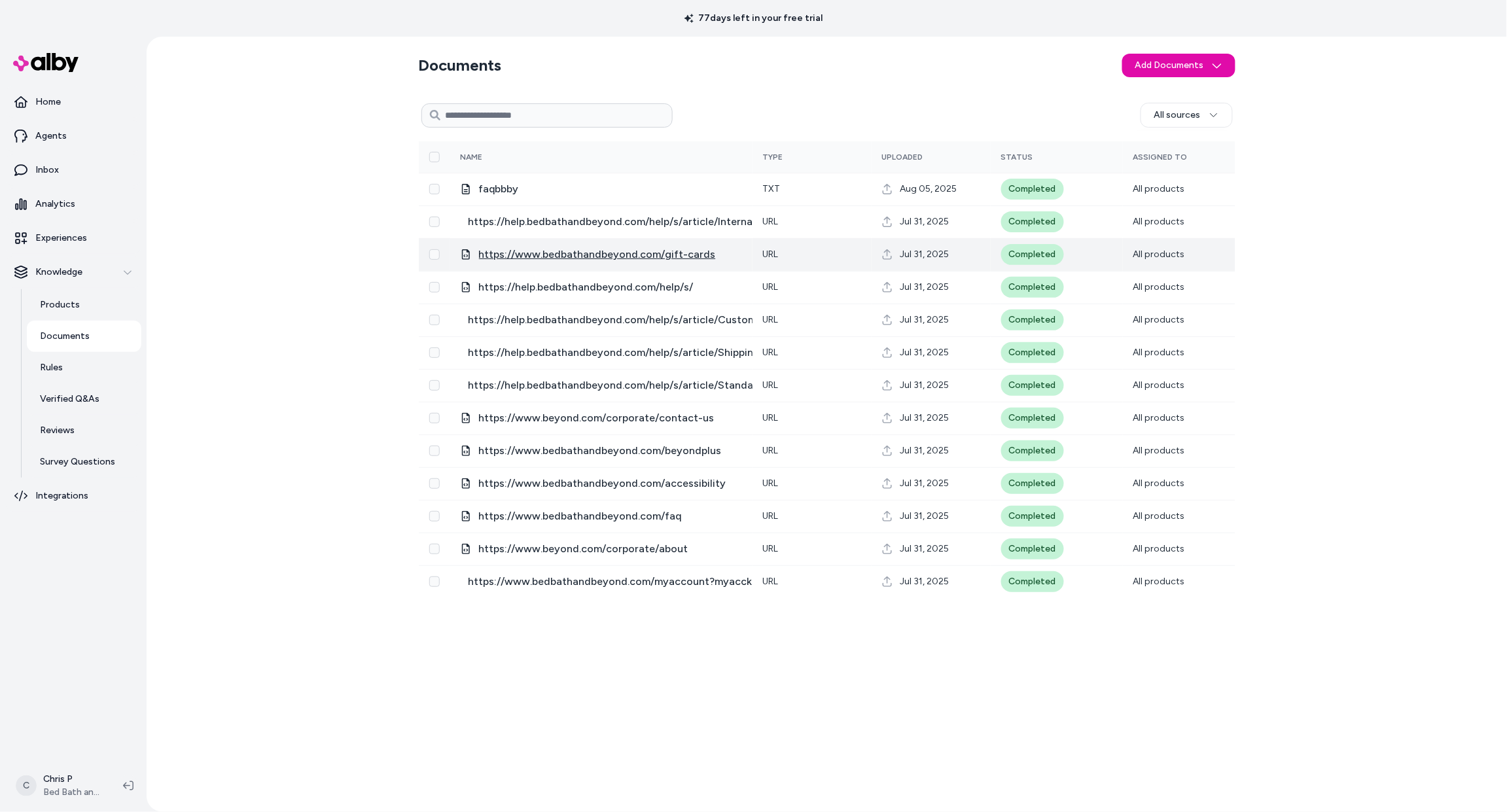 click on "https://www.bedbathandbeyond.com/gift-cards" at bounding box center [597, 255] 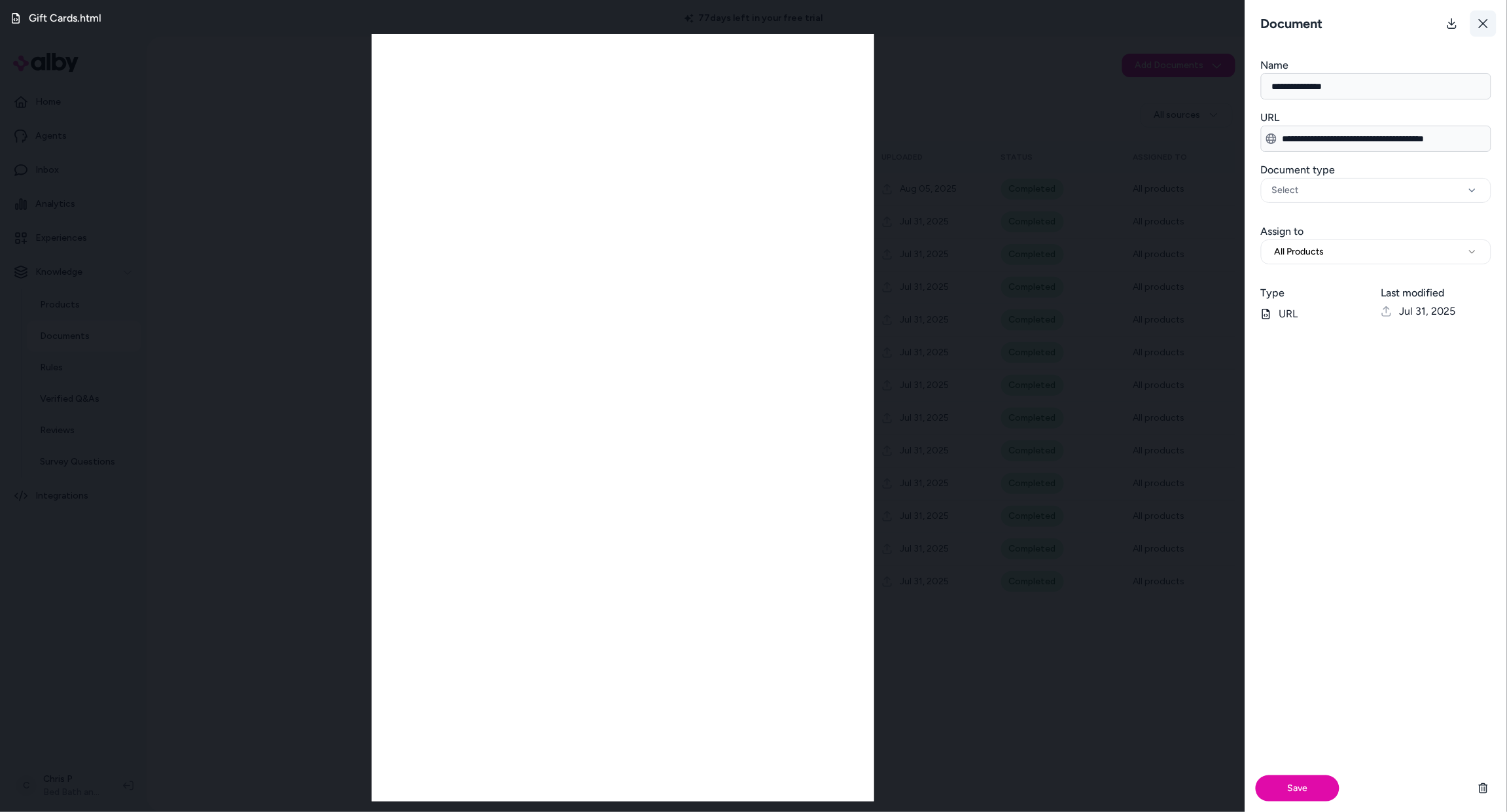 click at bounding box center [1483, 24] 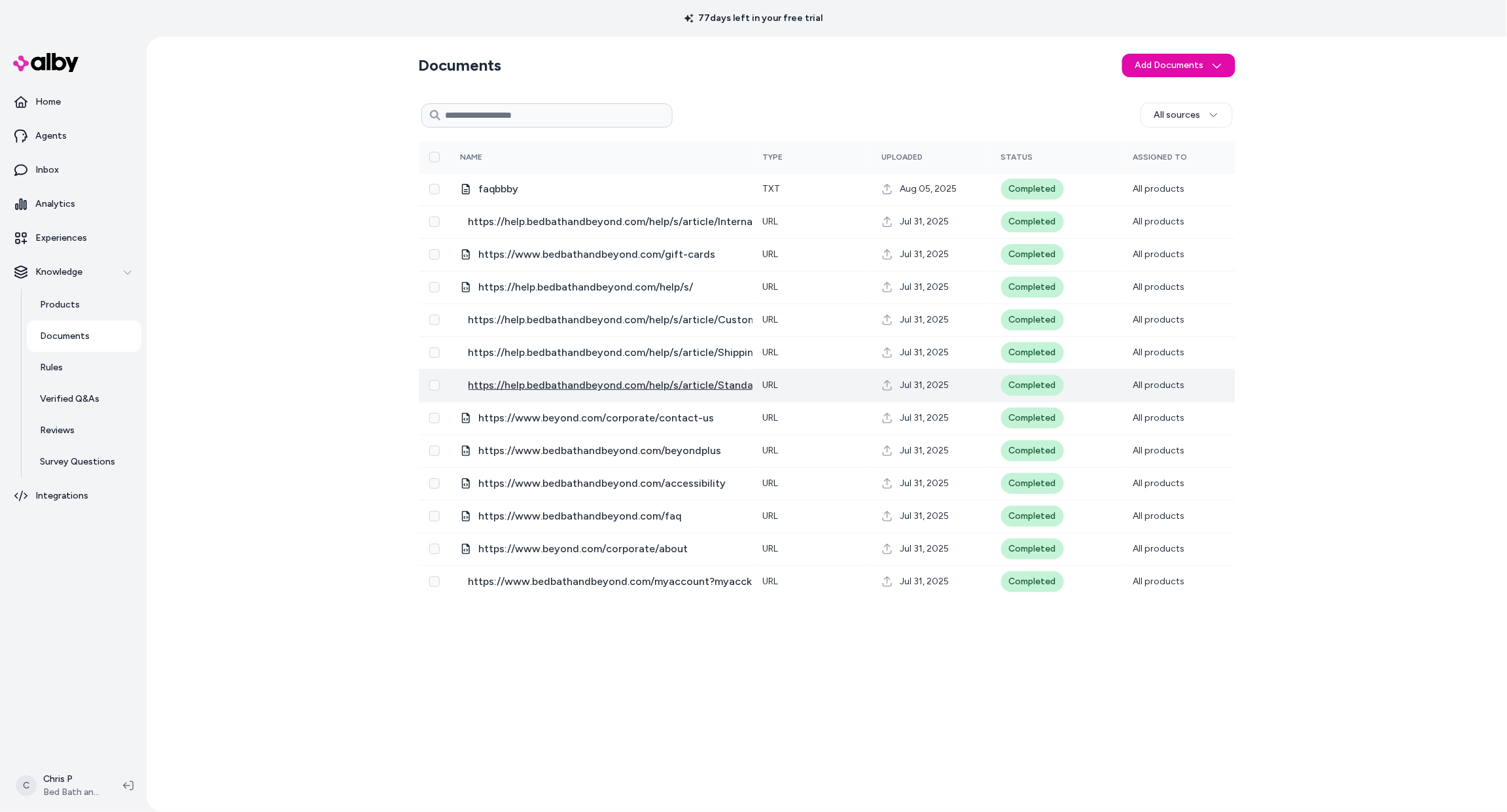 click on "https://help.bedbathandbeyond.com/help/s/article/Standard-Return-Policy" at bounding box center [652, 385] 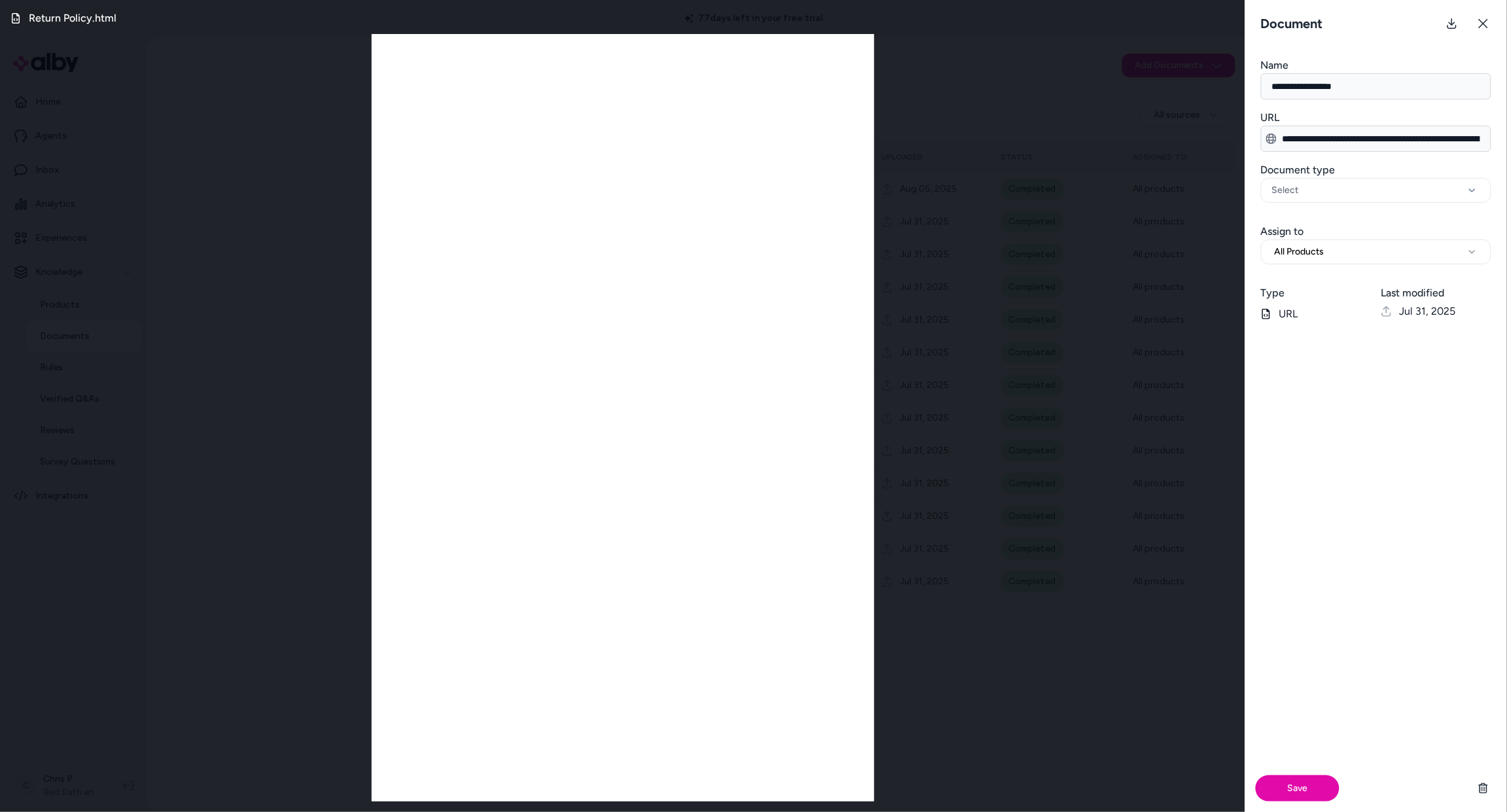 click 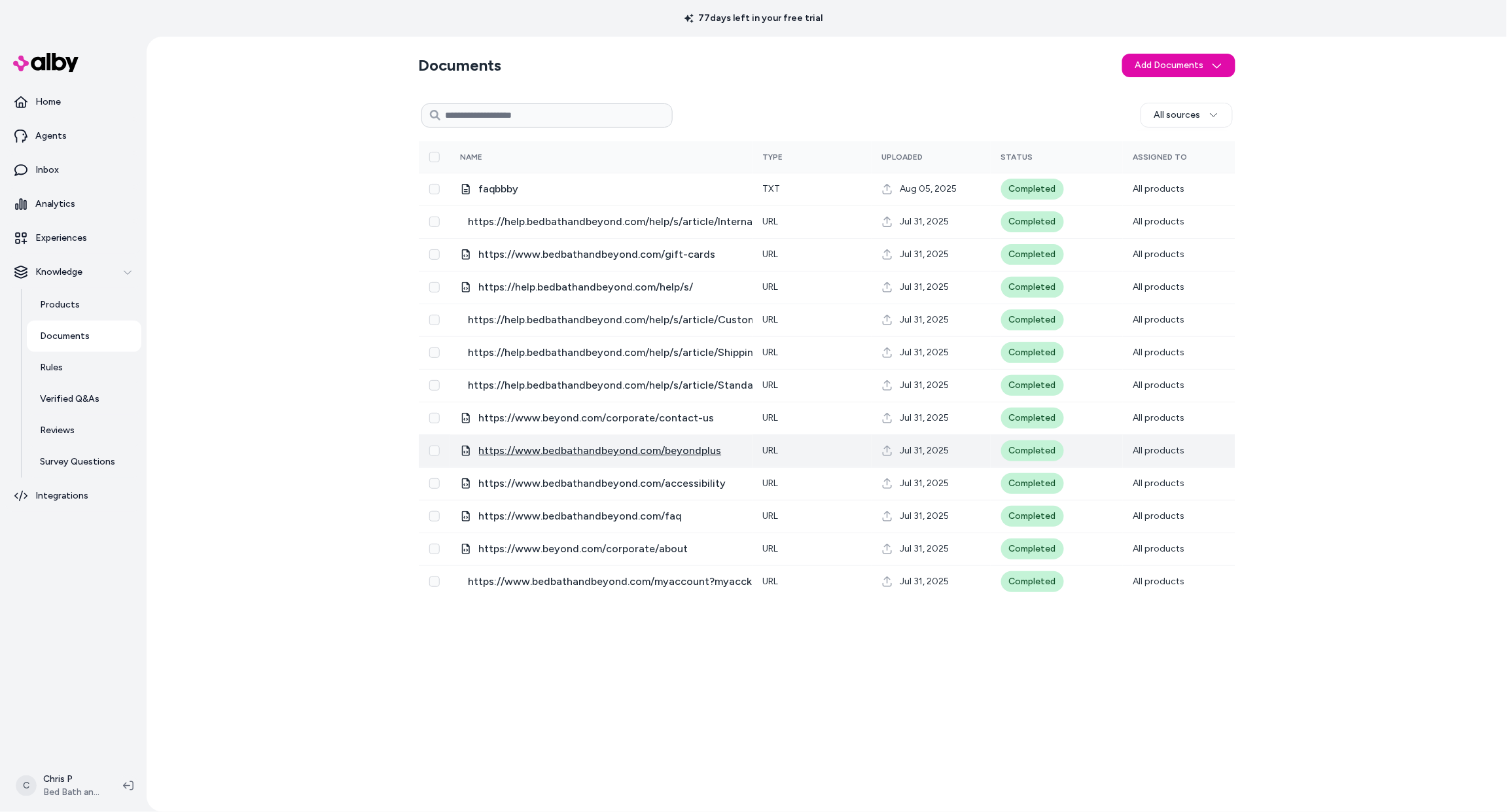 click on "https://www.bedbathandbeyond.com/beyondplus" at bounding box center (600, 451) 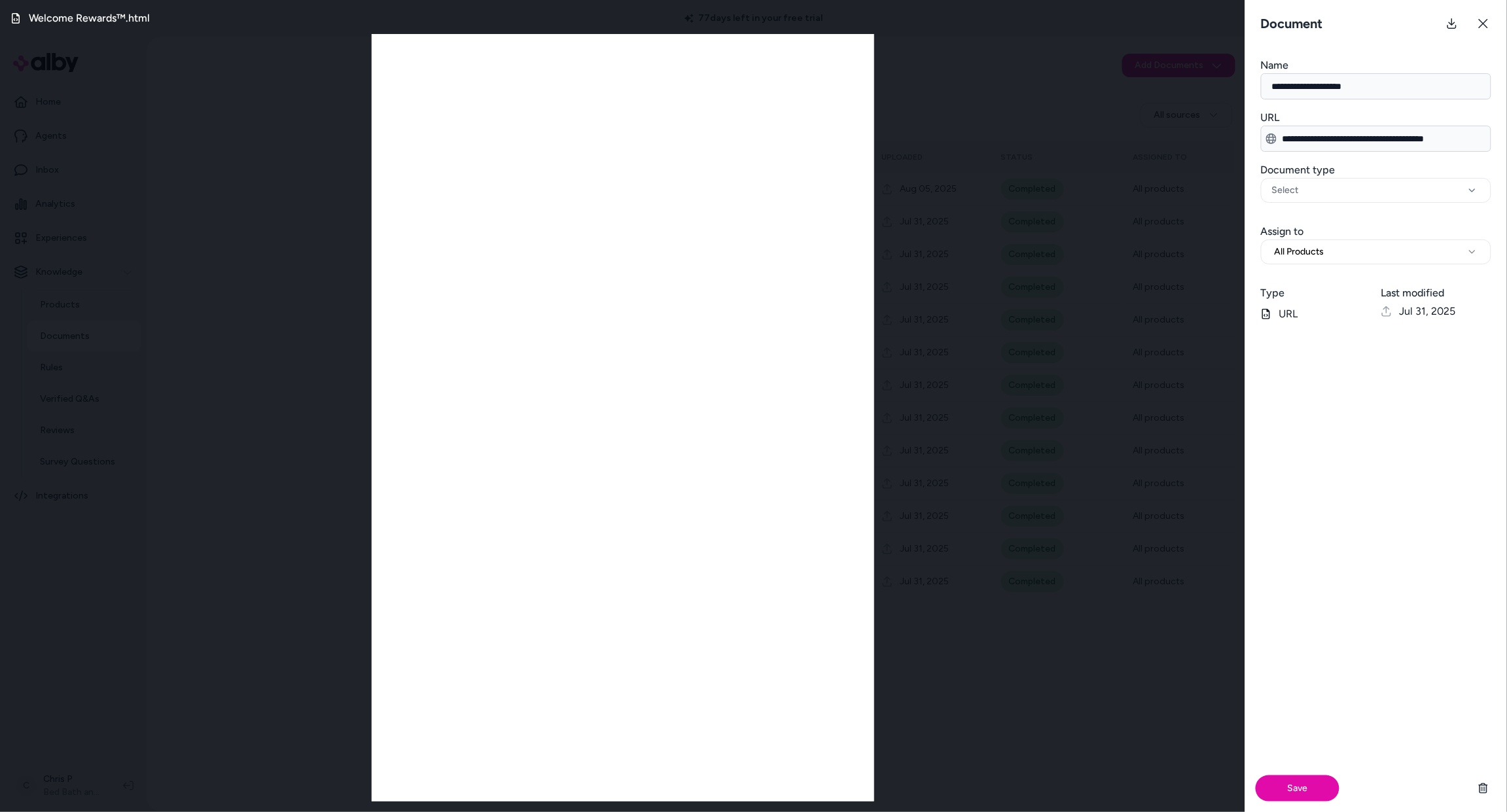 drag, startPoint x: 192, startPoint y: 627, endPoint x: 202, endPoint y: 620, distance: 12.206556 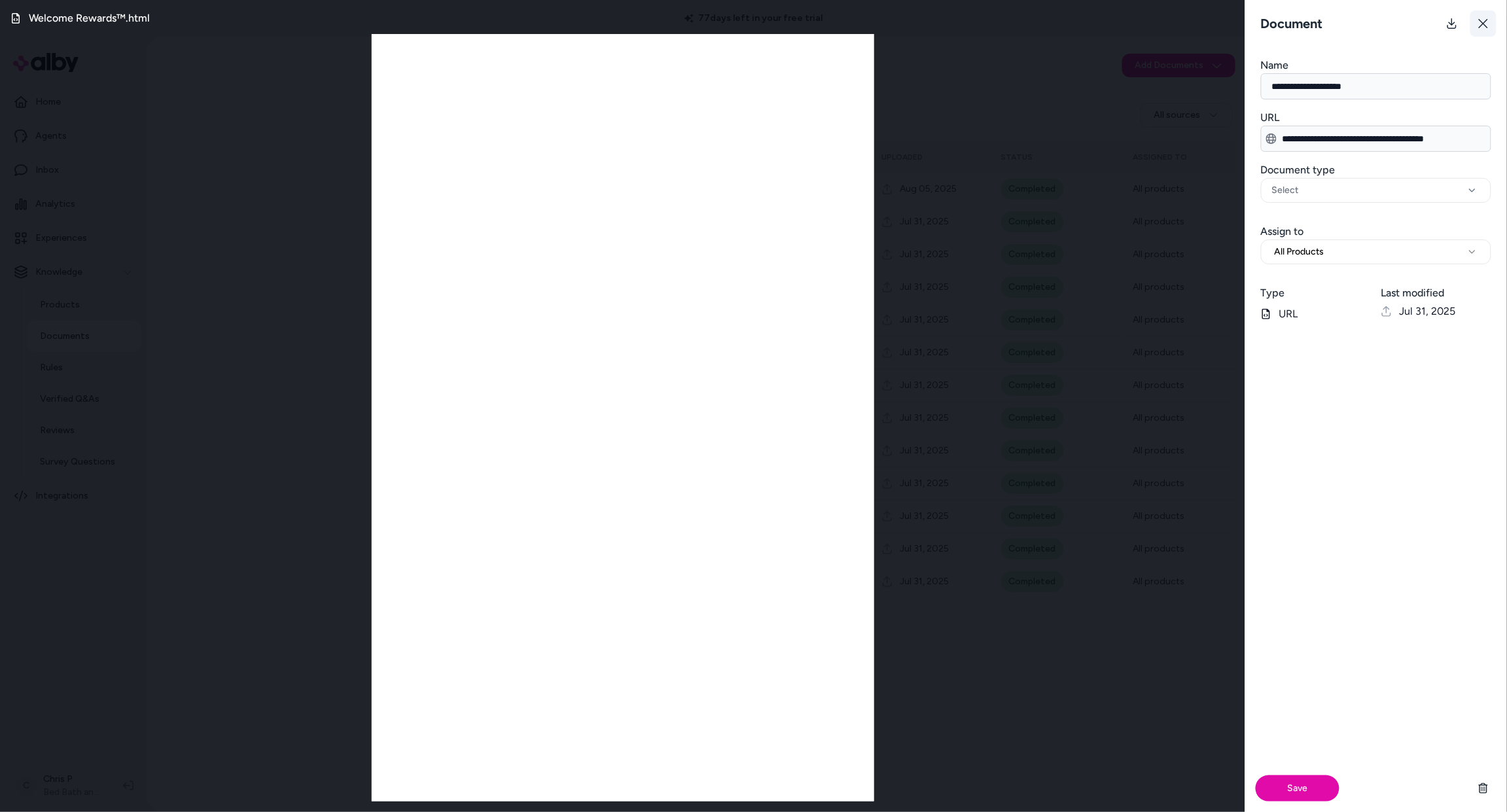 click 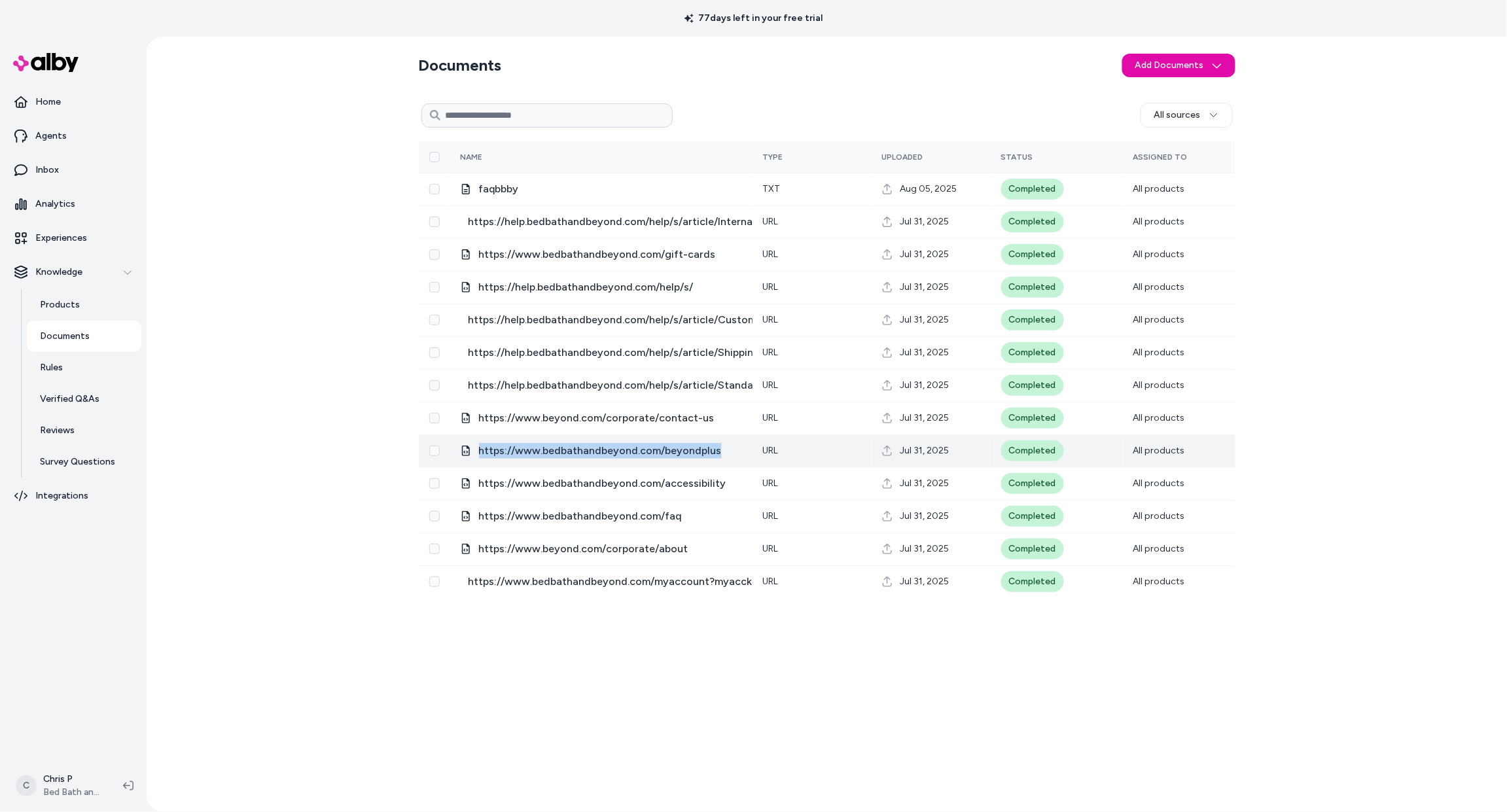 drag, startPoint x: 721, startPoint y: 448, endPoint x: 478, endPoint y: 456, distance: 243.13165 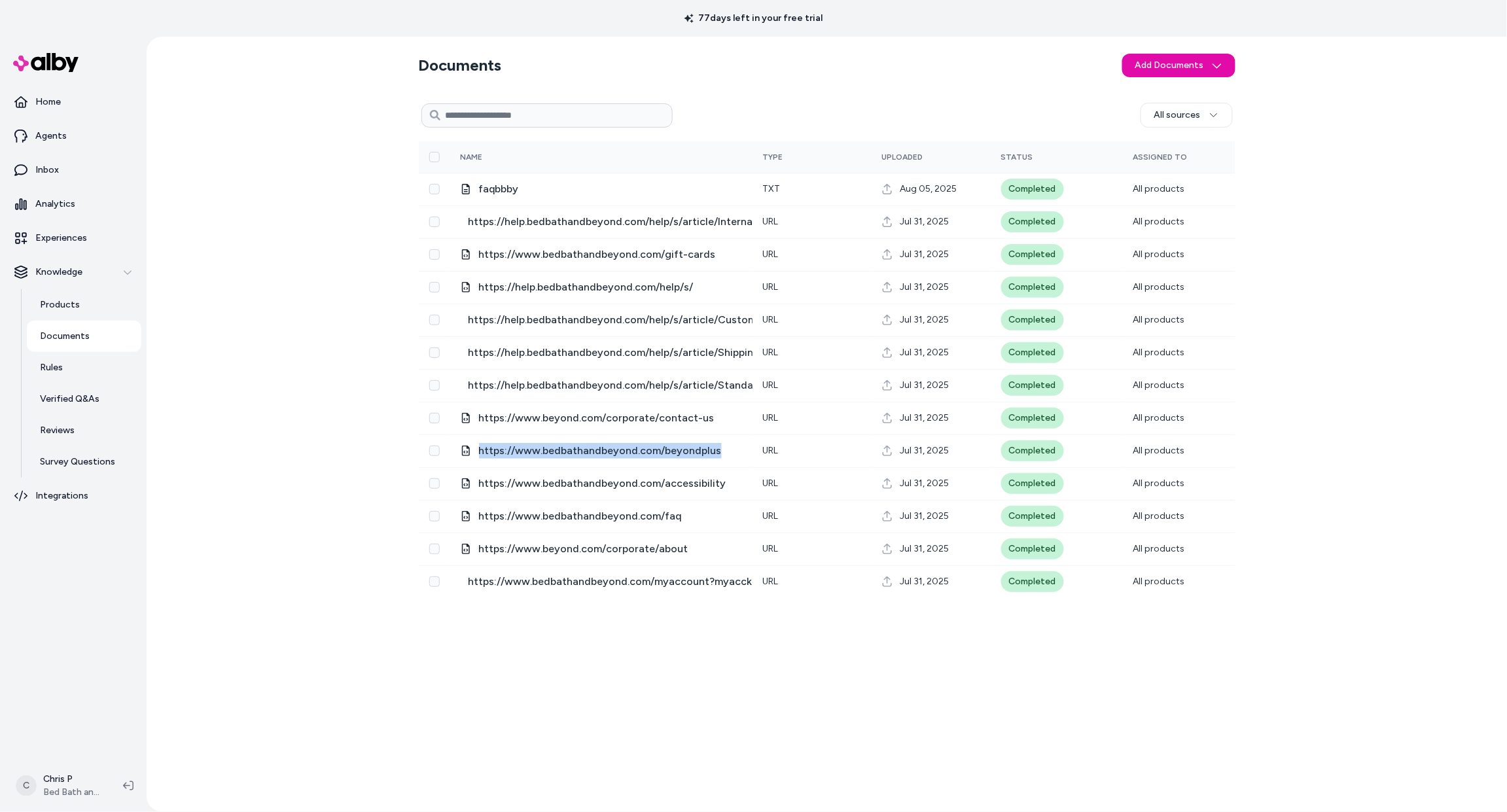 copy on "https://www.bedbathandbeyond.com/beyondplus" 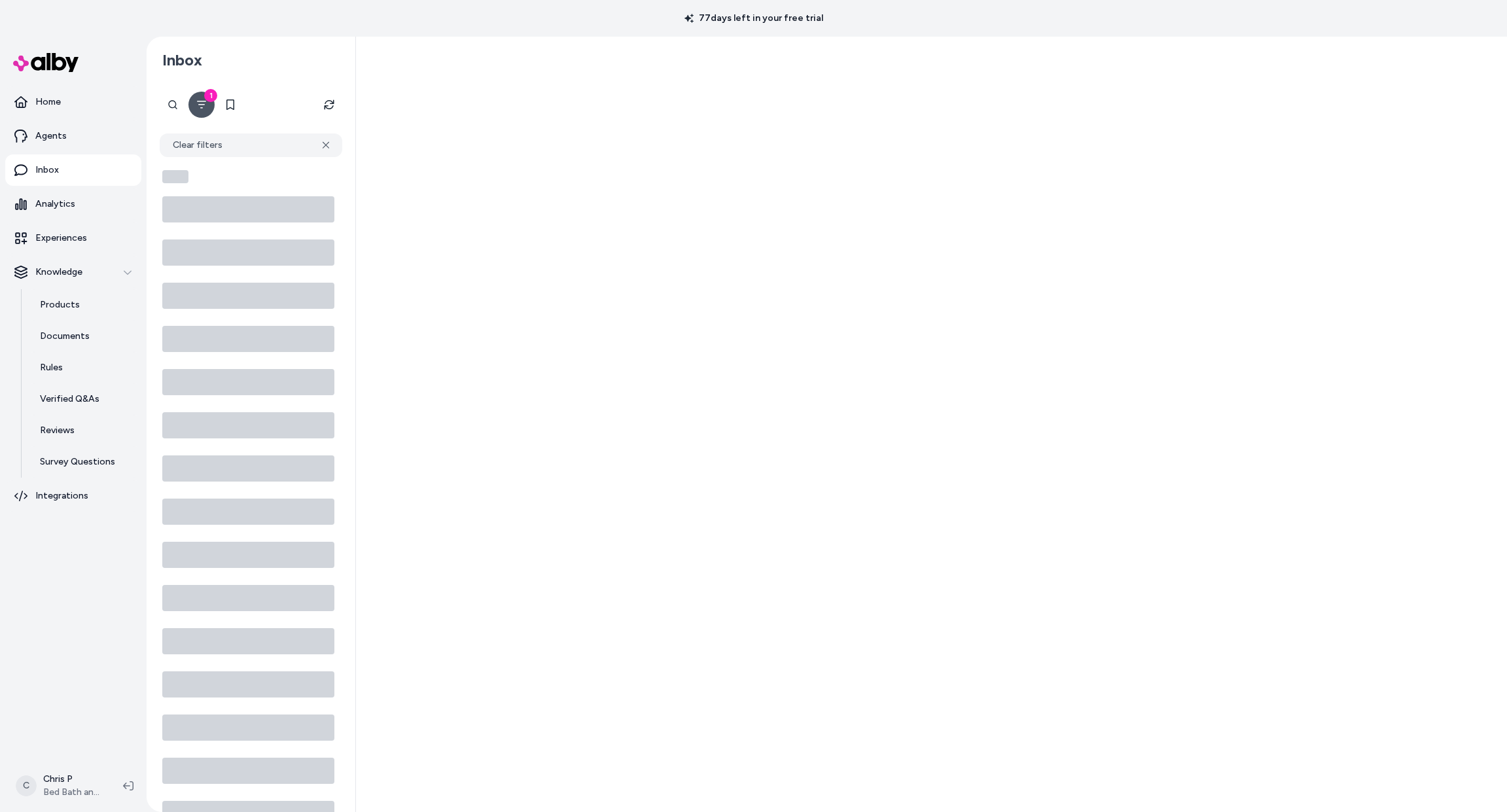 scroll, scrollTop: 0, scrollLeft: 0, axis: both 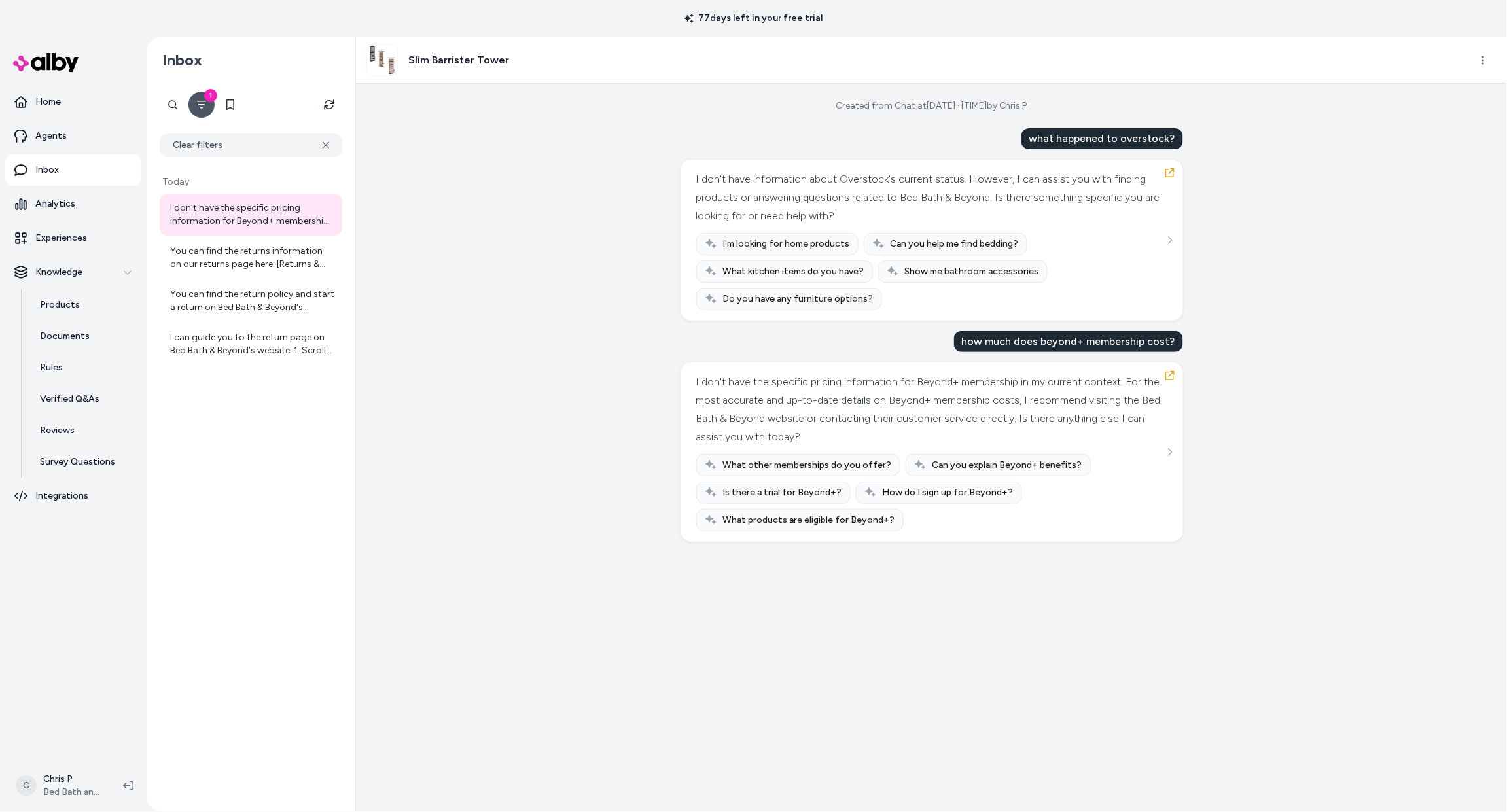 click on "what happened to overstock?" at bounding box center [1102, 139] 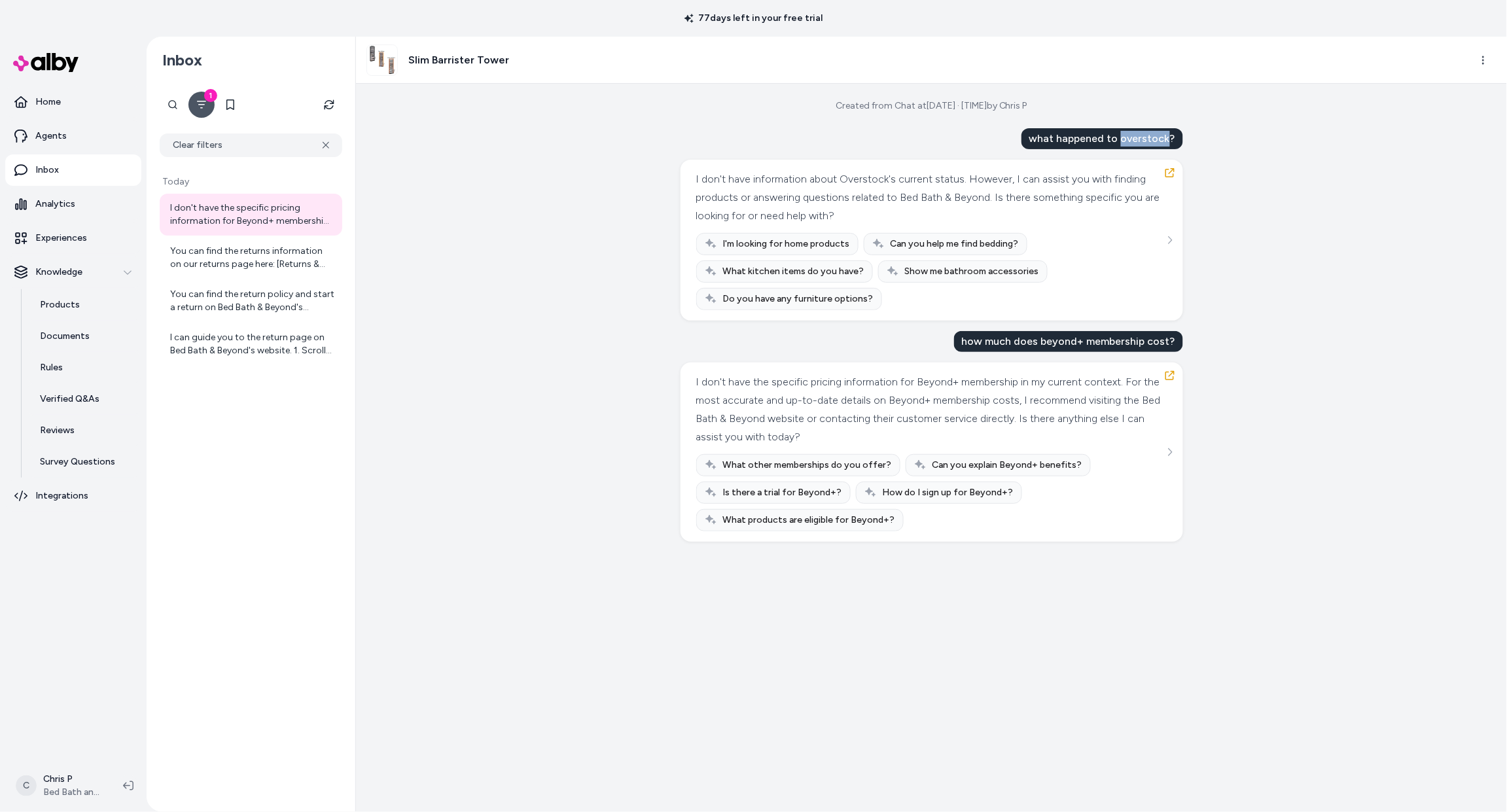 click on "what happened to overstock?" at bounding box center [1102, 139] 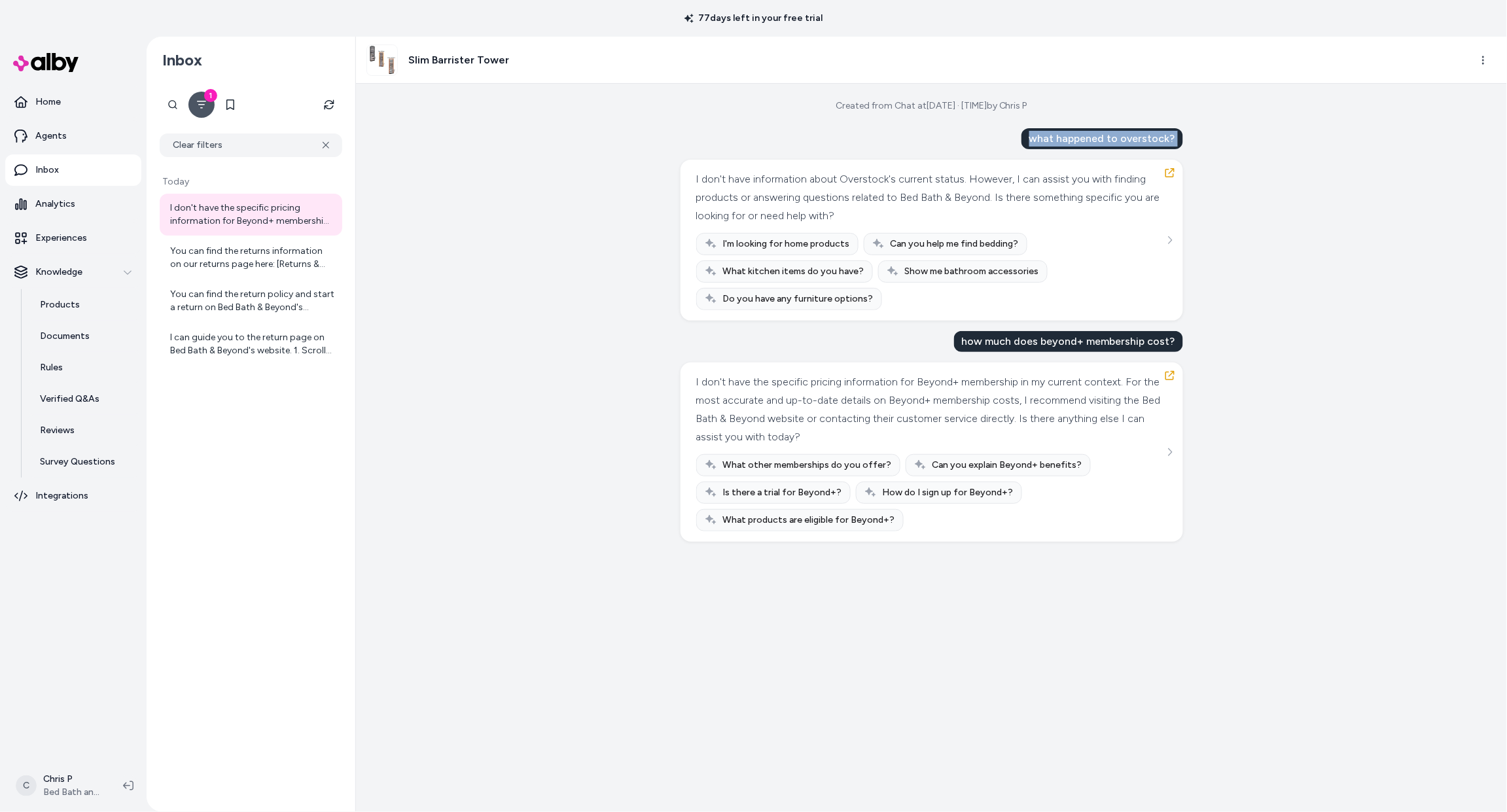 click on "what happened to overstock?" at bounding box center [1102, 139] 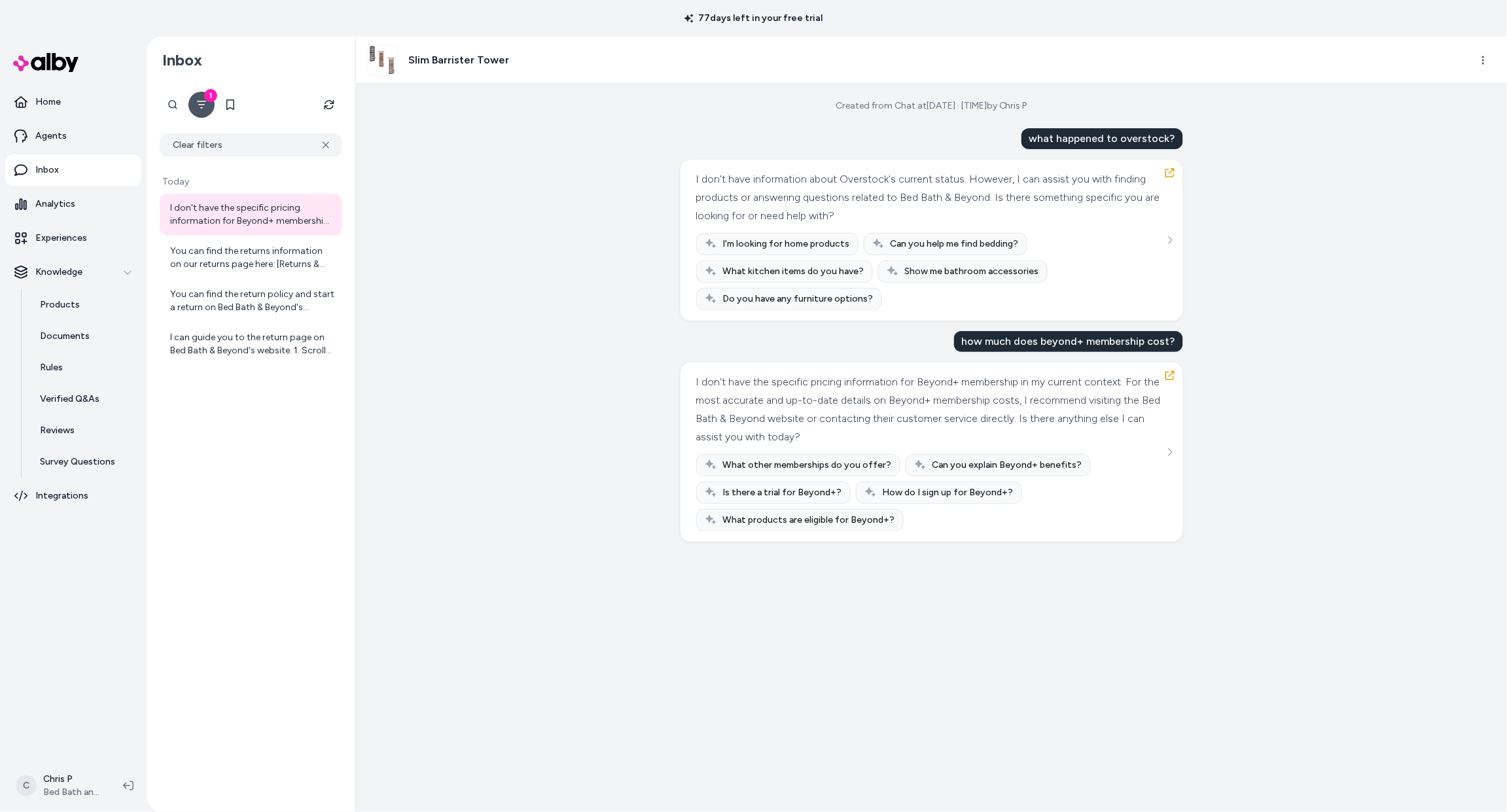 click on "how much does beyond+ membership cost?" at bounding box center [1069, 342] 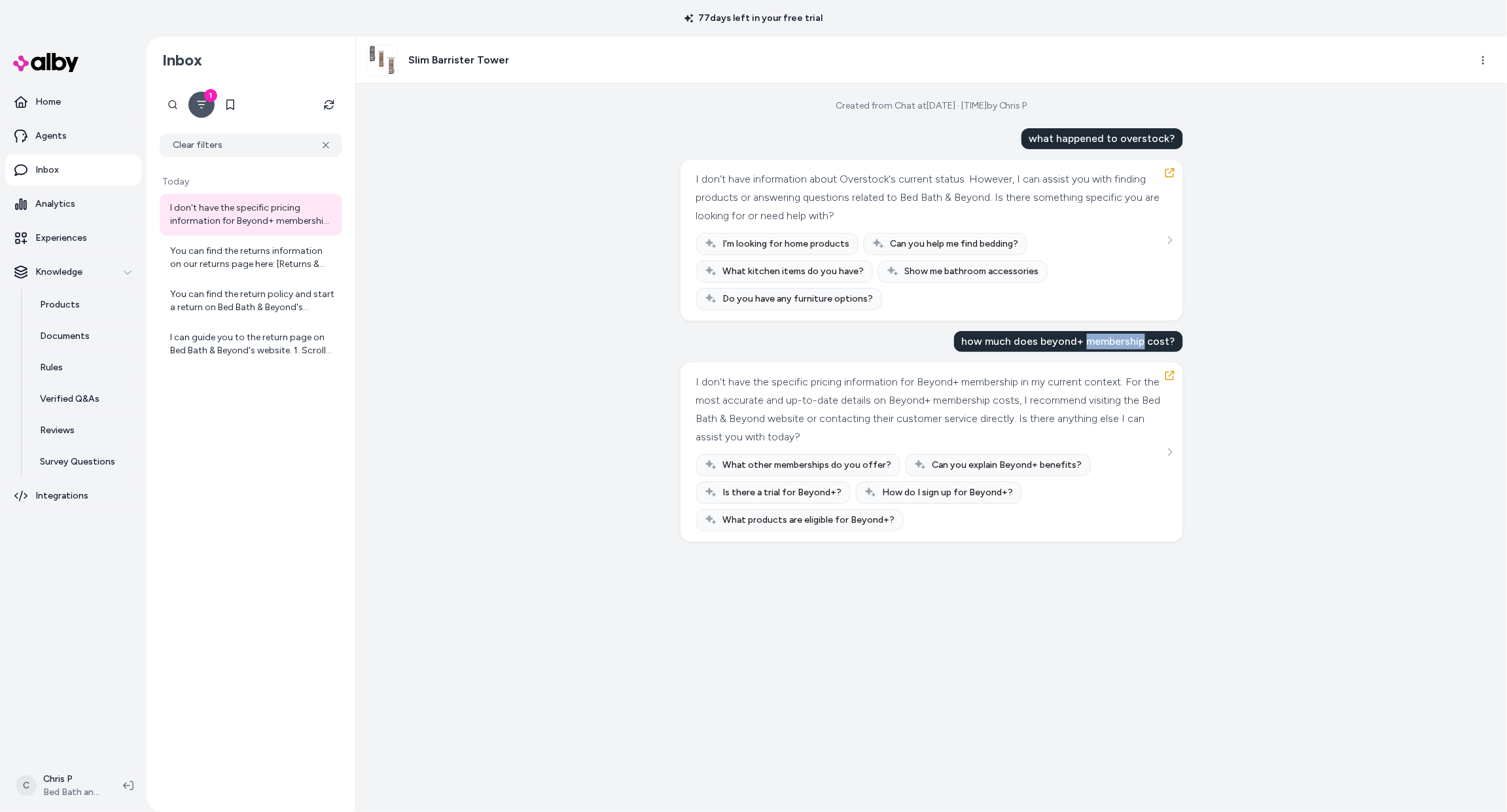 click on "how much does beyond+ membership cost?" at bounding box center (1069, 342) 